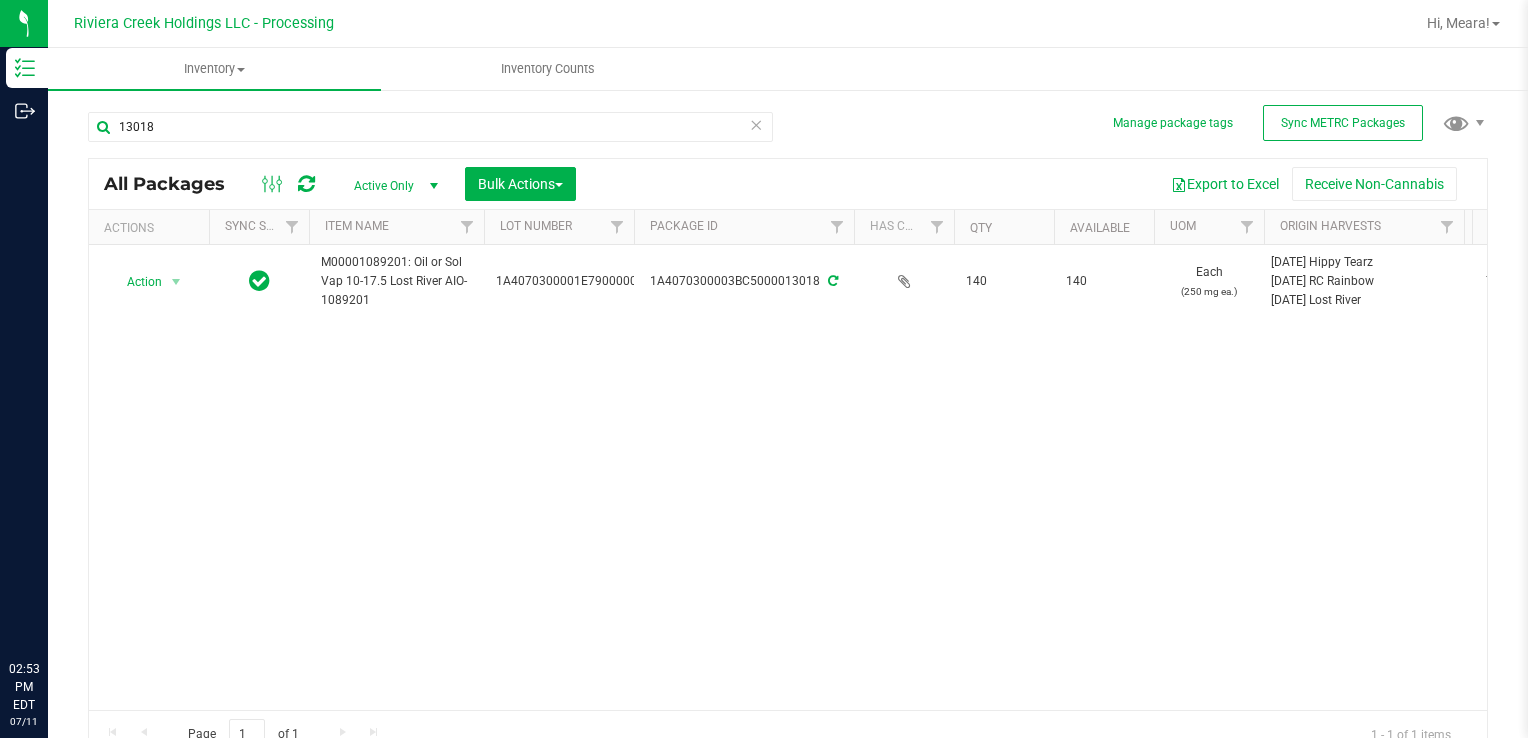 scroll, scrollTop: 0, scrollLeft: 0, axis: both 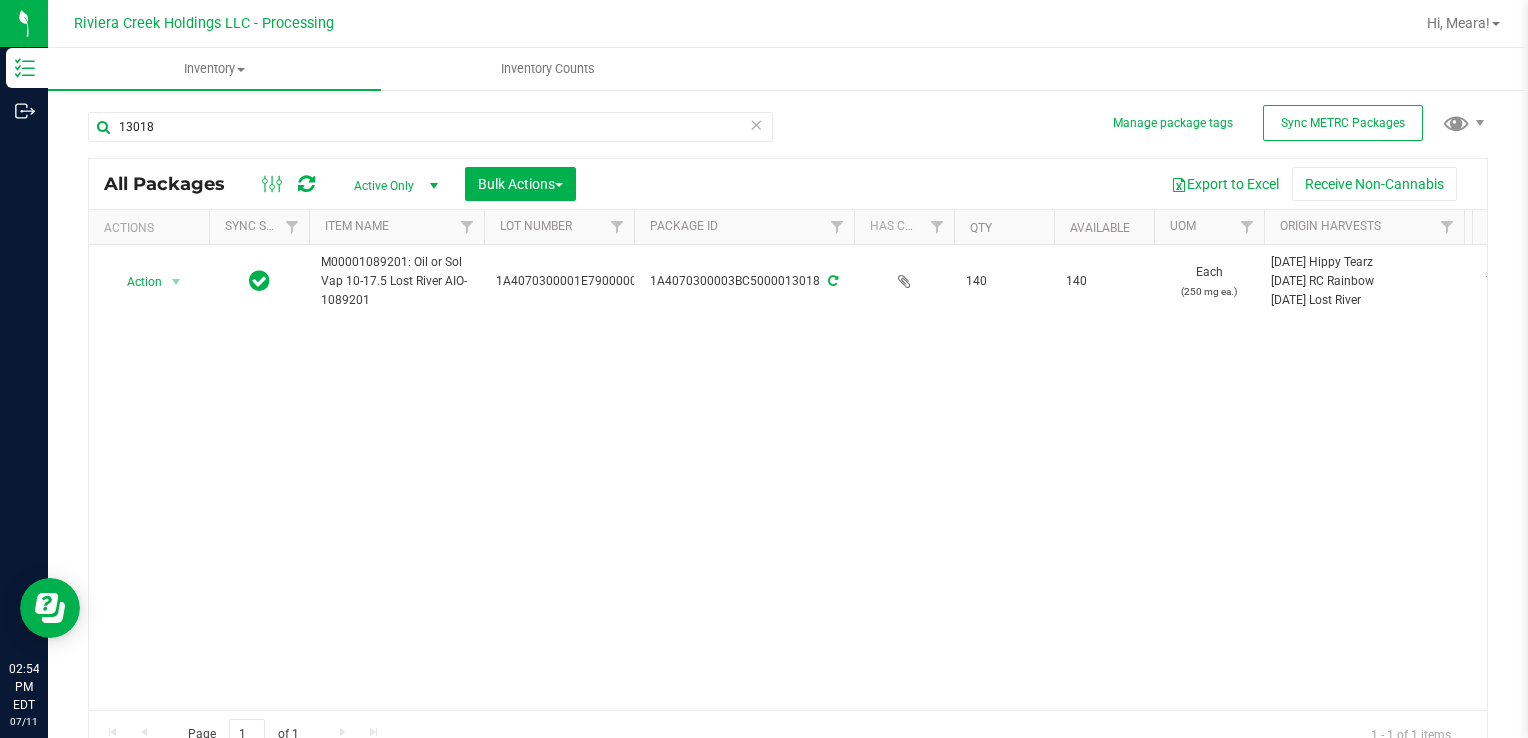 click on "Action Action Create package Edit attributes Global inventory Locate package Package audit log Print package label Print product labels Retag package
M00001089201: Oil or Sol Vap 10-17.5 Lost River AIO-1089201
1A4070300001E79000000319
1A4070300003BC5000013018
140
140
Each
(250 mg ea.)
[DATE] Hippy Tearz [DATE] RC Rainbow [DATE] Lost River 72.2000
Flower 10
Pass
[DATE]
Now" at bounding box center (788, 477) 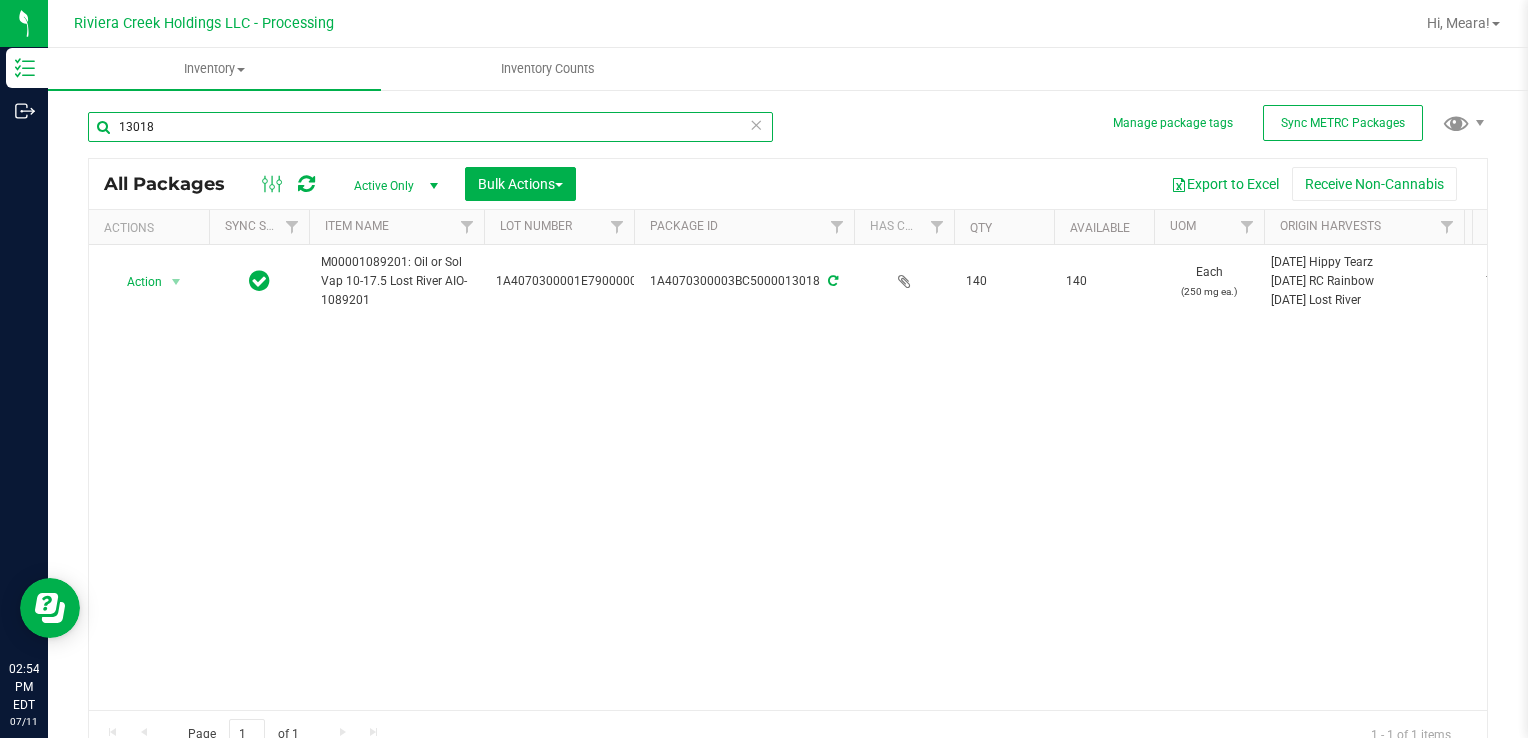 drag, startPoint x: 187, startPoint y: 134, endPoint x: -4, endPoint y: 146, distance: 191.37659 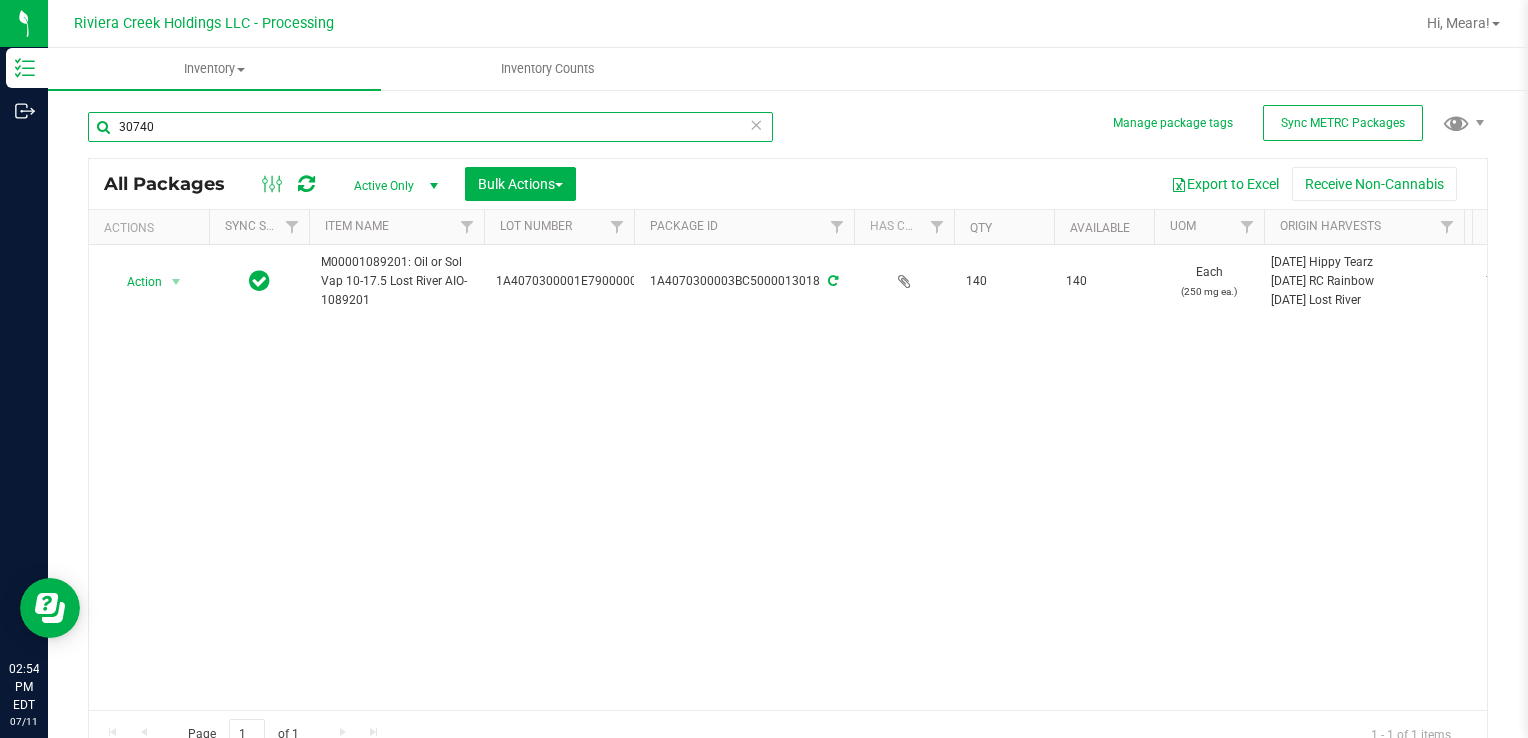 type on "30740" 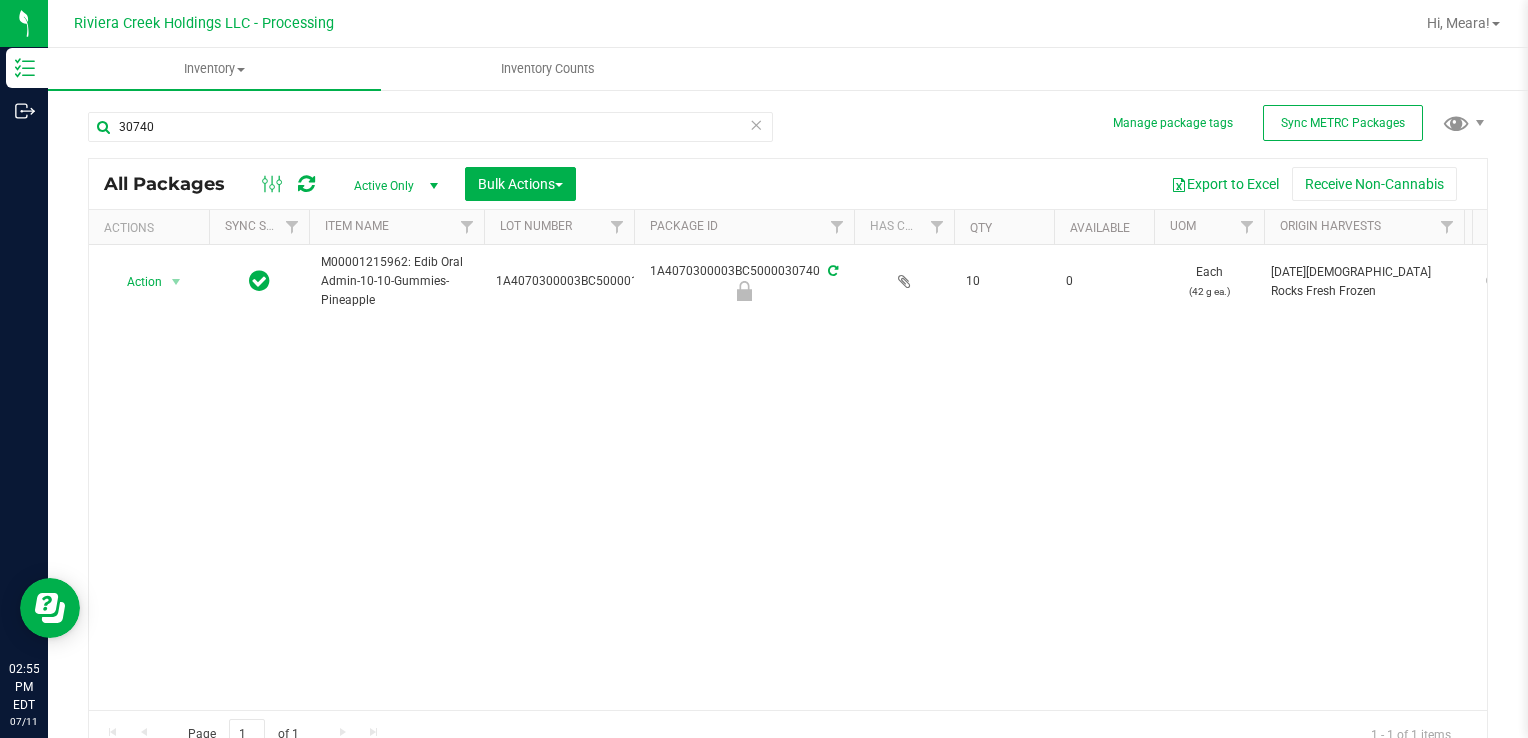 click at bounding box center (288, 184) 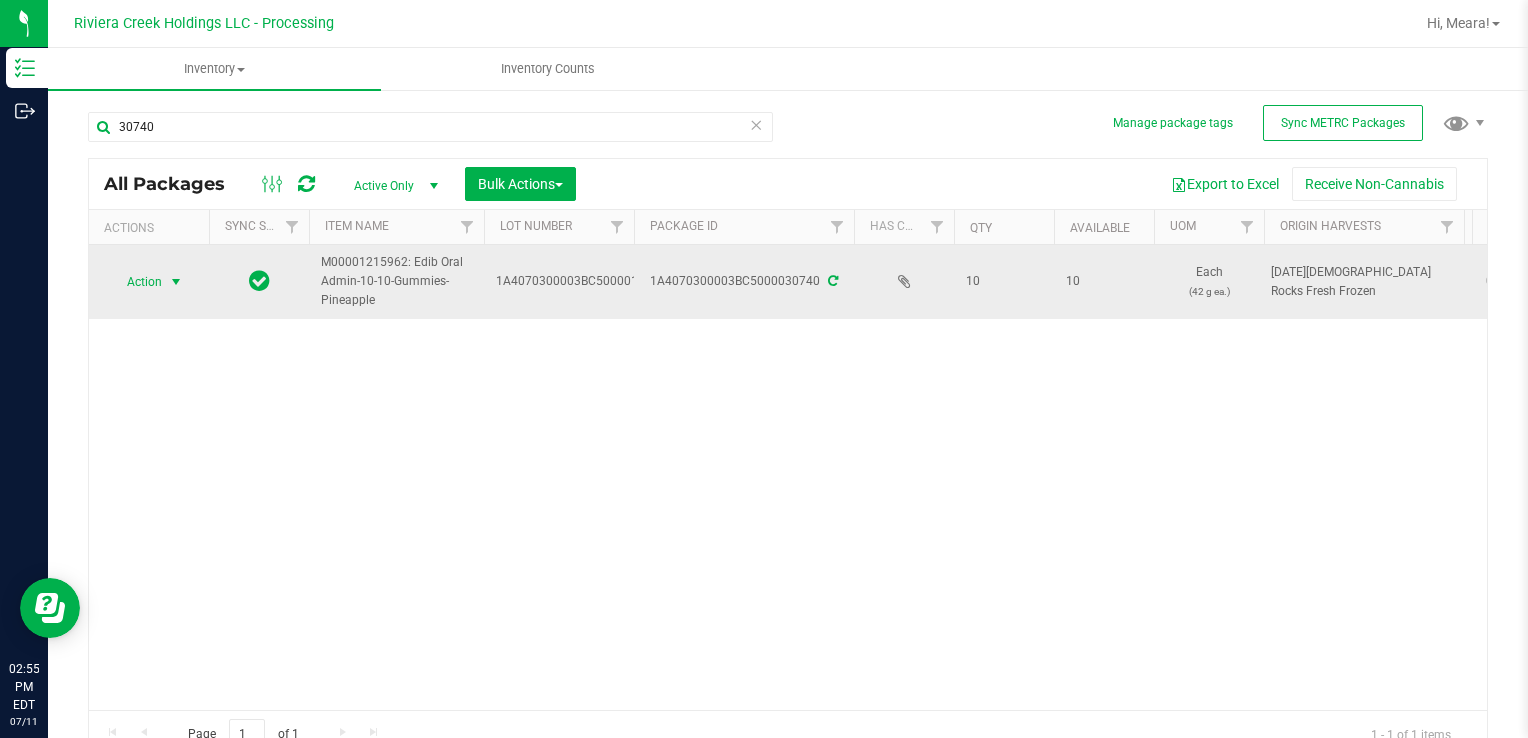 click on "Action" at bounding box center [136, 282] 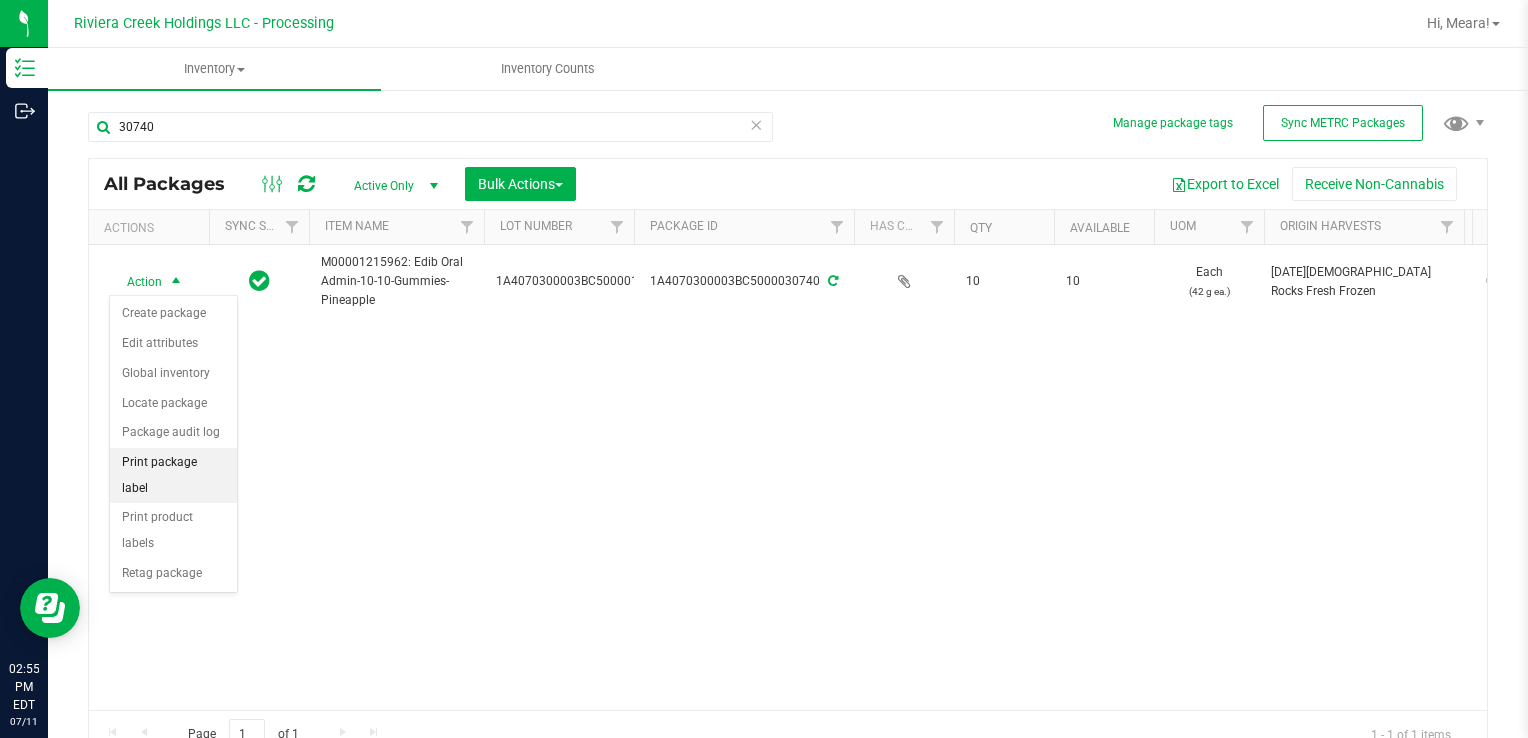 click on "Print package label" at bounding box center [173, 475] 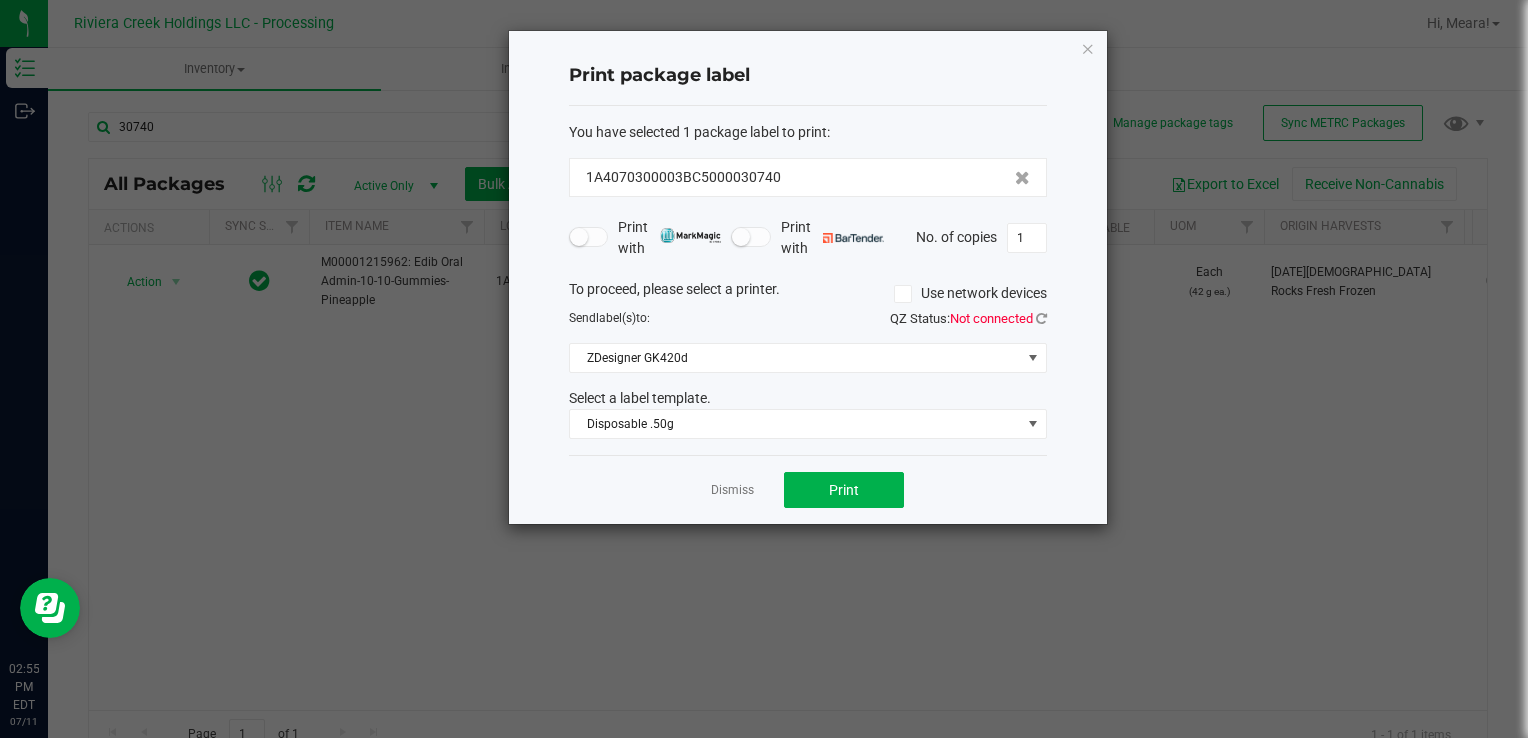 click on "You have selected 1 package label to print  :   1A4070300003BC5000030740   Print with   Print with   No. of copies  1  To proceed, please select a printer.   Use network devices  Send  label(s)  to:  QZ Status:   Not connected  ZDesigner GK420d  Select a label template.  Disposable .50g" 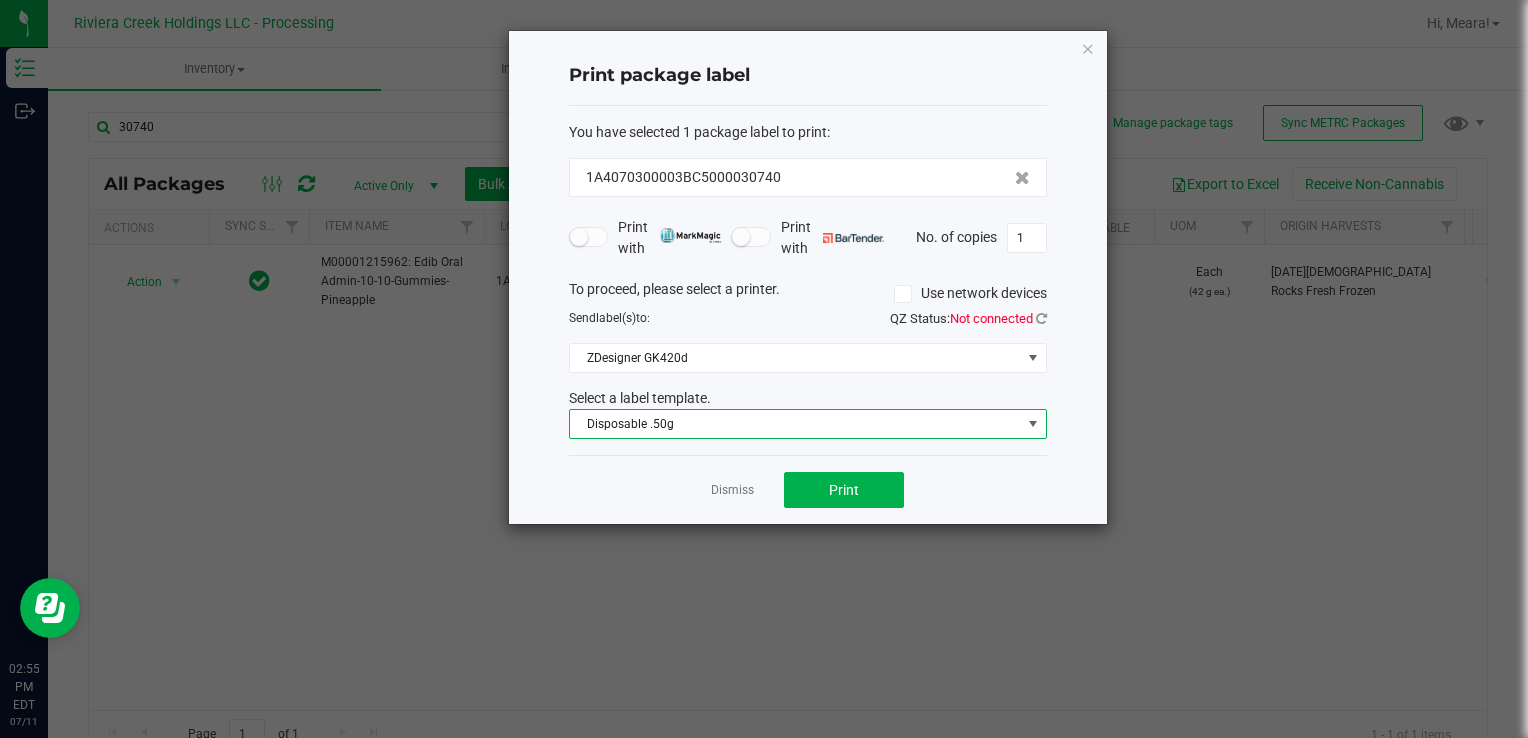 click on "Disposable .50g" at bounding box center [795, 424] 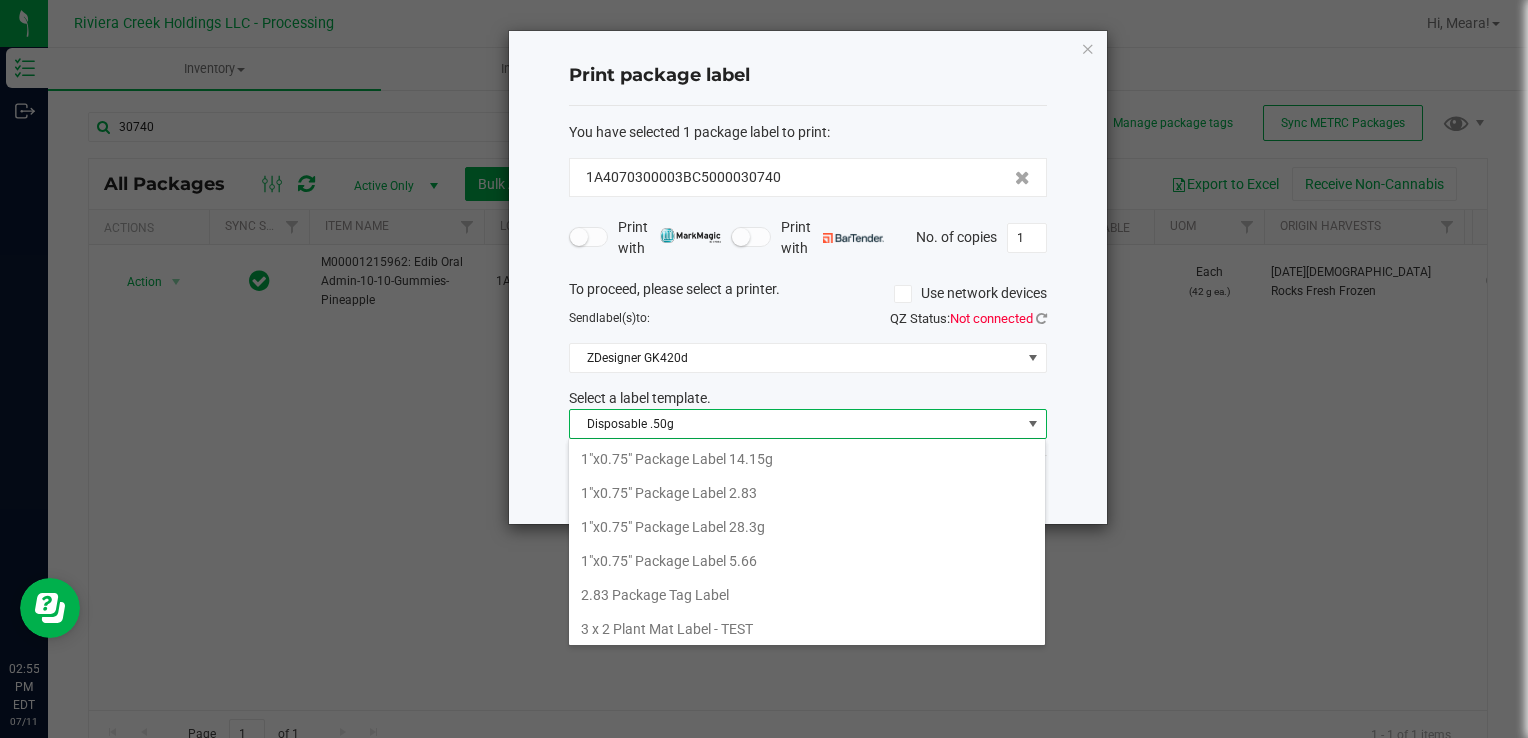 scroll, scrollTop: 372, scrollLeft: 0, axis: vertical 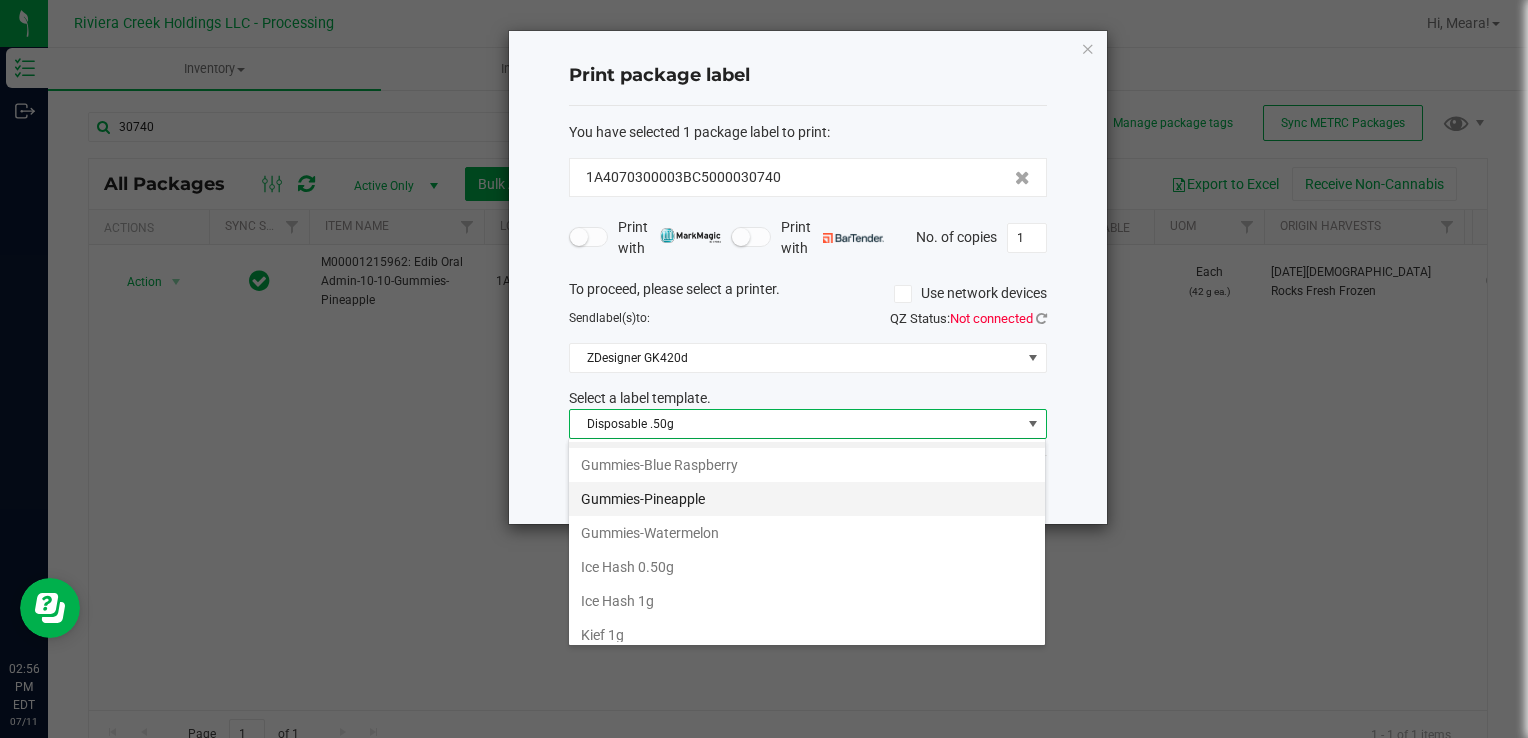 click on "Gummies-Pineapple" at bounding box center [807, 499] 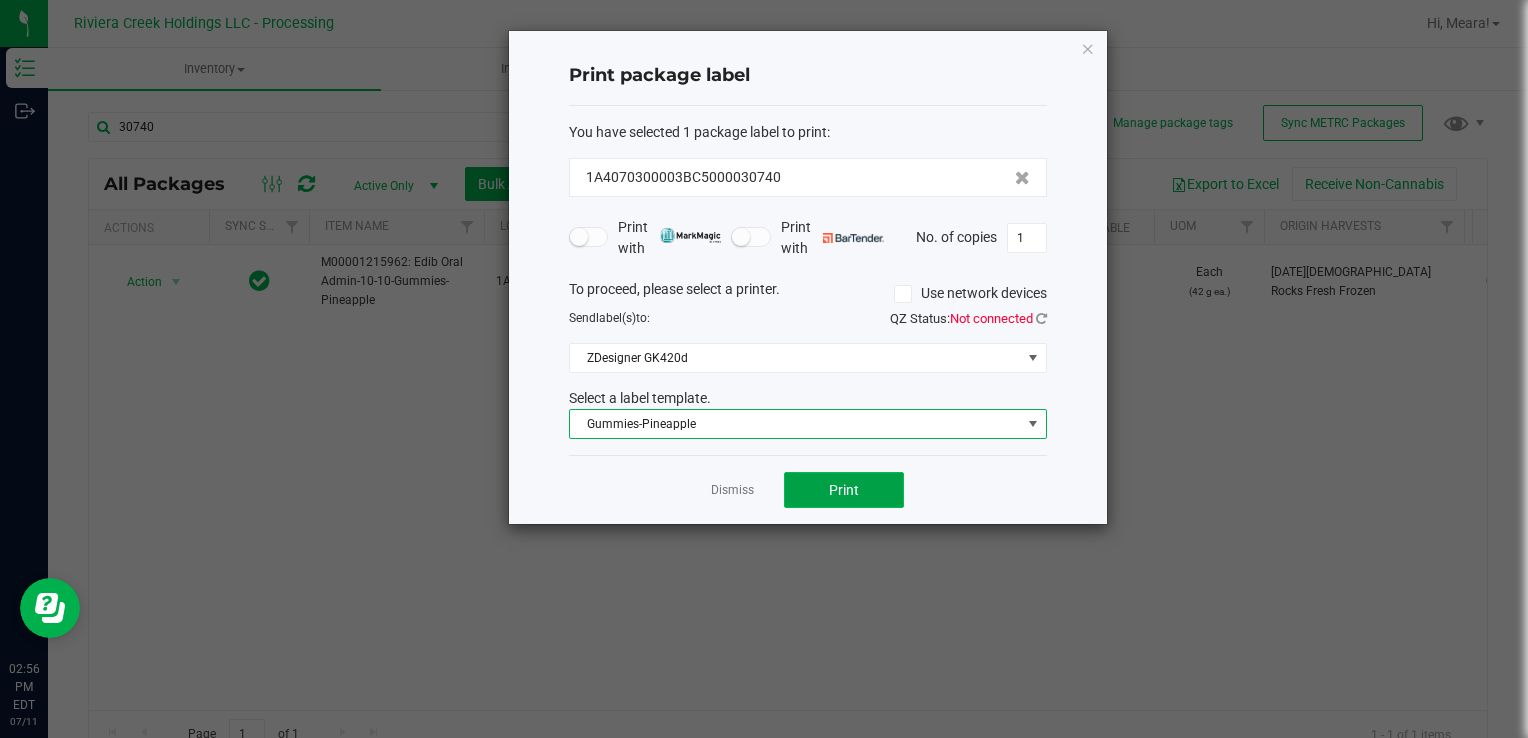 click on "Print" 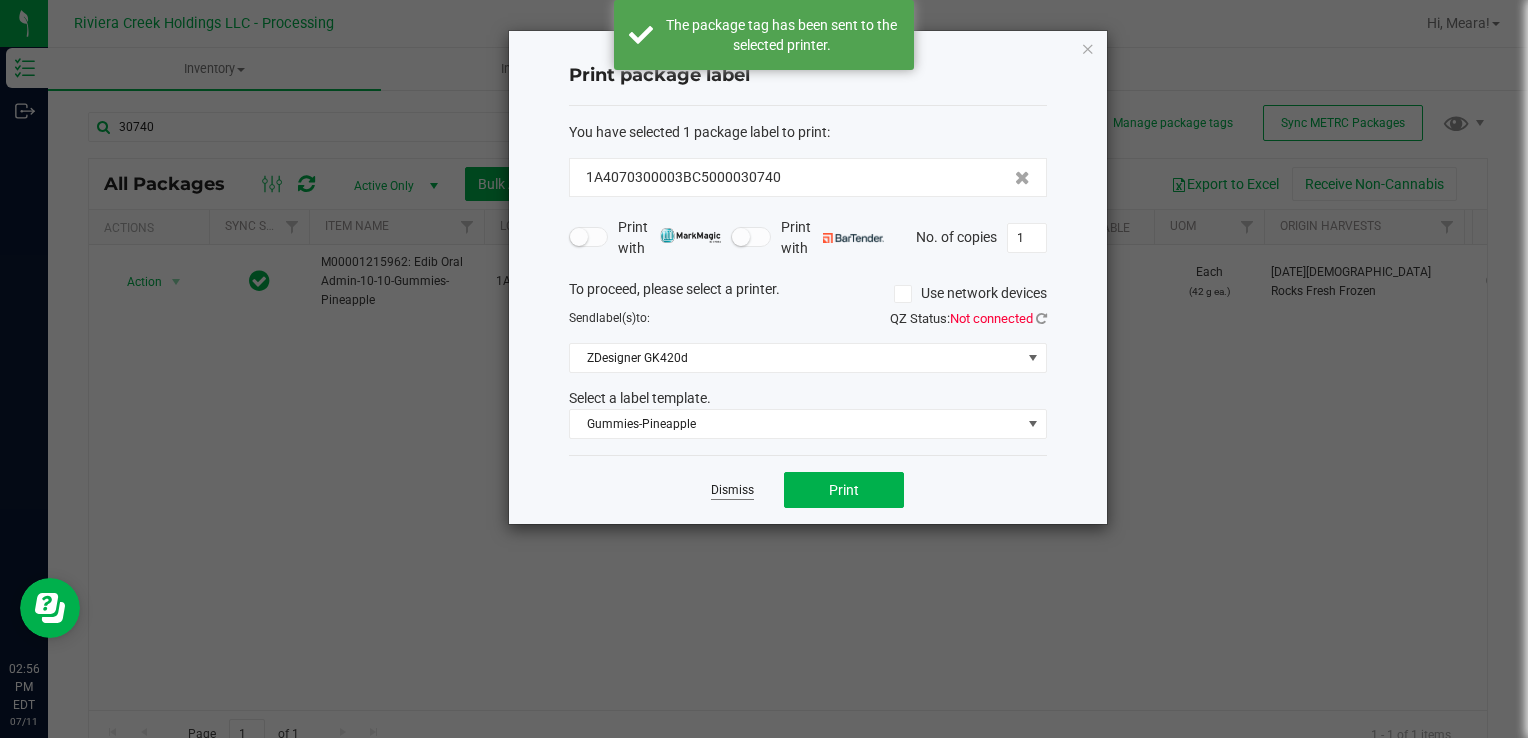 click on "Dismiss" 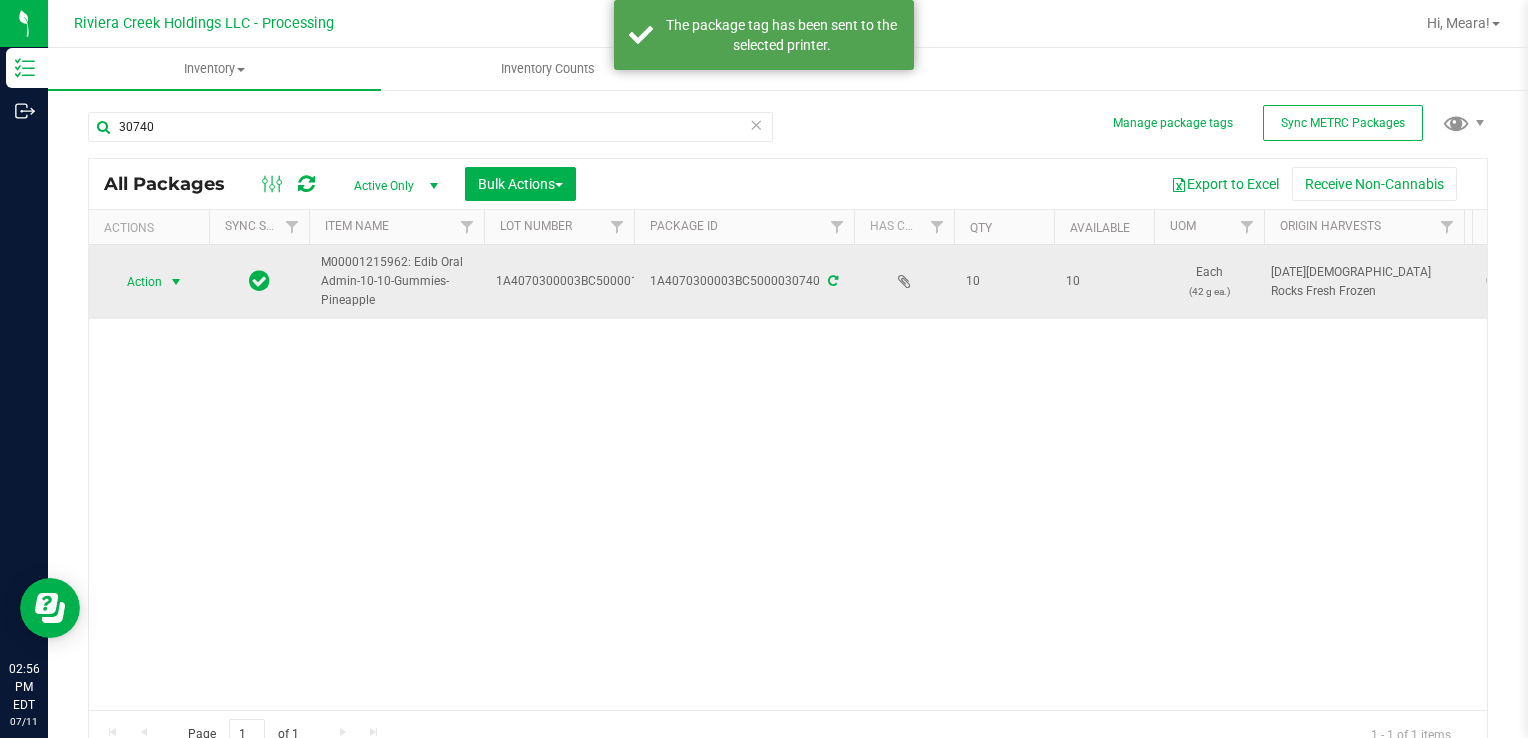 click on "Action" at bounding box center [136, 282] 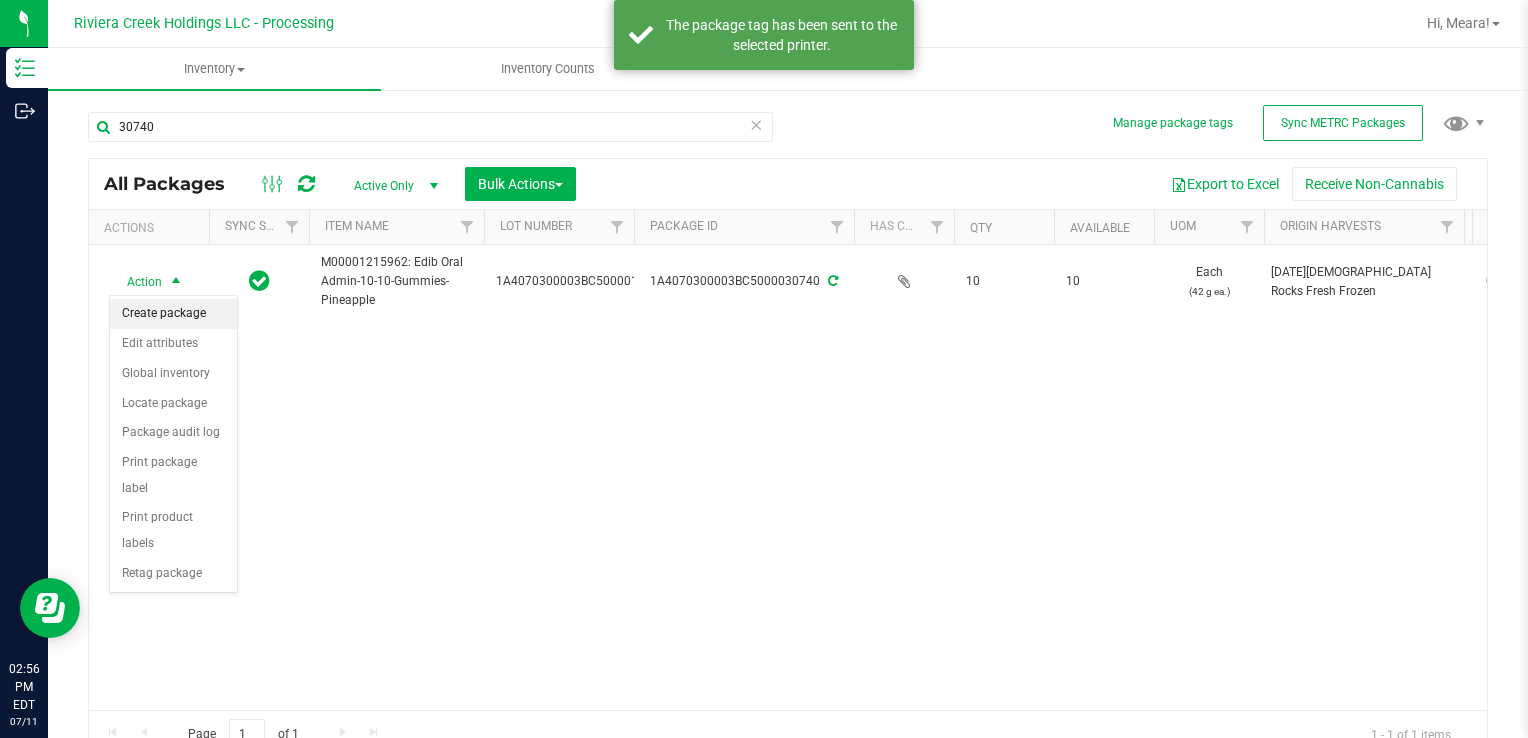 click on "Create package" at bounding box center (173, 314) 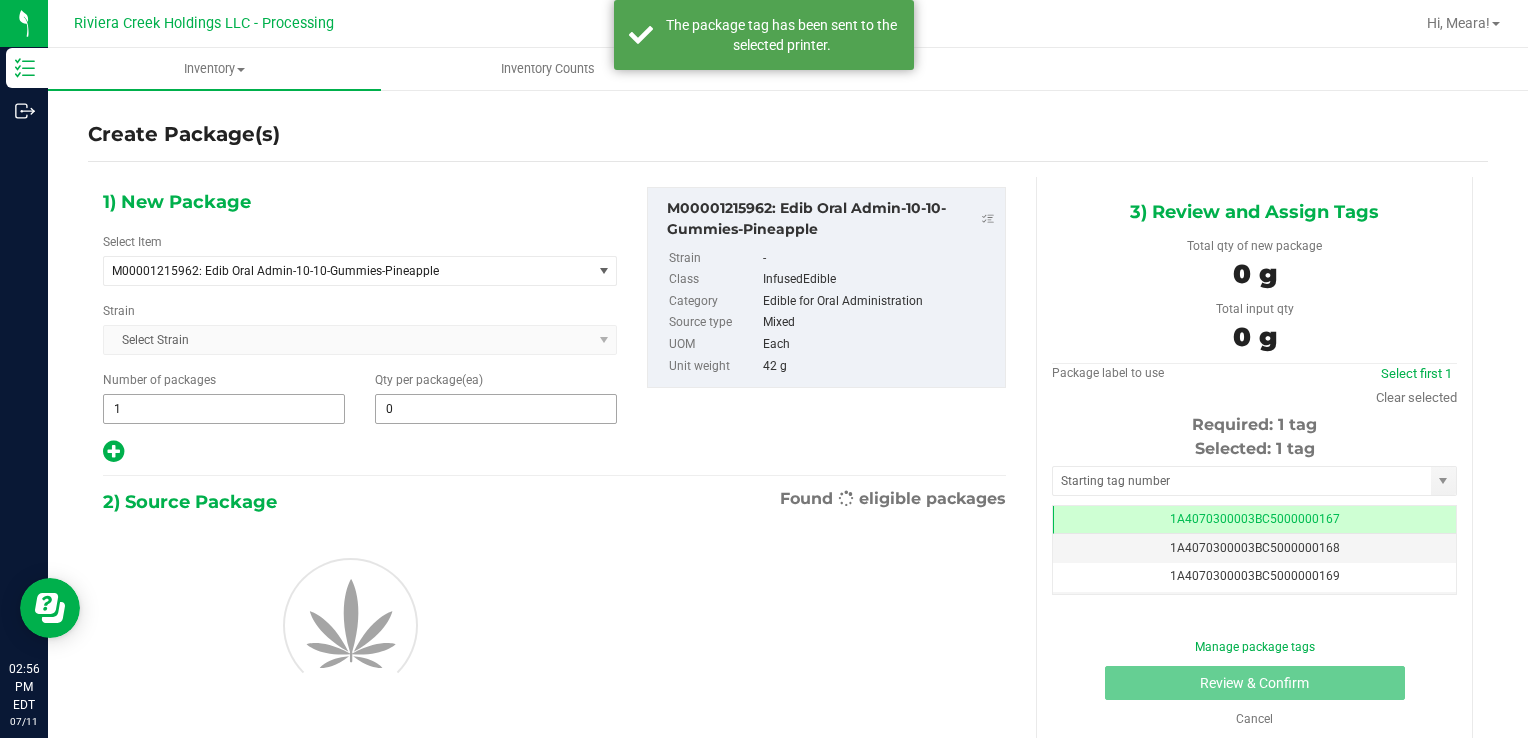 scroll, scrollTop: 0, scrollLeft: 0, axis: both 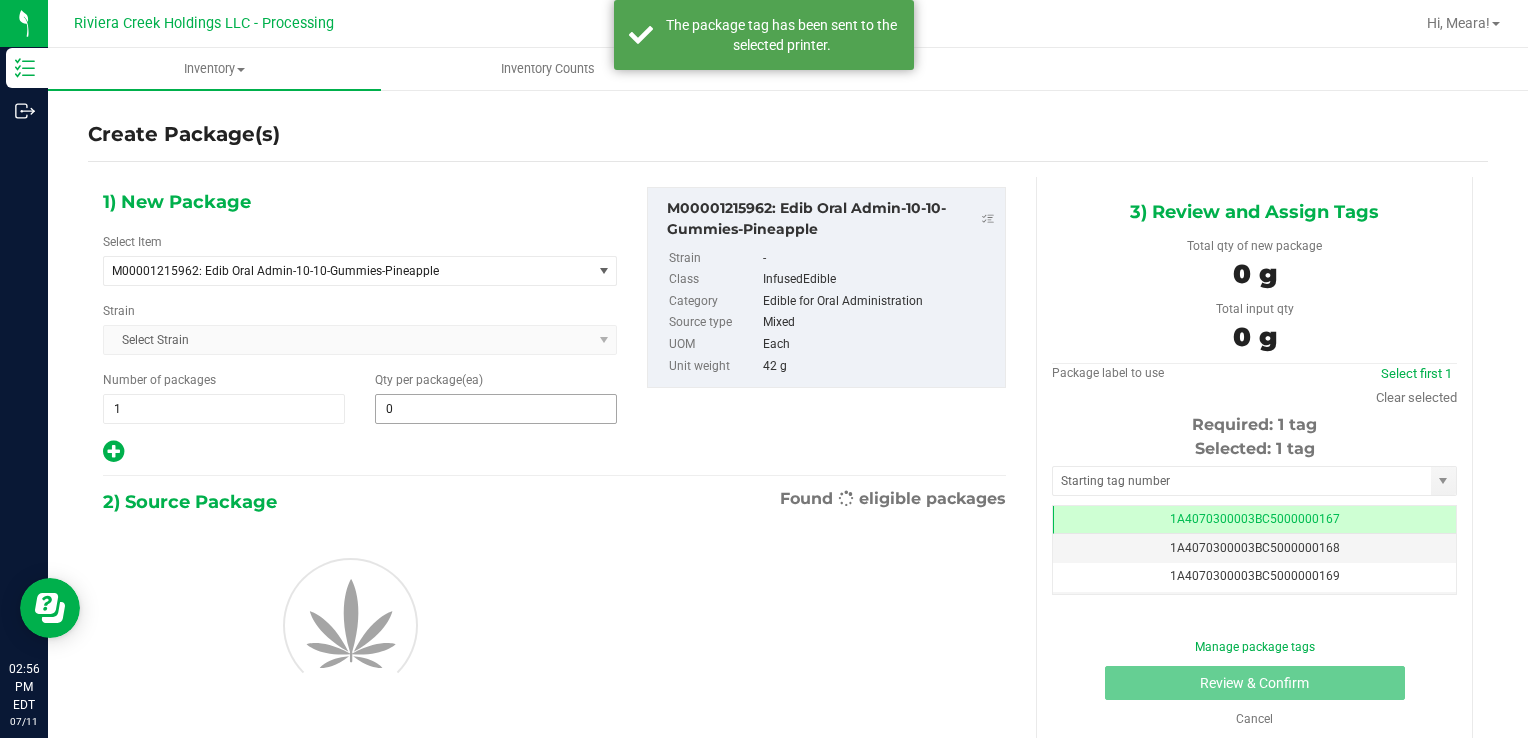 type 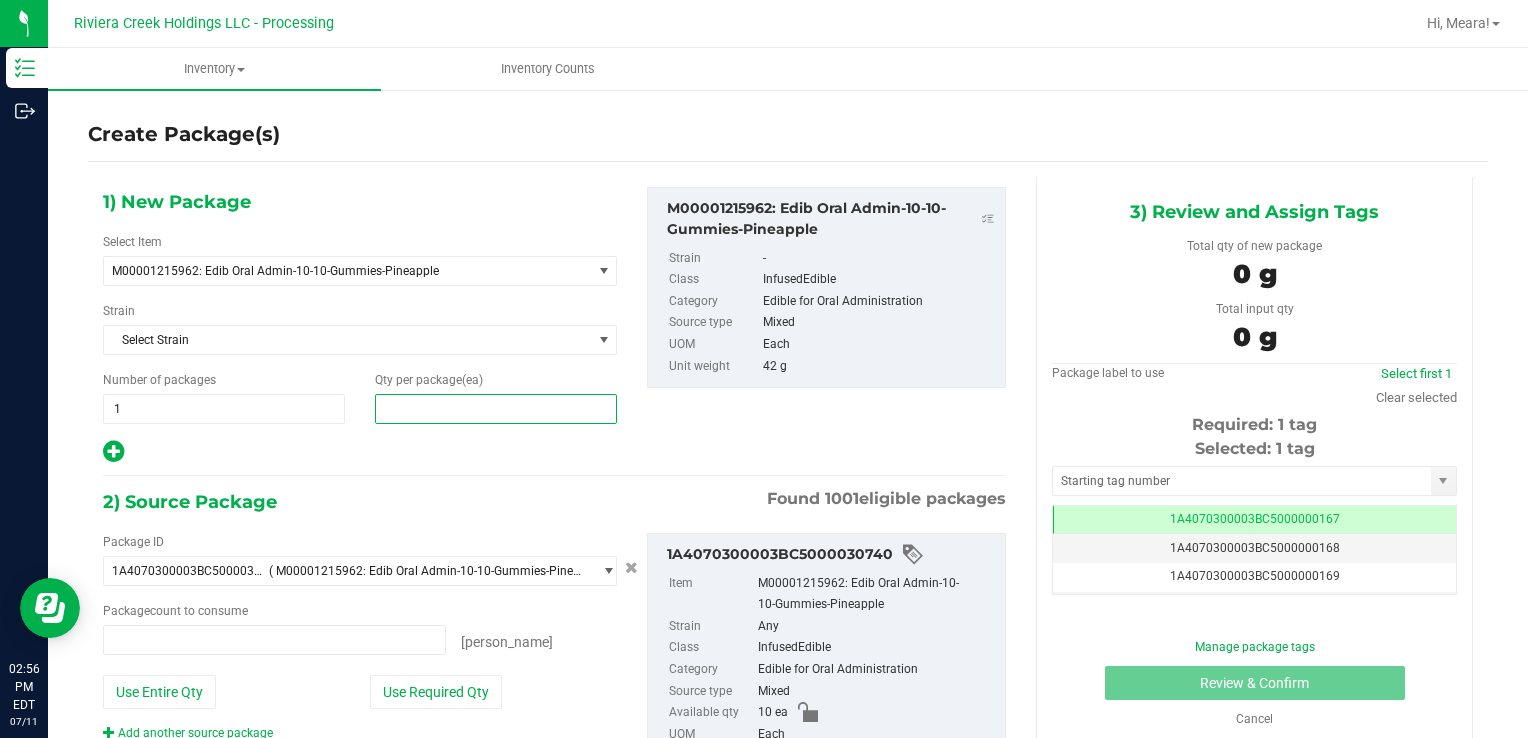 click at bounding box center (496, 409) 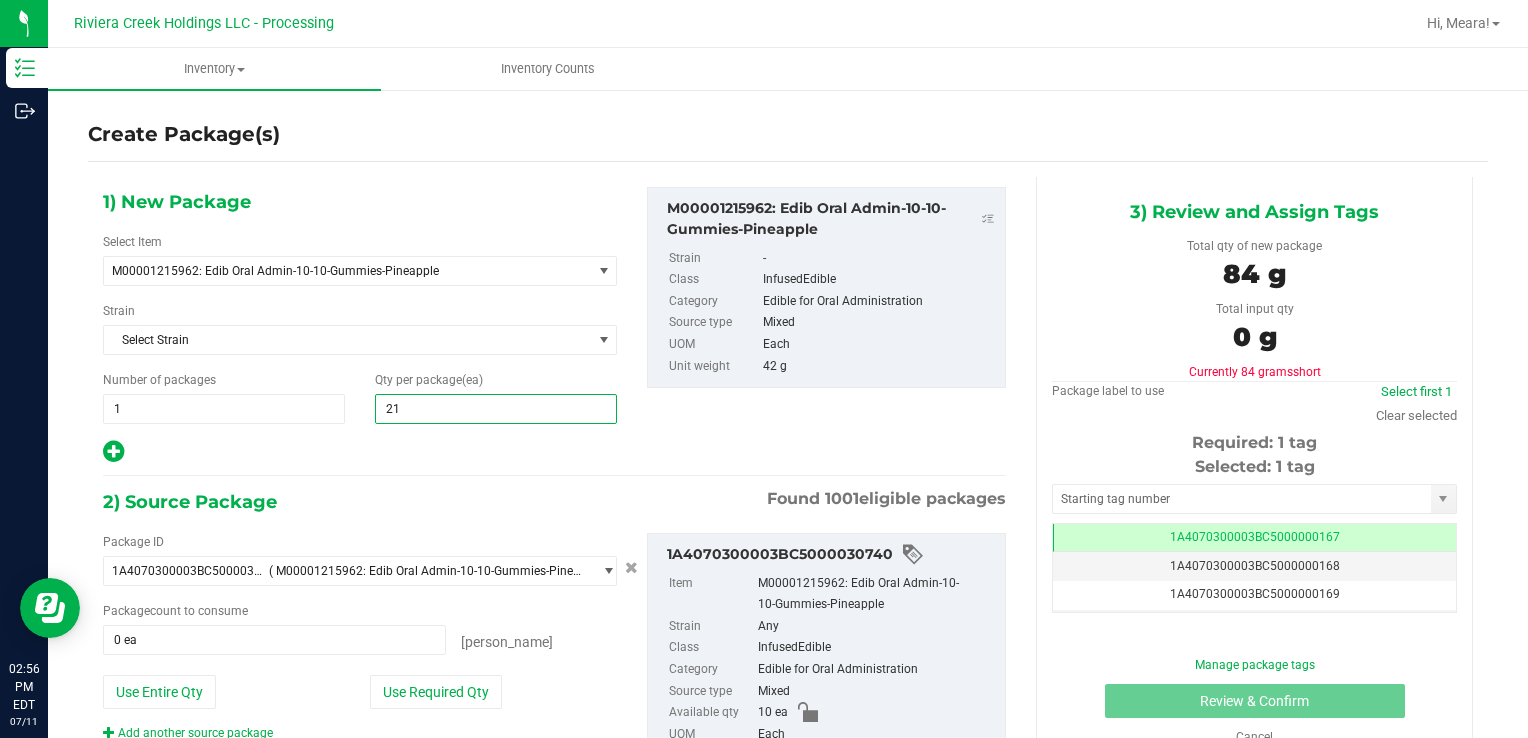 type on "210" 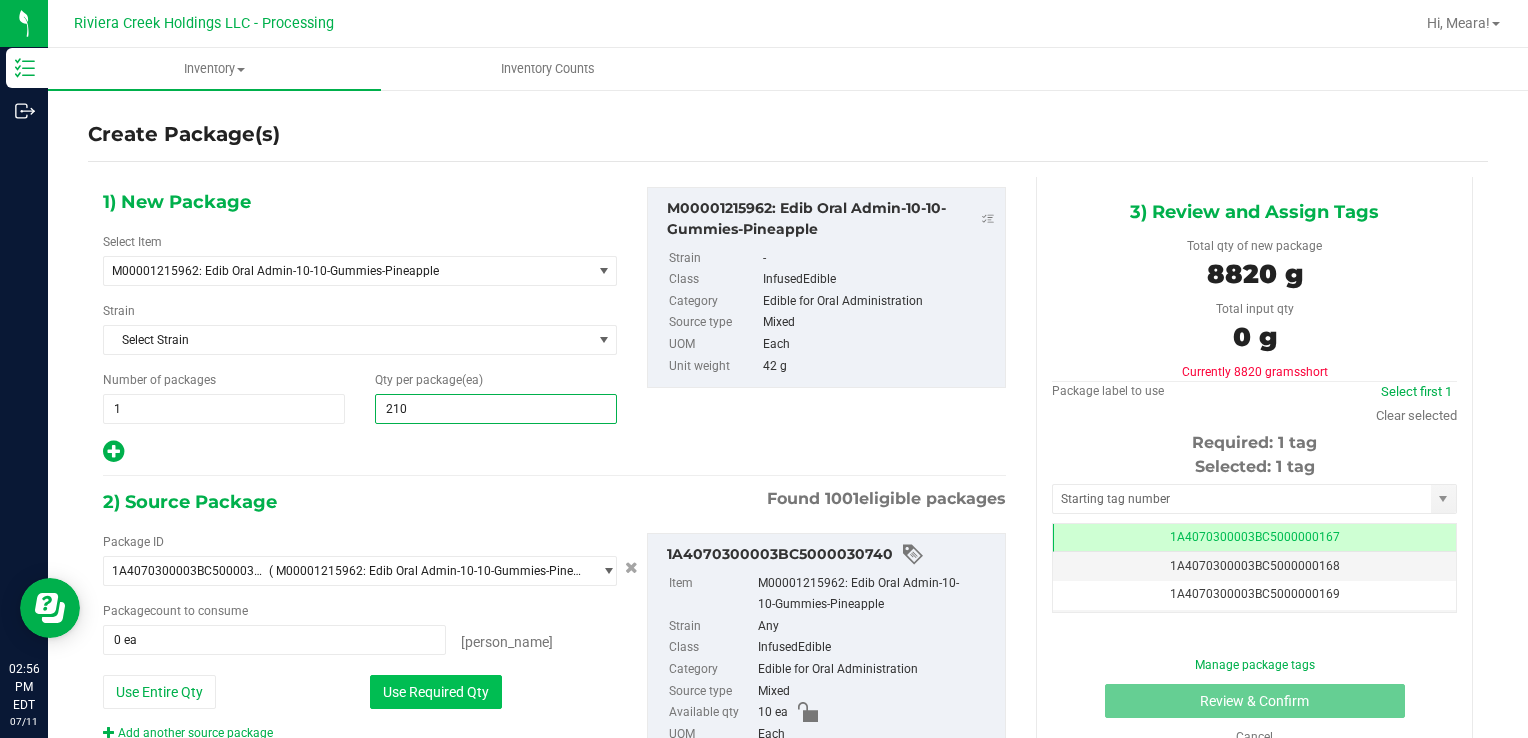 type on "210" 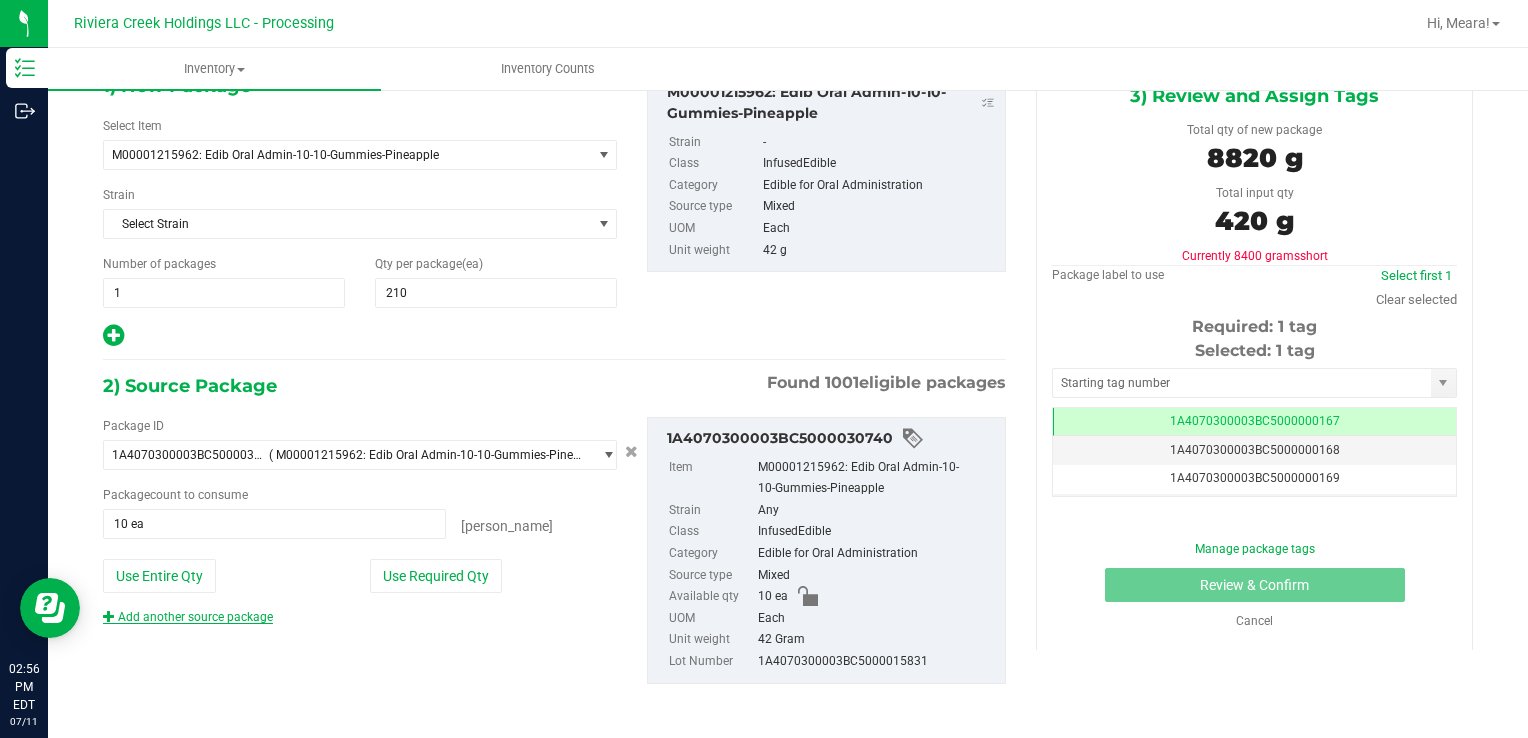 click on "Add another source package" at bounding box center (188, 617) 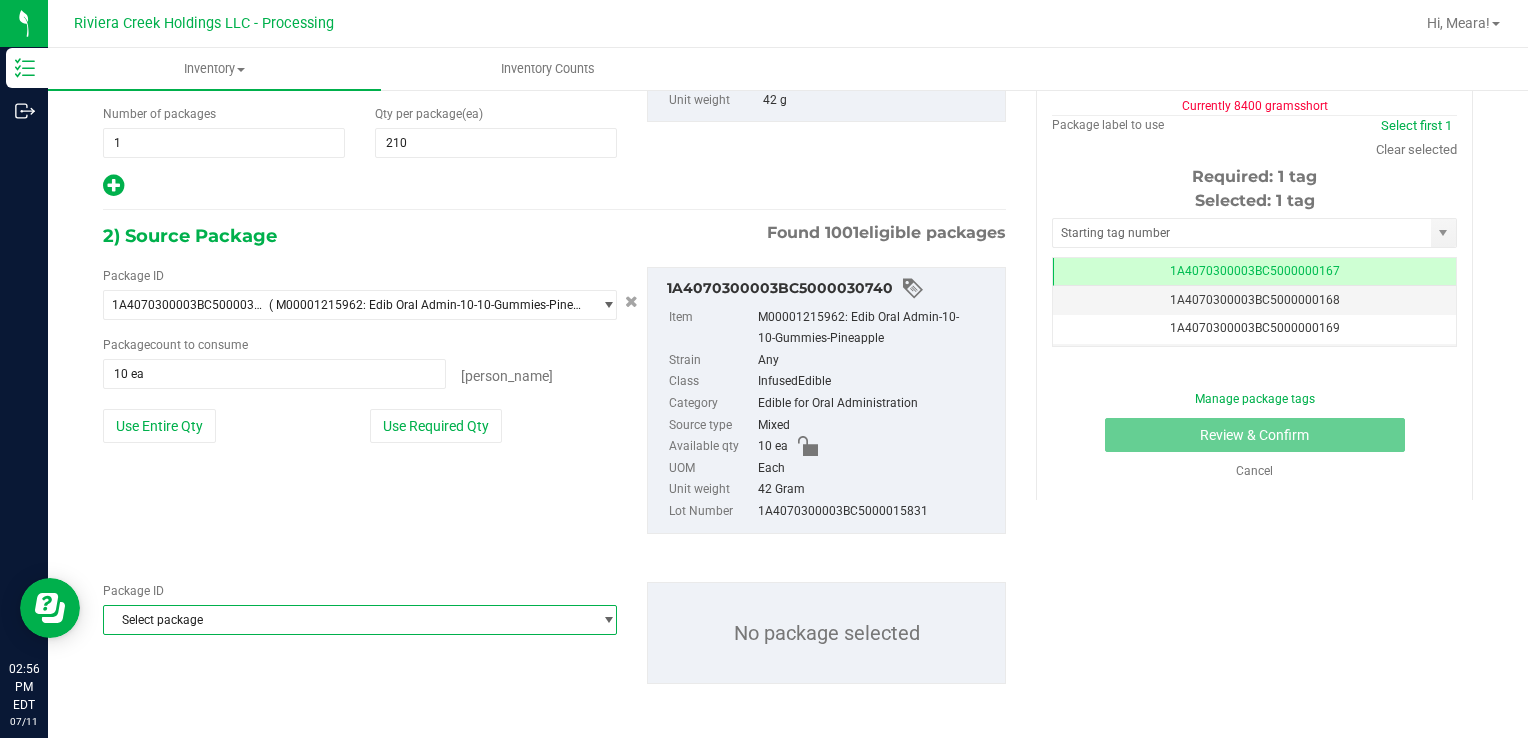 click on "Select package" at bounding box center (347, 620) 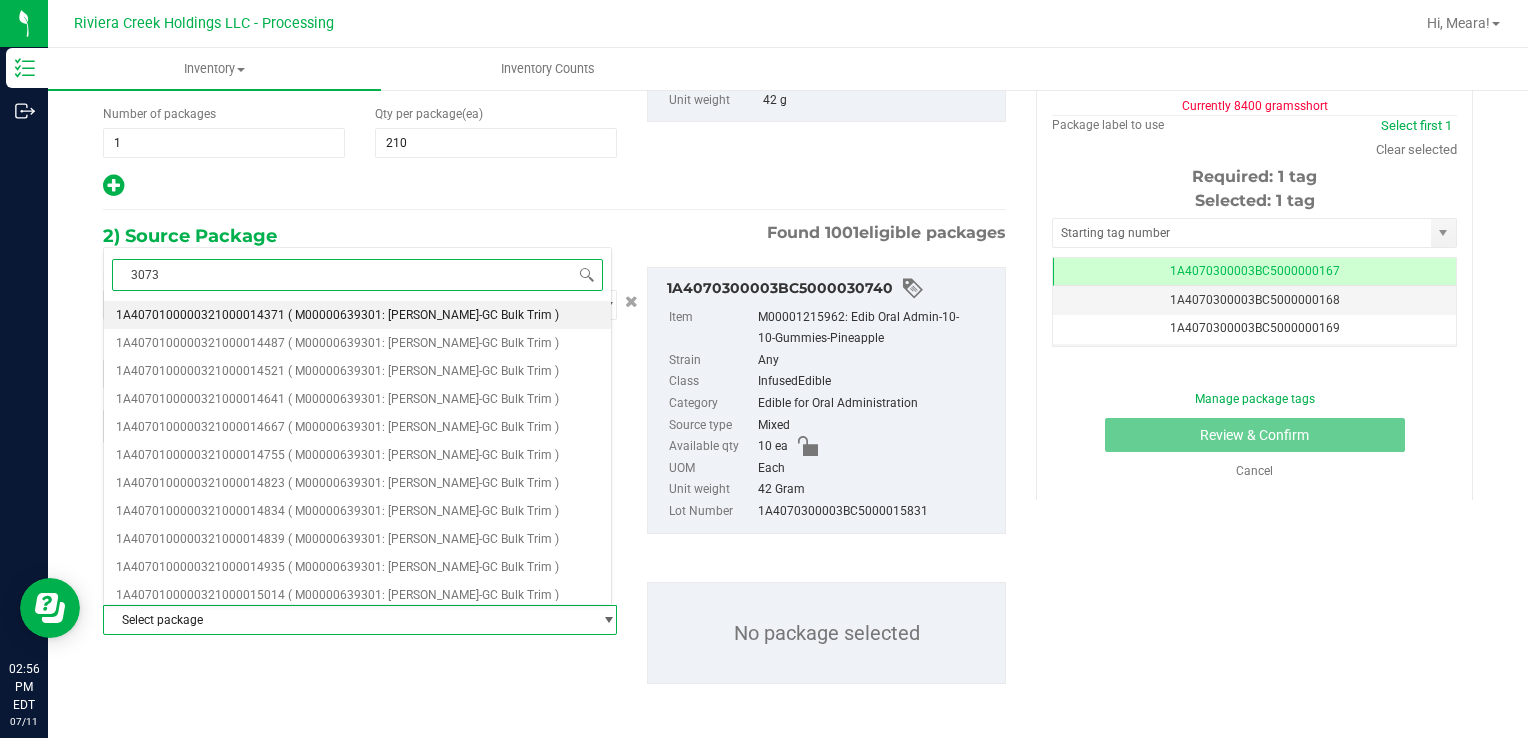 type on "30738" 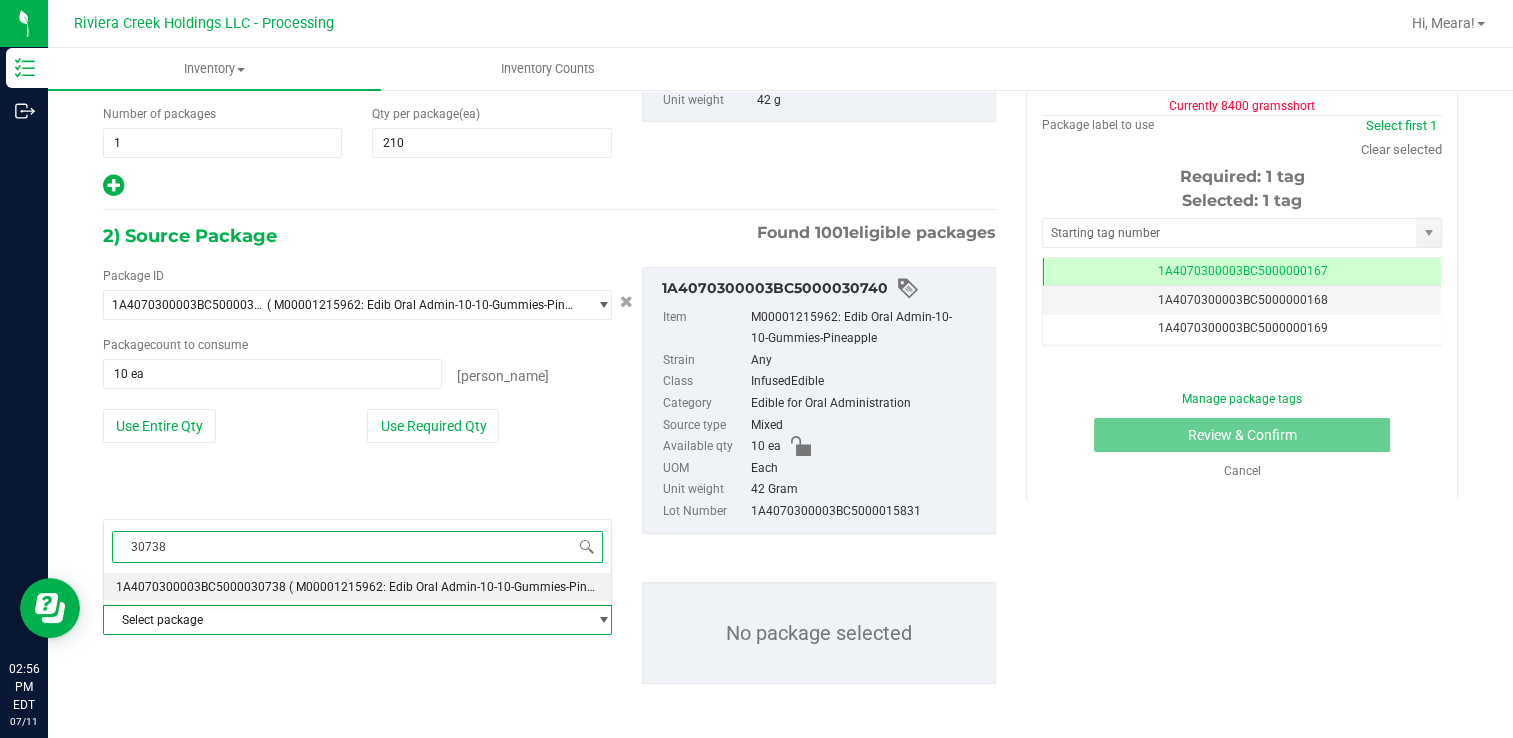 click on "1A4070300003BC5000030738" at bounding box center (201, 587) 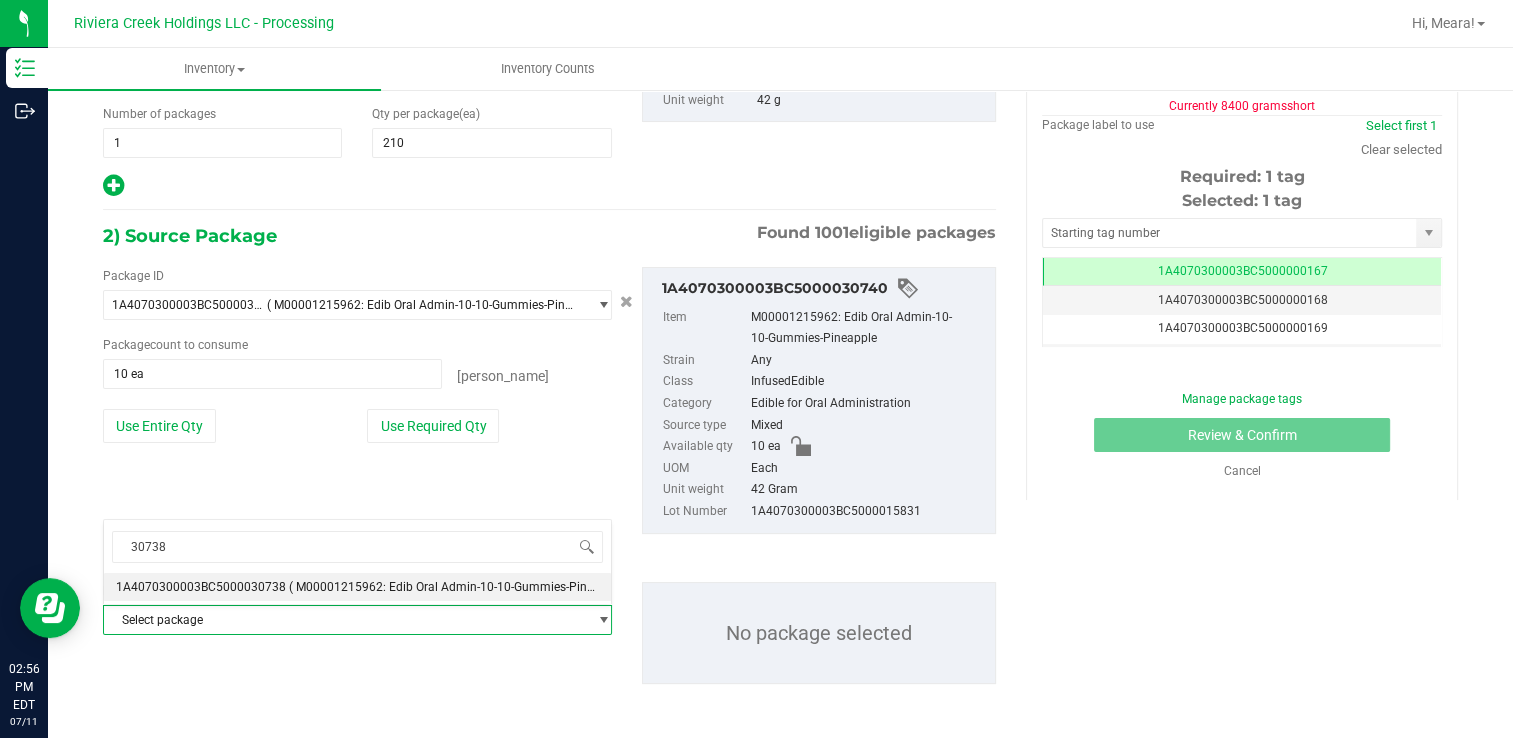 type 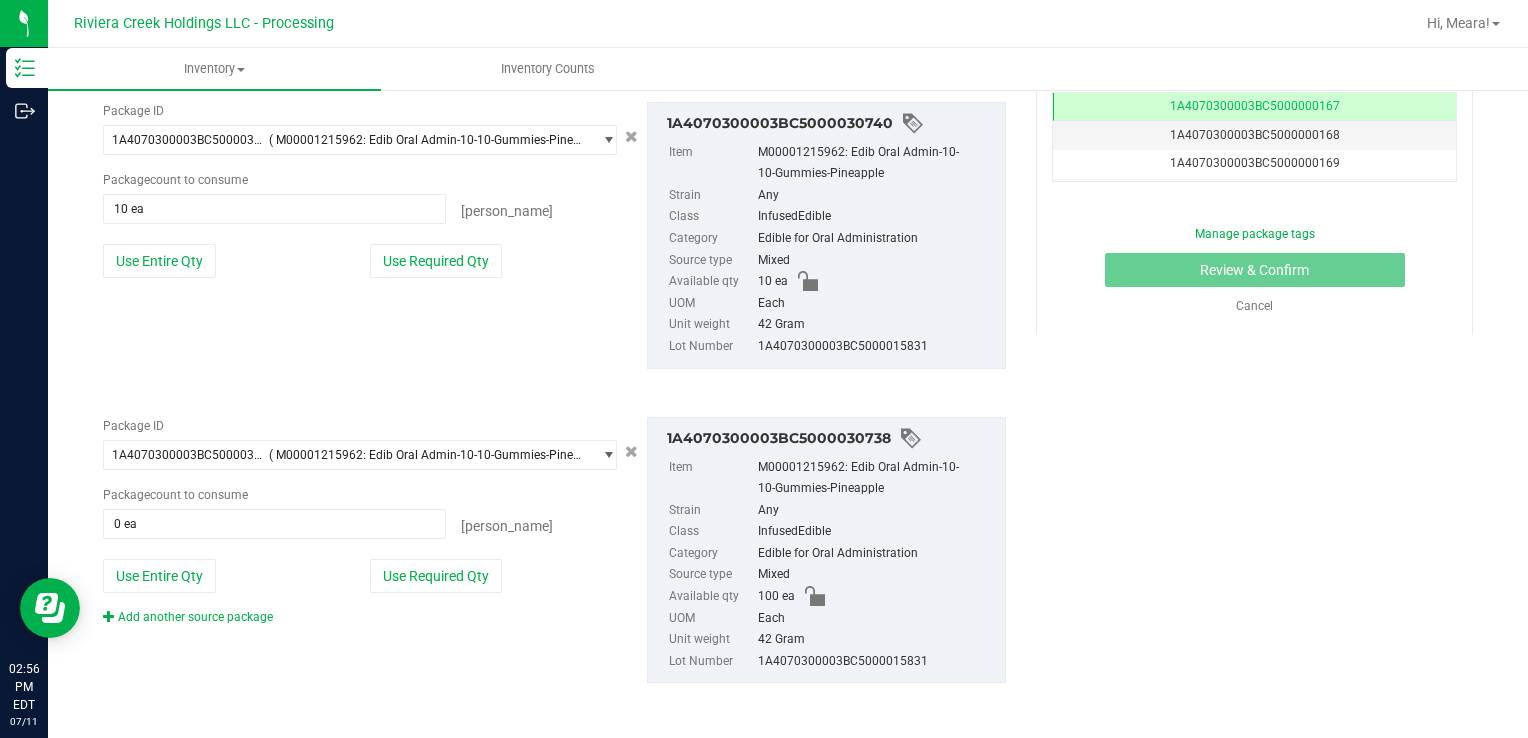 drag, startPoint x: 466, startPoint y: 581, endPoint x: 215, endPoint y: 594, distance: 251.33643 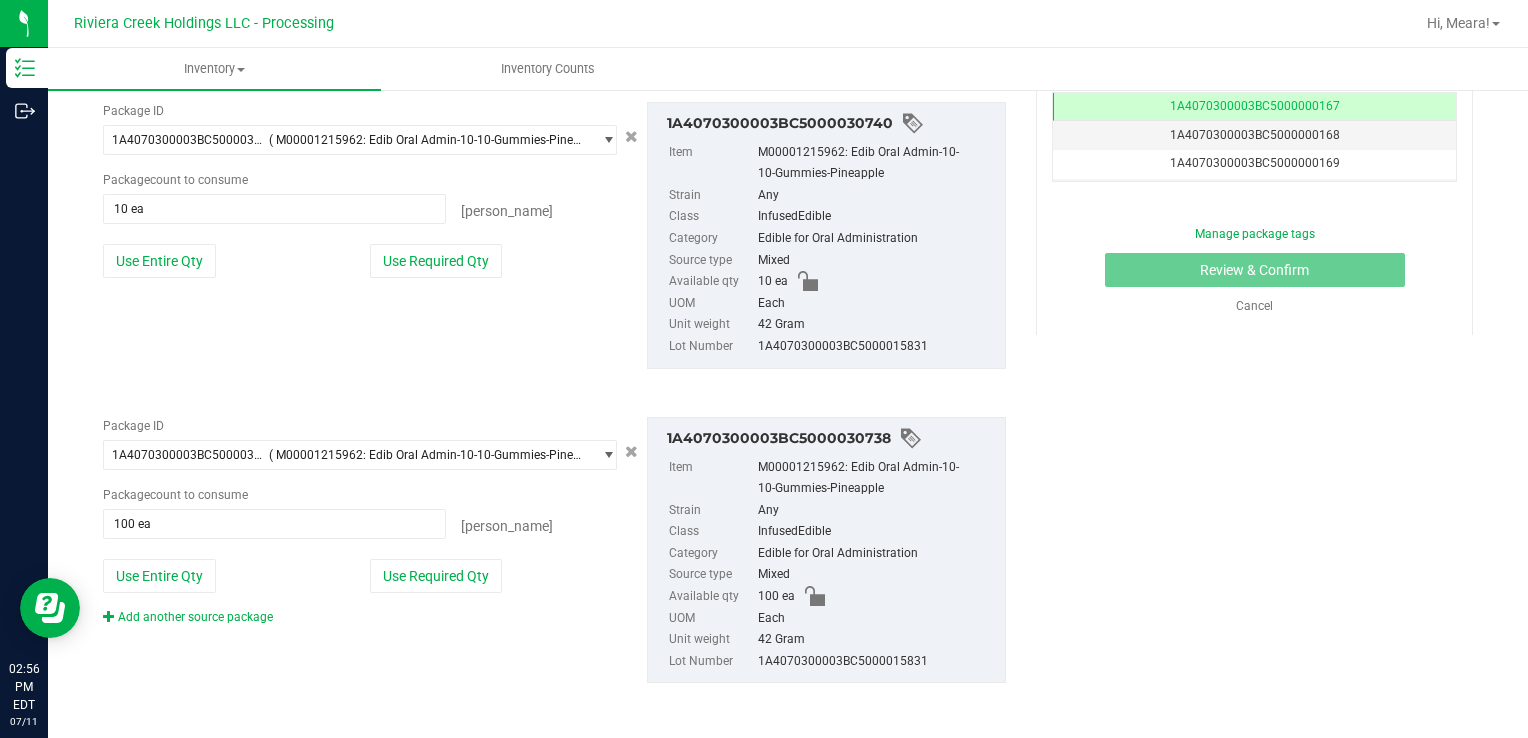 click on "Add another source package" at bounding box center (188, 617) 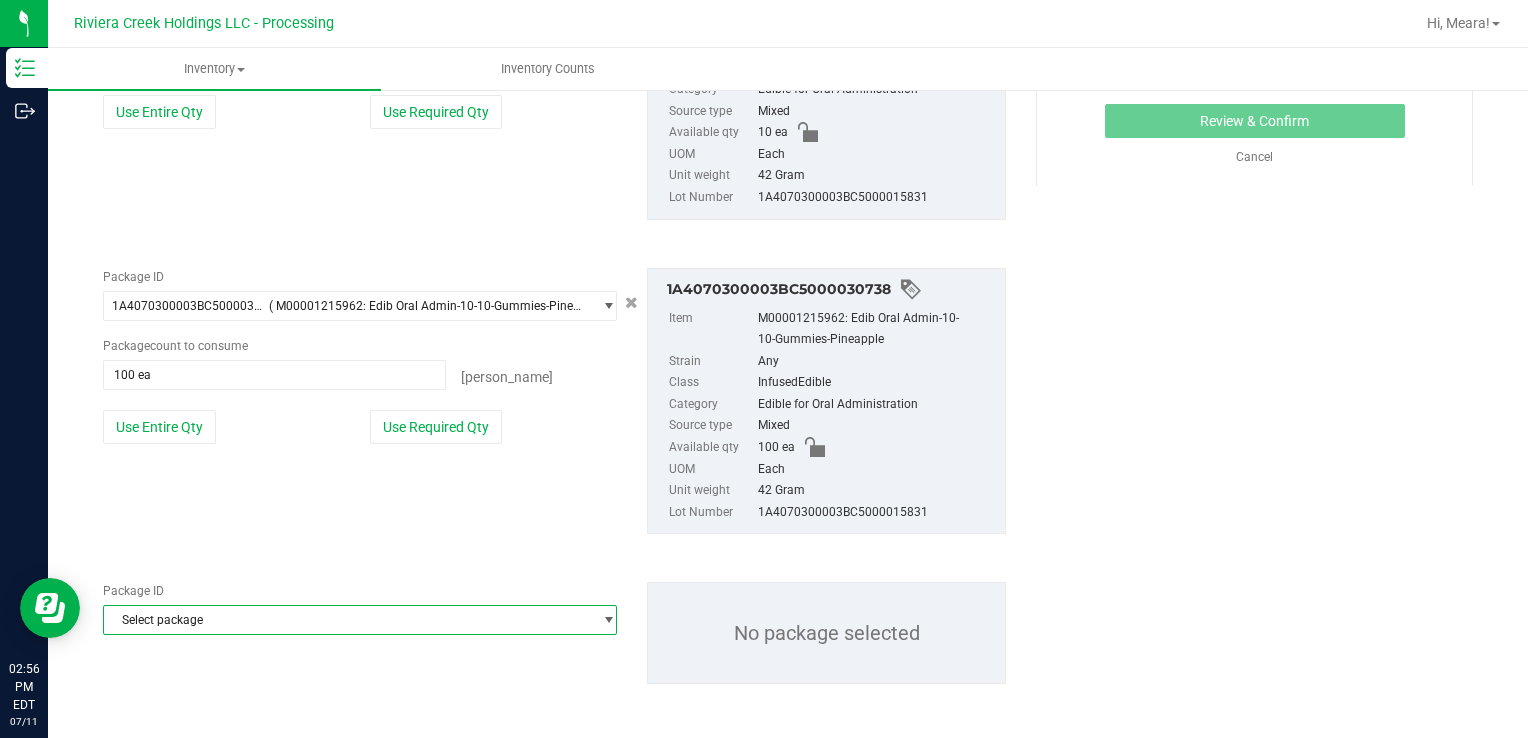 click on "Select package" at bounding box center (347, 620) 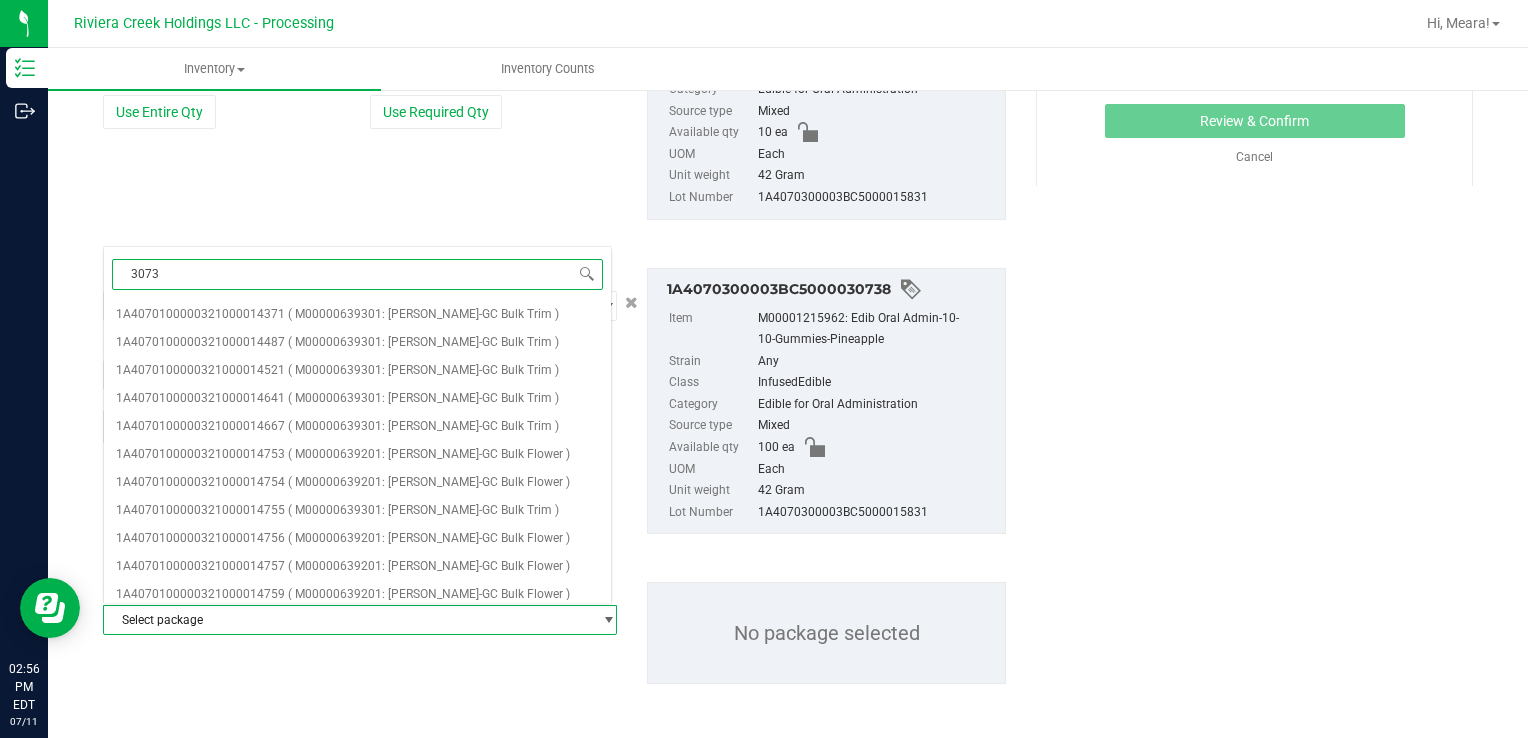 type on "30739" 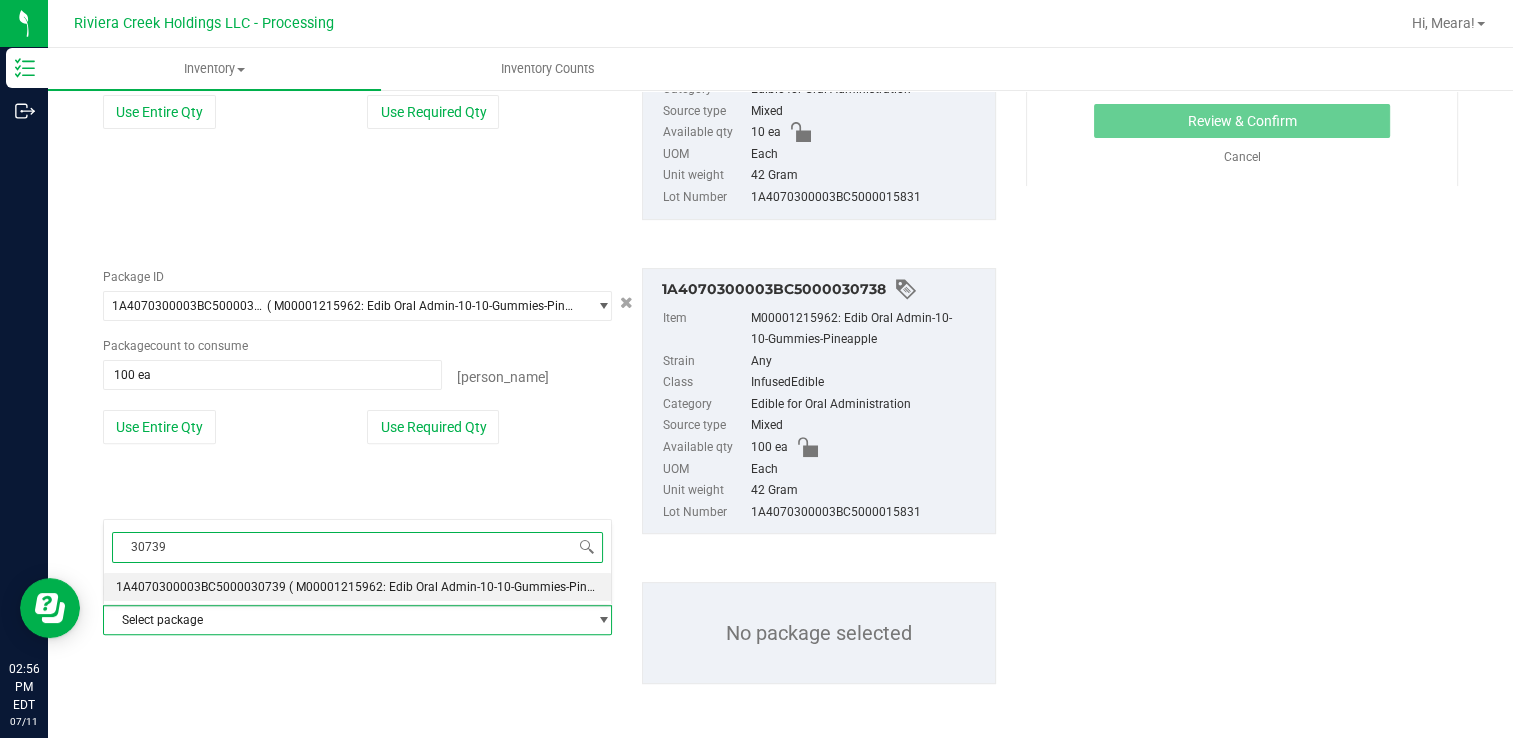 click on "1A4070300003BC5000030739" at bounding box center [201, 587] 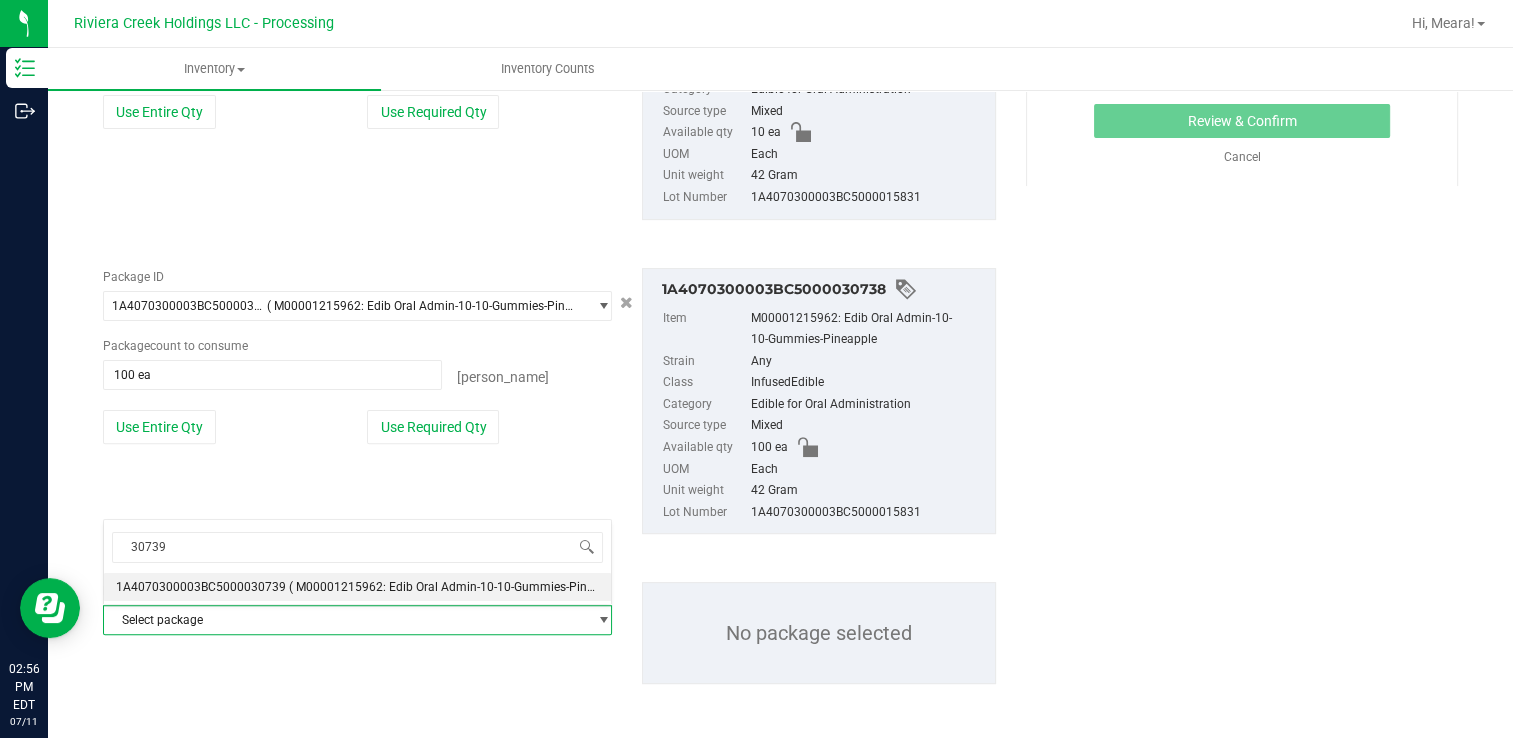type 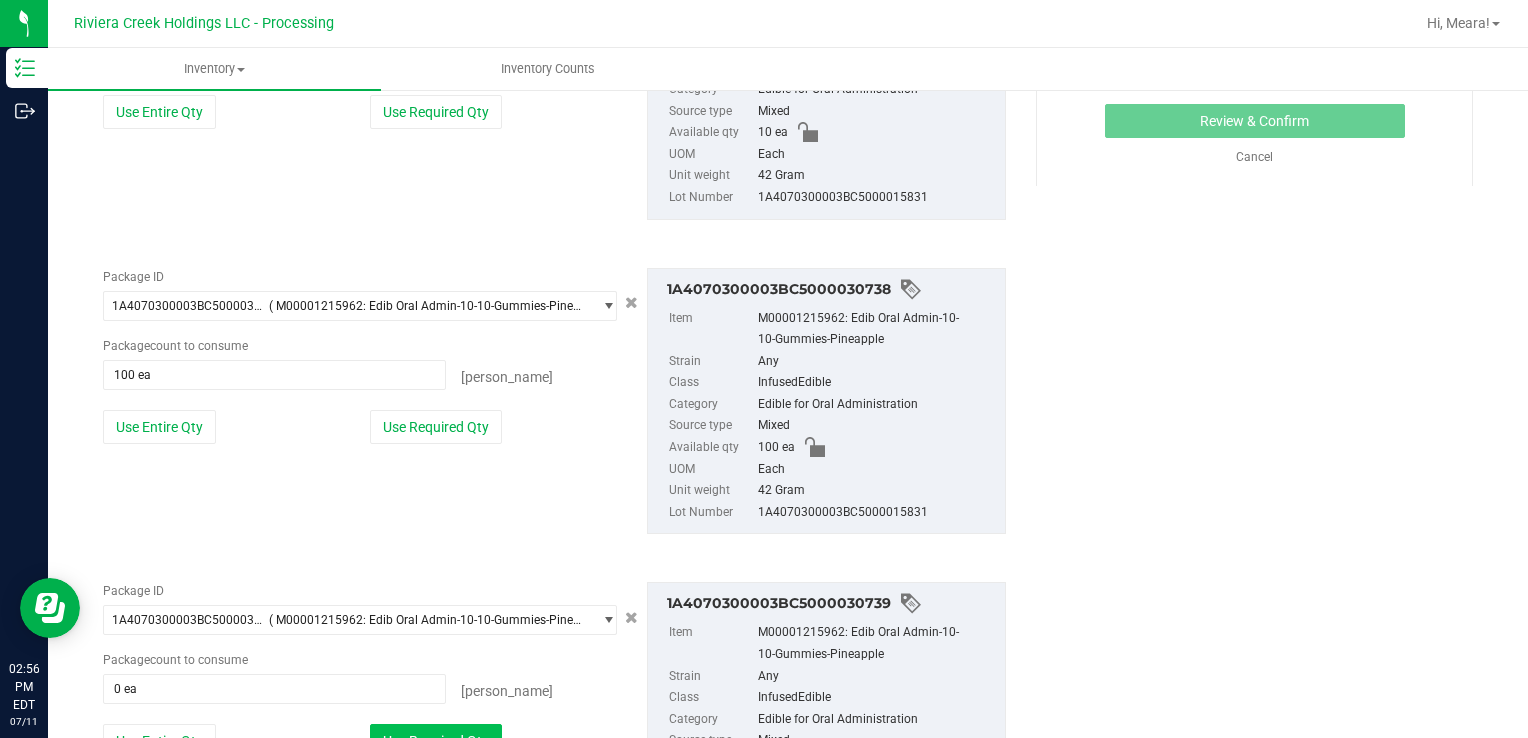 click on "Use Required Qty" at bounding box center (436, 741) 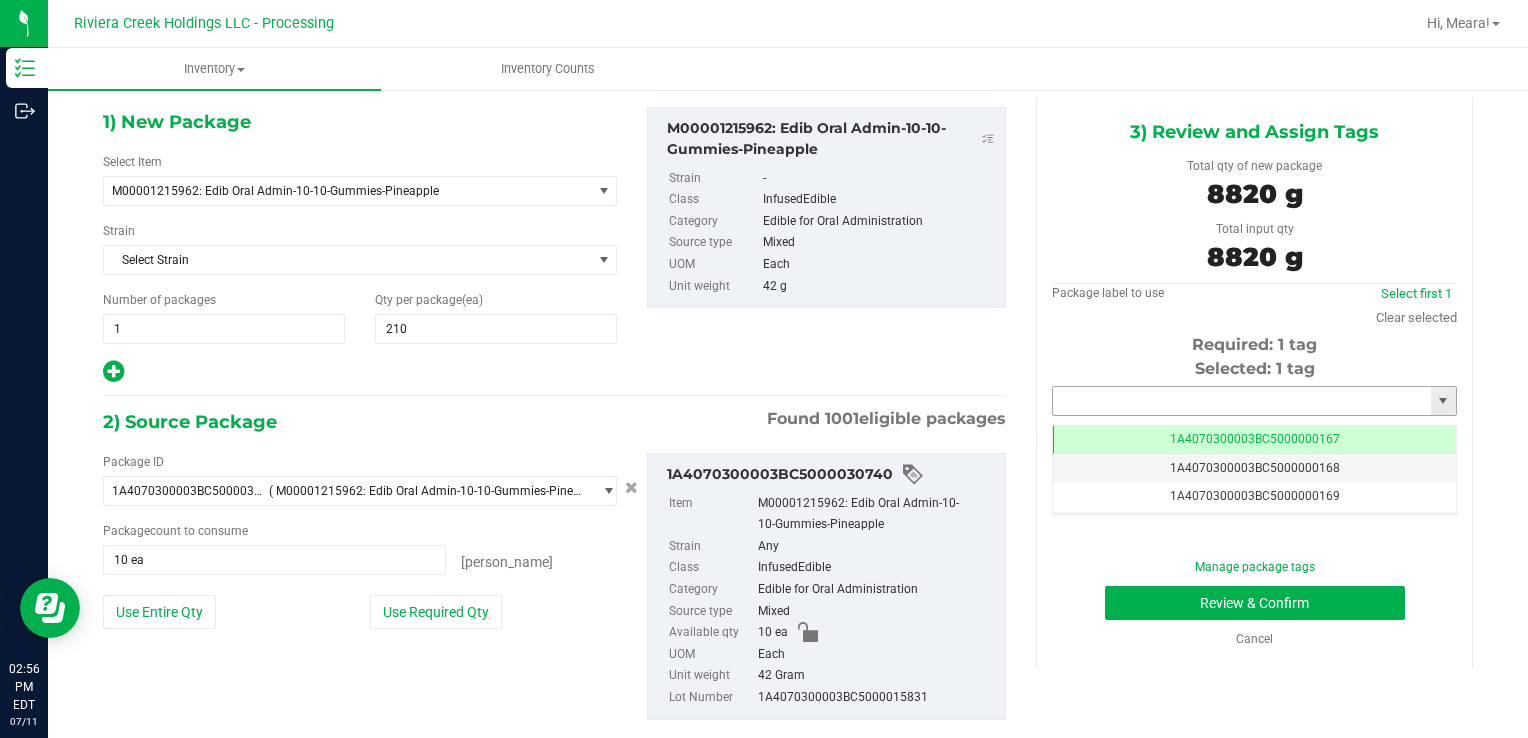 click at bounding box center [1242, 401] 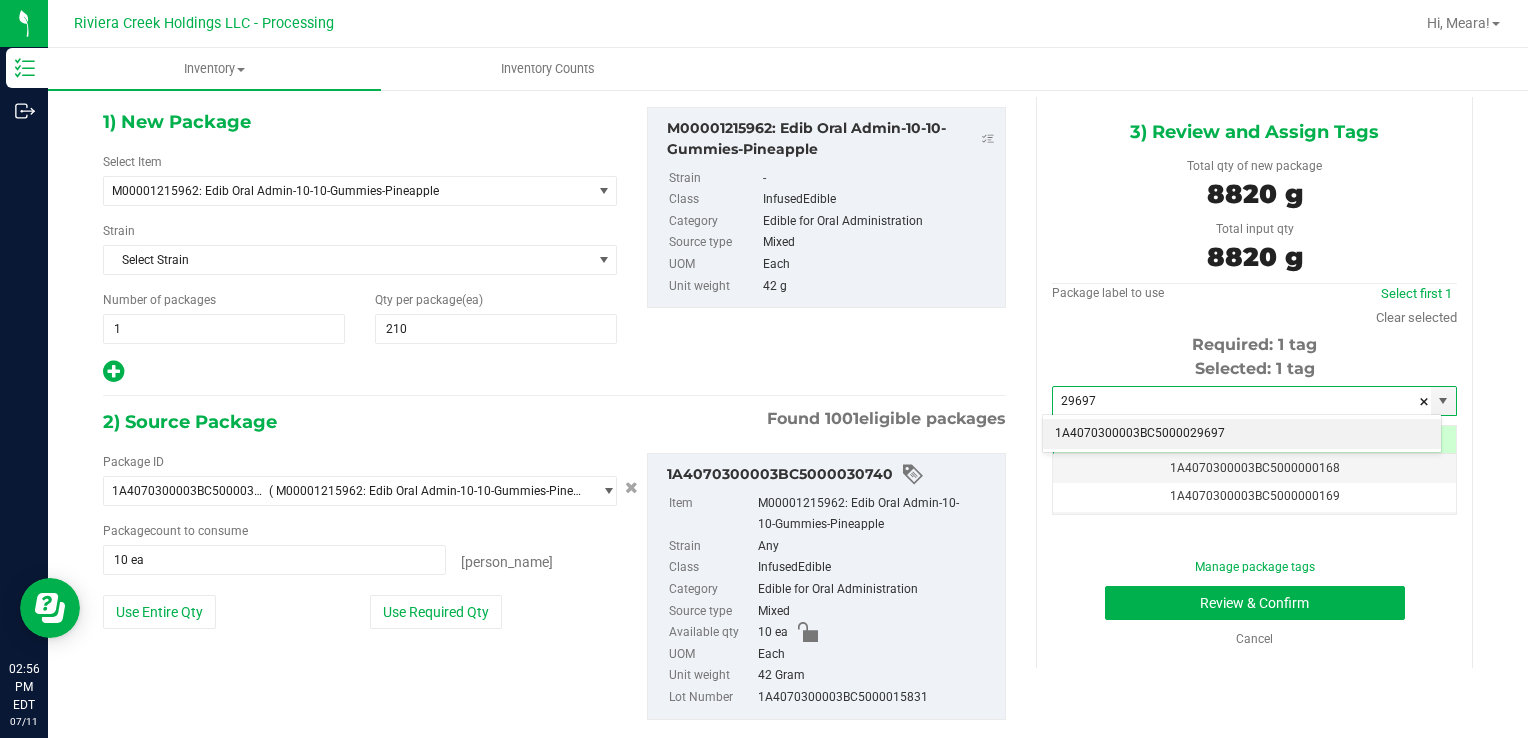click on "1A4070300003BC5000029697" at bounding box center [1242, 434] 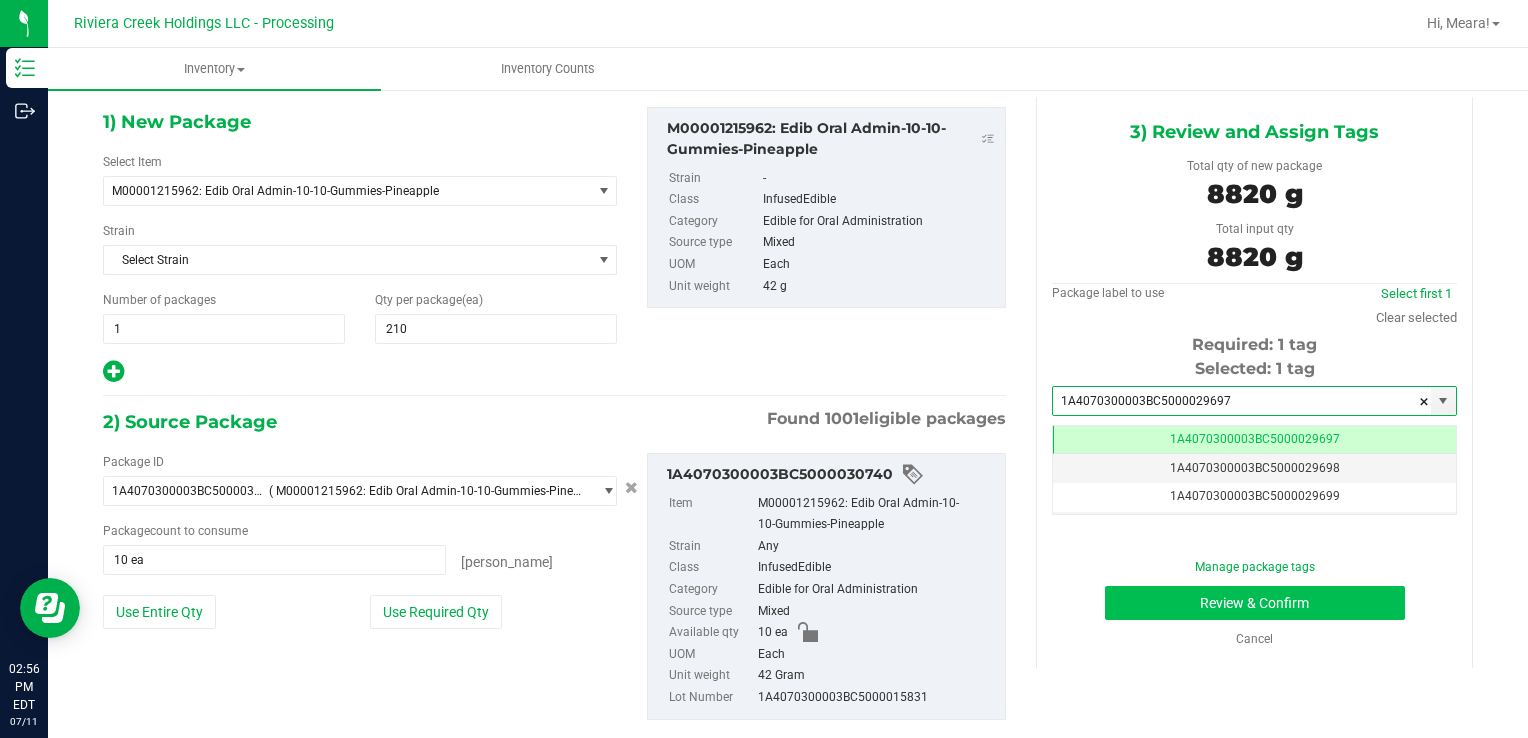 type on "1A4070300003BC5000029697" 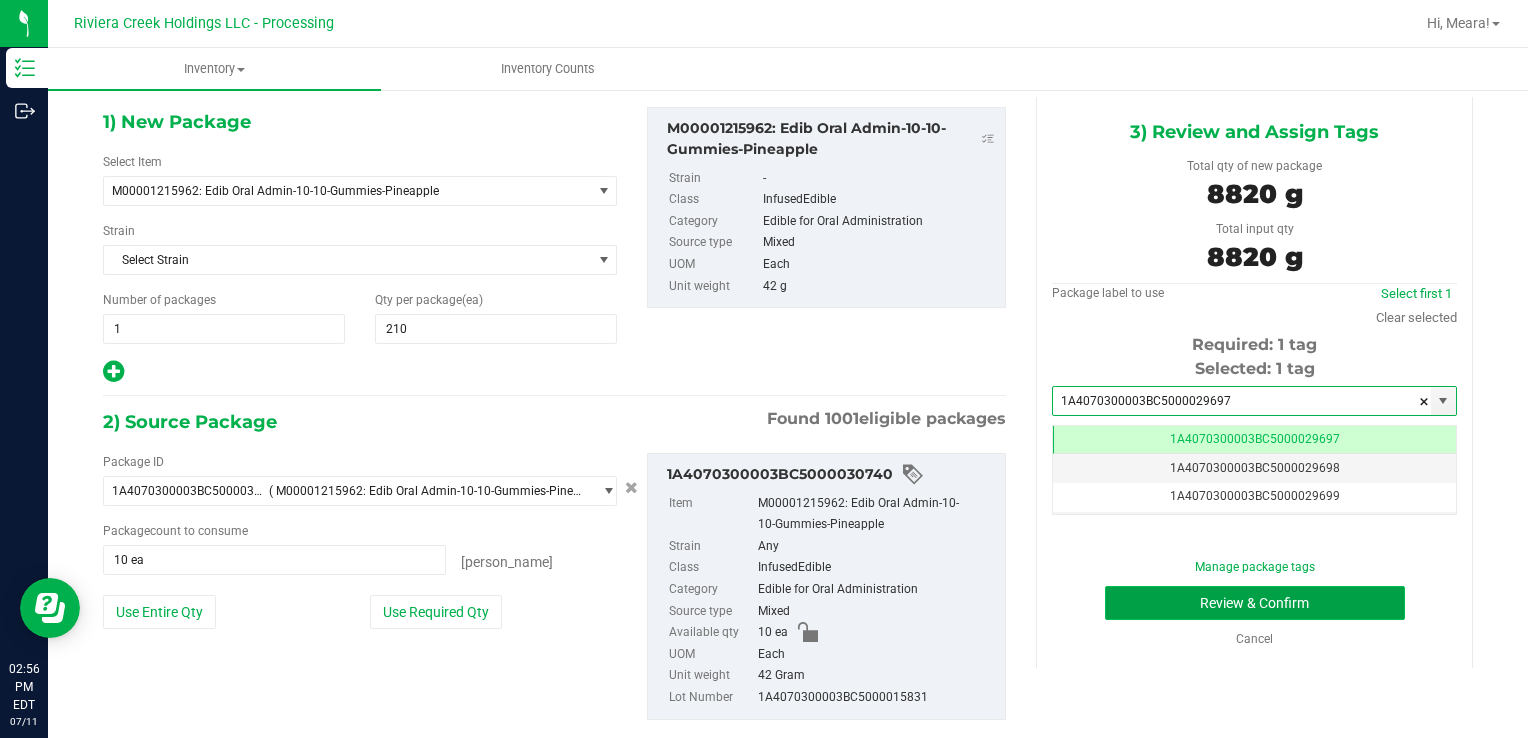 click on "Review & Confirm" at bounding box center (1255, 603) 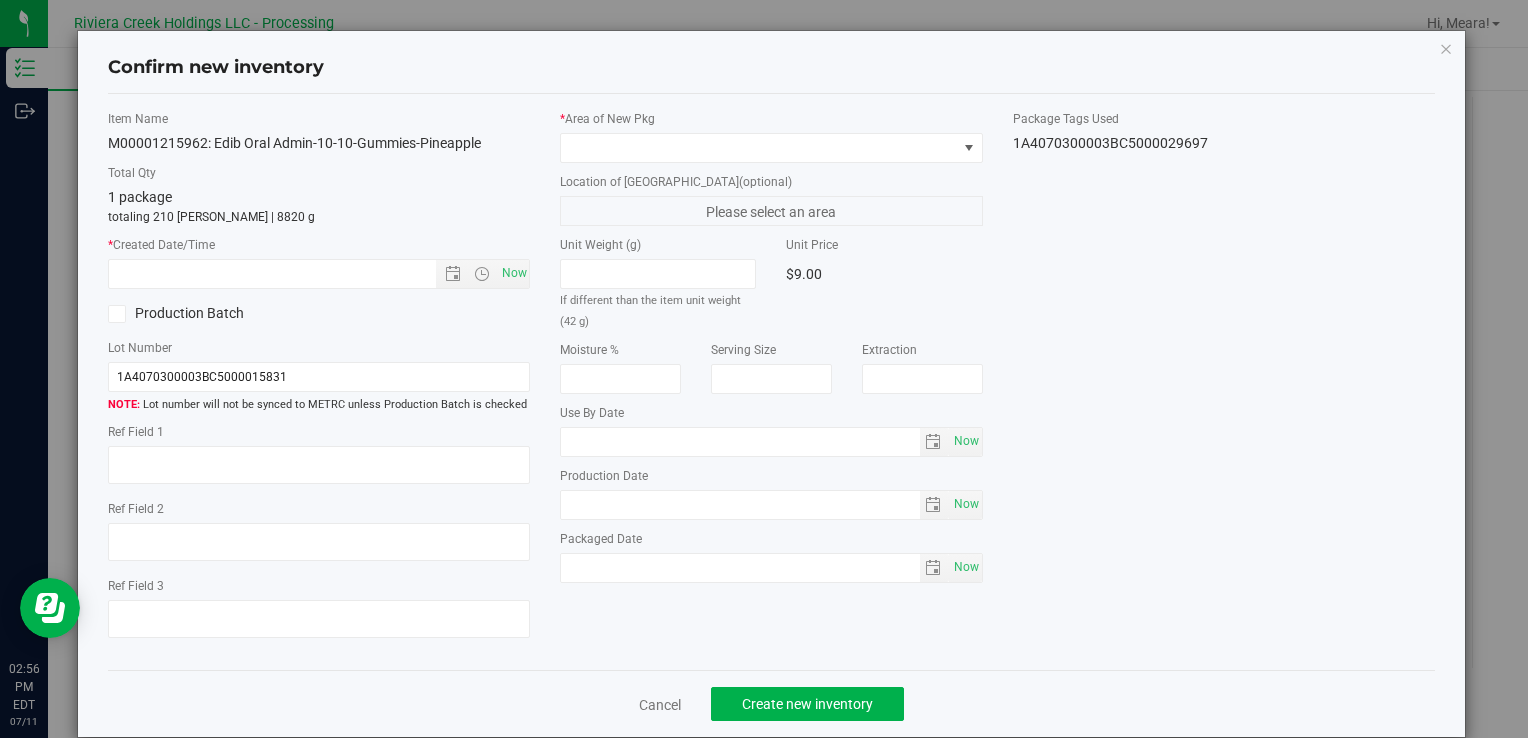 type on "[DATE]" 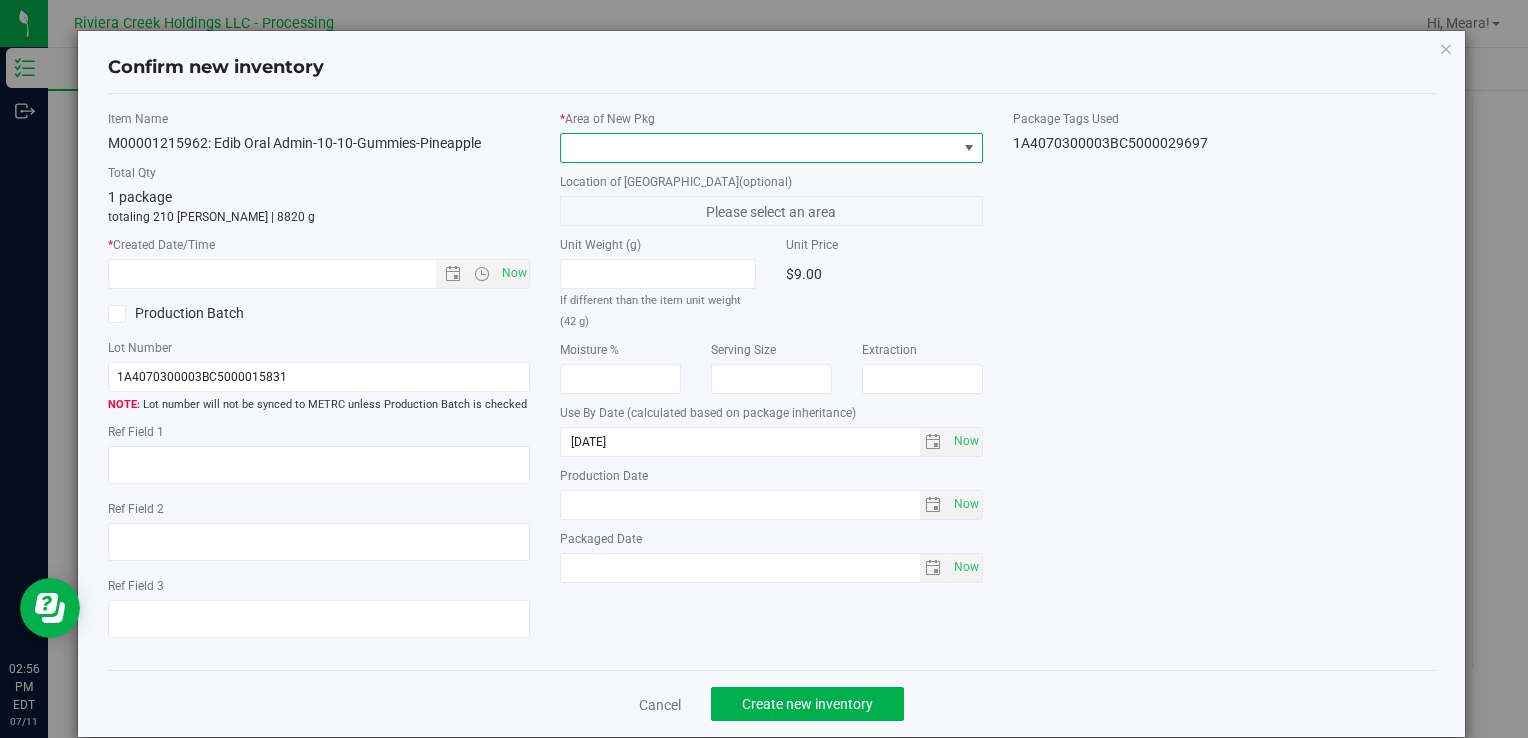 click at bounding box center (758, 148) 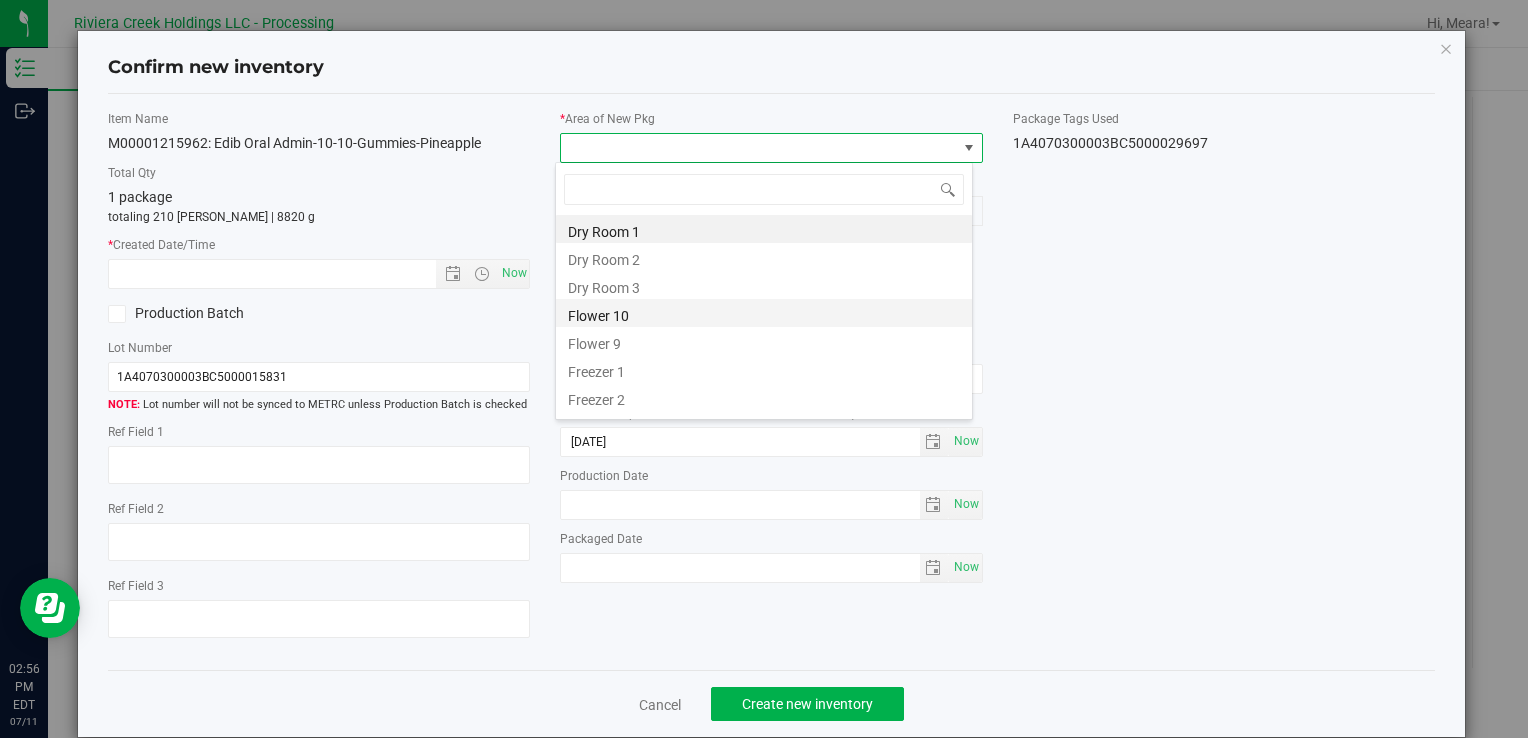 click on "Flower 10" at bounding box center [764, 313] 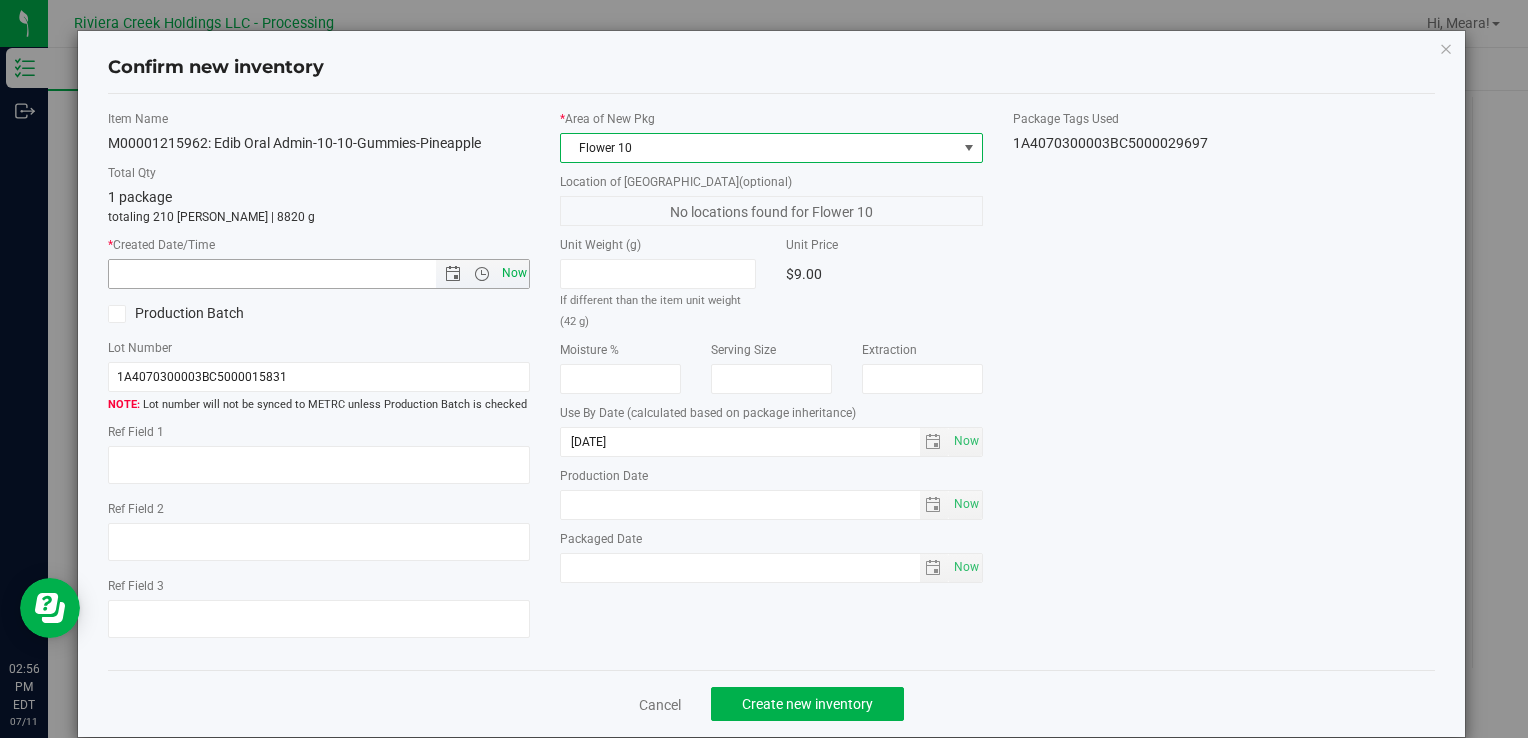 click on "Now" at bounding box center (514, 273) 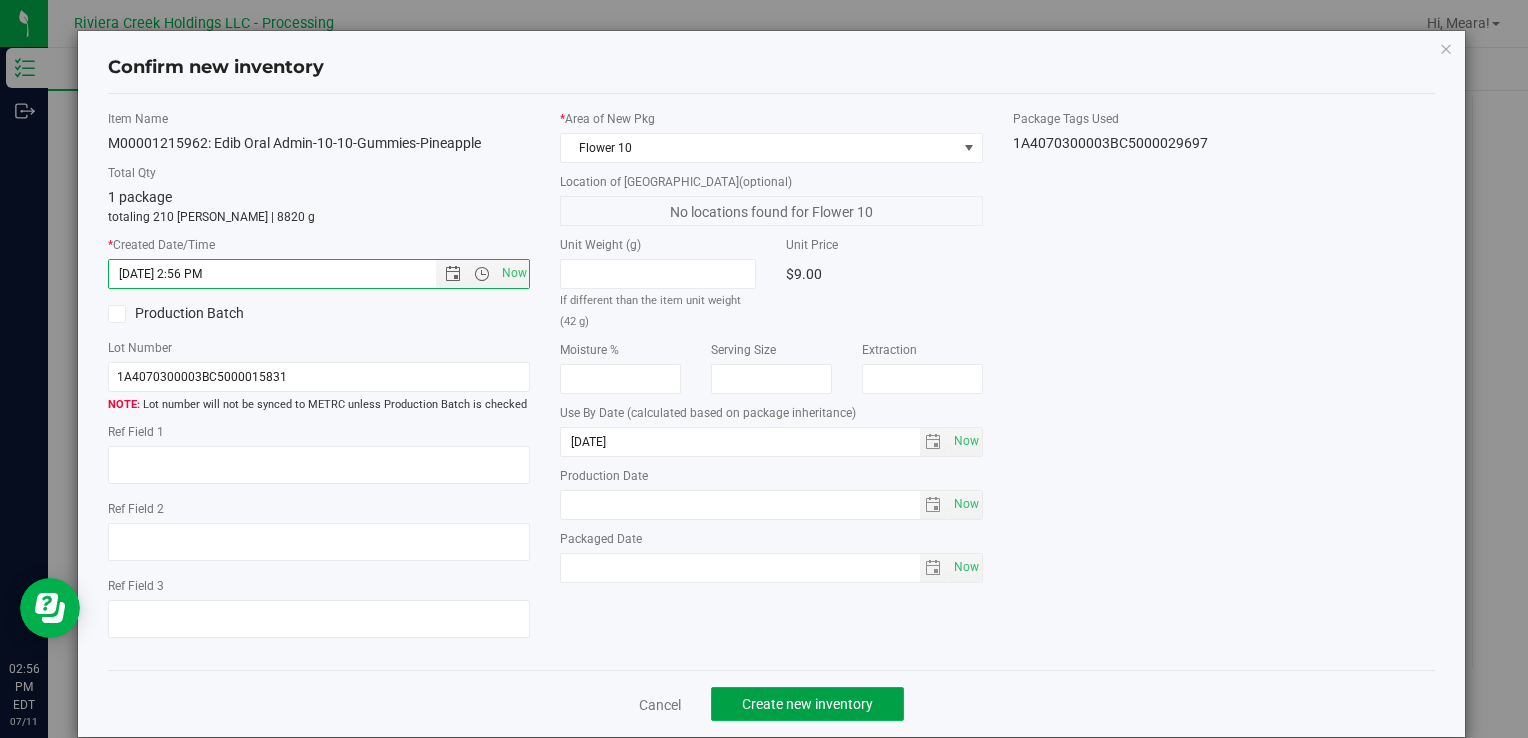 click on "Create new inventory" 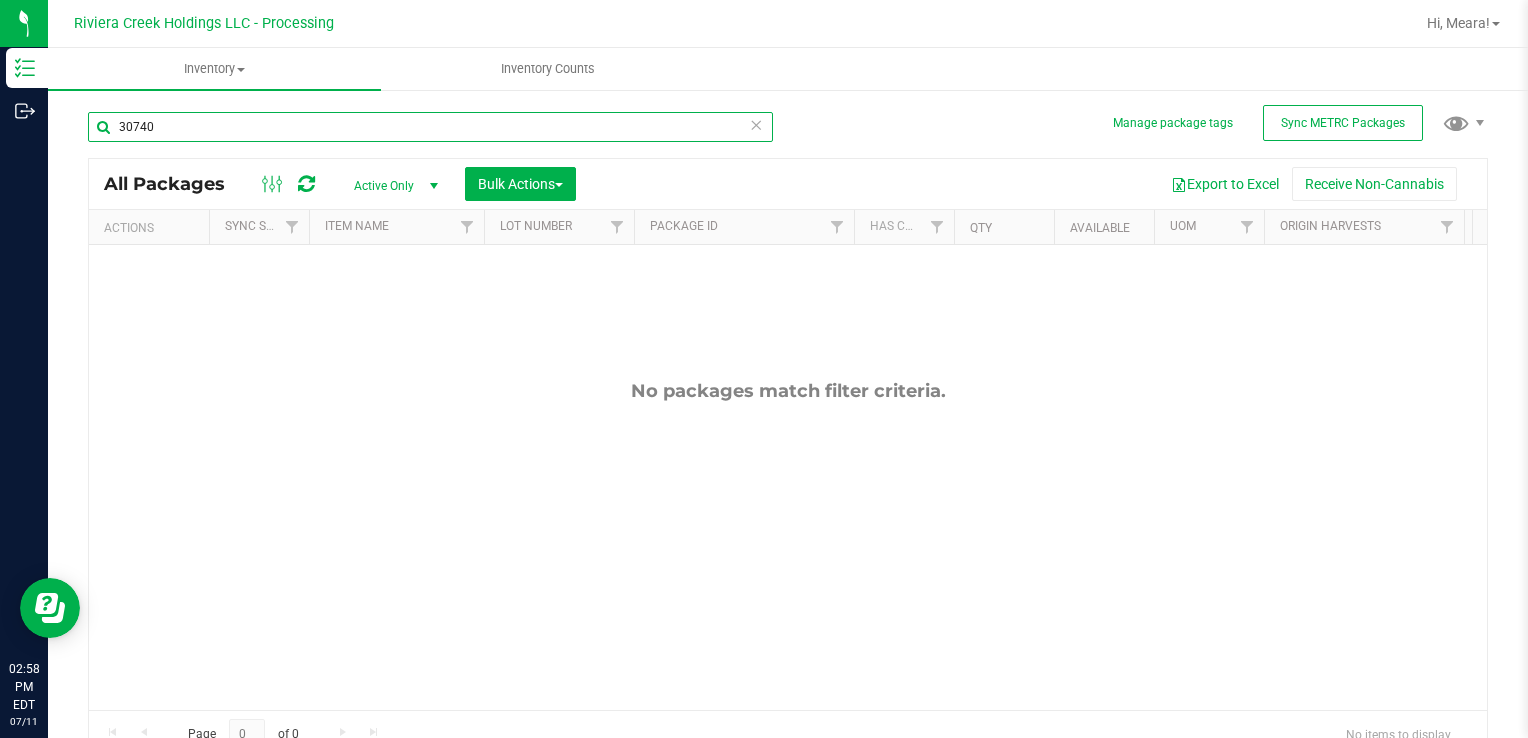 drag, startPoint x: 197, startPoint y: 129, endPoint x: 64, endPoint y: 178, distance: 141.7392 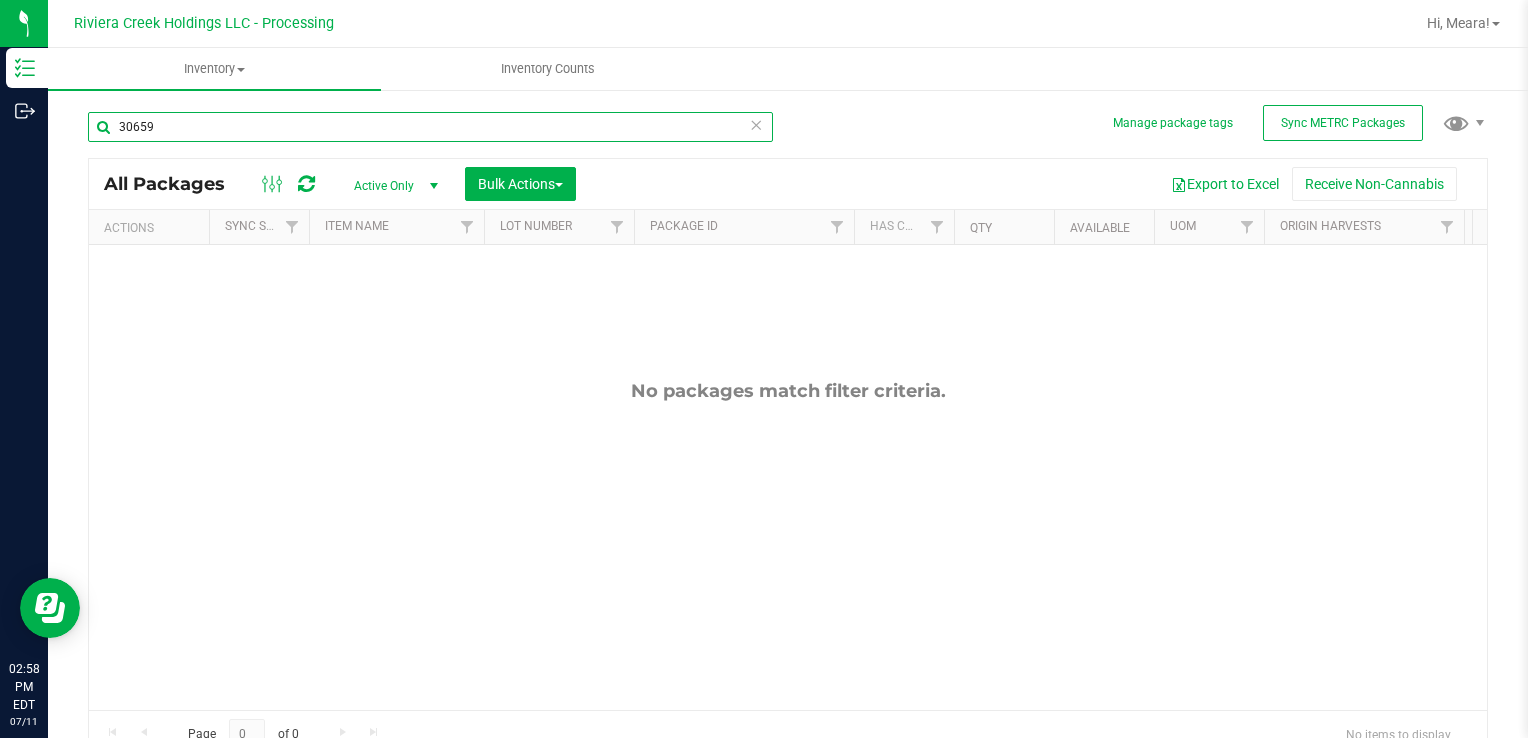 type on "30659" 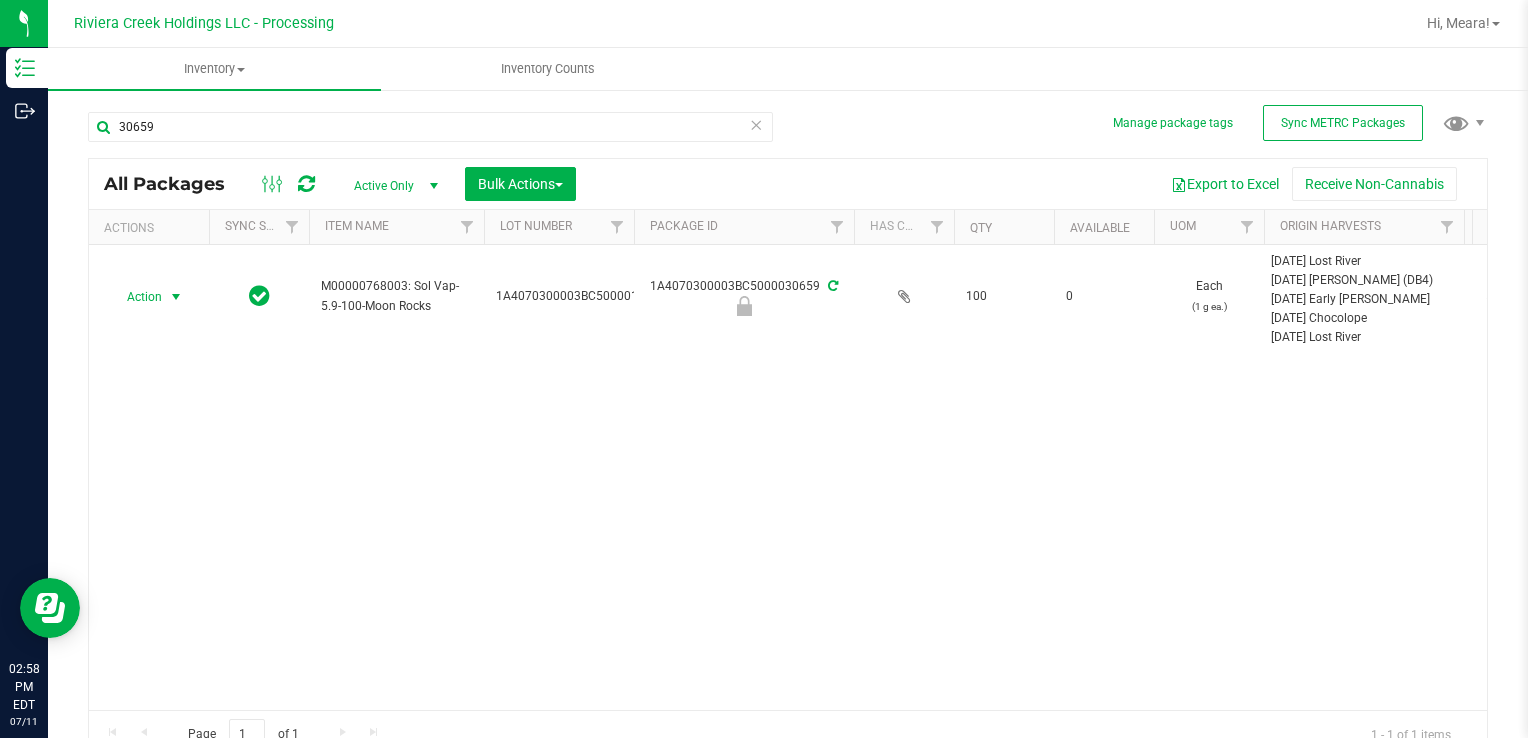 drag, startPoint x: 138, startPoint y: 299, endPoint x: 160, endPoint y: 346, distance: 51.894123 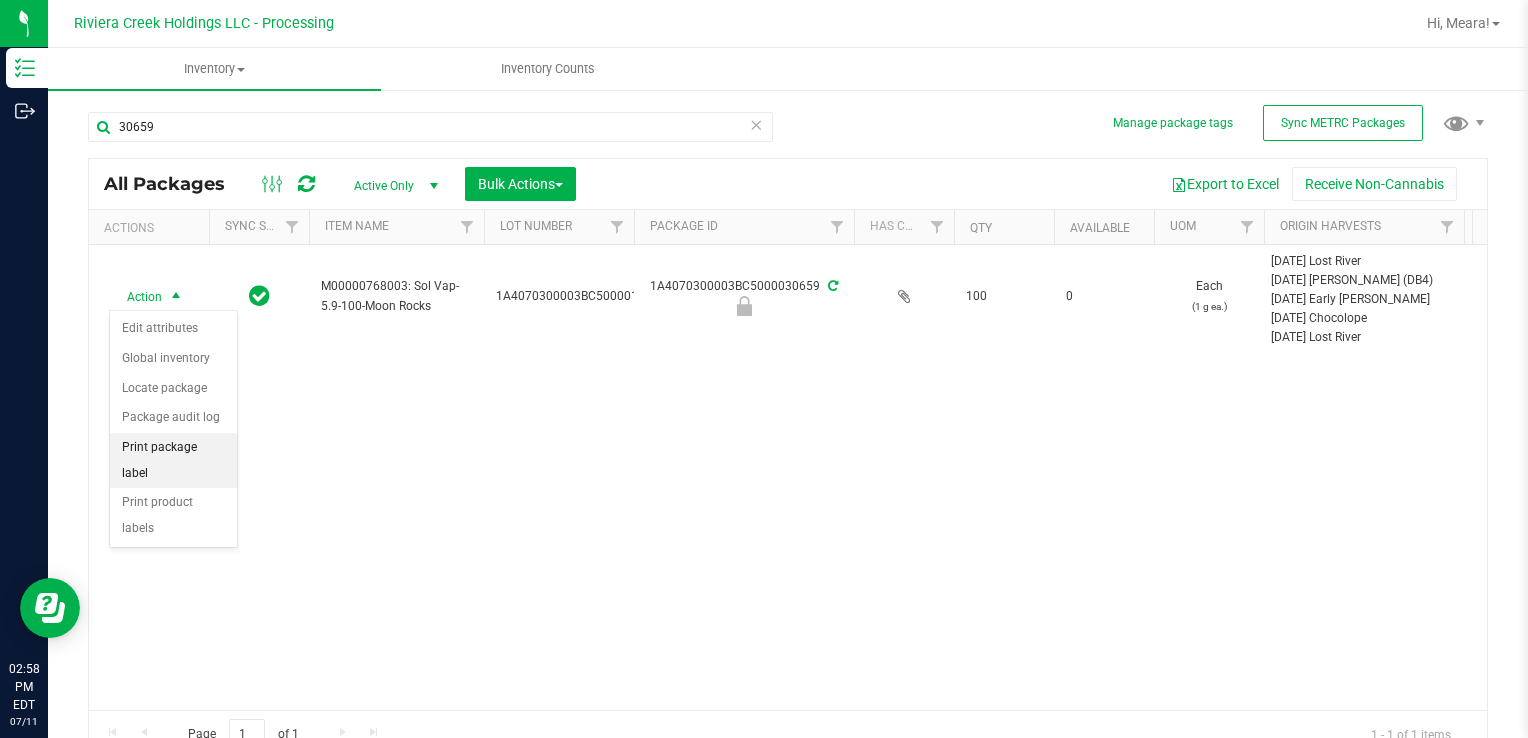 click on "Print package label" at bounding box center (173, 460) 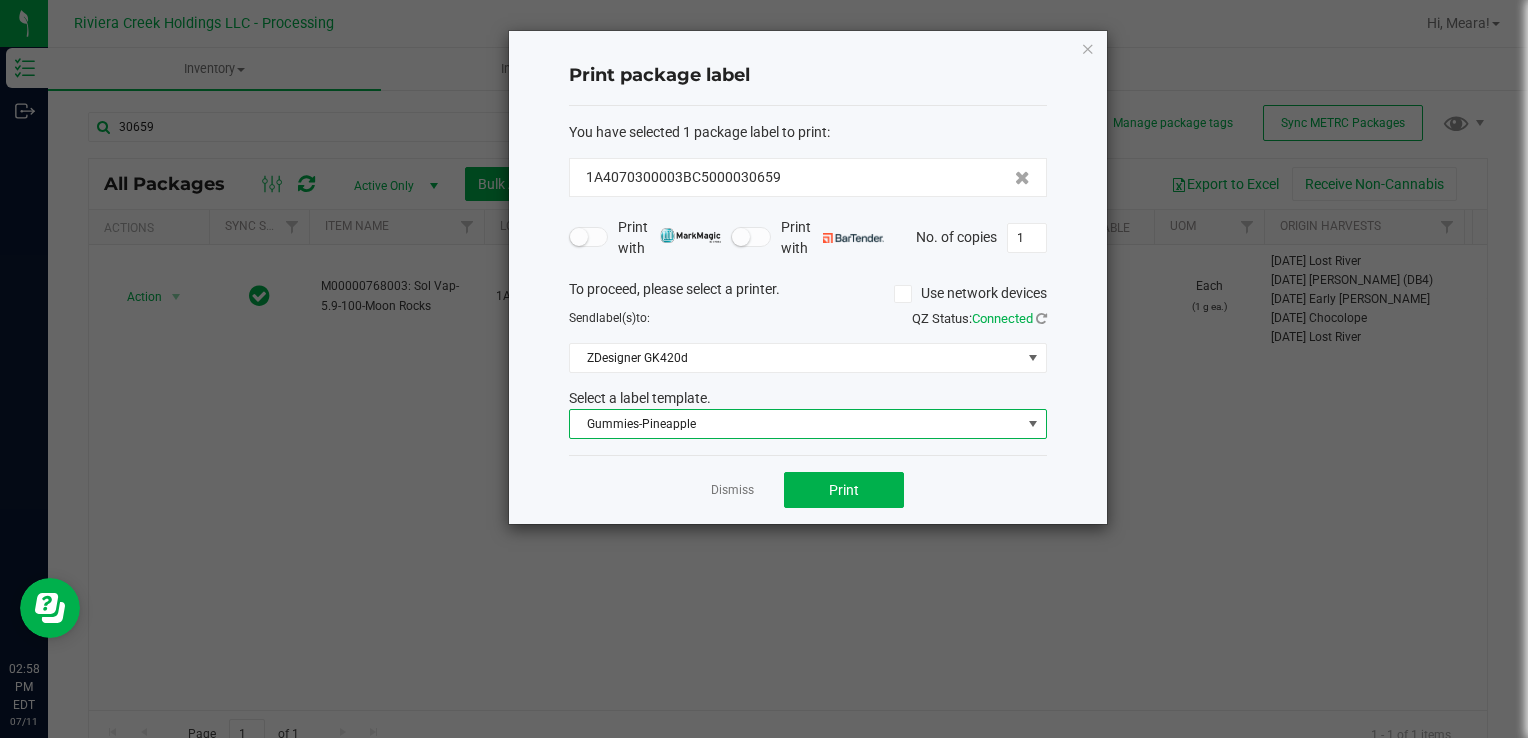 click on "Gummies-Pineapple" at bounding box center [795, 424] 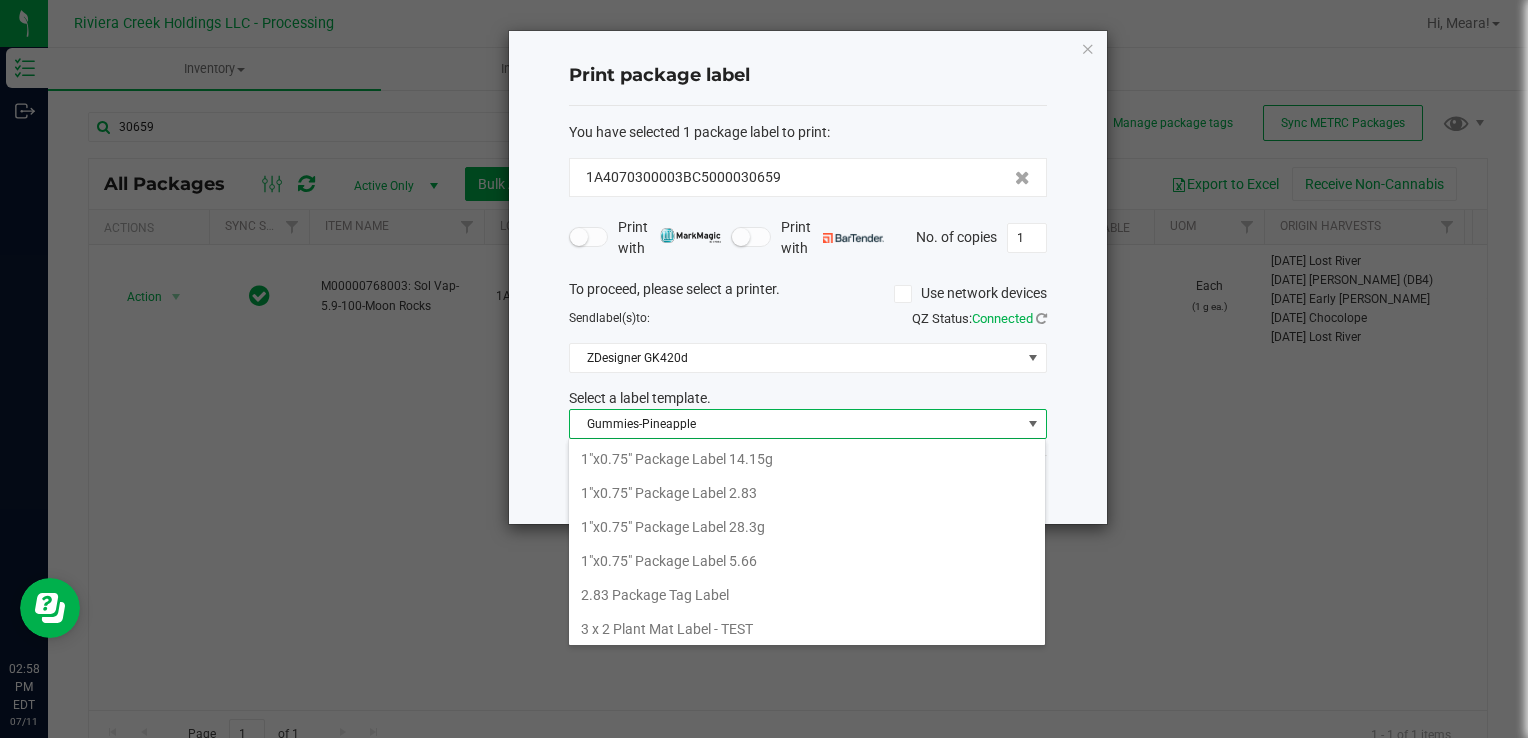 scroll, scrollTop: 439, scrollLeft: 0, axis: vertical 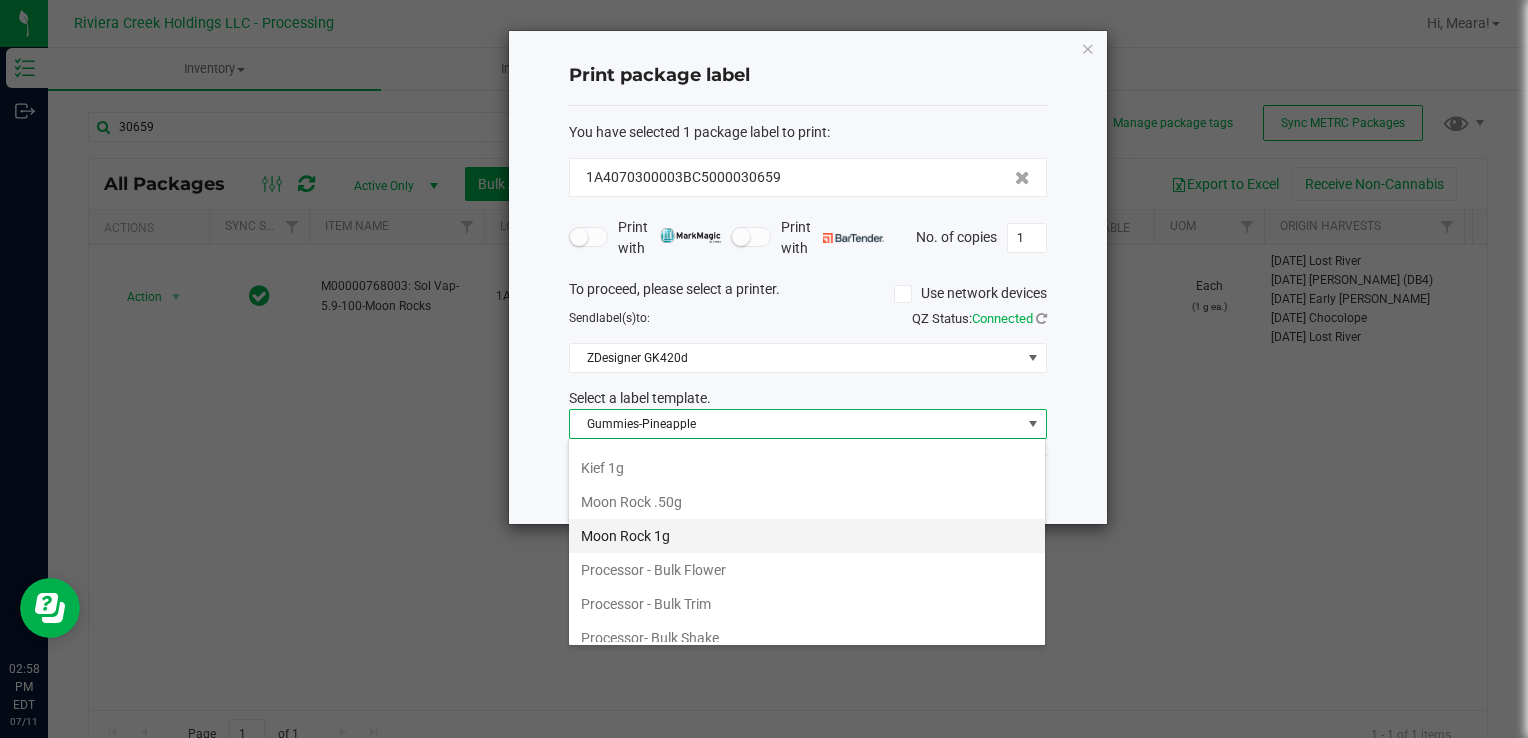 click on "Moon Rock 1g" at bounding box center [807, 536] 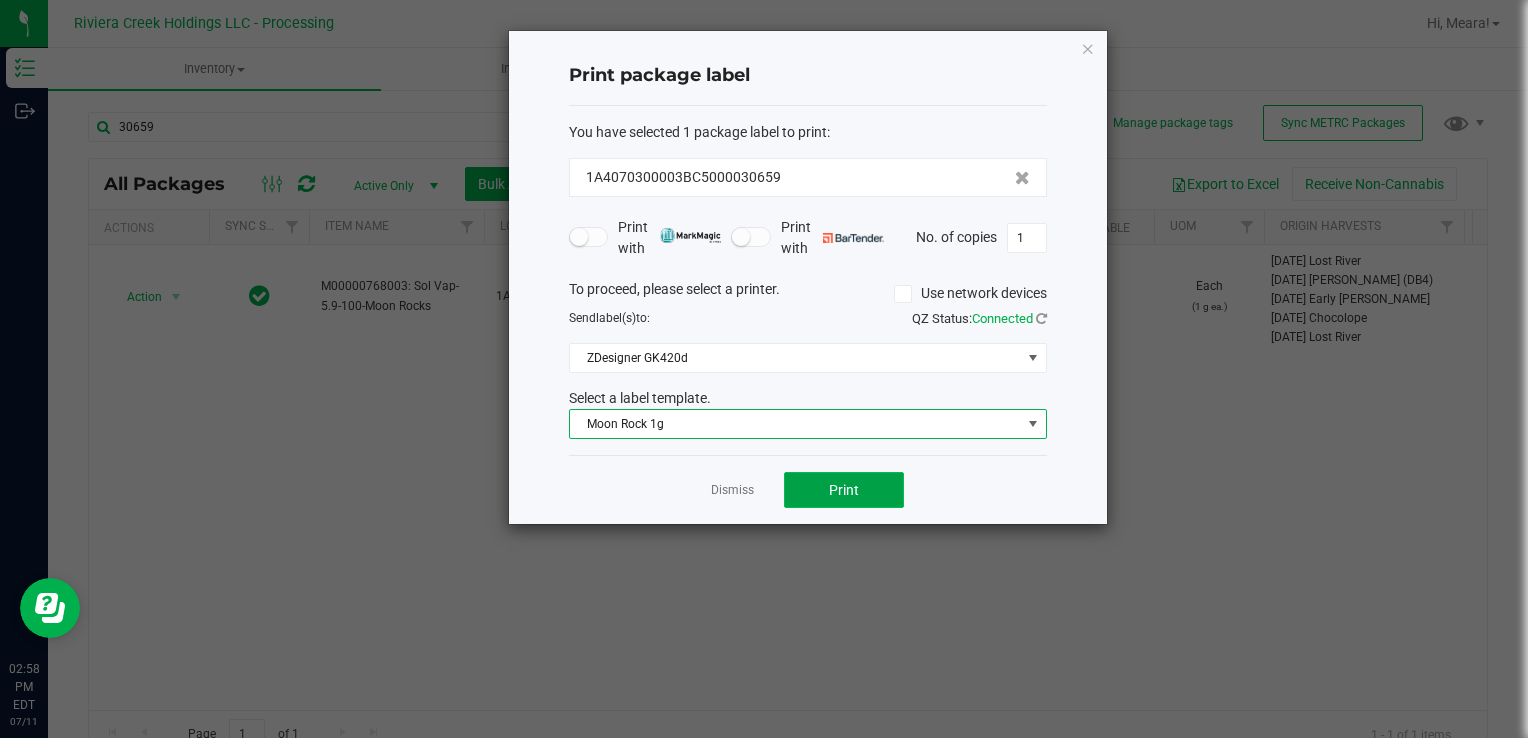 click on "Print" 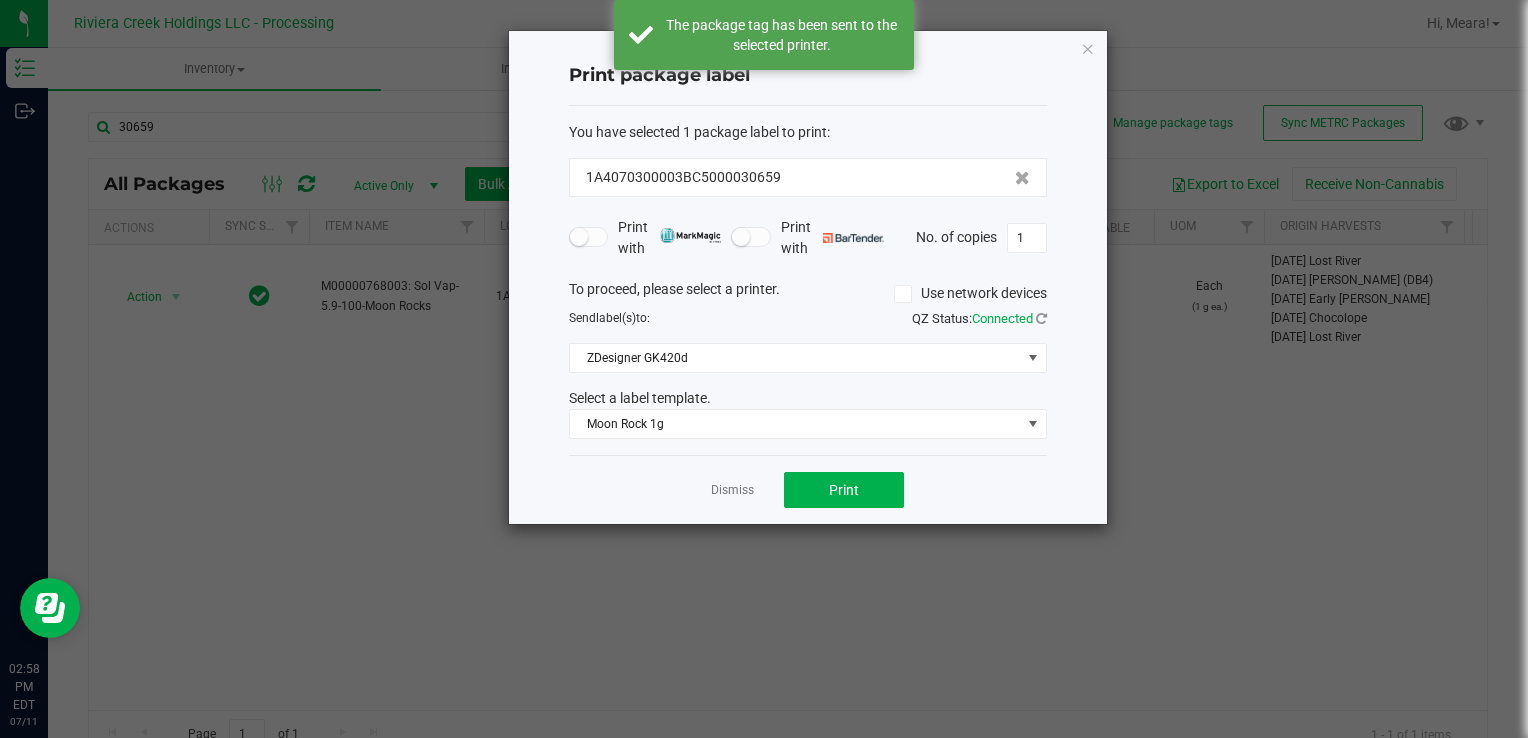 drag, startPoint x: 736, startPoint y: 491, endPoint x: 724, endPoint y: 487, distance: 12.649111 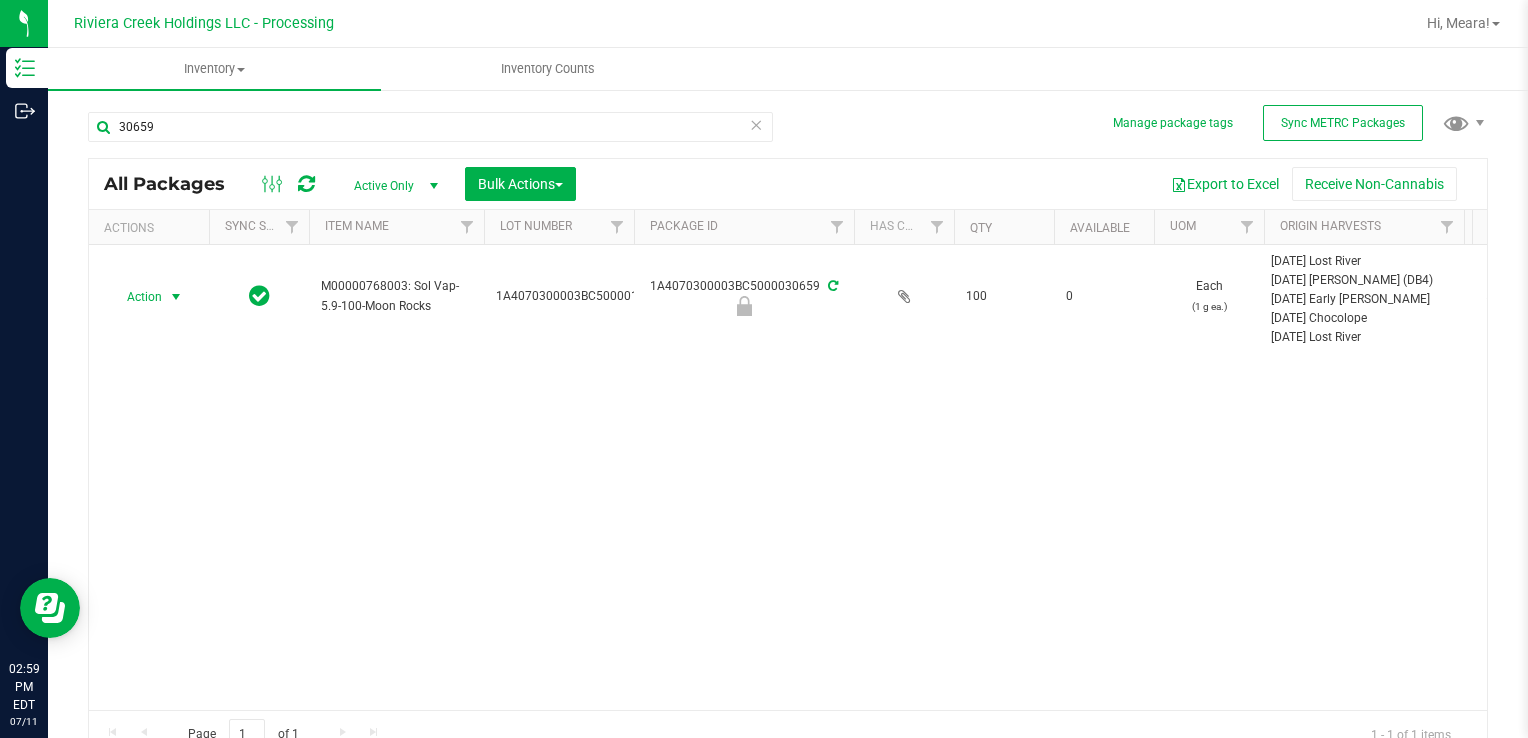 click on "Action Action Edit attributes Global inventory Locate package Package audit log Print package label Print product labels
M00000768003: Sol Vap-5.9-100-Moon Rocks
1A4070300003BC5000015876
1A4070300003BC5000030659
100
0
Each
(1 g ea.)
[DATE] Lost River [DATE] [PERSON_NAME] (DB4) [DATE] Early Lemon [PERSON_NAME] [DATE] Chocolope [DATE] Lost River [DATE] [PERSON_NAME] [DATE] Blue Steel [DATE] Lost River [DATE] Lost River [DATE] Pink Elephant [DATE] [PERSON_NAME] [DATE] Lost River" at bounding box center (788, 477) 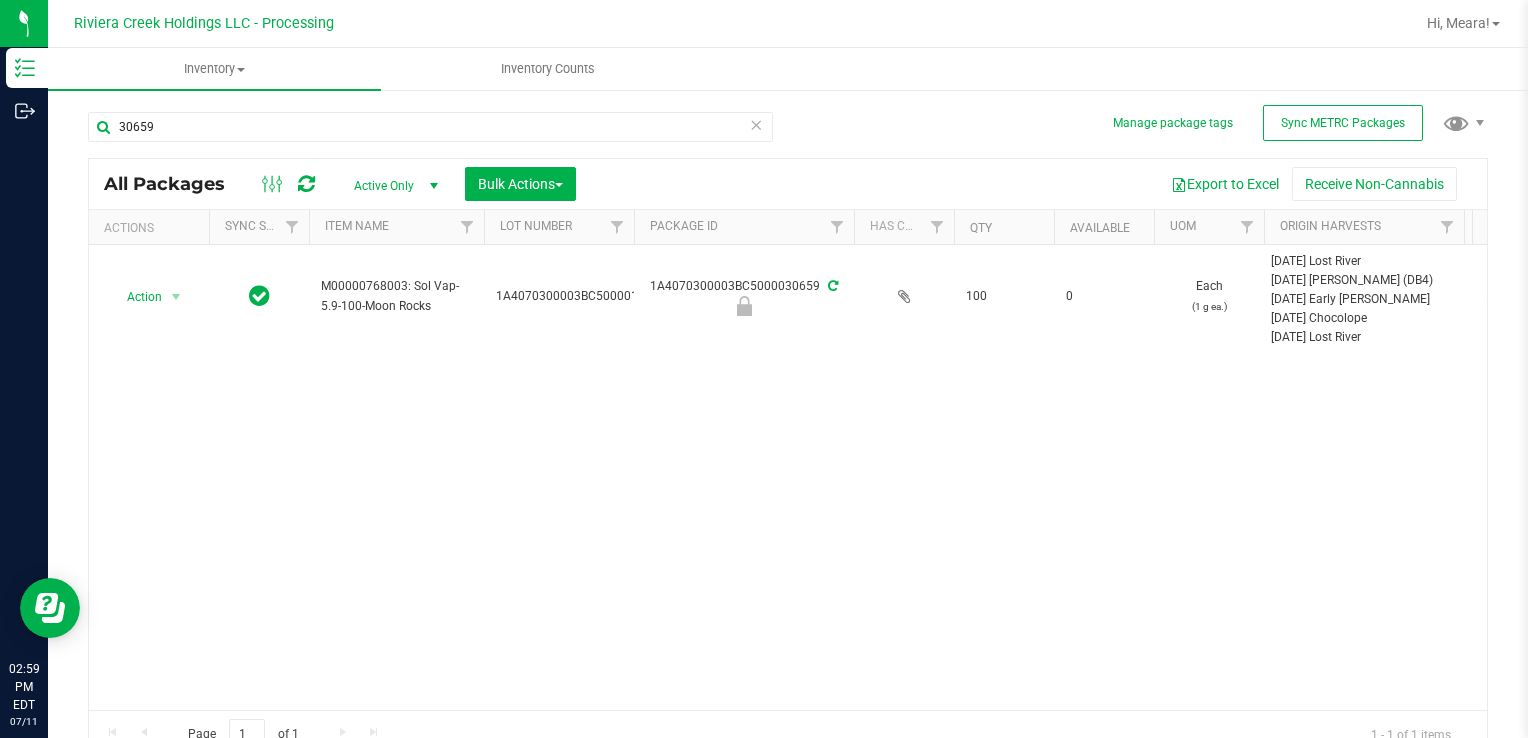 click on "Action Action Edit attributes Global inventory Locate package Package audit log Print package label Print product labels
M00000768003: Sol Vap-5.9-100-Moon Rocks
1A4070300003BC5000015876
1A4070300003BC5000030659
100
0
Each
(1 g ea.)
[DATE] Lost River [DATE] [PERSON_NAME] (DB4) [DATE] Early Lemon [PERSON_NAME] [DATE] Chocolope [DATE] Lost River [DATE] [PERSON_NAME] [DATE] Blue Steel [DATE] Lost River [DATE] Lost River [DATE] Pink Elephant [DATE] [PERSON_NAME] [DATE] Lost River" at bounding box center (788, 477) 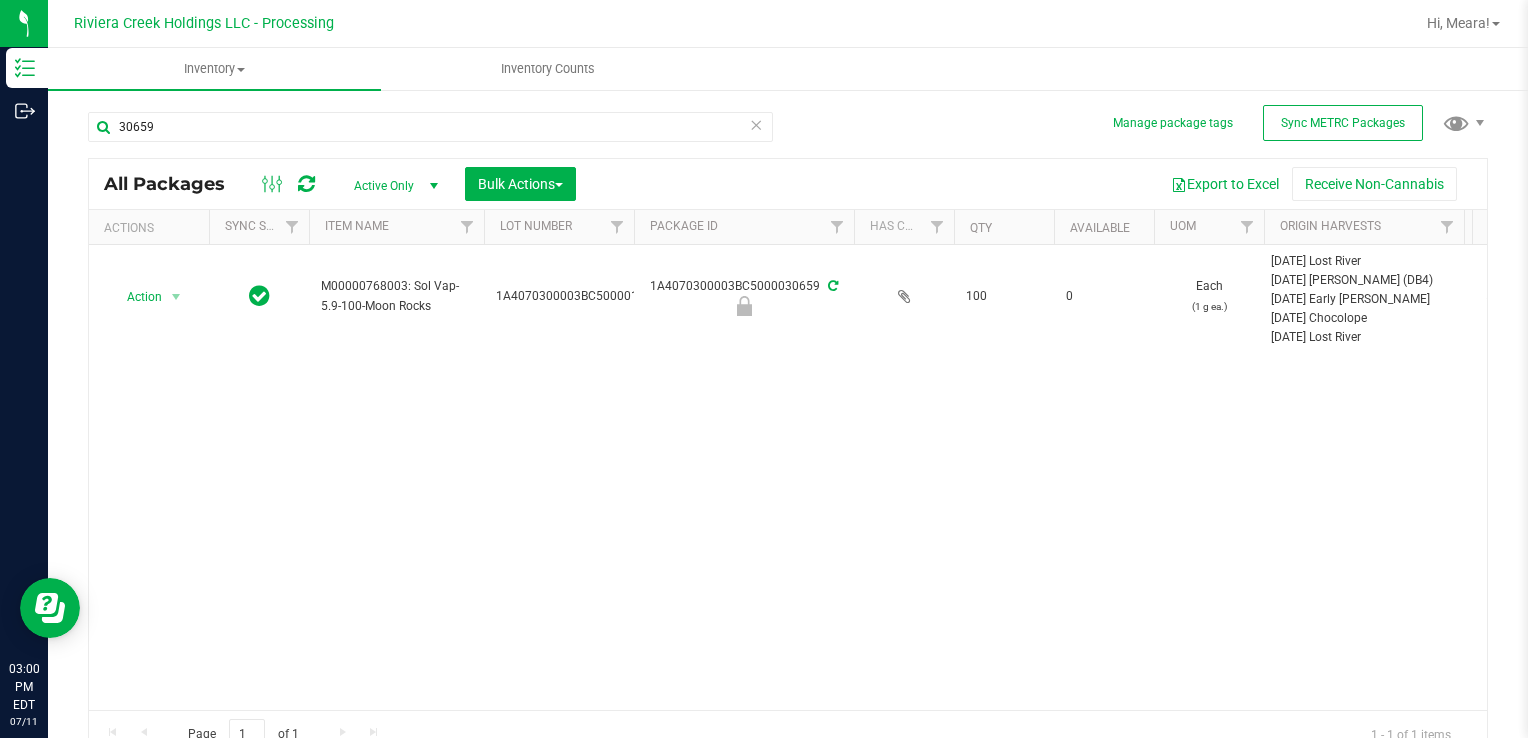 click on "Action Action Edit attributes Global inventory Locate package Package audit log Print package label Print product labels
M00000768003: Sol Vap-5.9-100-Moon Rocks
1A4070300003BC5000015876
1A4070300003BC5000030659
100
0
Each
(1 g ea.)
[DATE] Lost River [DATE] [PERSON_NAME] (DB4) [DATE] Early Lemon [PERSON_NAME] [DATE] Chocolope [DATE] Lost River [DATE] [PERSON_NAME] [DATE] Blue Steel [DATE] Lost River [DATE] Lost River [DATE] Pink Elephant [DATE] [PERSON_NAME] [DATE] Lost River" at bounding box center (788, 477) 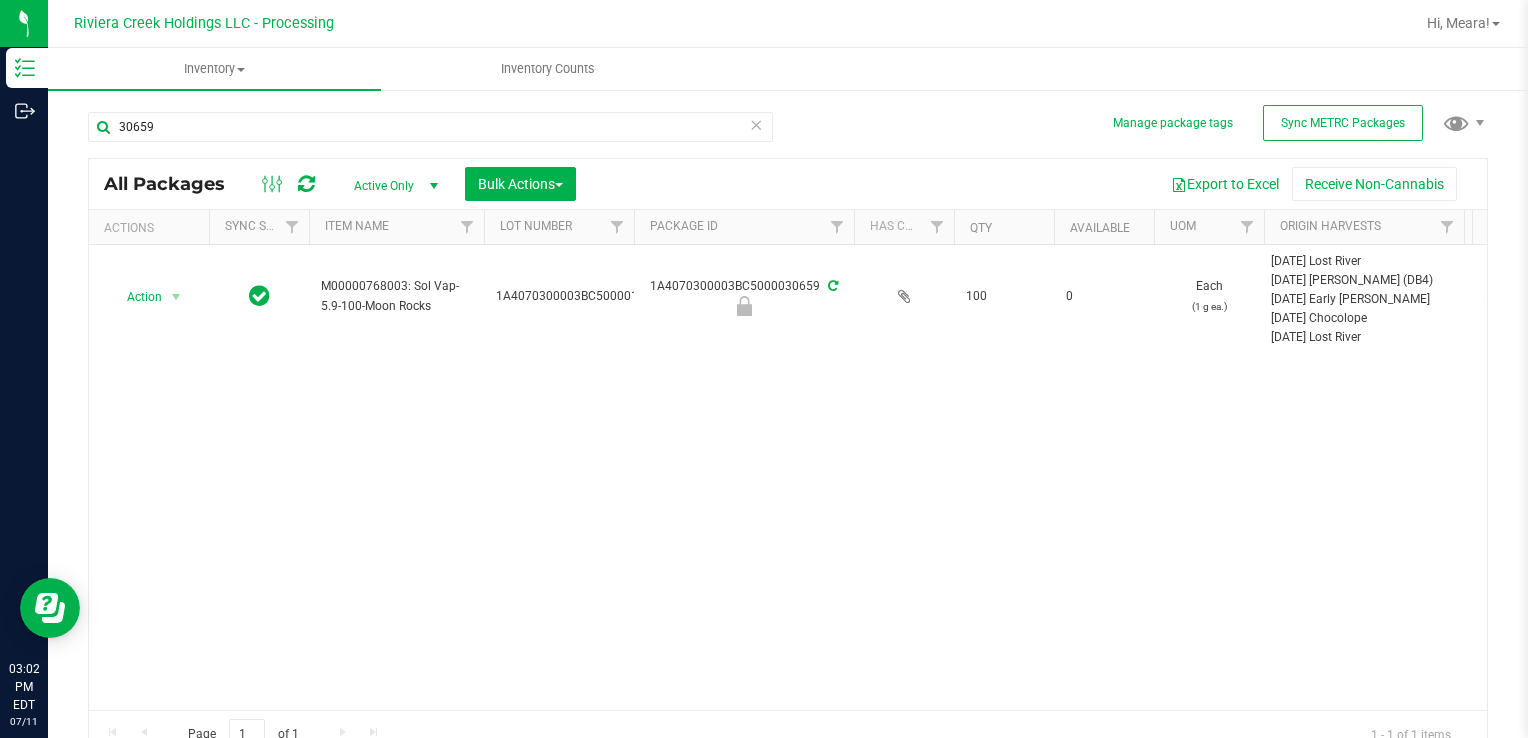 click at bounding box center [306, 184] 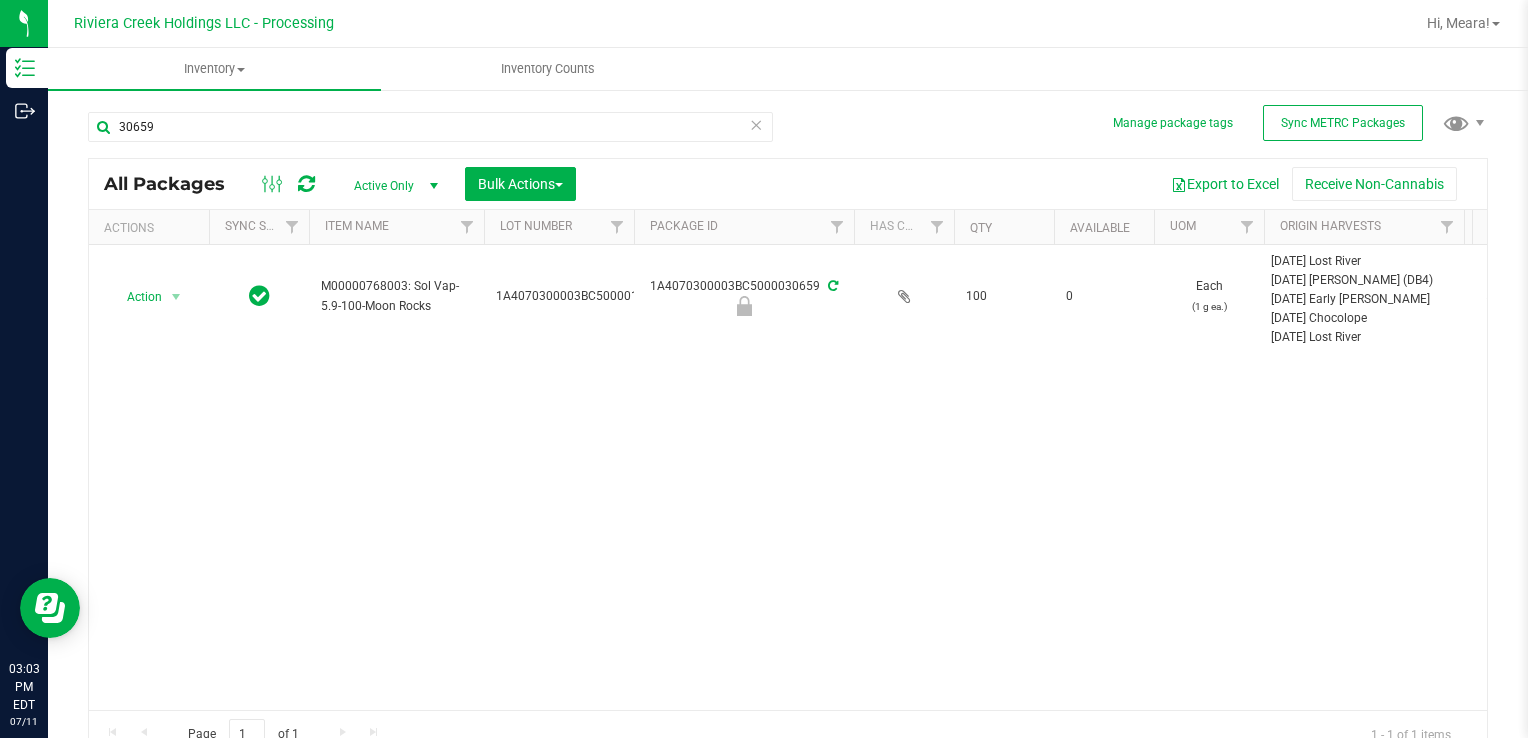 click at bounding box center (306, 184) 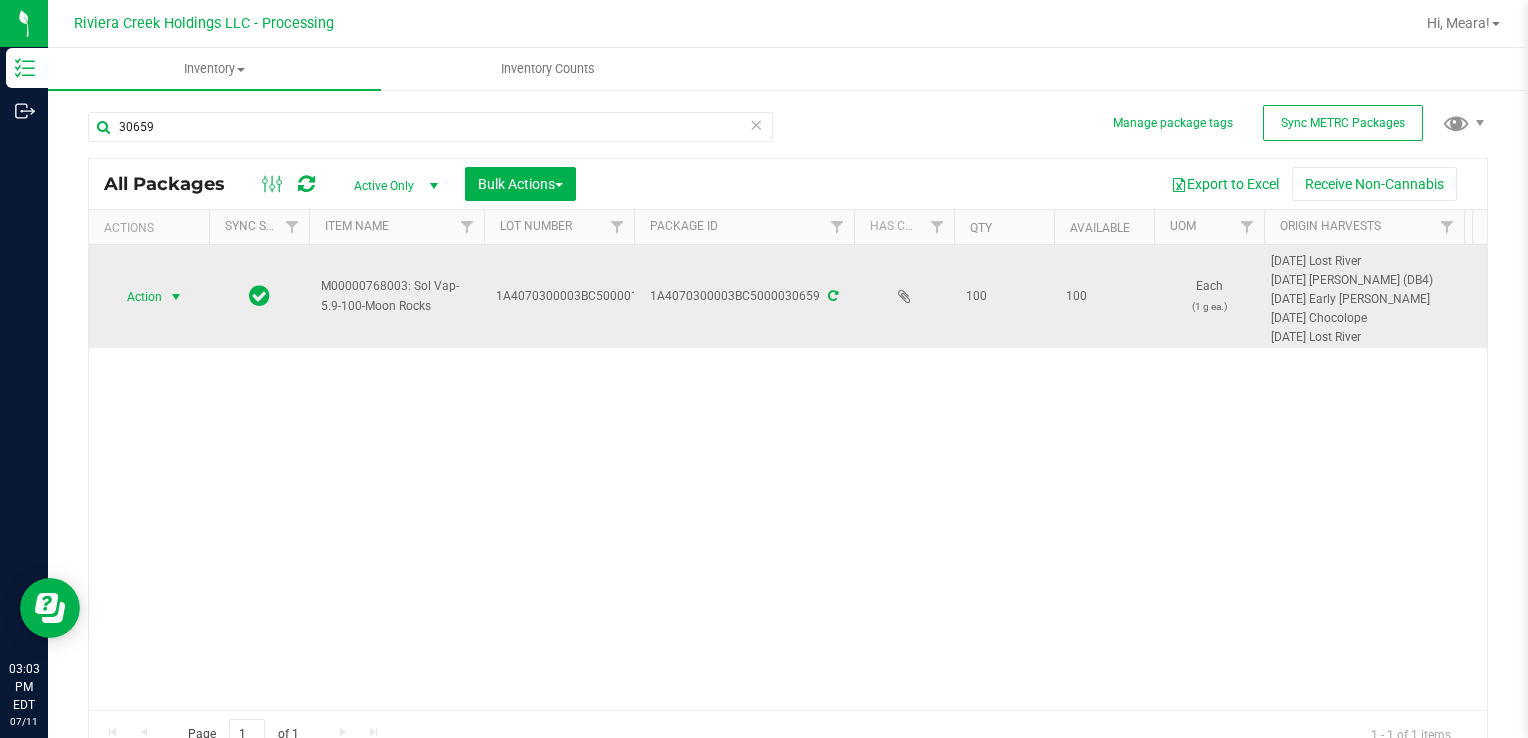 click at bounding box center [176, 297] 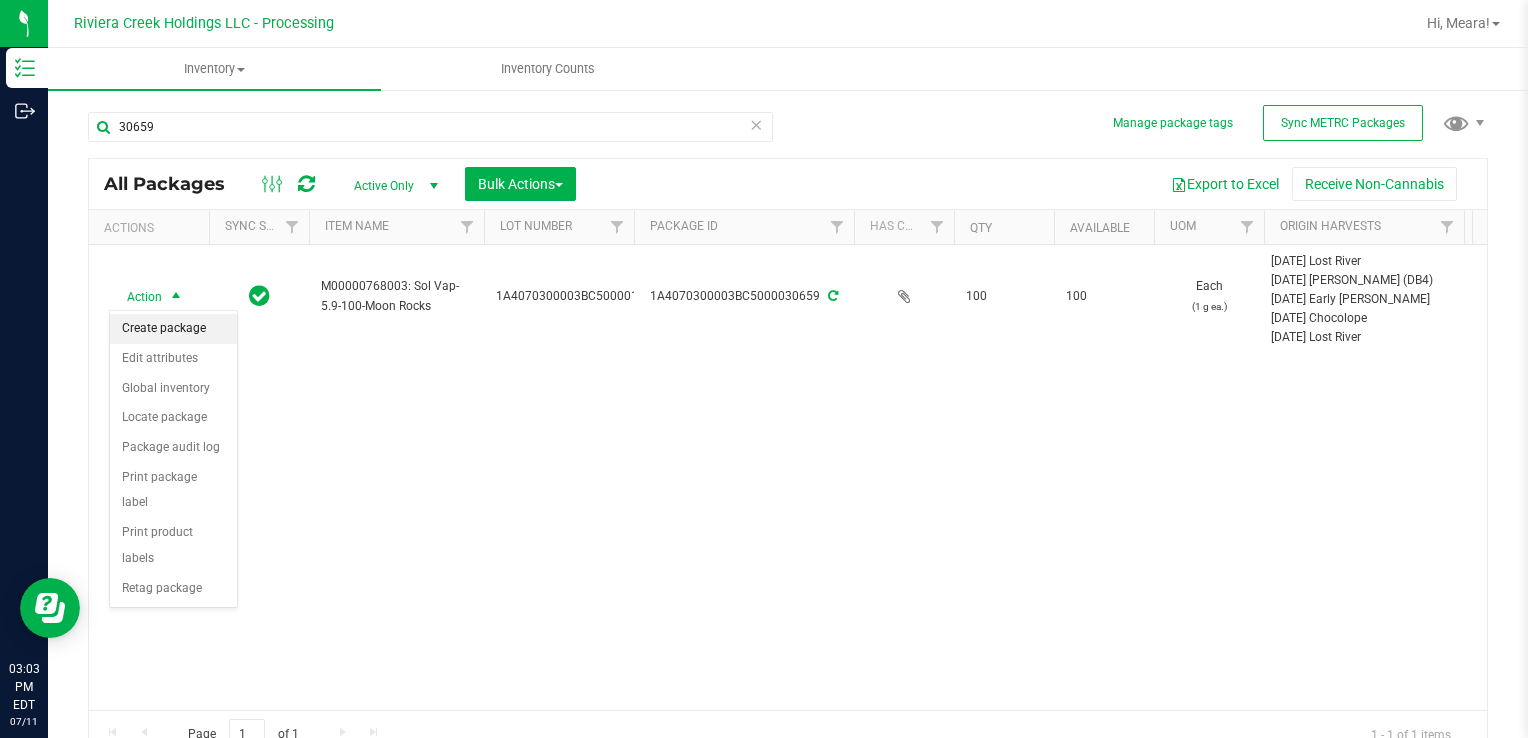 click on "Create package" at bounding box center [173, 329] 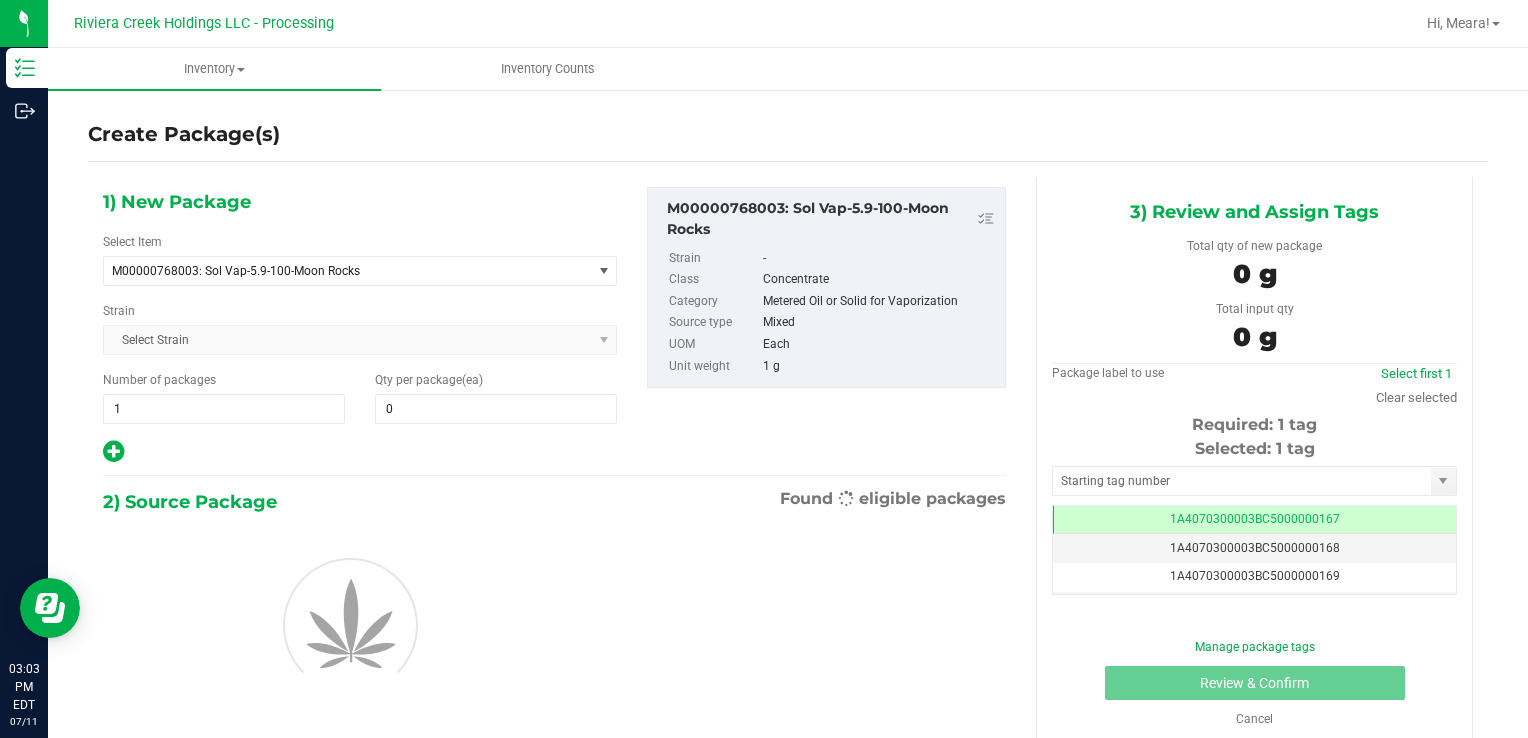 scroll, scrollTop: 0, scrollLeft: 0, axis: both 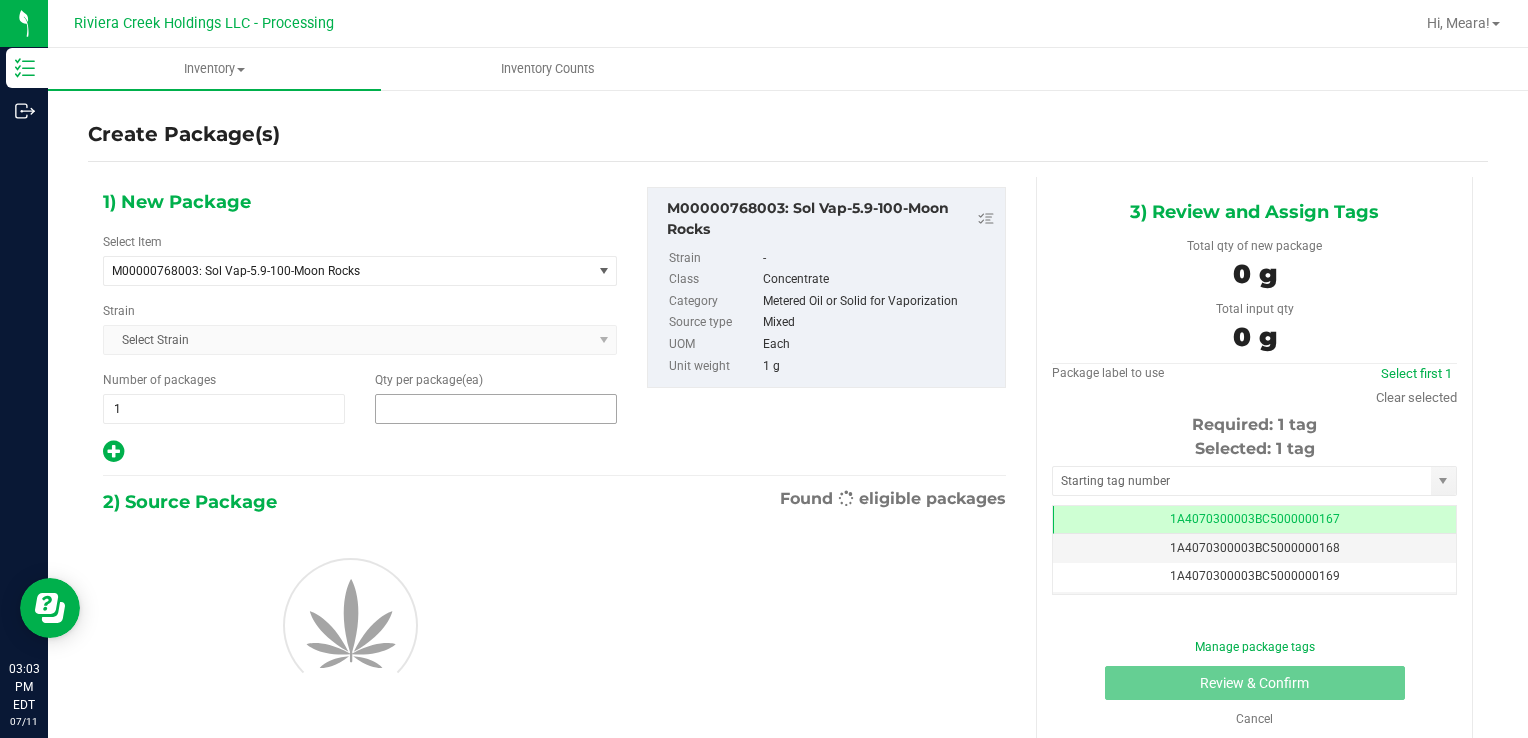 click at bounding box center [496, 409] 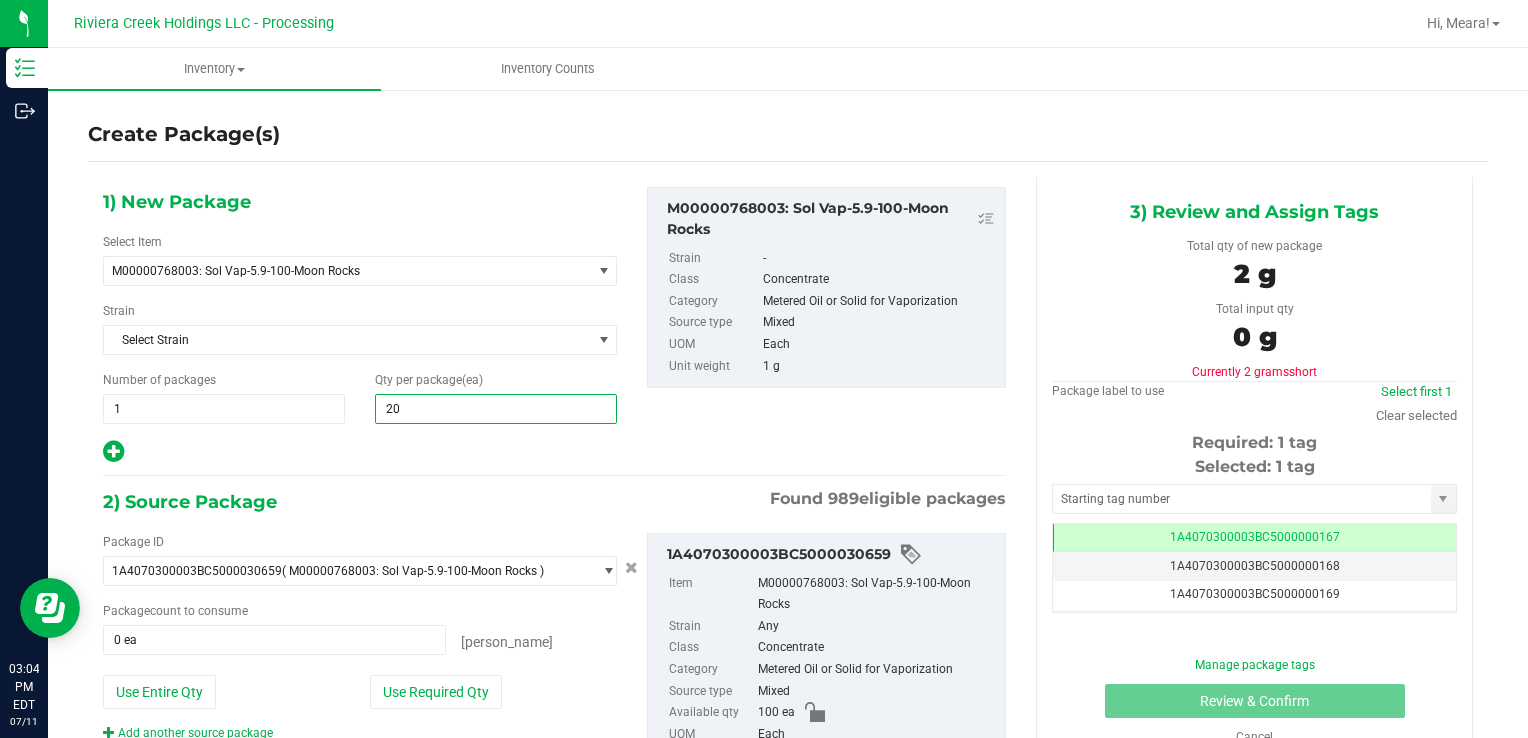 type on "200" 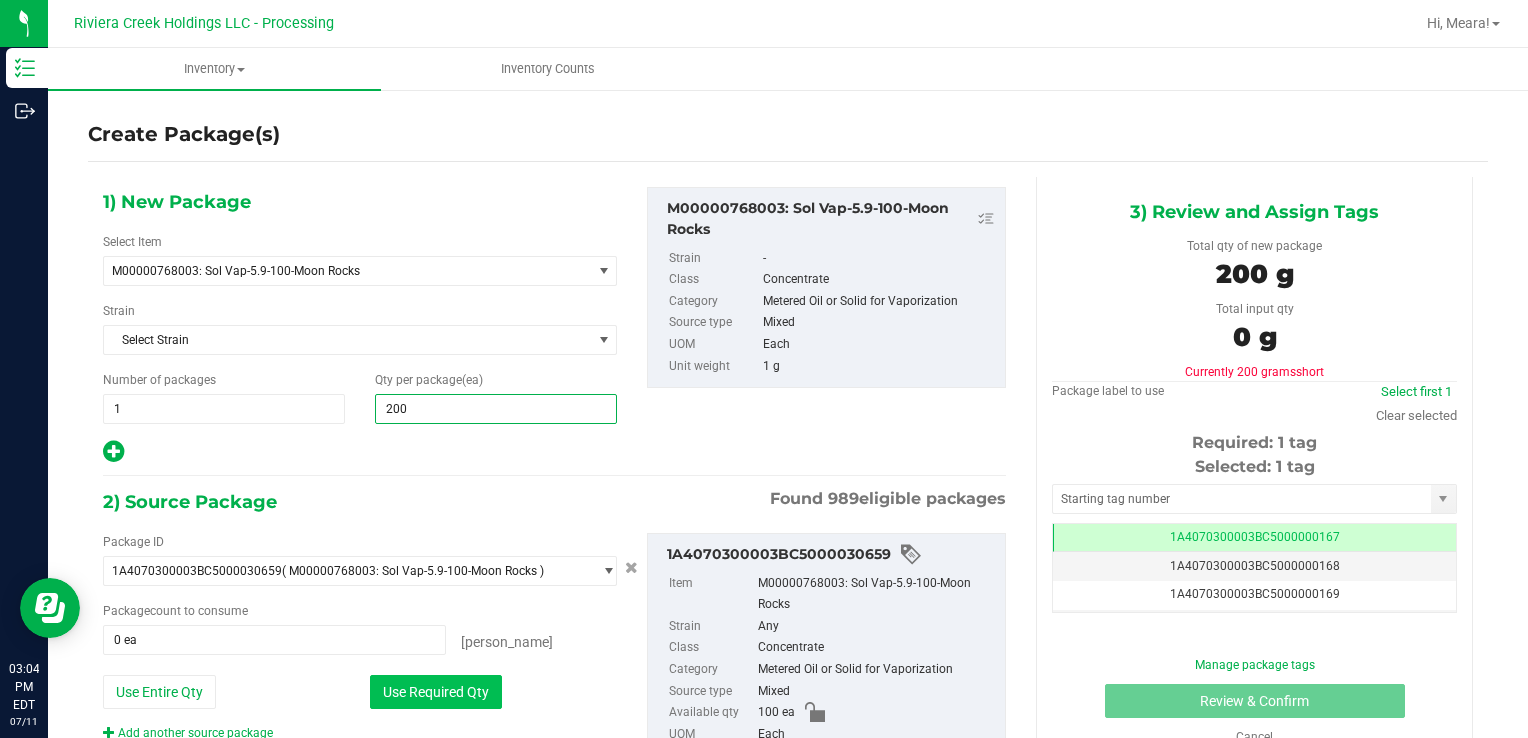 type on "200" 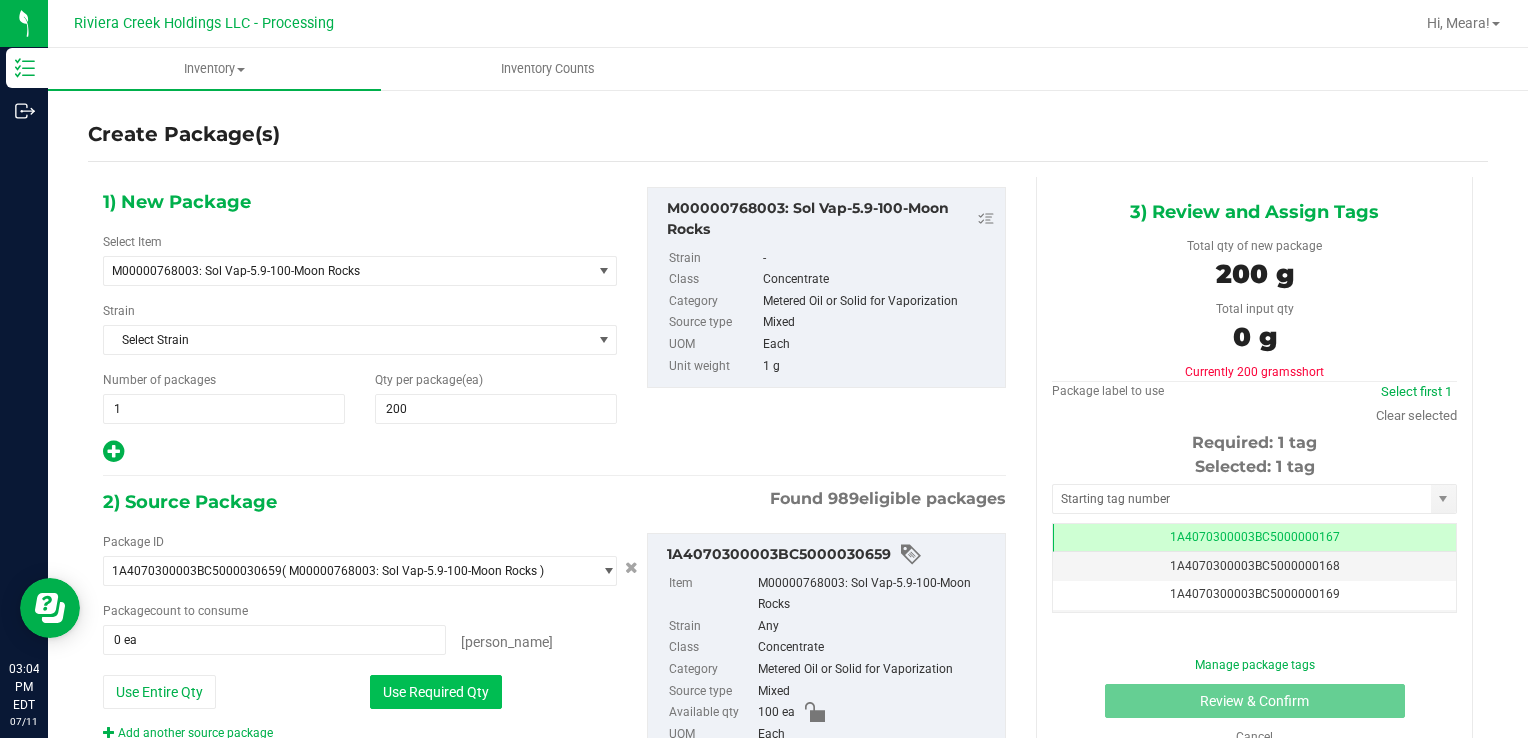 click on "Use Required Qty" at bounding box center [436, 692] 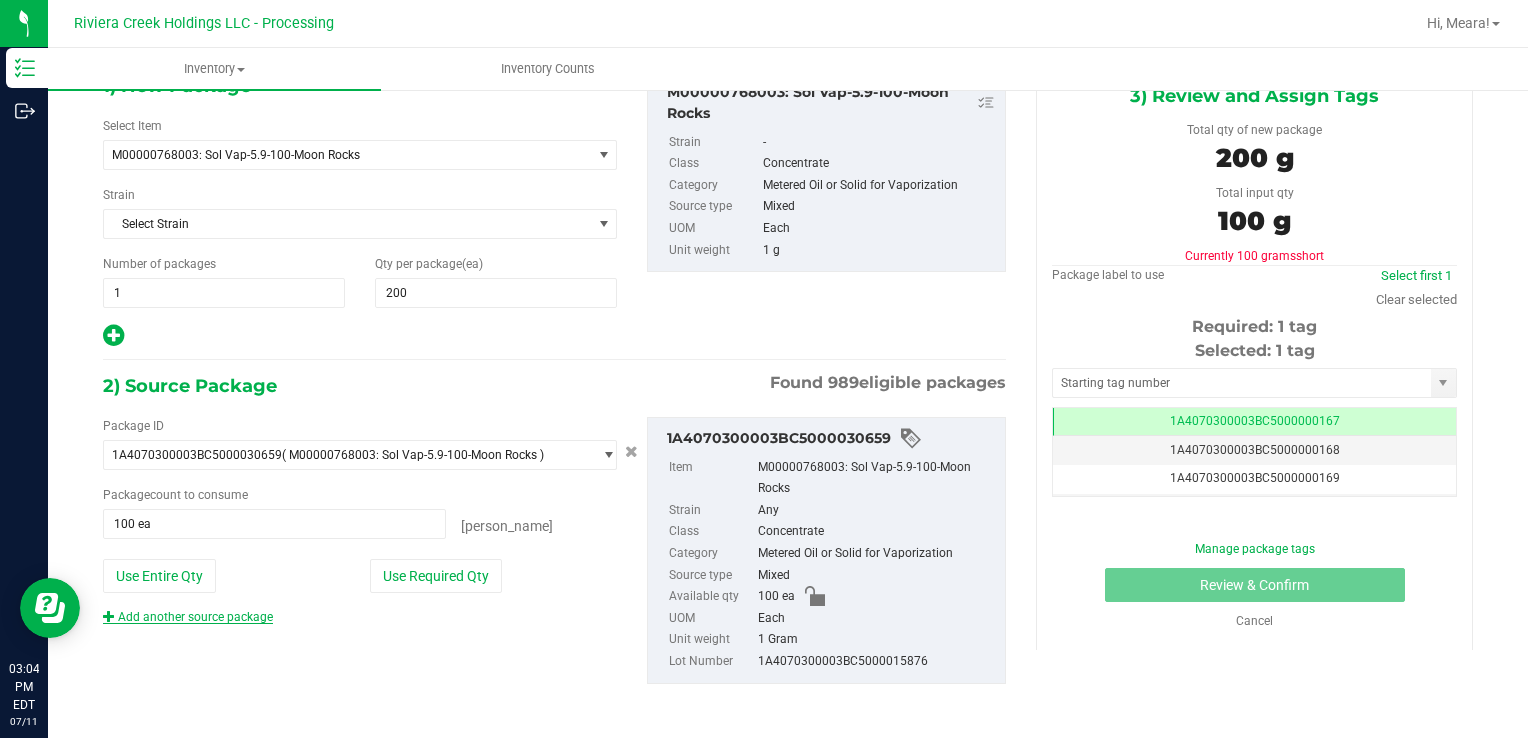 click on "Add another source package" at bounding box center [188, 617] 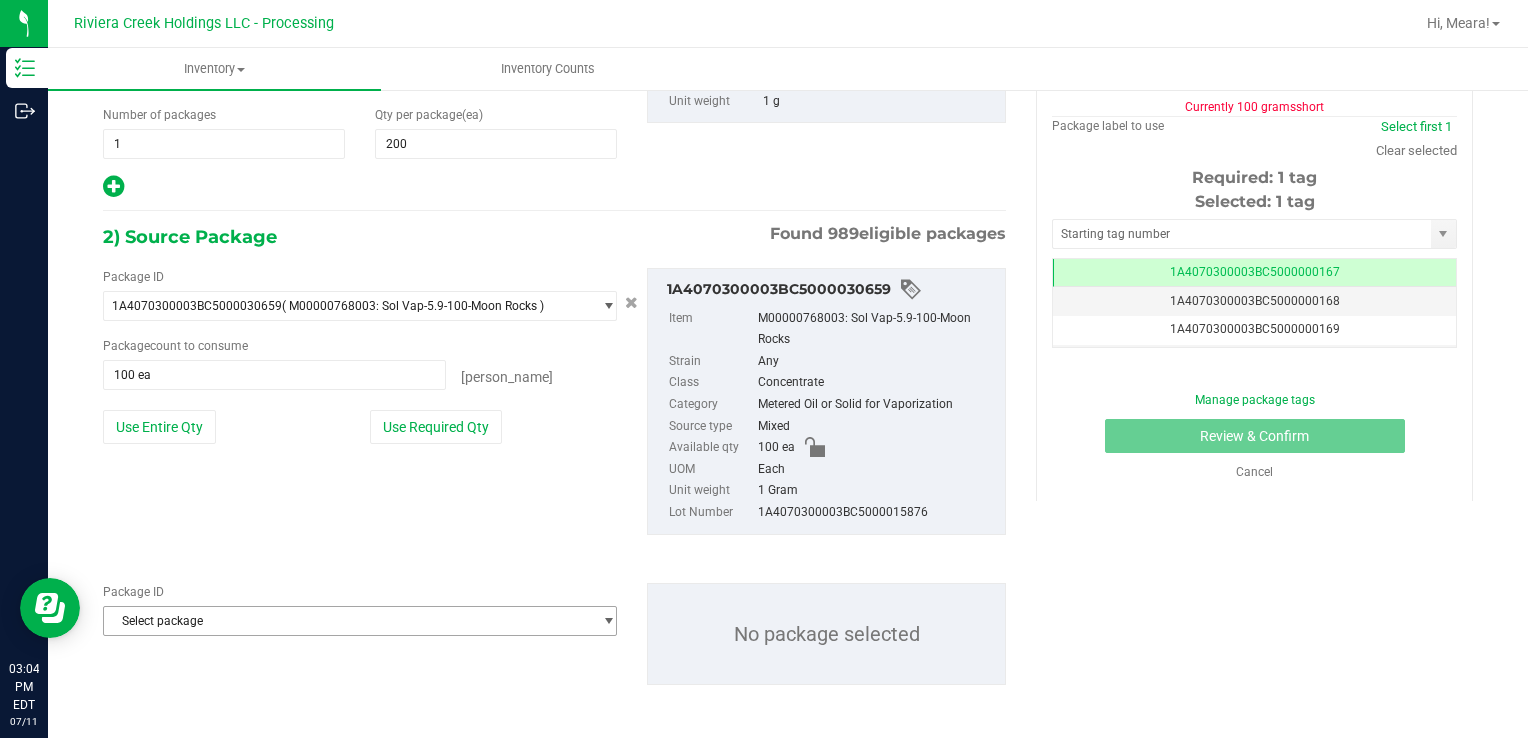 scroll, scrollTop: 266, scrollLeft: 0, axis: vertical 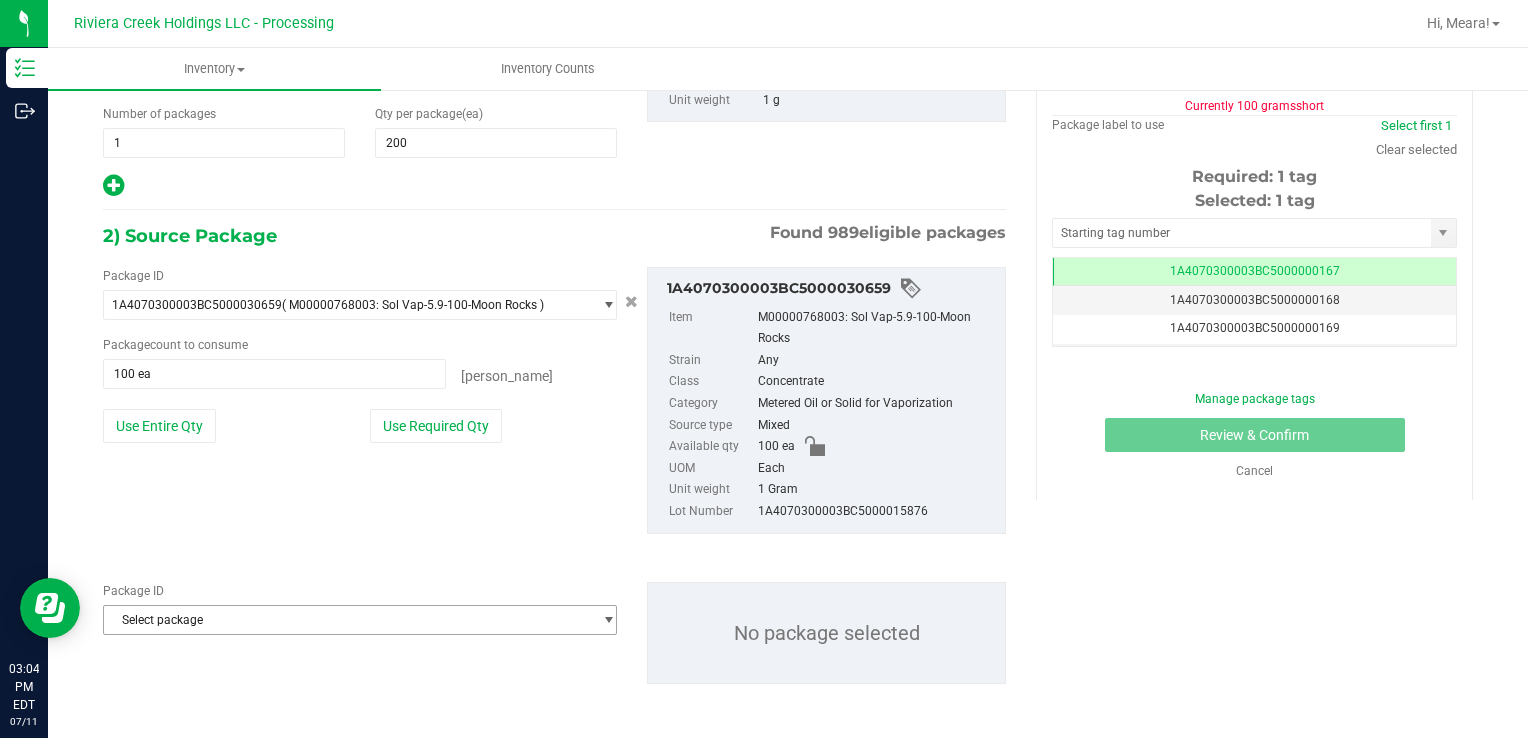 click on "Select package" at bounding box center (347, 620) 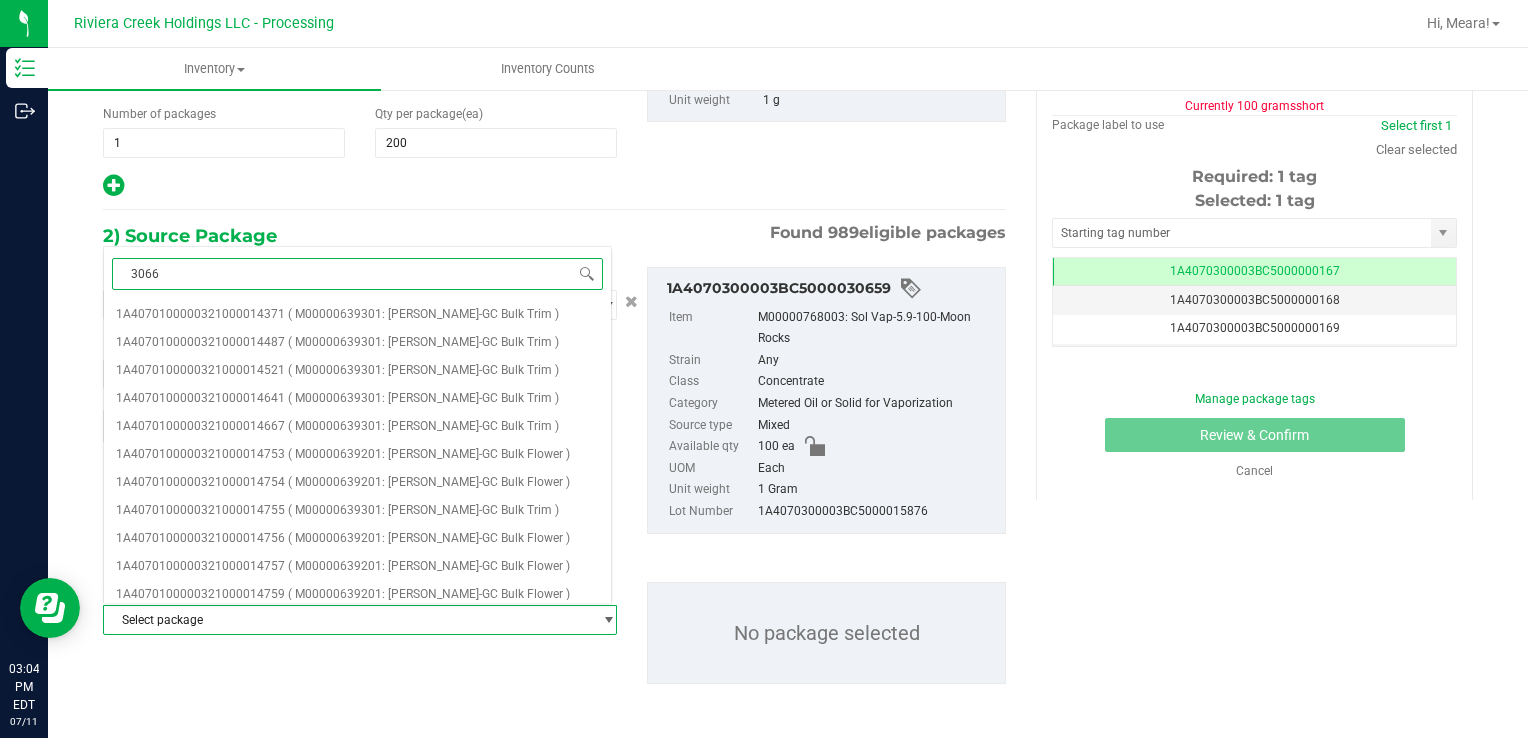 type on "30664" 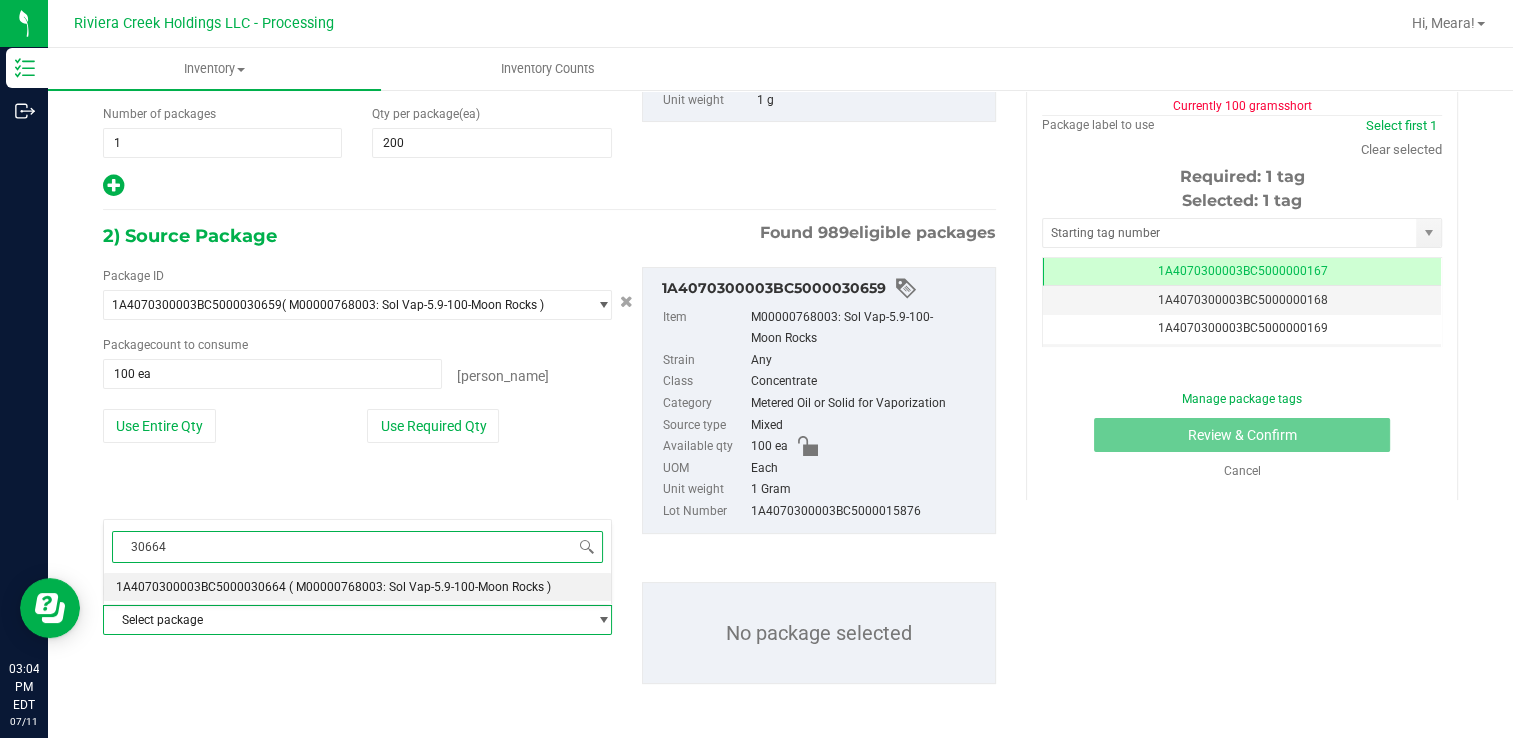 click on "(
M00000768003: Sol Vap-5.9-100-Moon Rocks
)" at bounding box center (420, 587) 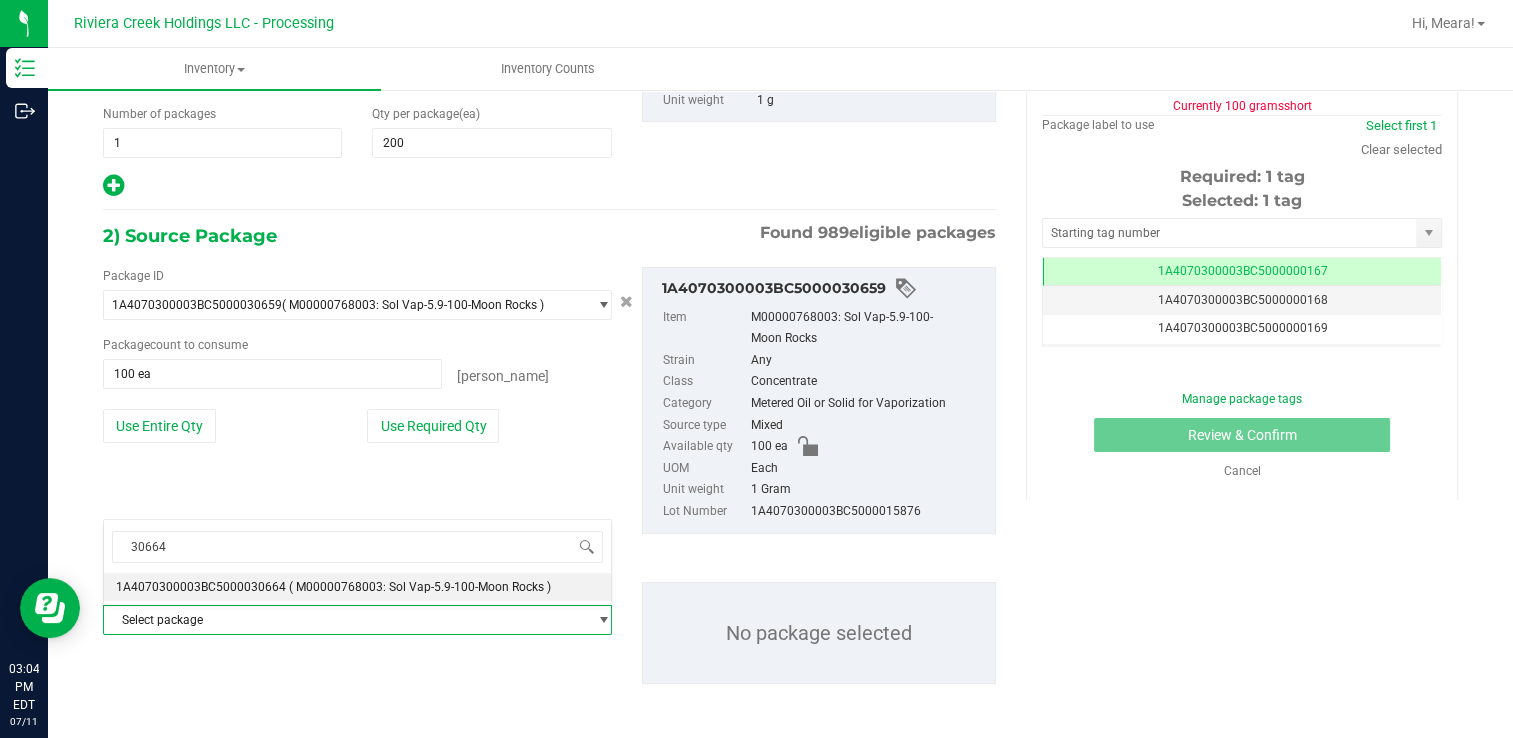 type 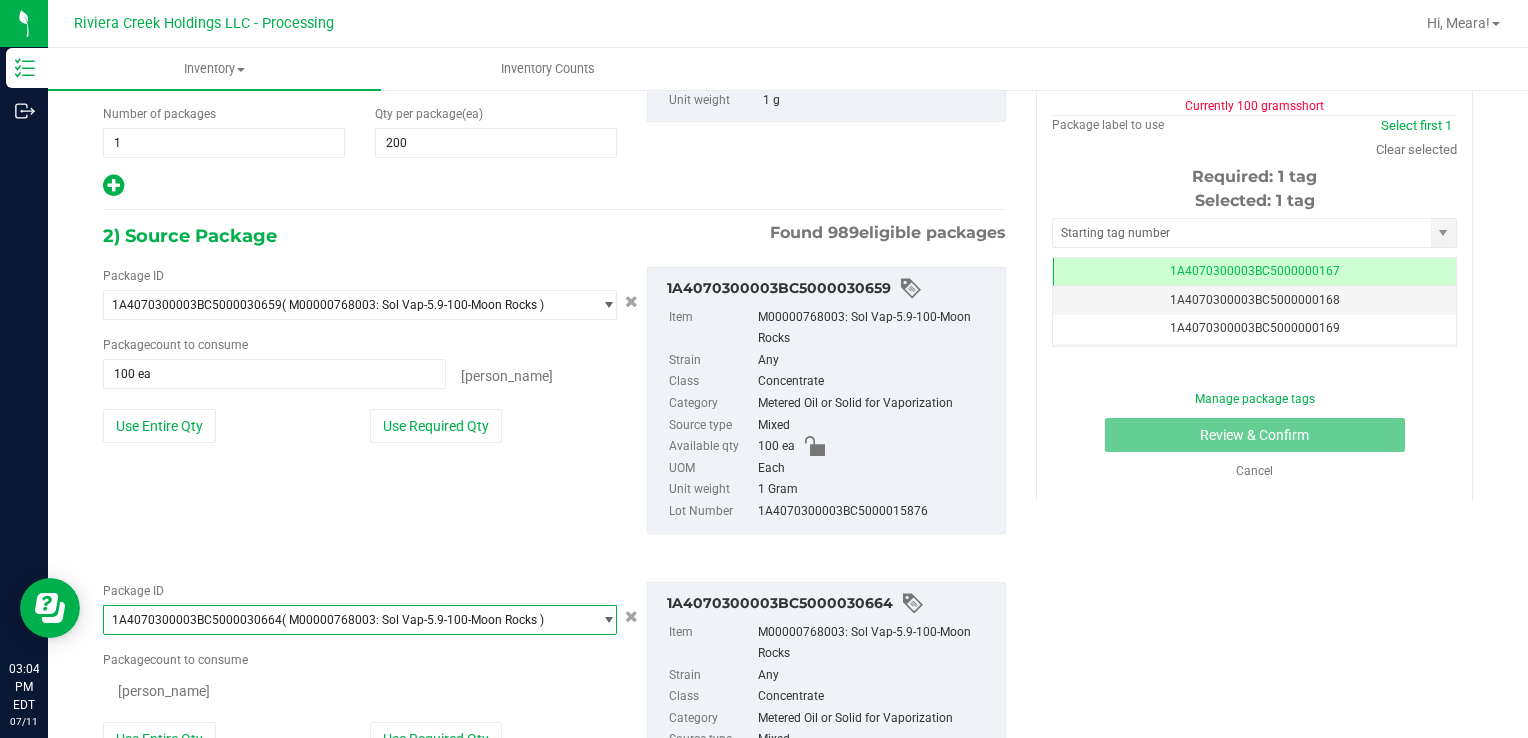 scroll, scrollTop: 0, scrollLeft: 0, axis: both 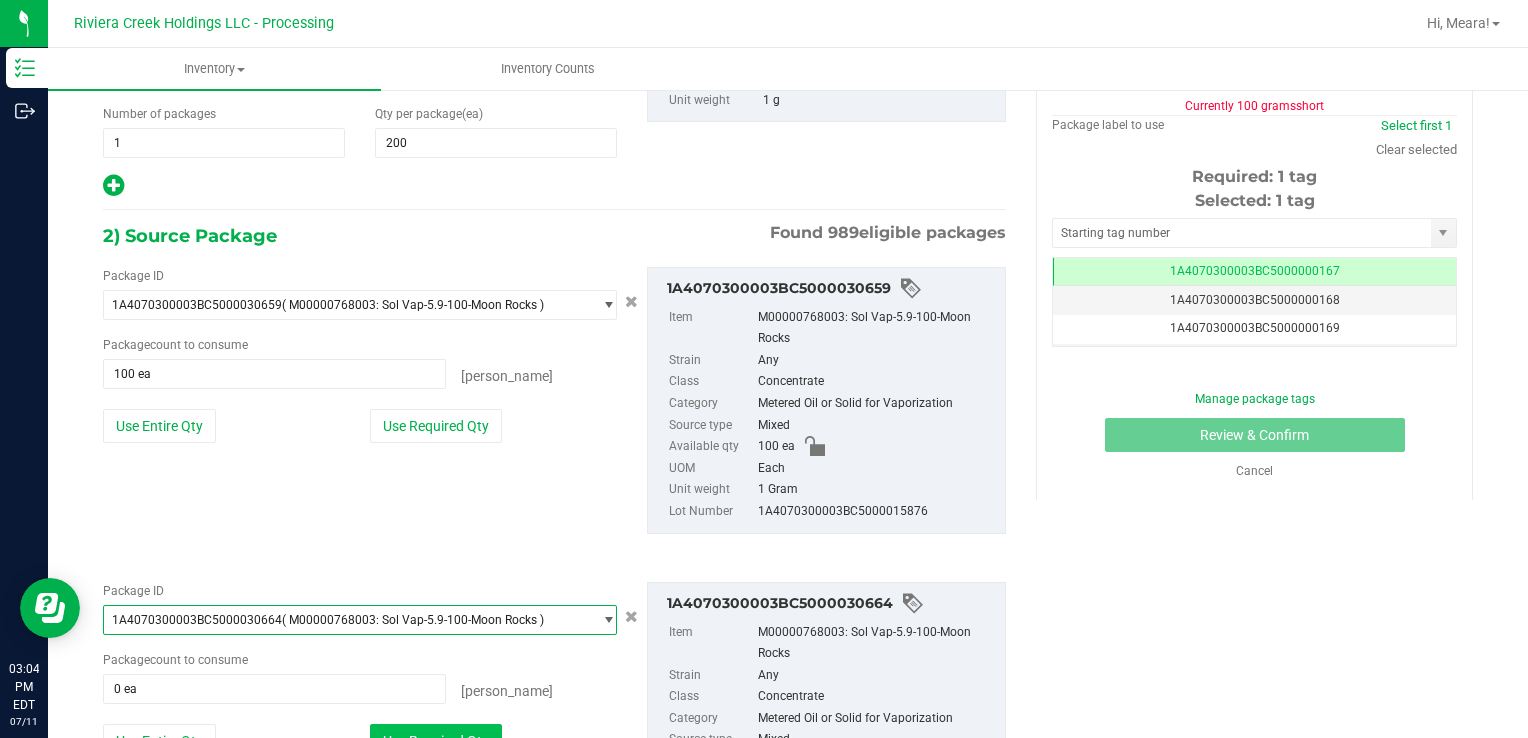 click on "Use Required Qty" at bounding box center [436, 741] 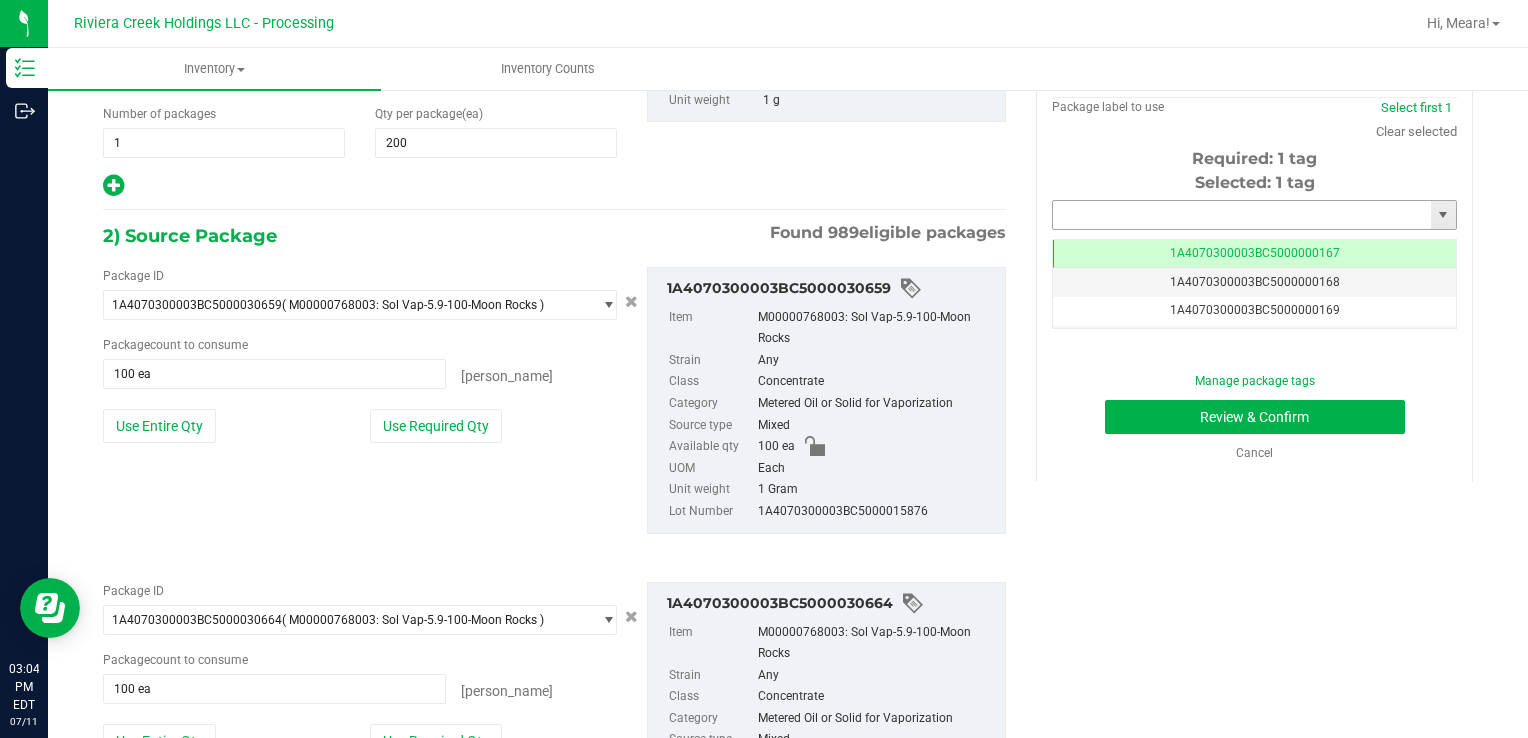 click at bounding box center [1242, 215] 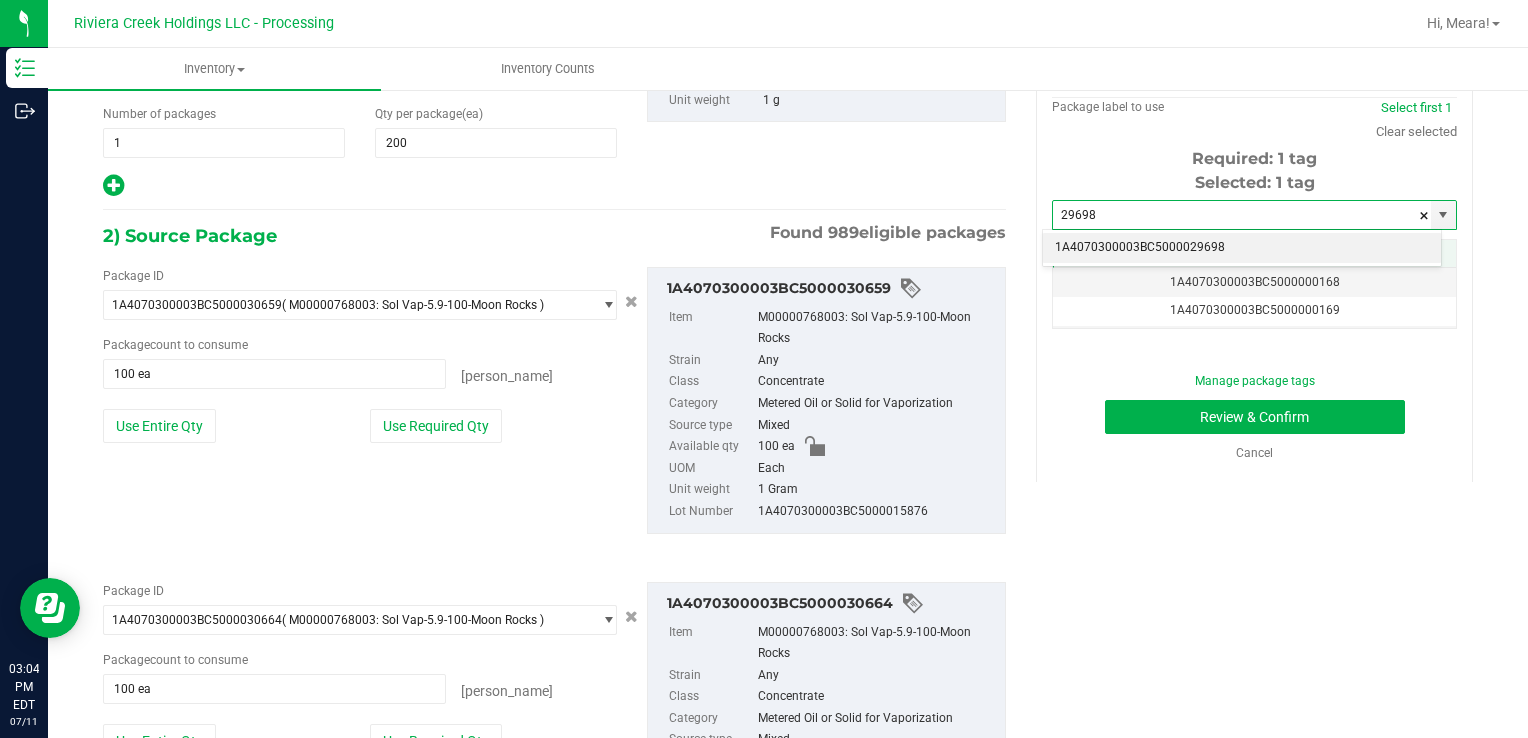 click on "1A4070300003BC5000029698" at bounding box center [1242, 248] 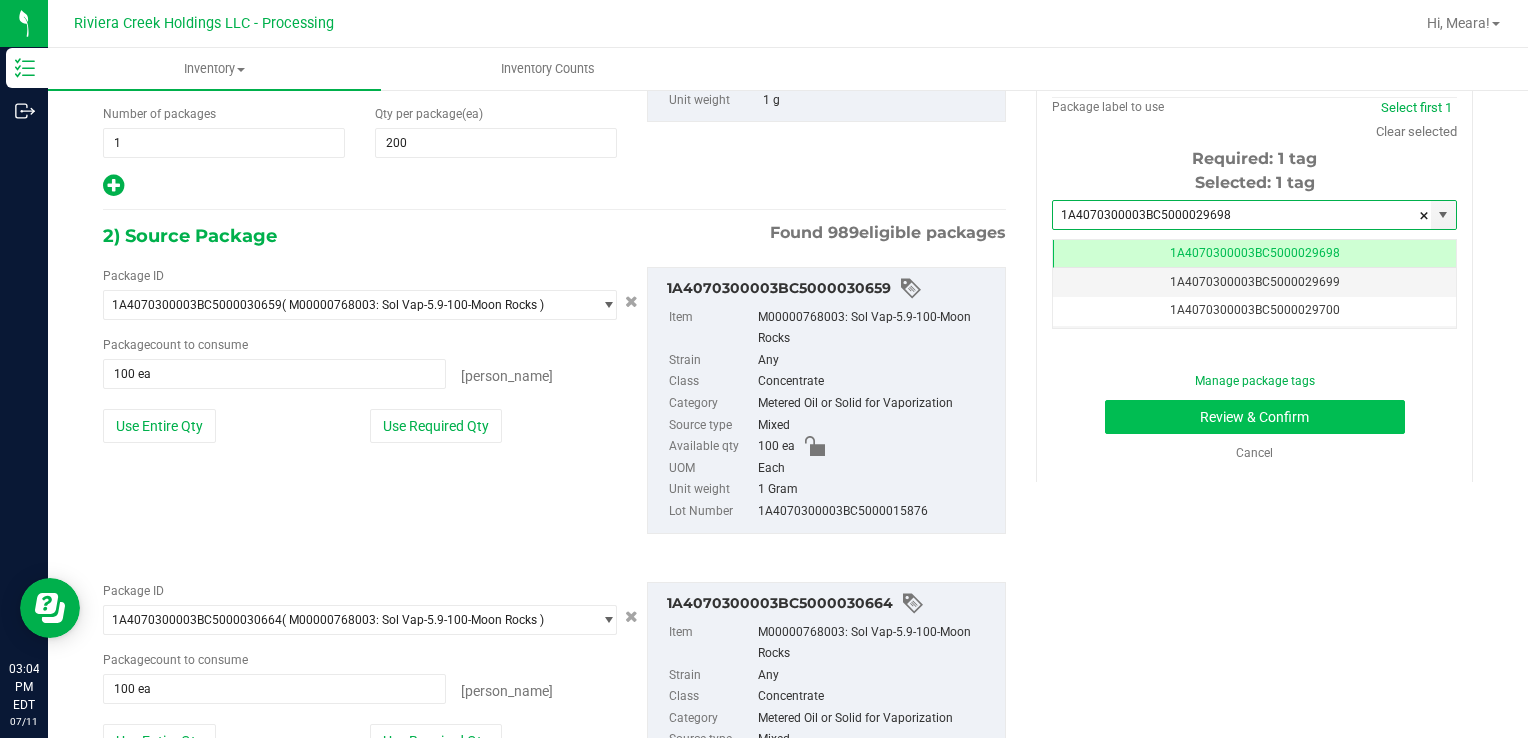 scroll, scrollTop: 0, scrollLeft: 0, axis: both 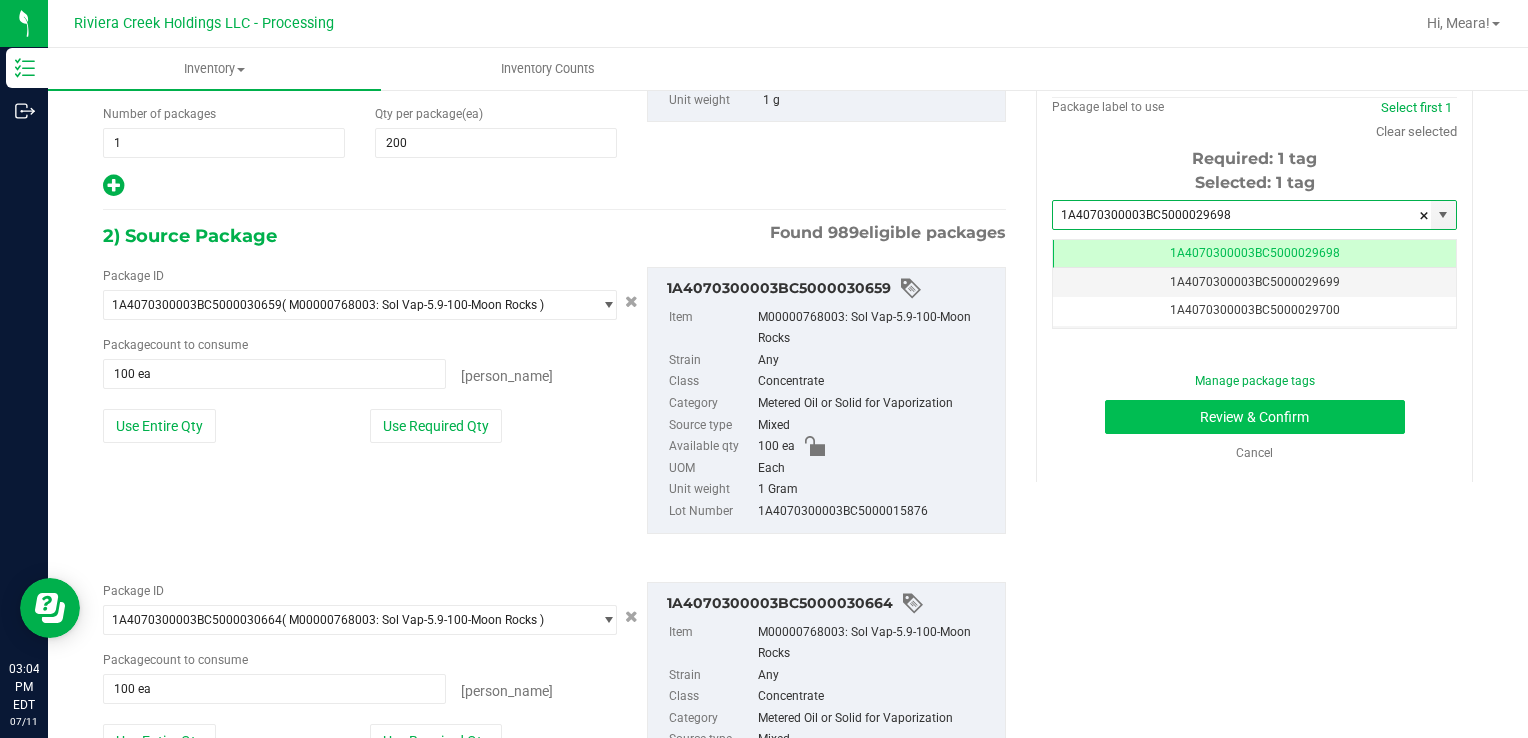 type on "1A4070300003BC5000029698" 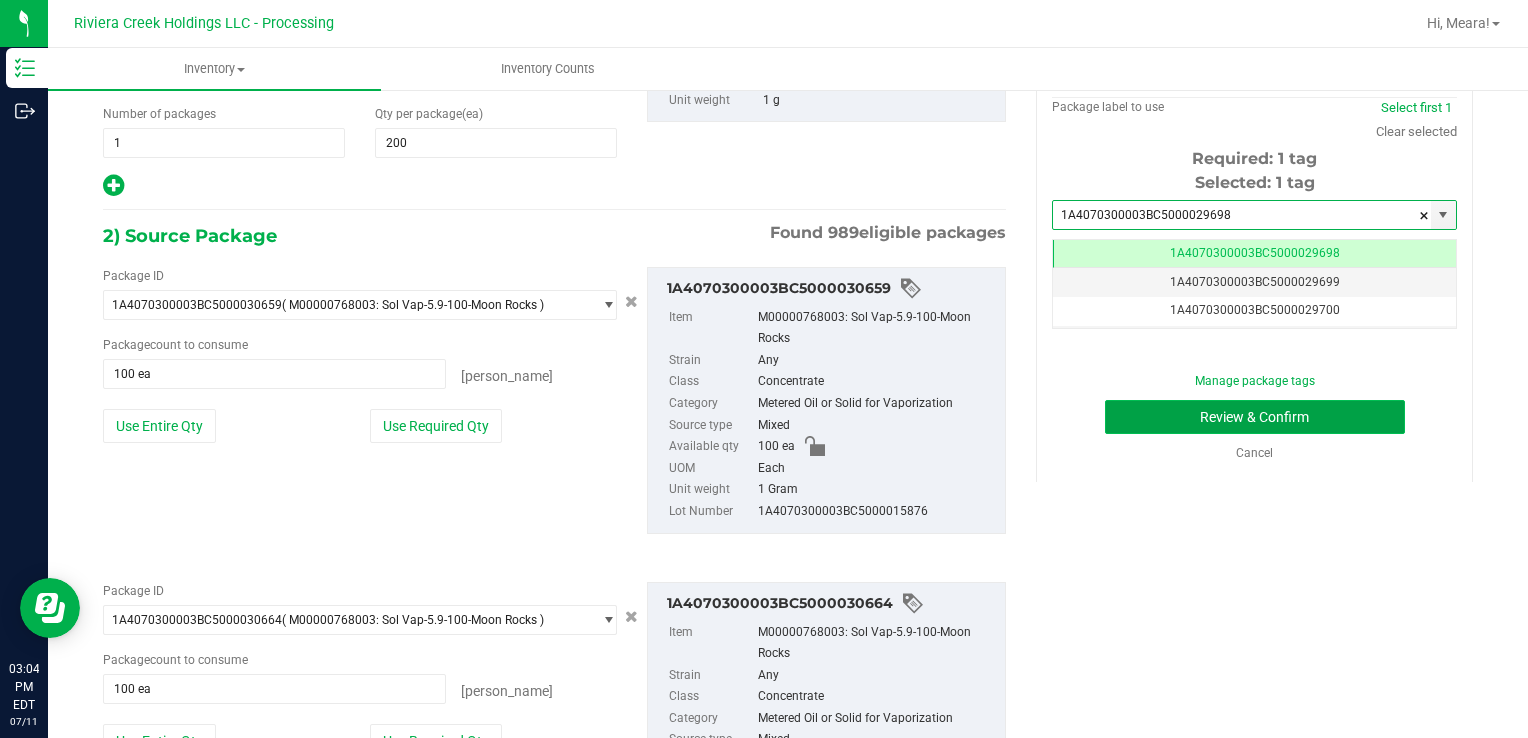click on "Review & Confirm" at bounding box center (1255, 417) 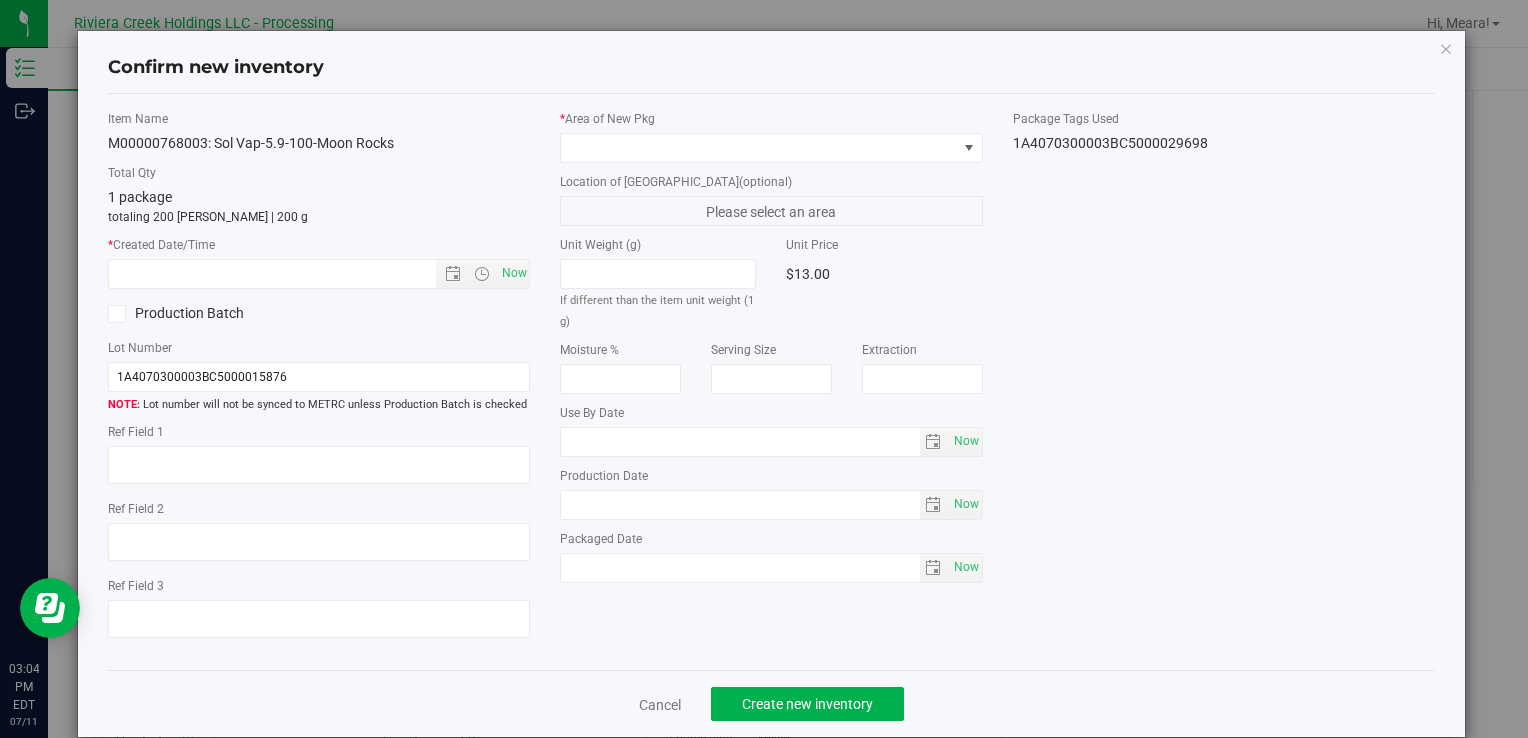 type on "[DATE]" 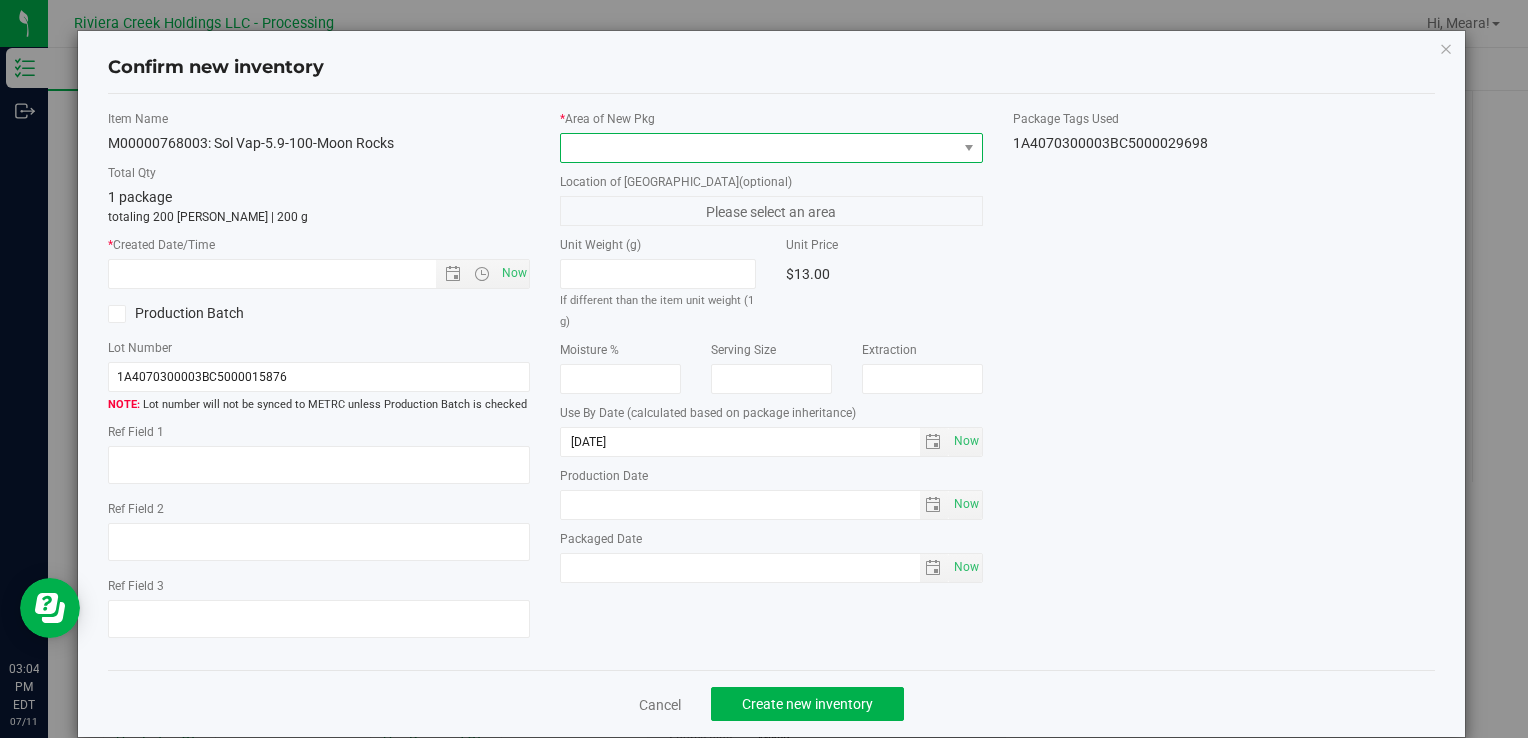 click at bounding box center [758, 148] 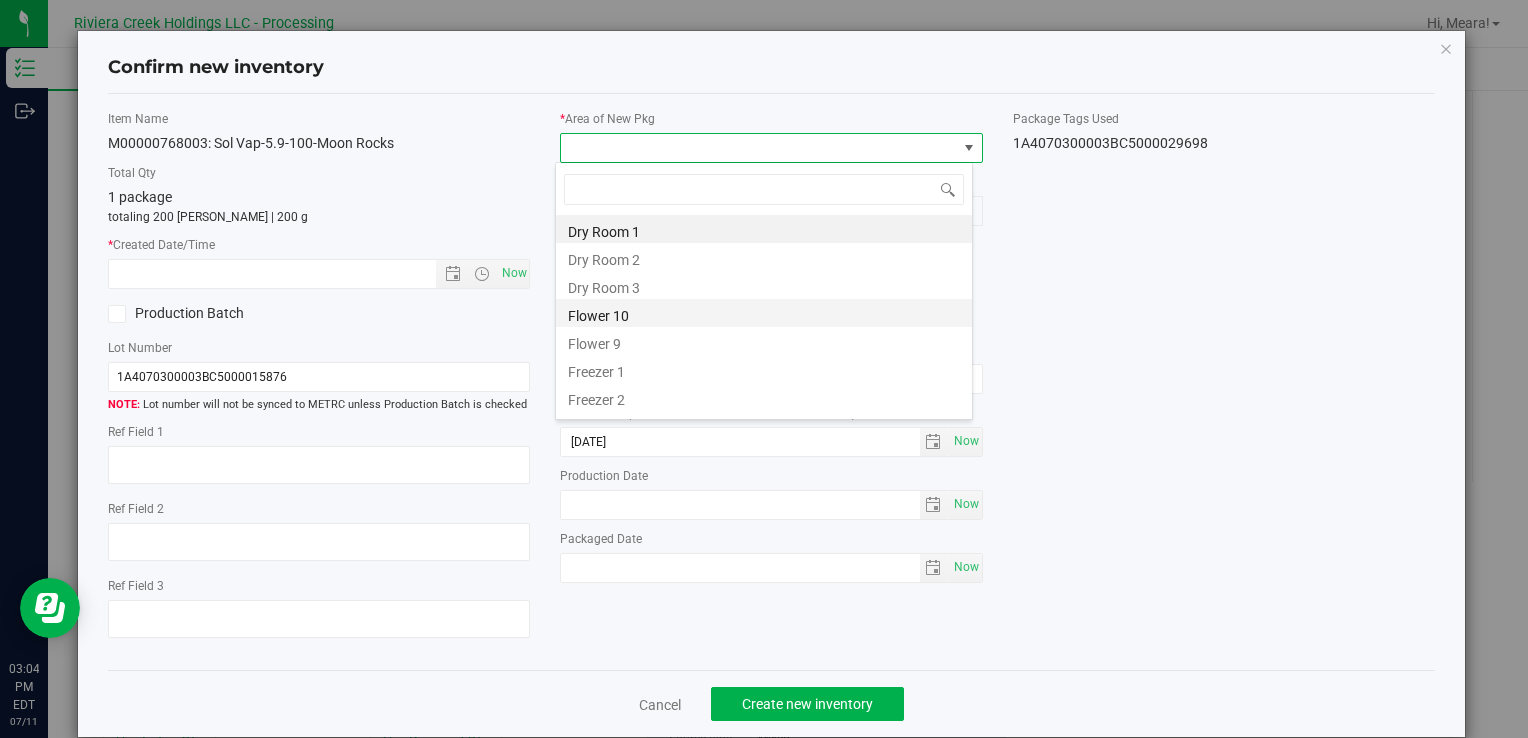 drag, startPoint x: 623, startPoint y: 311, endPoint x: 506, endPoint y: 276, distance: 122.12289 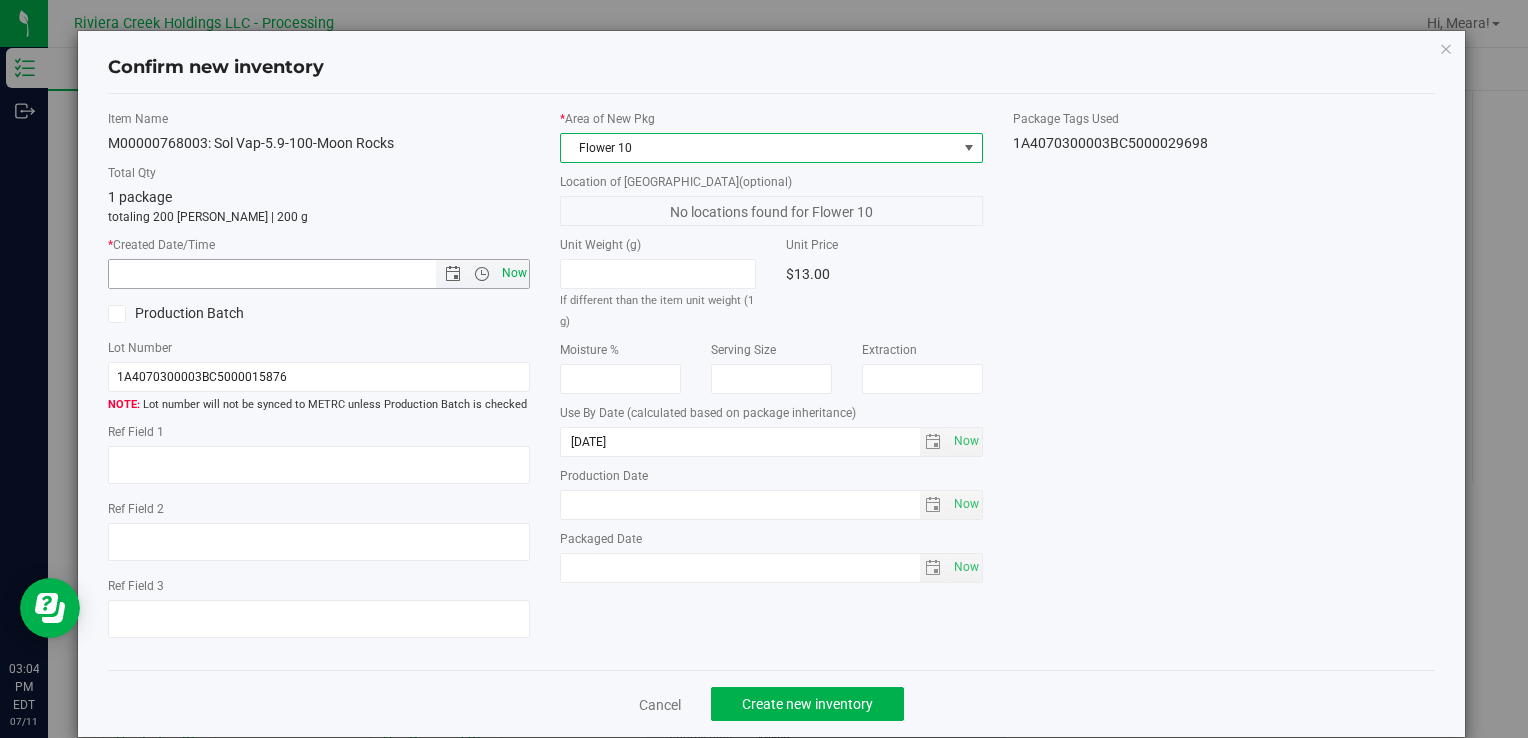 click on "Now" at bounding box center (514, 273) 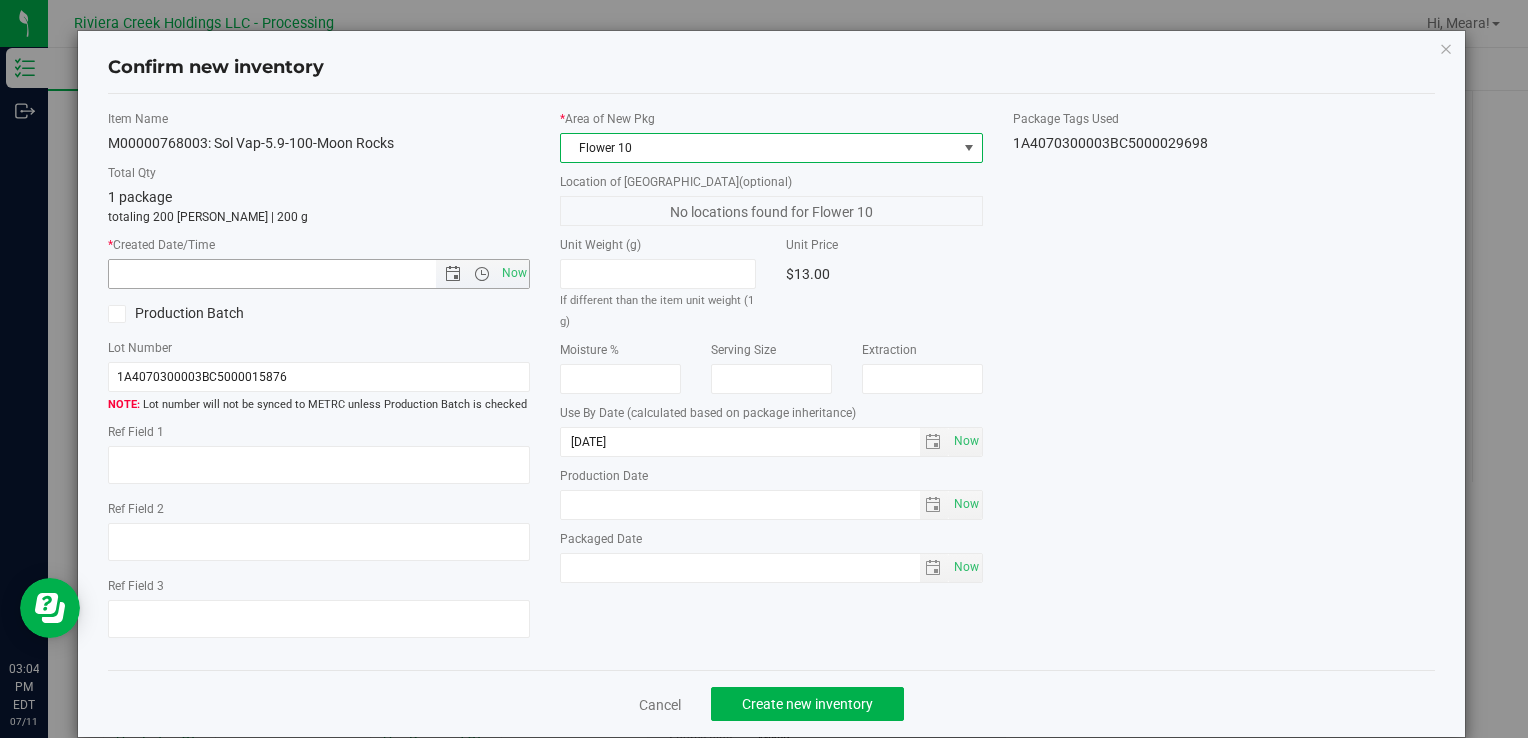 type on "[DATE] 3:04 PM" 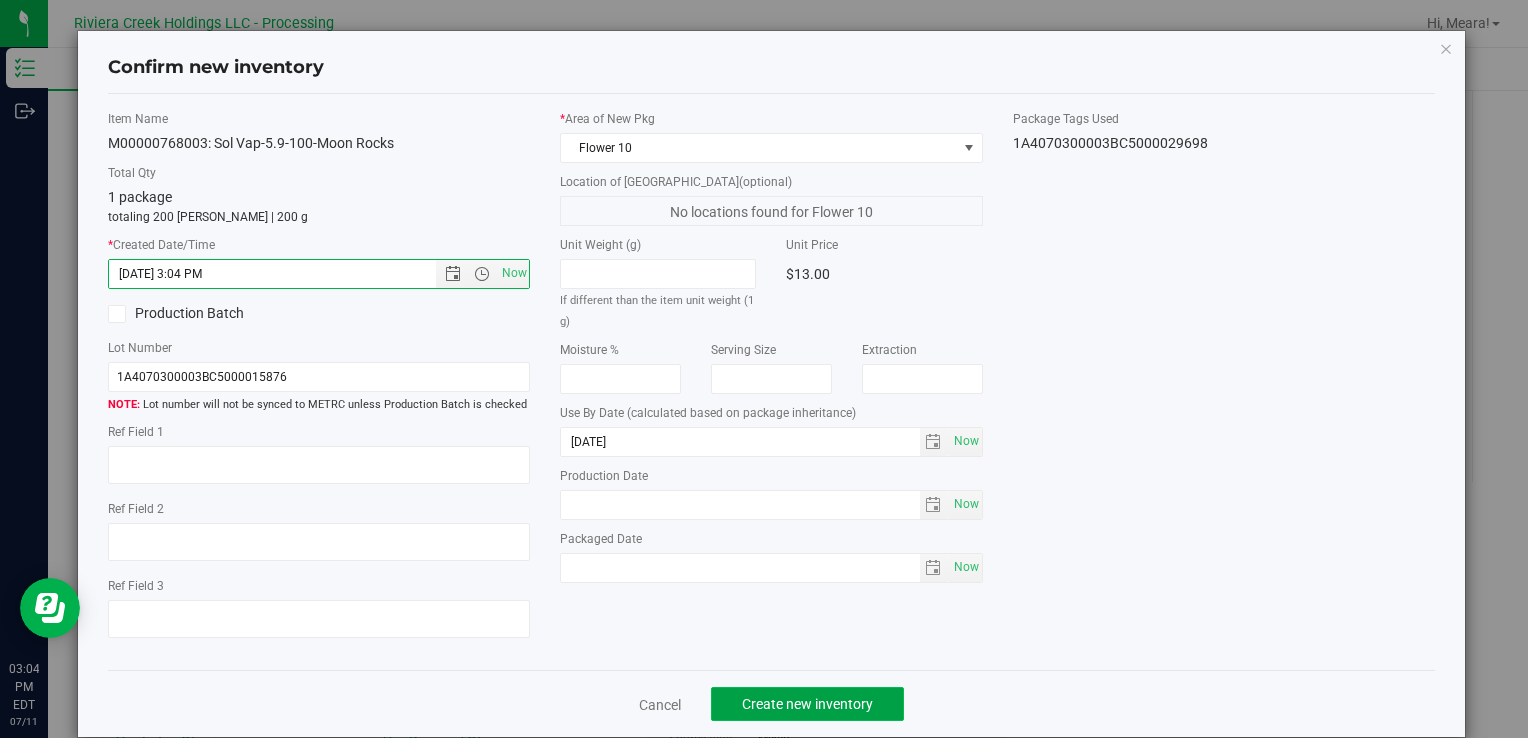 click on "Create new inventory" 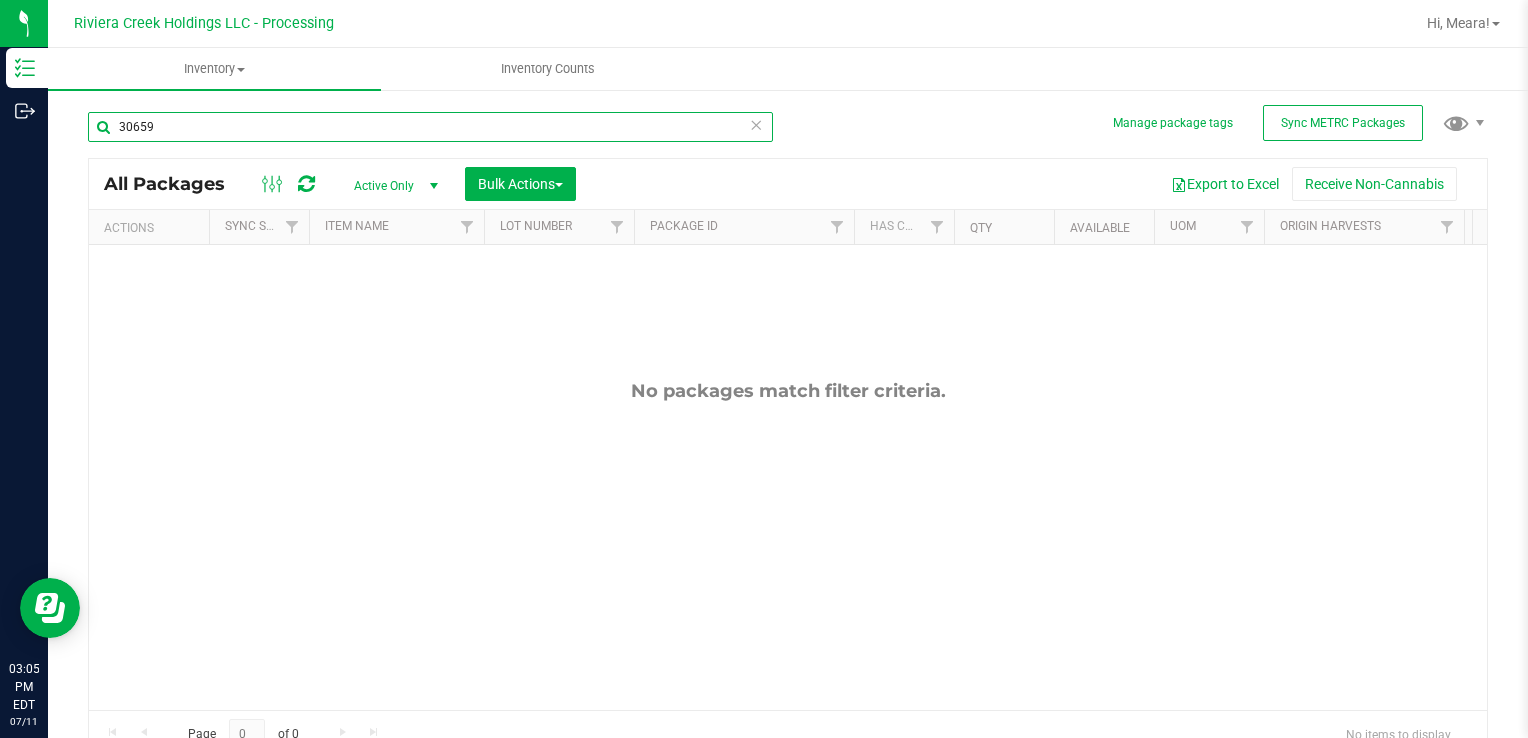 drag, startPoint x: 224, startPoint y: 126, endPoint x: 117, endPoint y: 133, distance: 107.22873 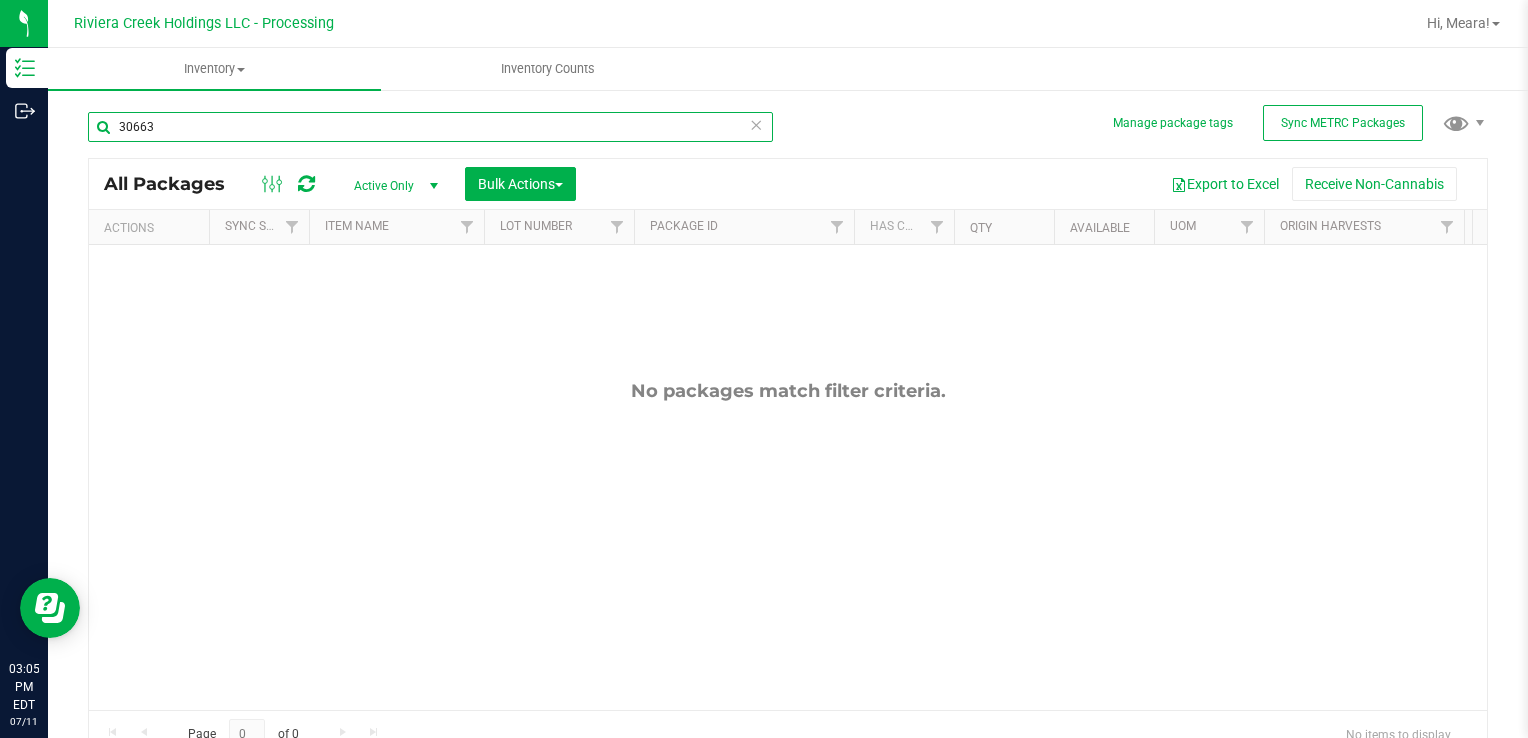 type on "30663" 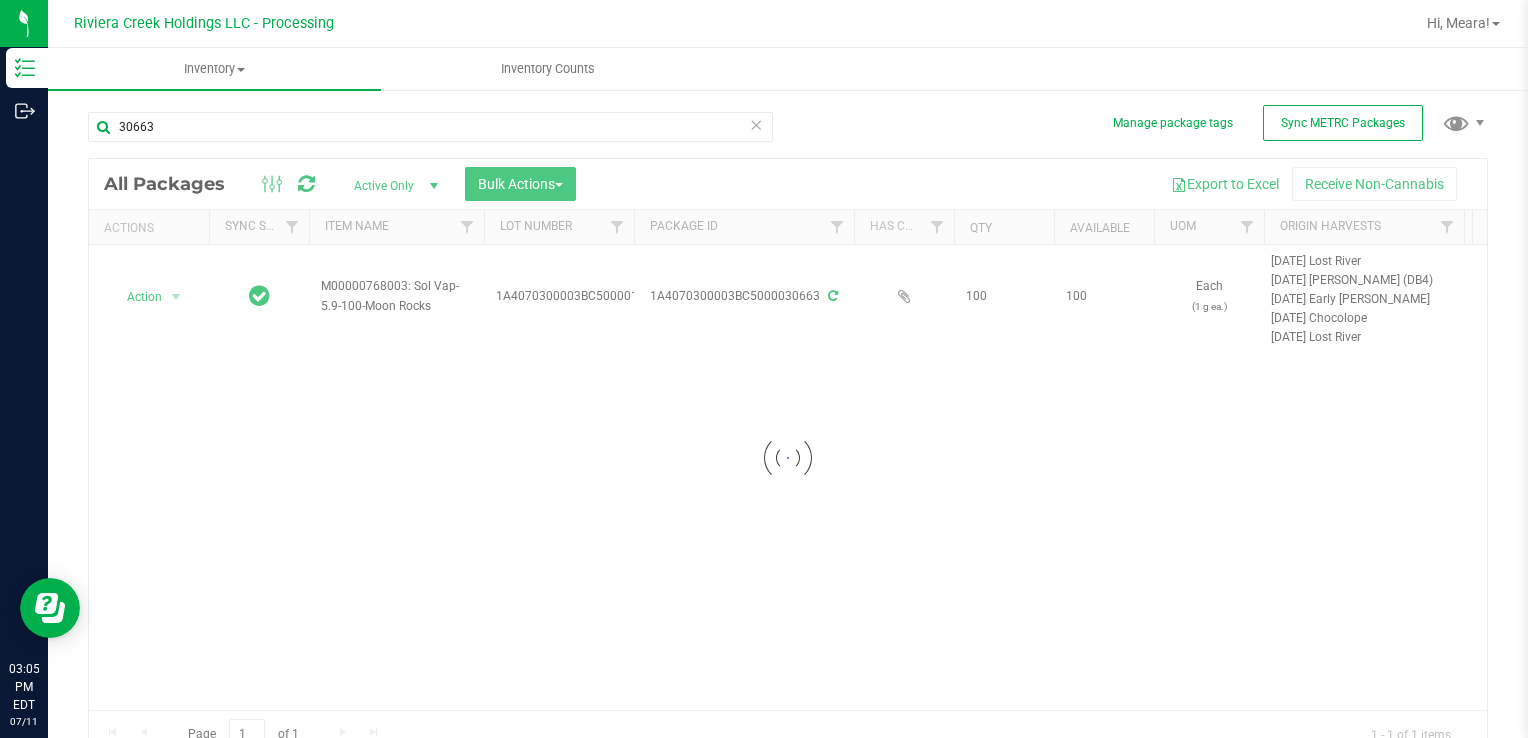 click at bounding box center (788, 458) 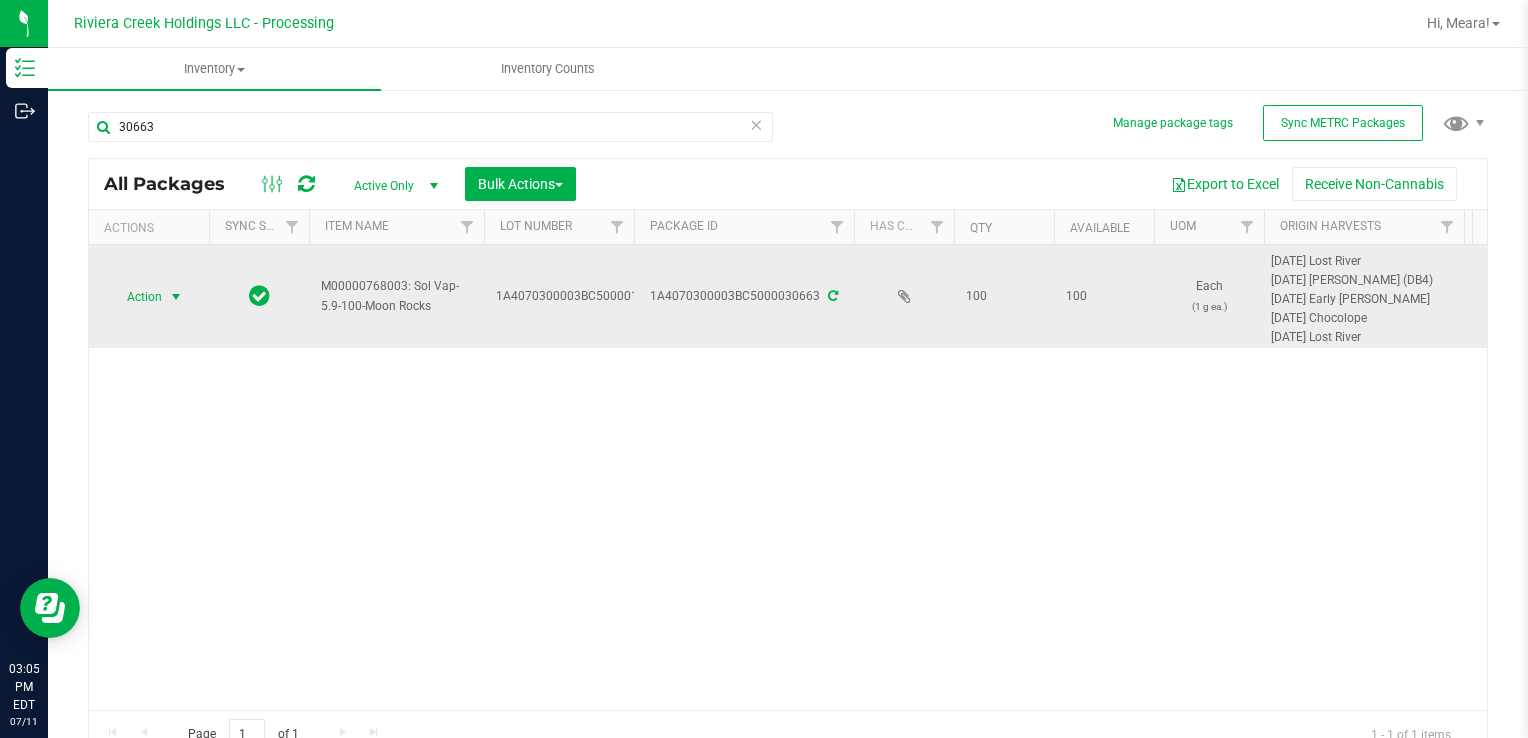 click on "Action" at bounding box center (136, 297) 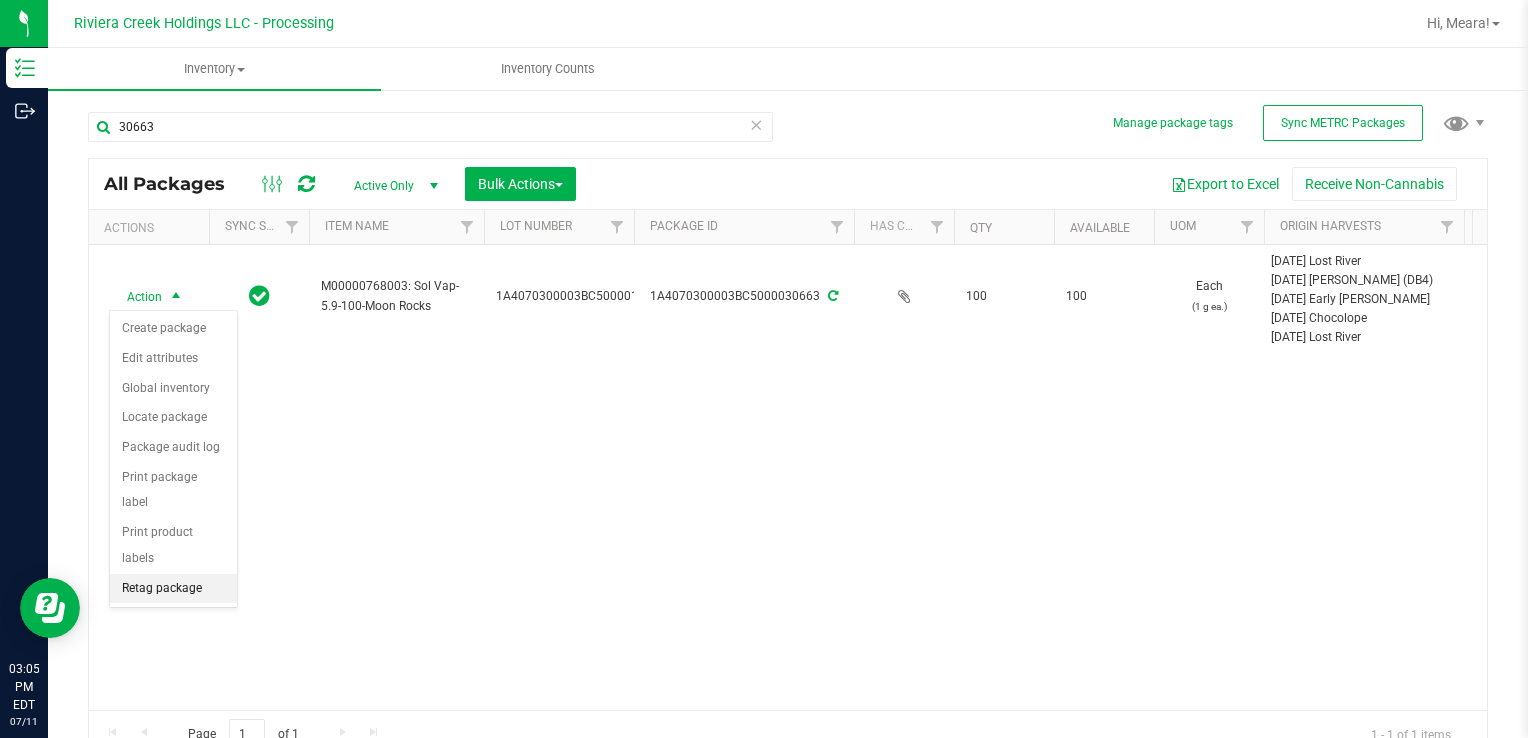 click on "Retag package" at bounding box center [173, 589] 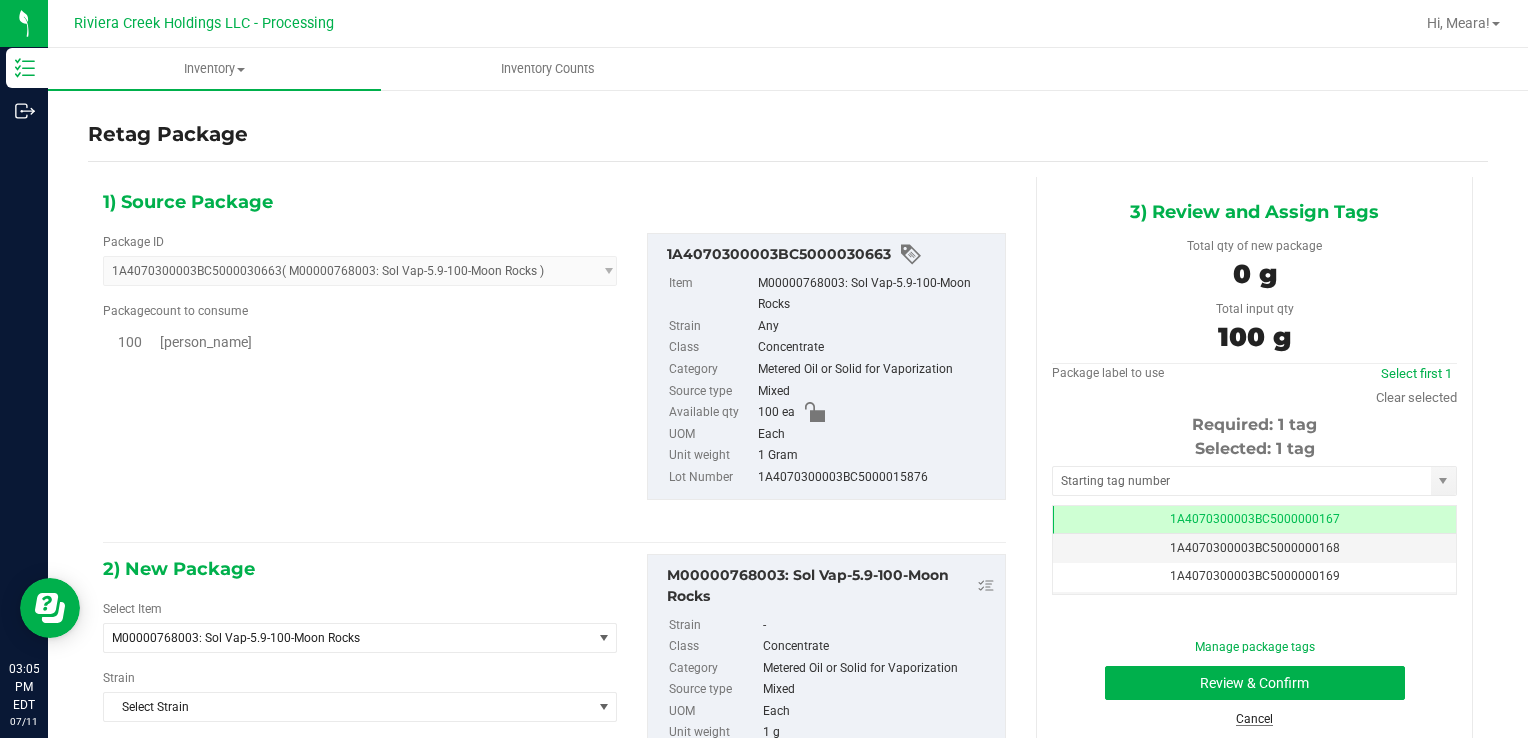 scroll, scrollTop: 0, scrollLeft: 0, axis: both 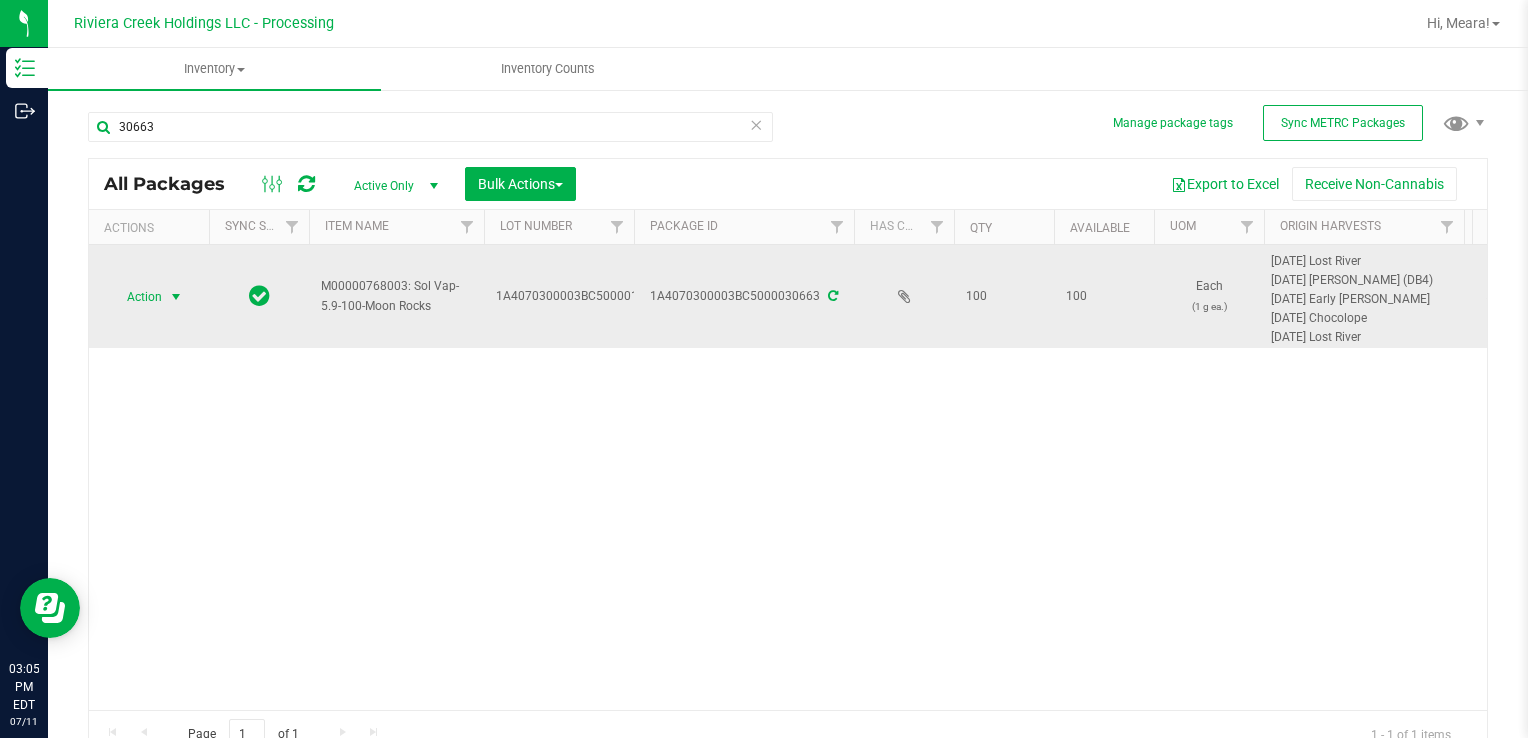 click on "Action" at bounding box center [136, 297] 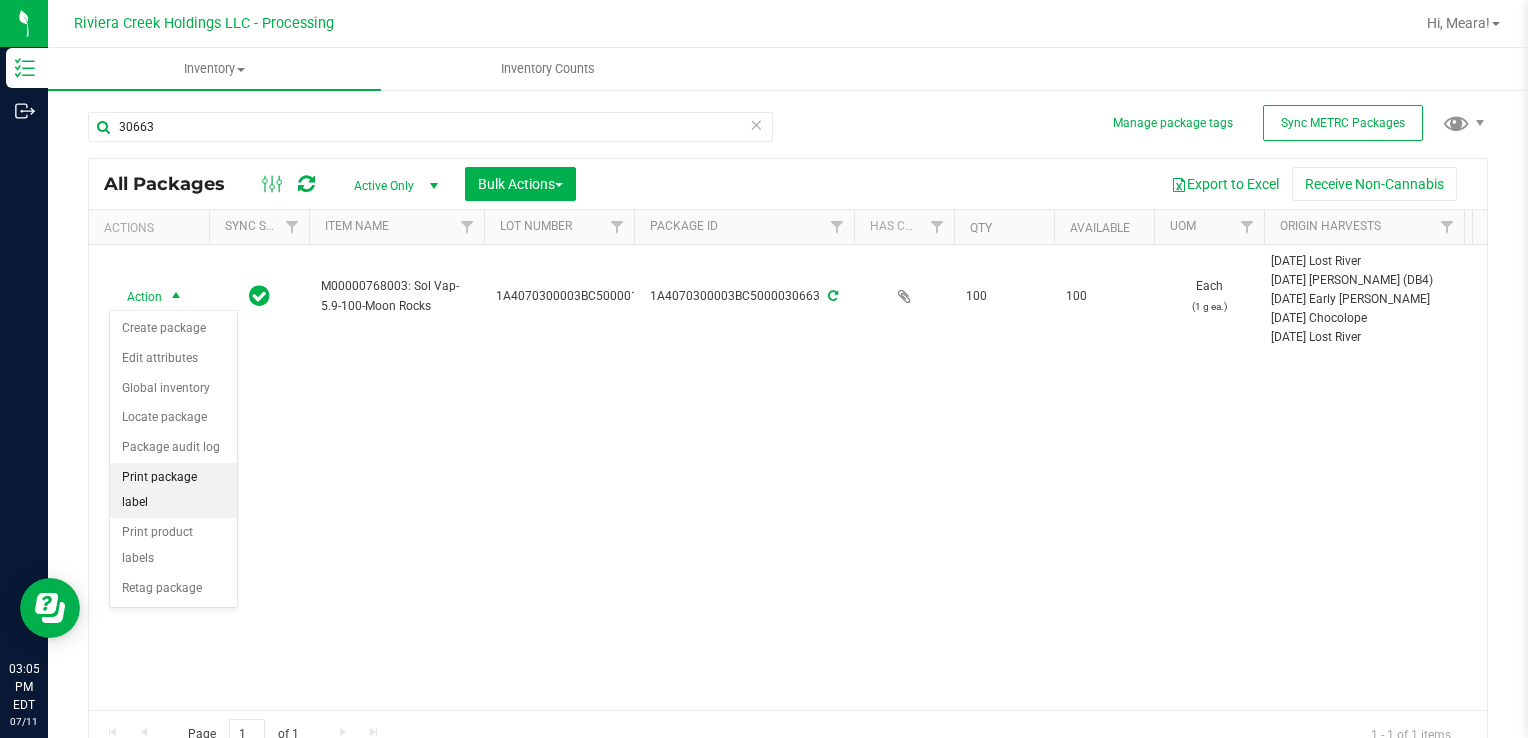 click on "Print package label" at bounding box center (173, 490) 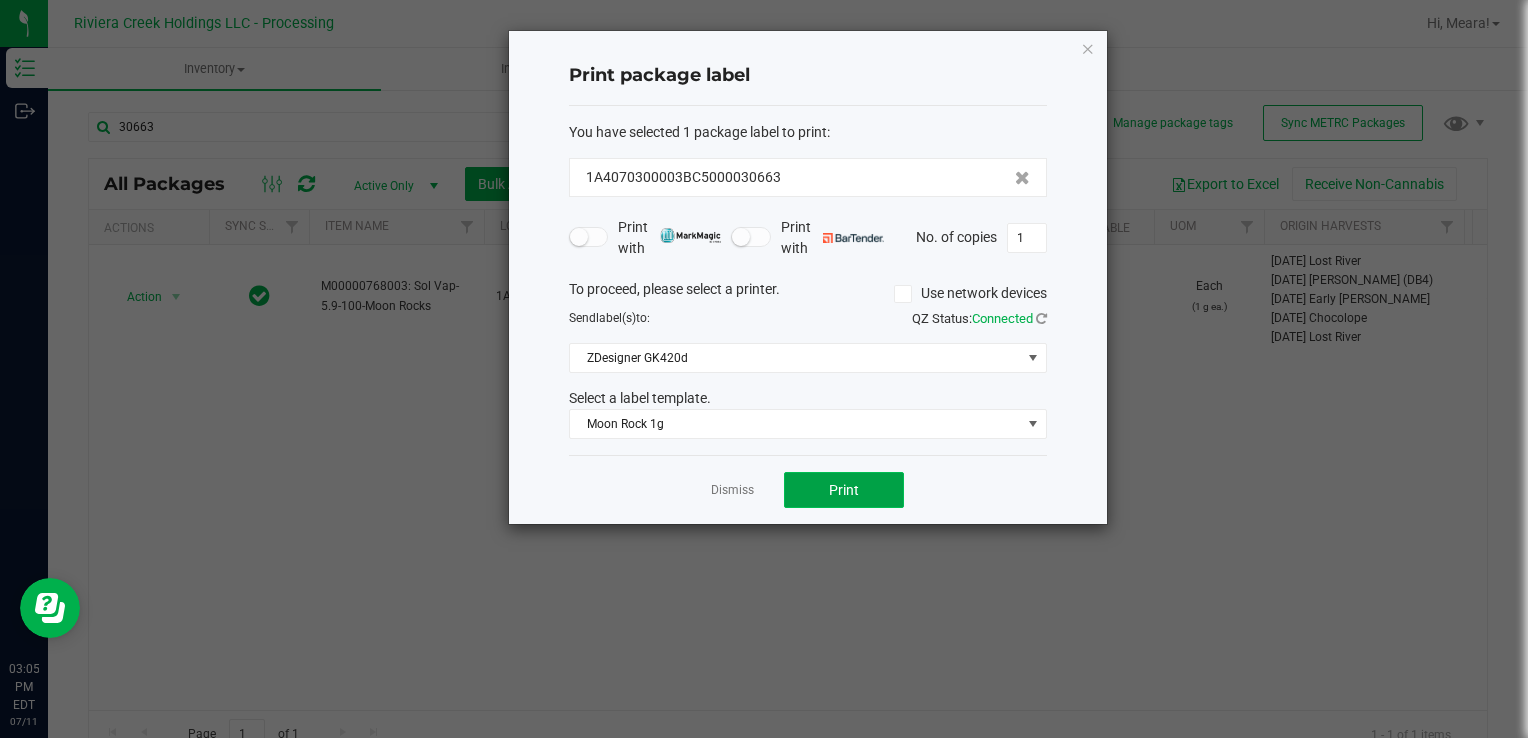 click on "Print" 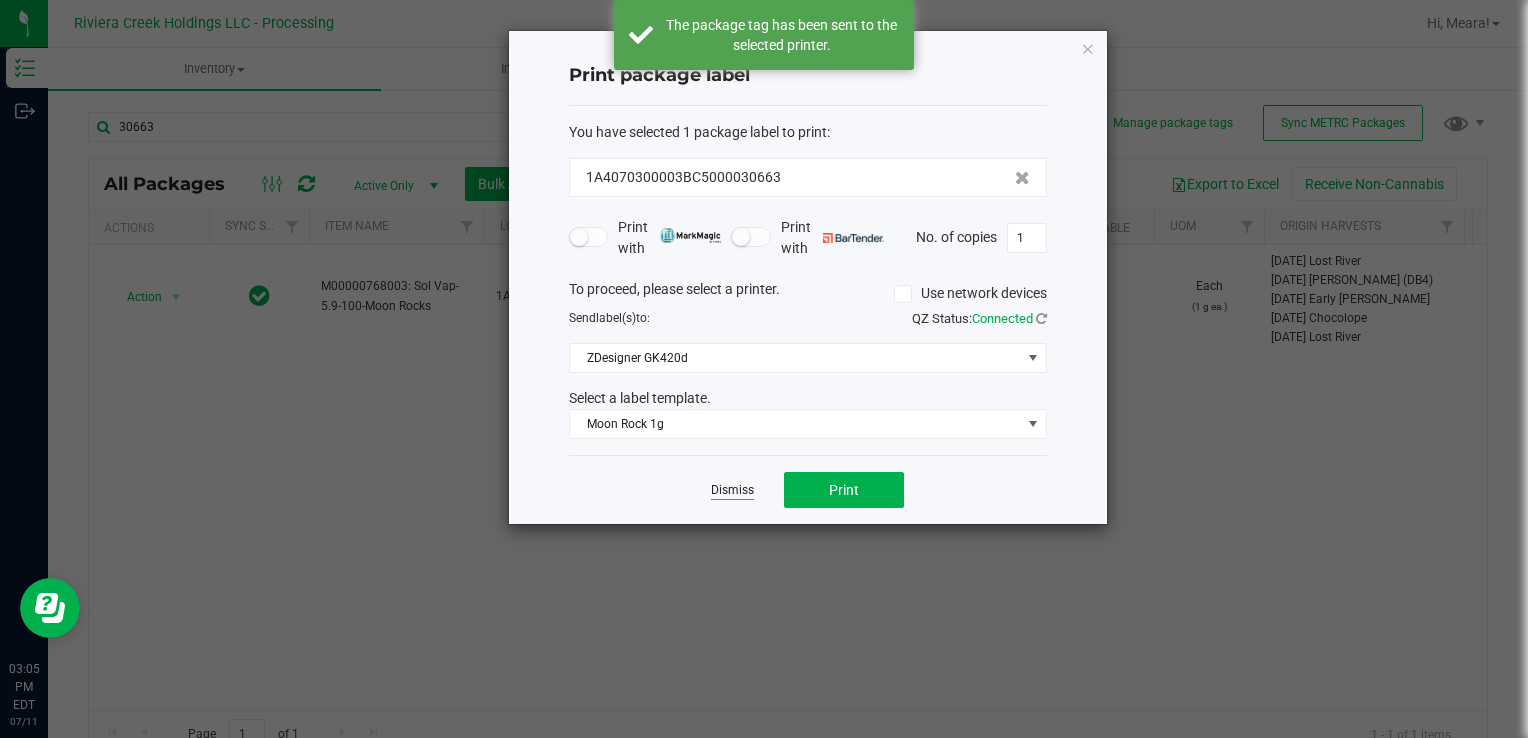 click on "Dismiss" 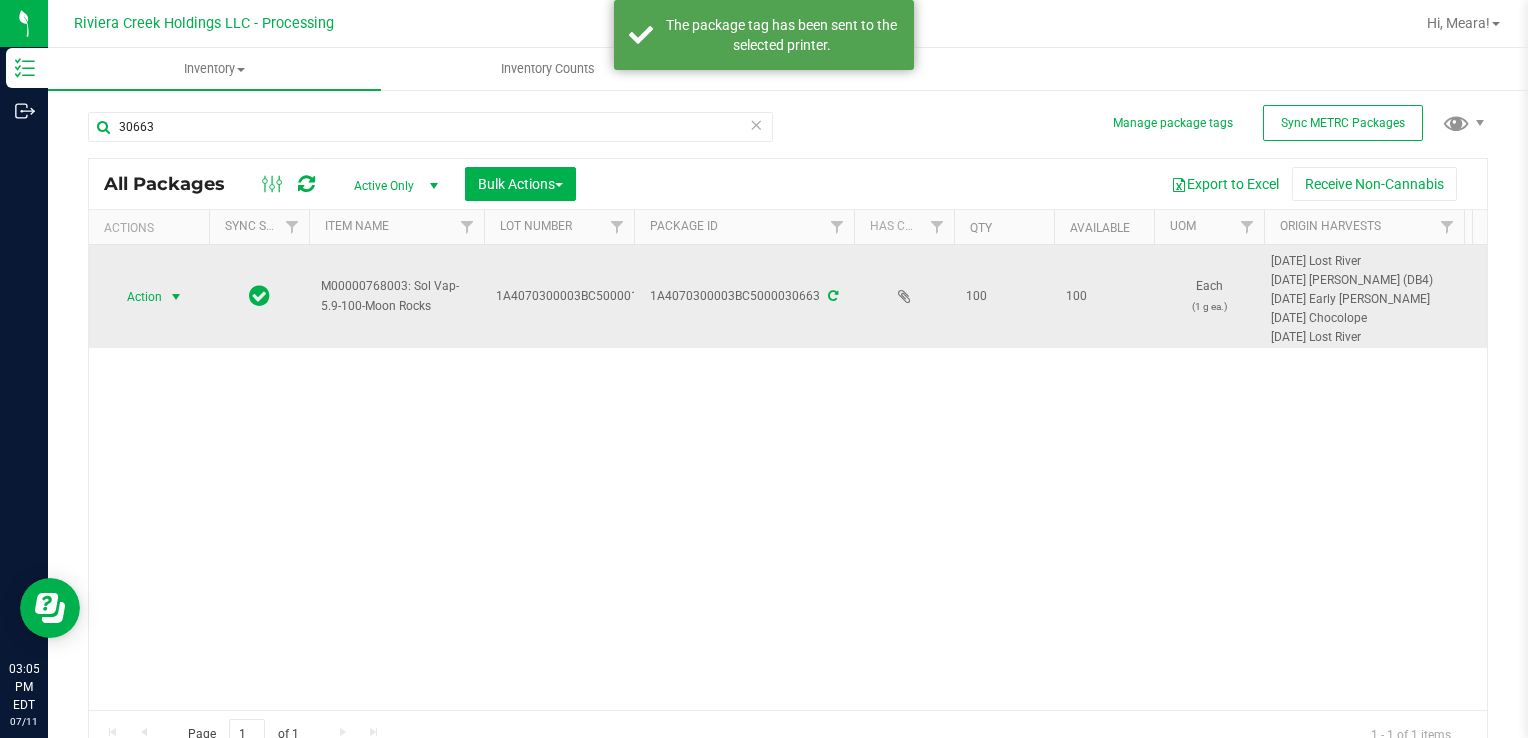 click on "Action" at bounding box center (136, 297) 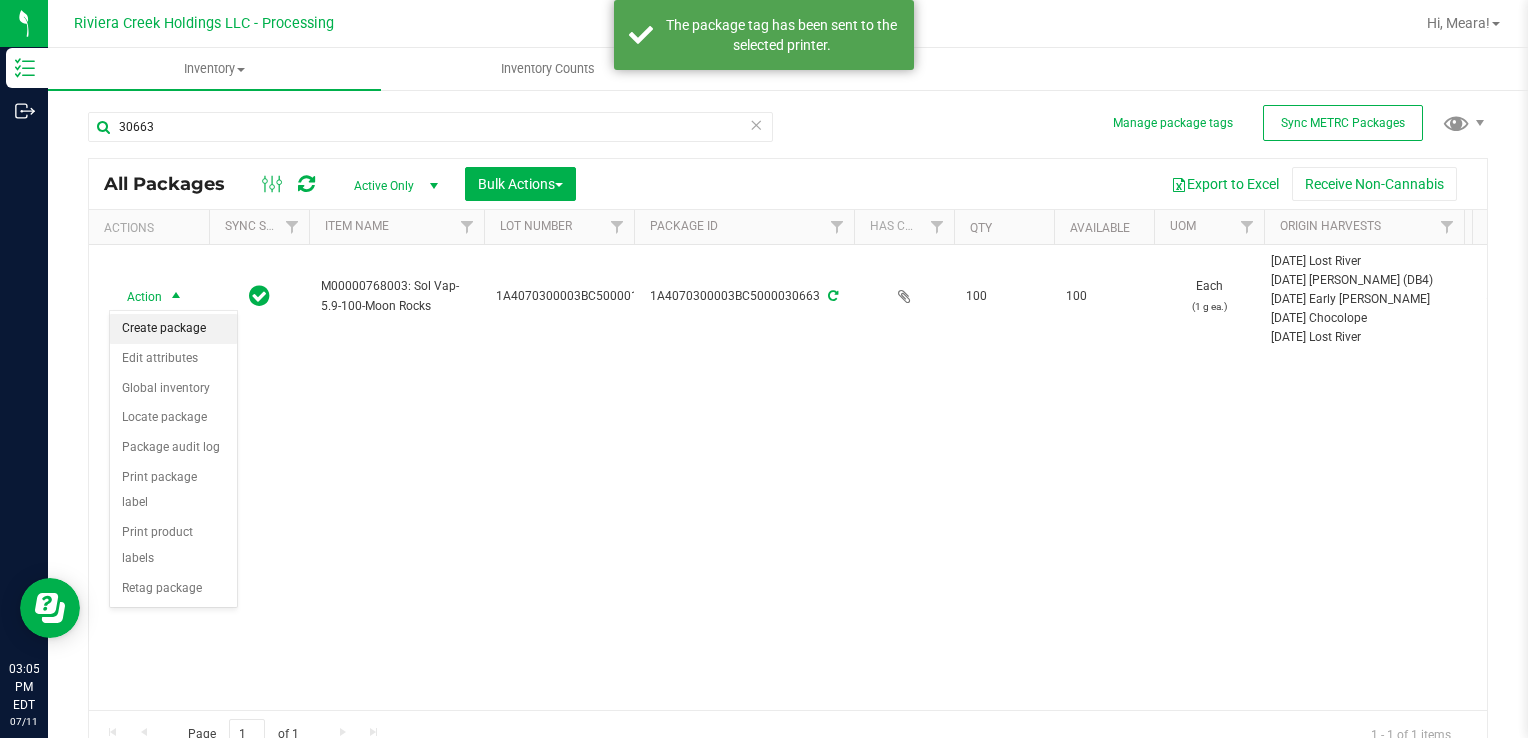 click on "Create package" at bounding box center [173, 329] 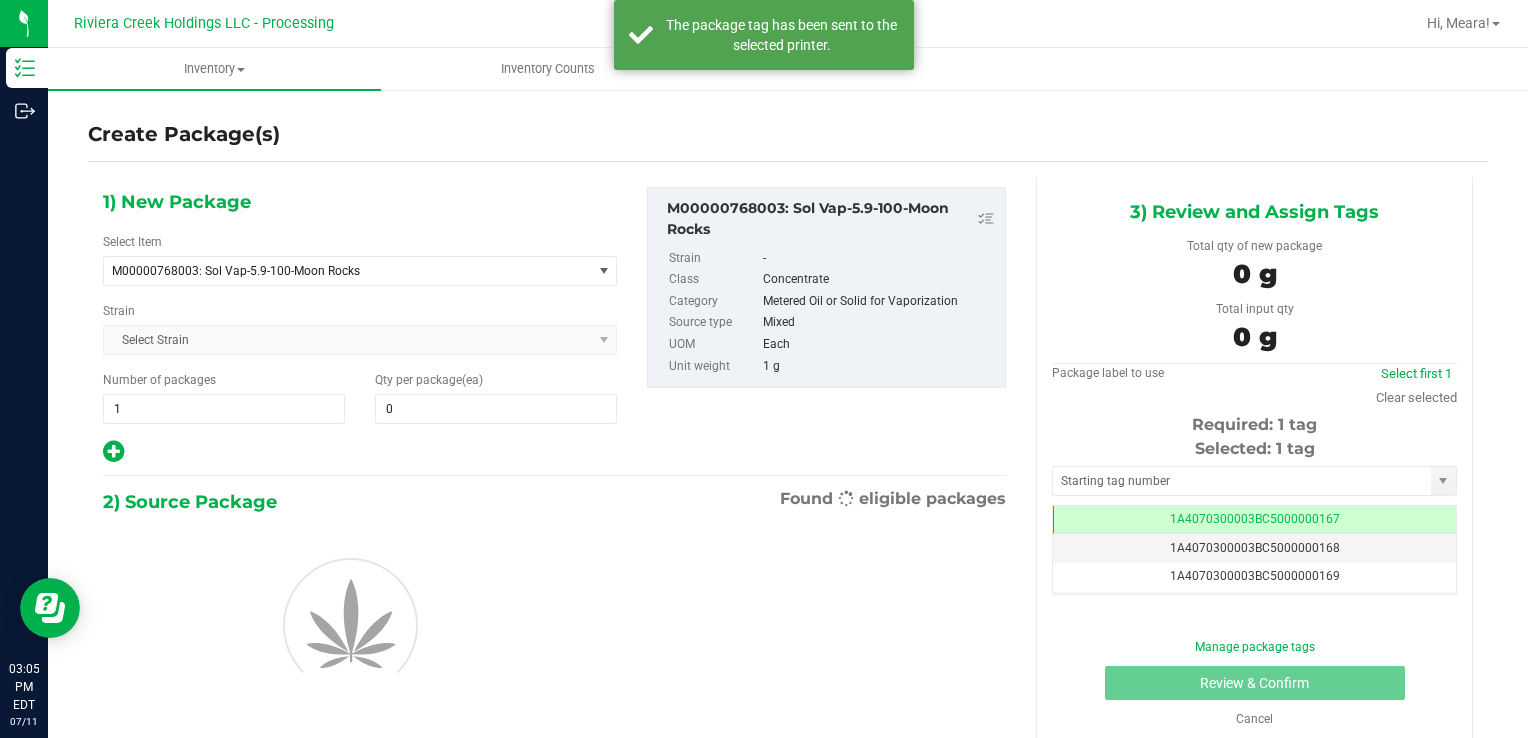 scroll, scrollTop: 0, scrollLeft: 0, axis: both 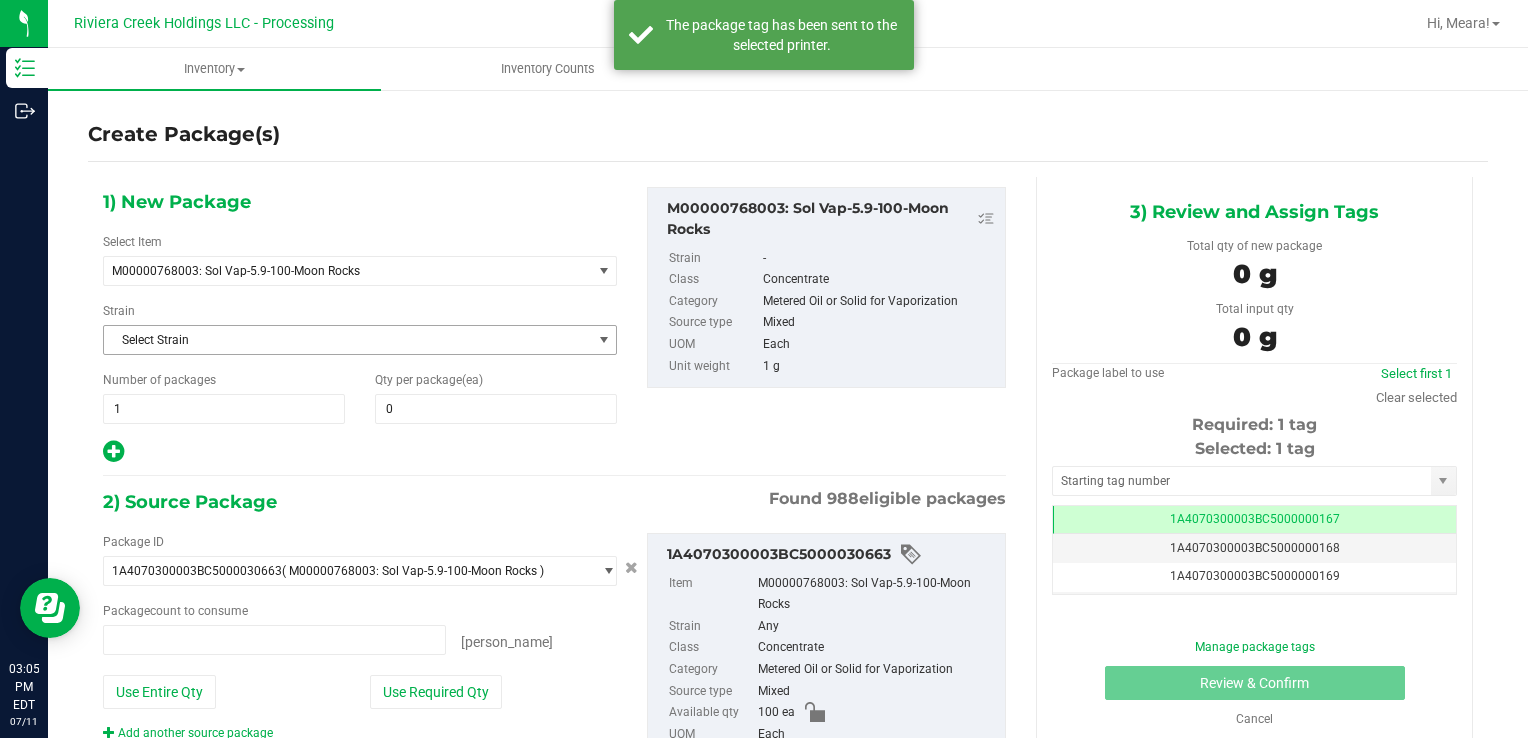 type on "0 ea" 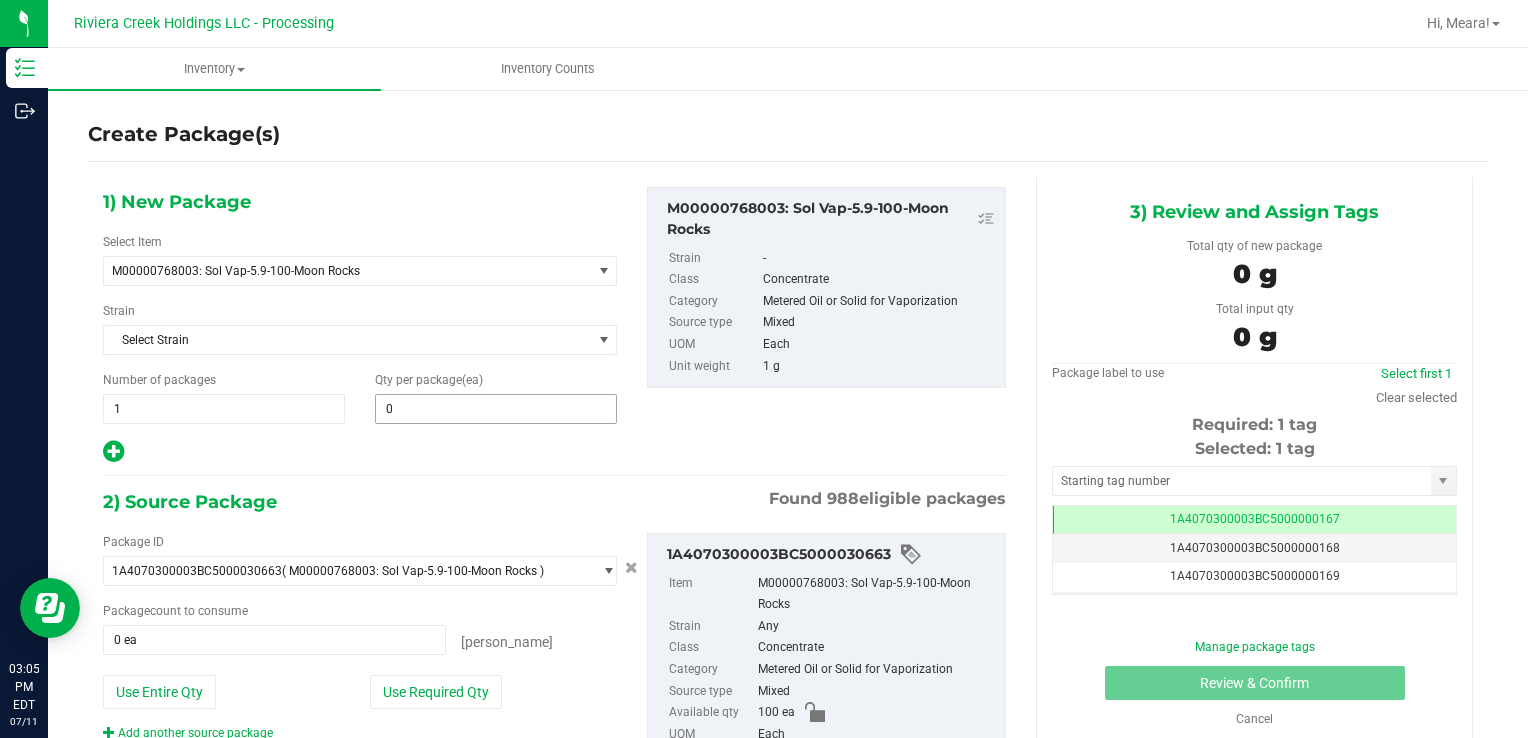 type 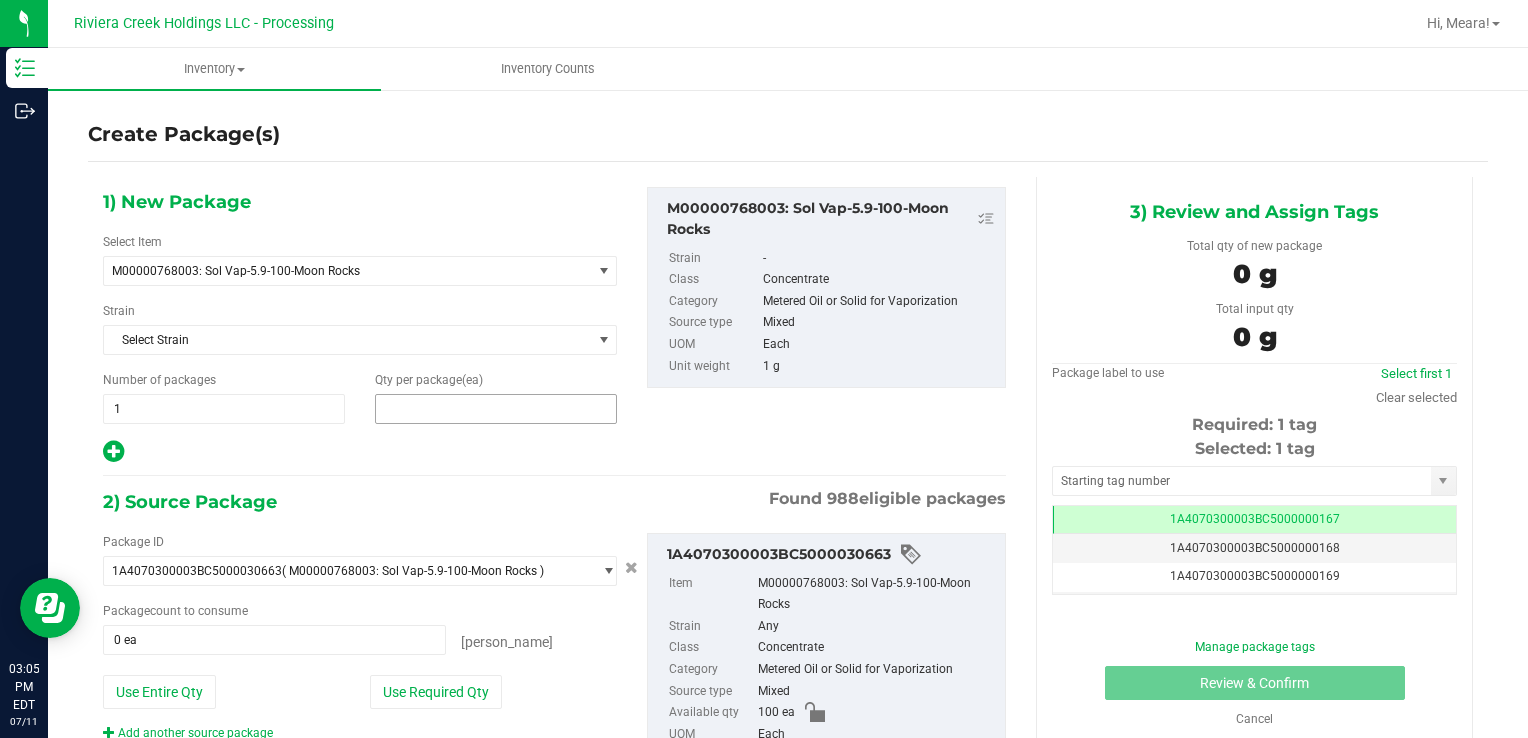 click at bounding box center (496, 409) 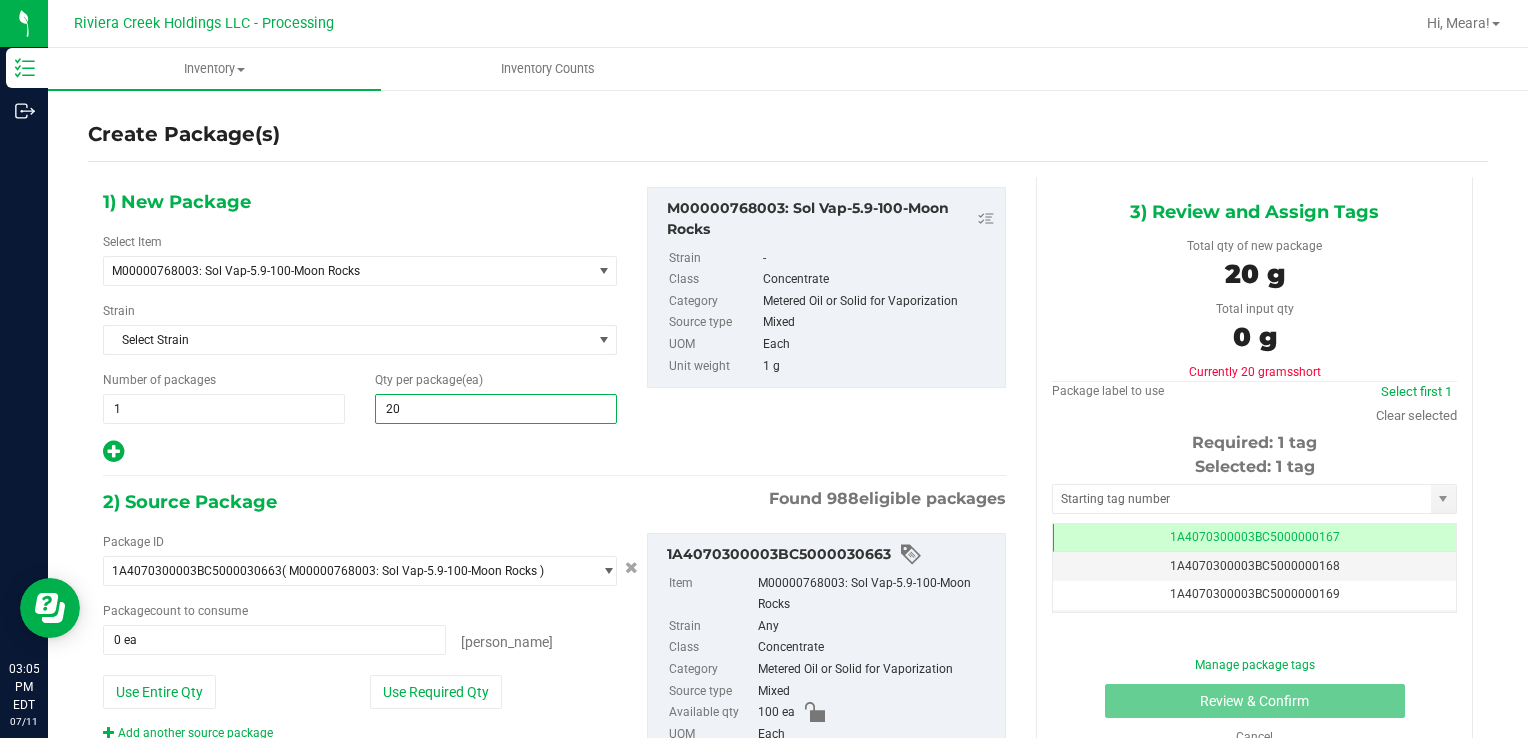 type on "200" 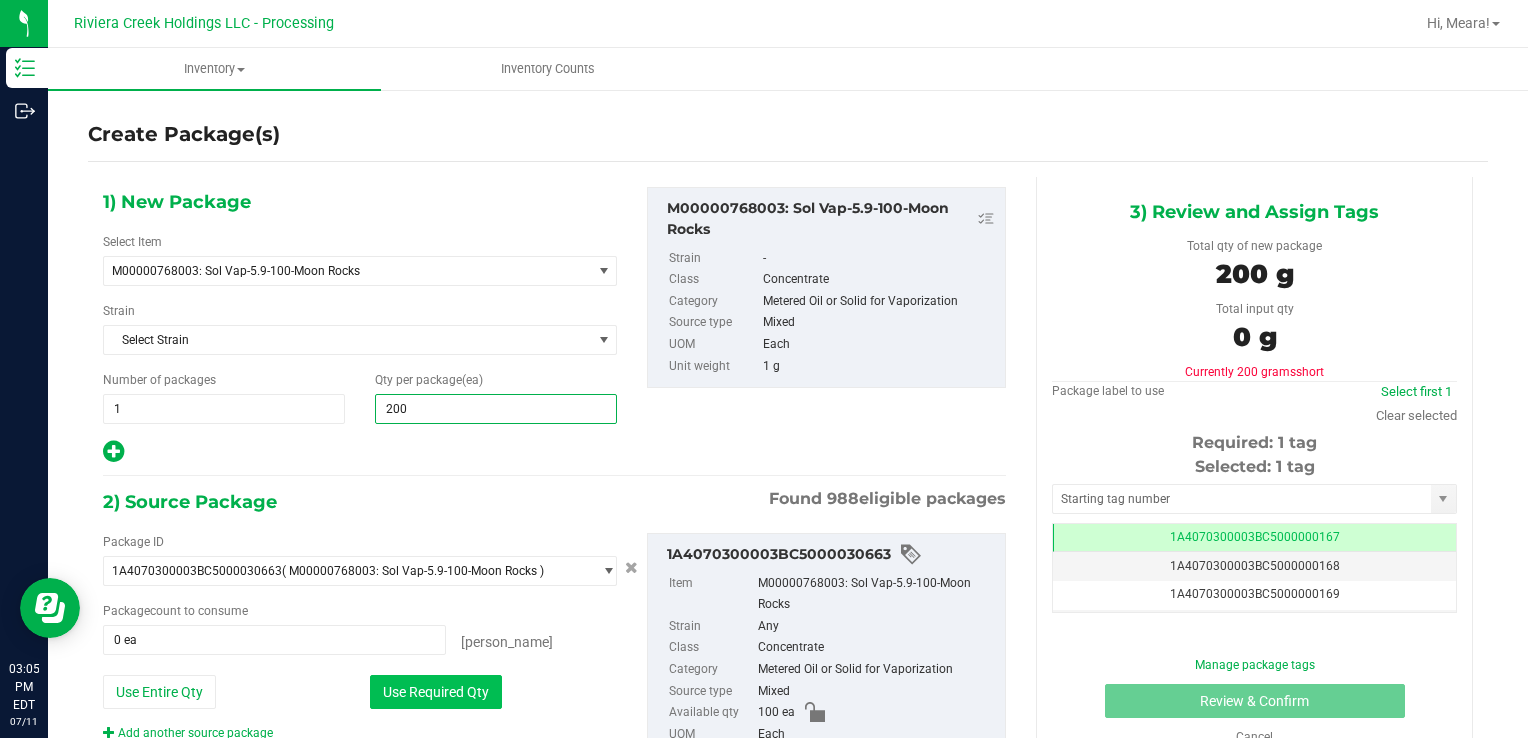 type on "200" 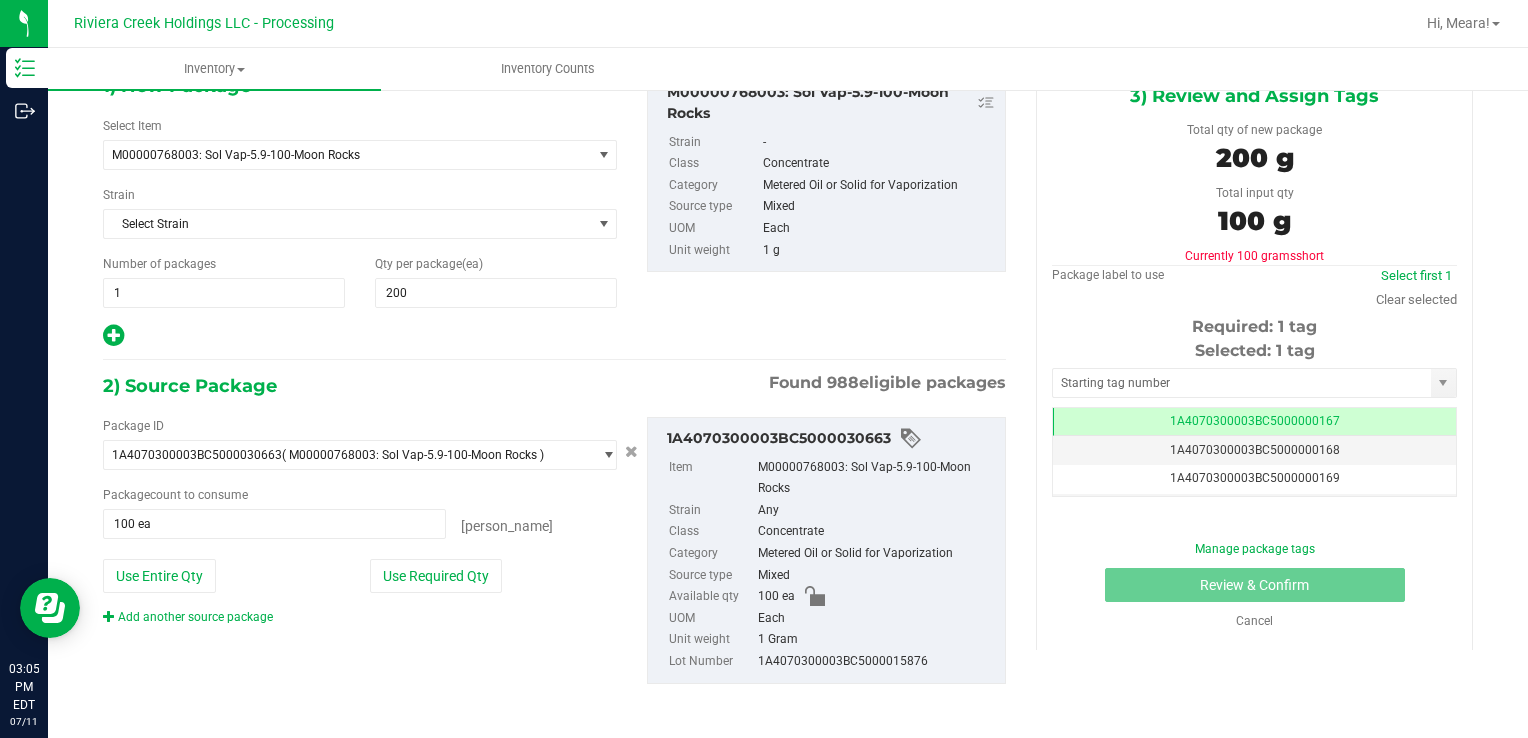 click on "Package ID
1A4070300003BC5000030663
(
M00000768003: Sol Vap-5.9-100-Moon Rocks
)
1A4070100000321000014371 1A4070100000321000014487 1A4070100000321000014521 1A4070100000321000014641 1A4070100000321000014667 1A4070100000321000014753 1A4070100000321000014754 1A4070100000321000014755 1A4070100000321000014756 1A4070100000321000014757 1A4070100000321000014759 1A4070100000321000014821 1A4070100000321000014822 1A4070100000321000014823 1A4070100000321000014832 1A4070100000321000014833 1A4070100000321000014834 1A4070100000321000014836 1A4070100000321000014837 1A4070100000321000014839 1A4070100000321000014850 1A4070100000321000014867 1A4070100000321000014868 1A4070100000321000014869 1A4070100000321000014910 1A4070100000321000014911 1A4070100000321000014912 1A4070100000321000014929 1A4070100000321000014931 1A4070100000321000014933" at bounding box center [360, 521] 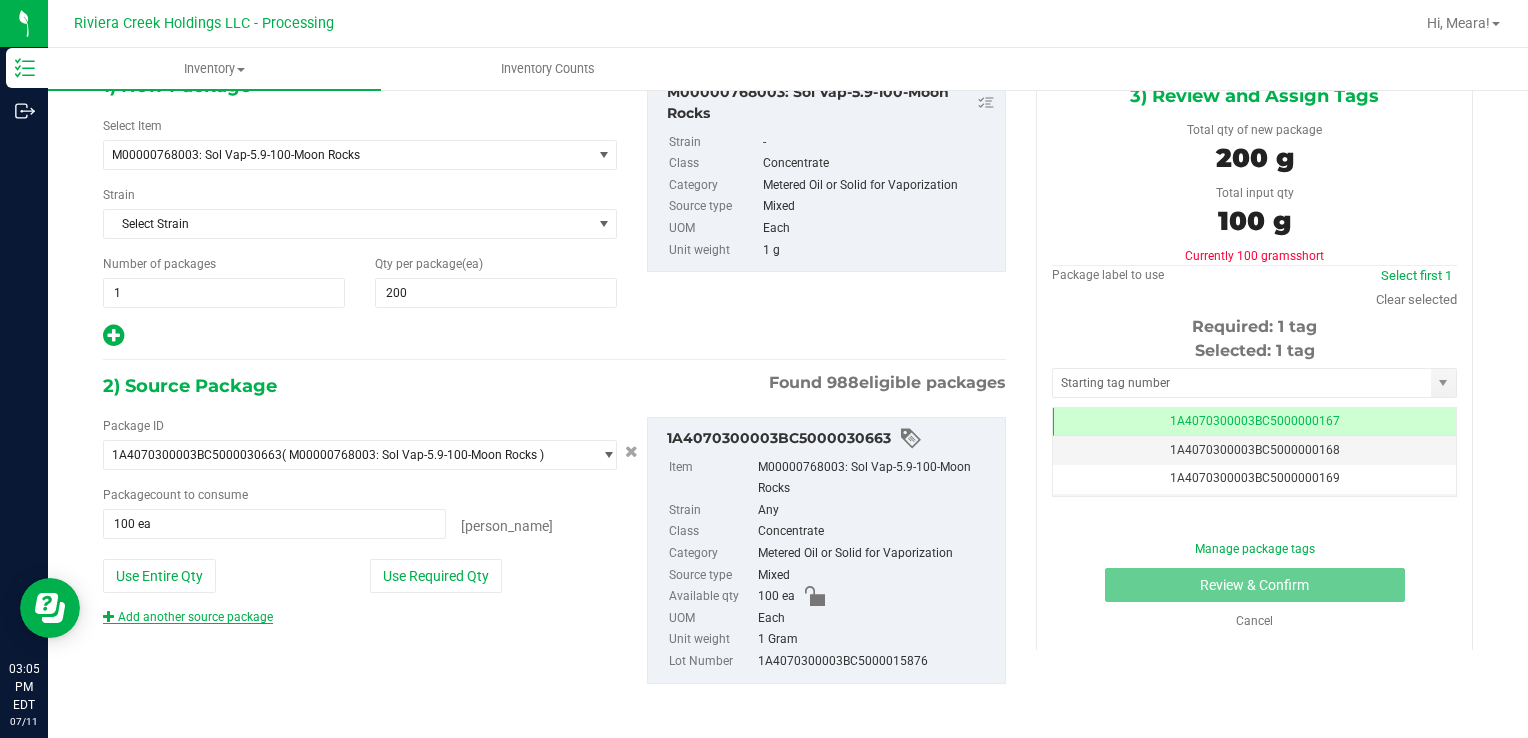 click on "Add another source package" at bounding box center (188, 617) 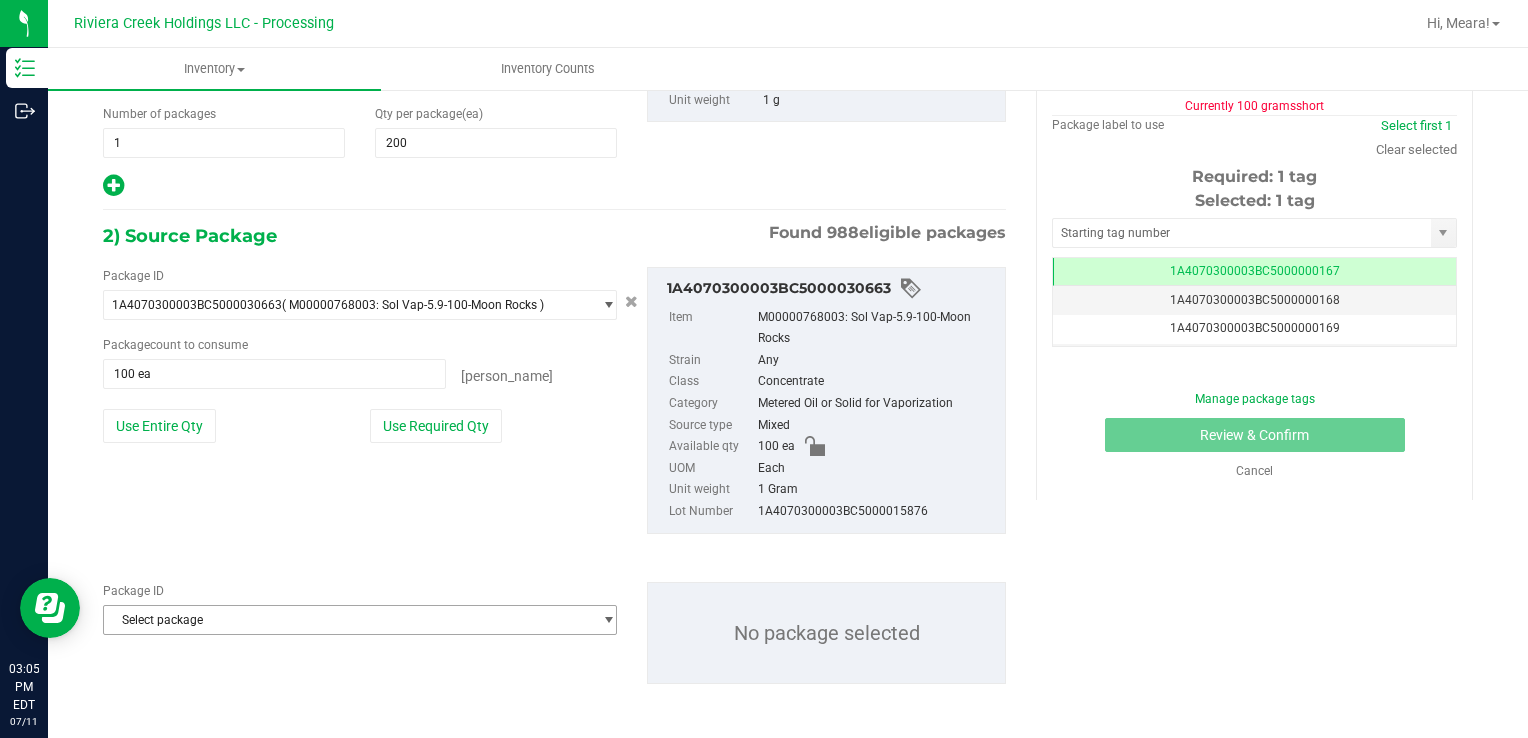 click on "Select package" at bounding box center (347, 620) 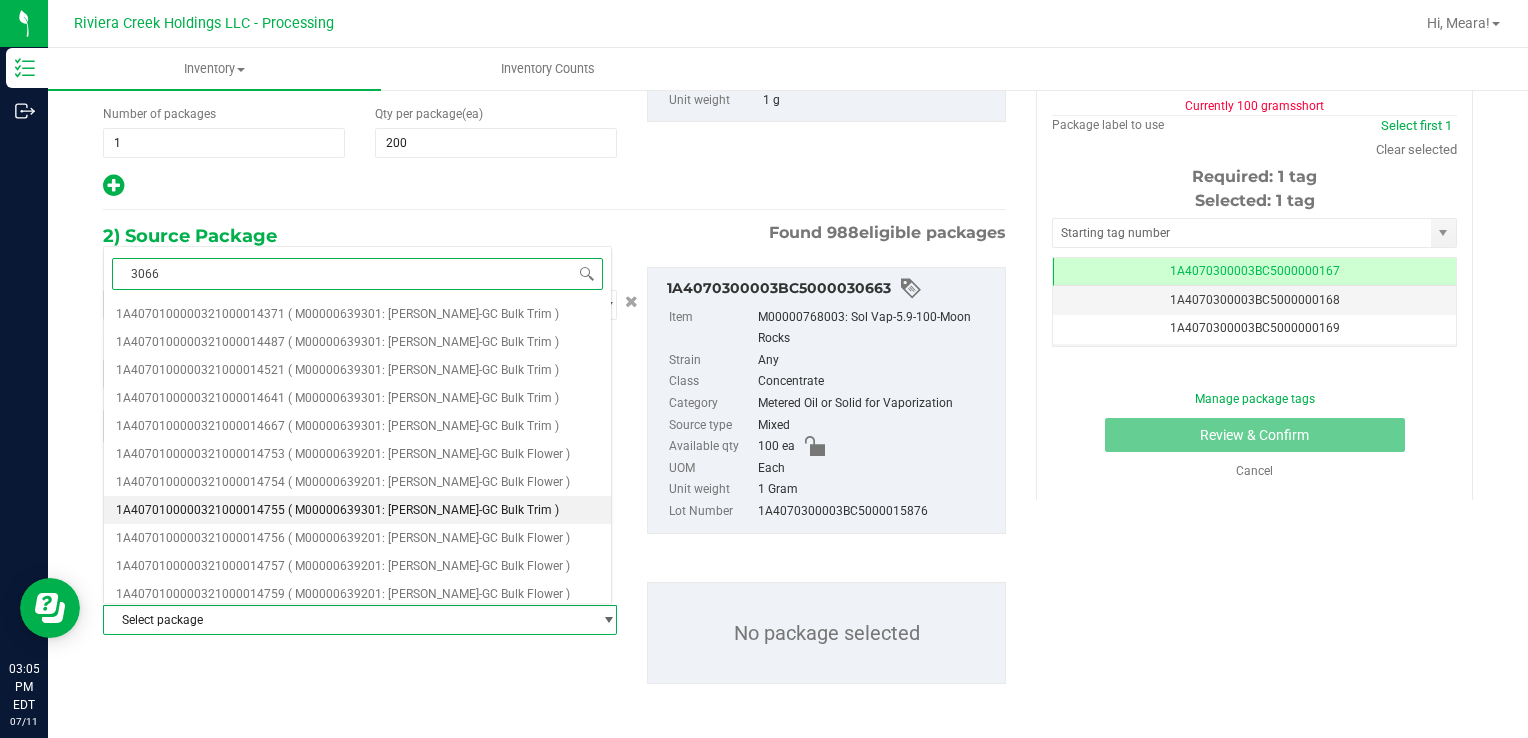 type on "30662" 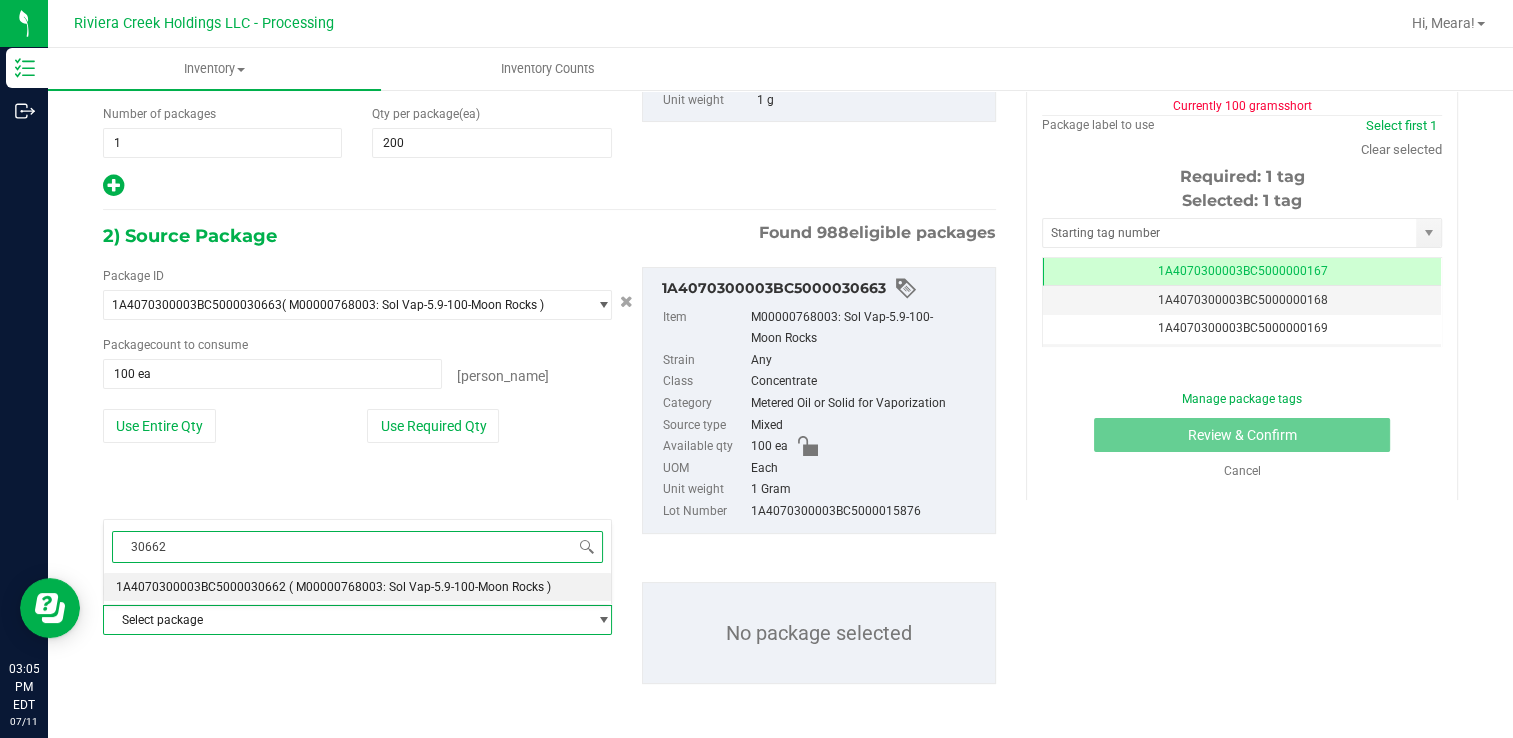 click on "1A4070300003BC5000030662
(
M00000768003: Sol Vap-5.9-100-Moon Rocks
)" at bounding box center (357, 587) 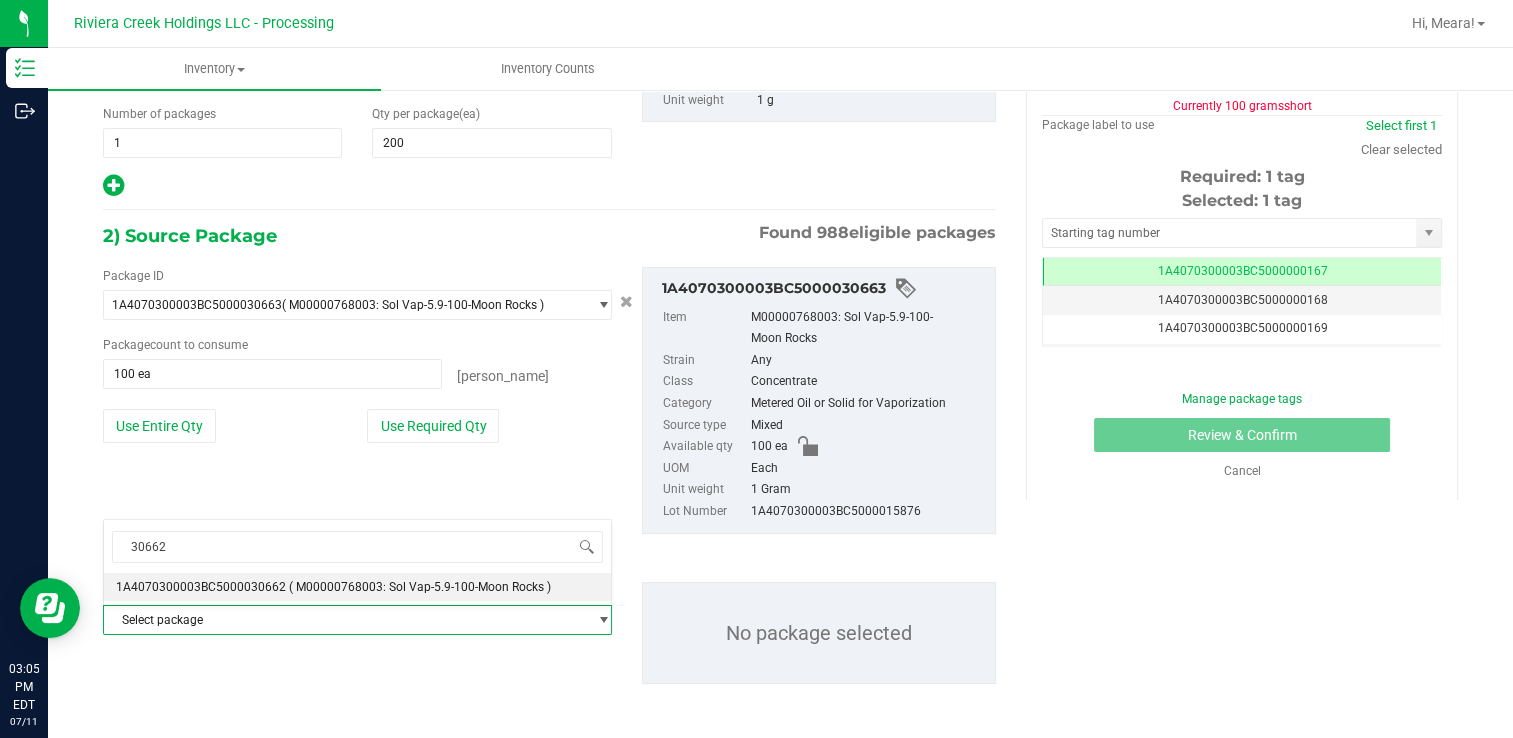 type 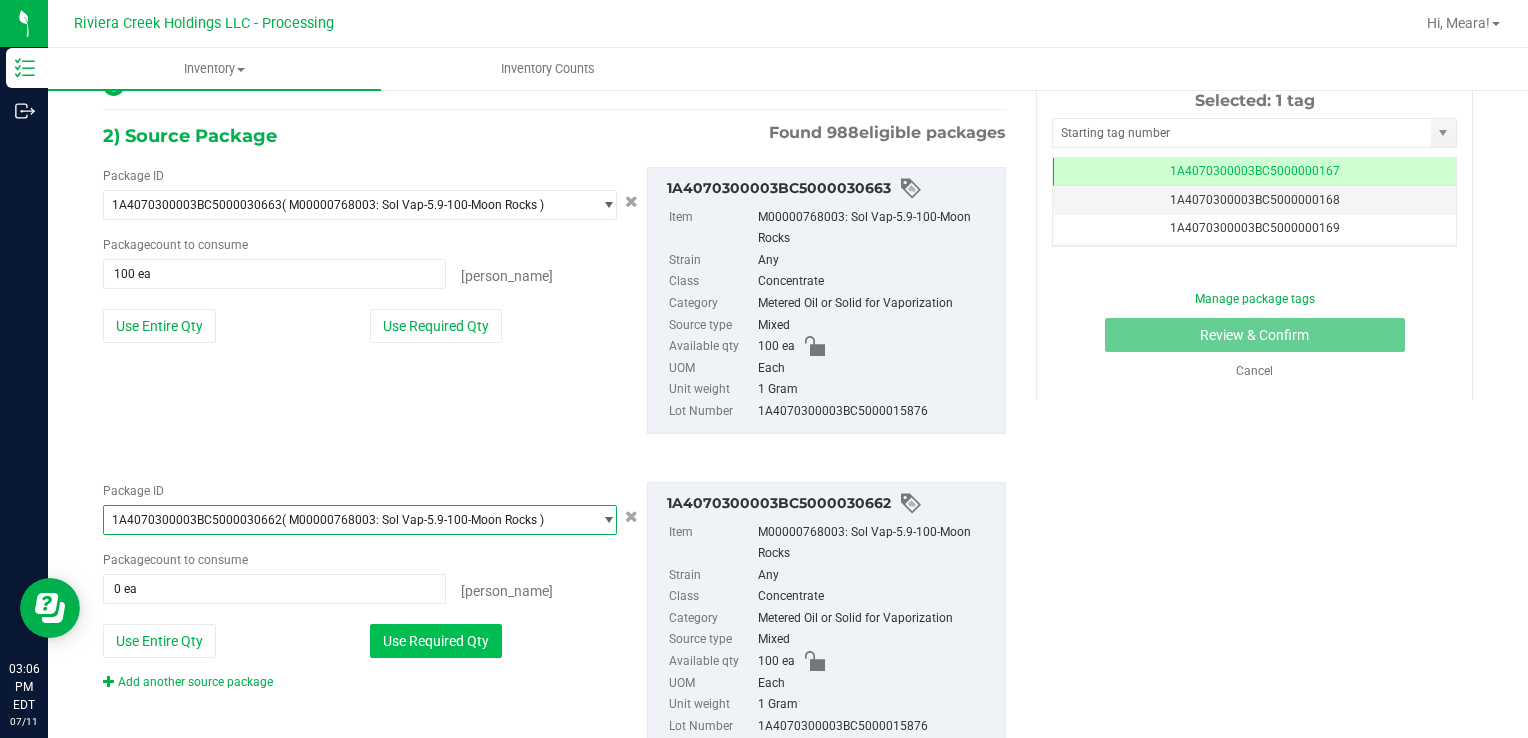 click on "Use Required Qty" at bounding box center (436, 641) 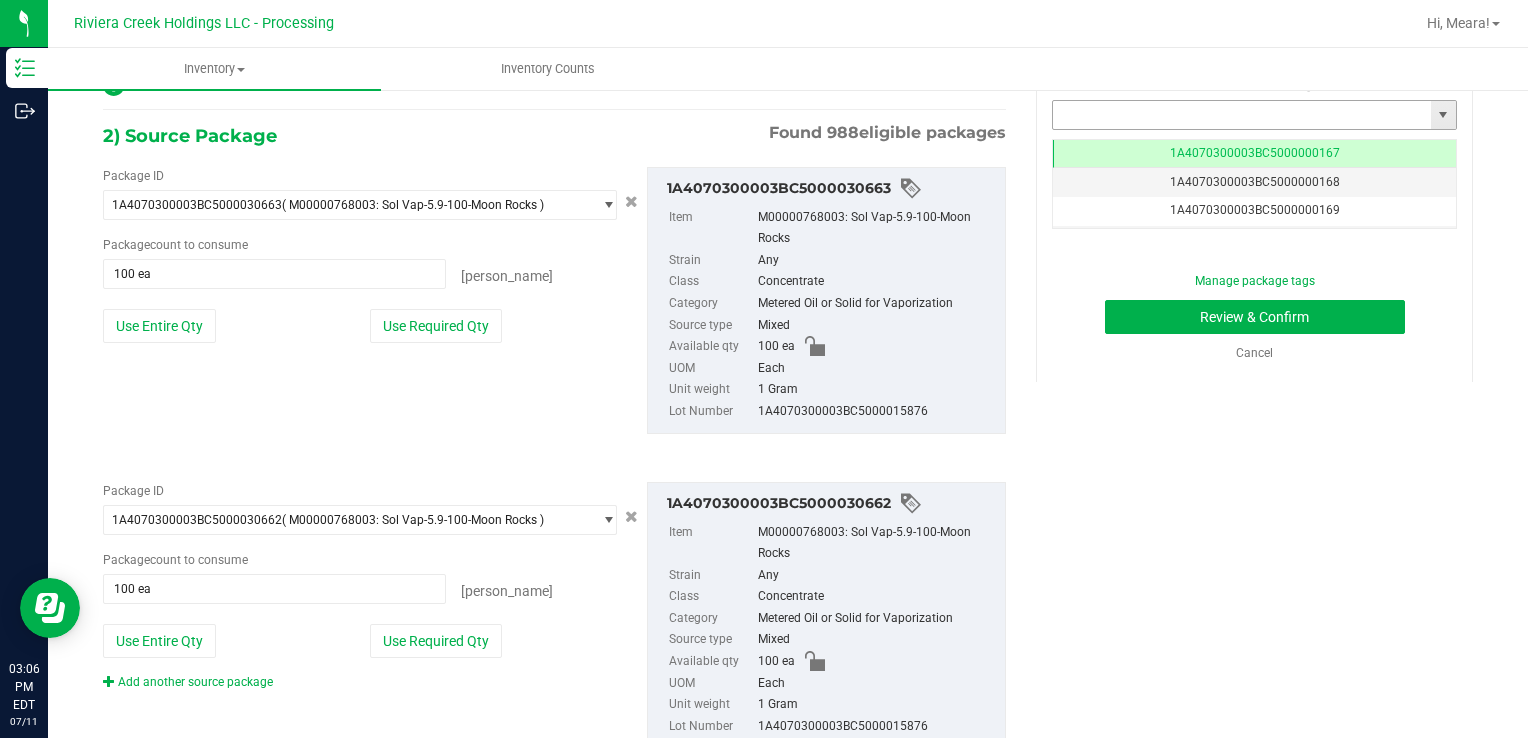 click at bounding box center (1242, 115) 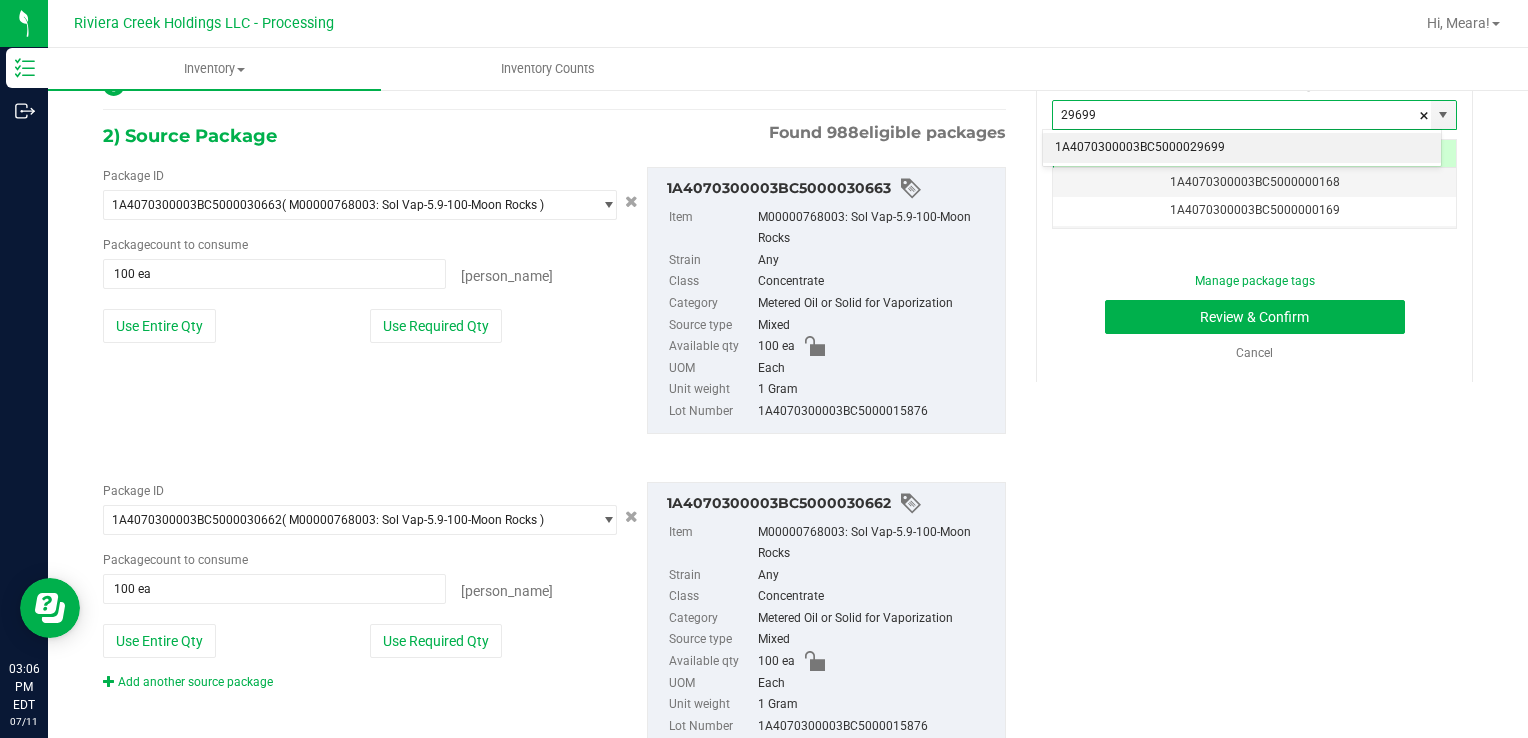 click on "1A4070300003BC5000029699" at bounding box center (1242, 148) 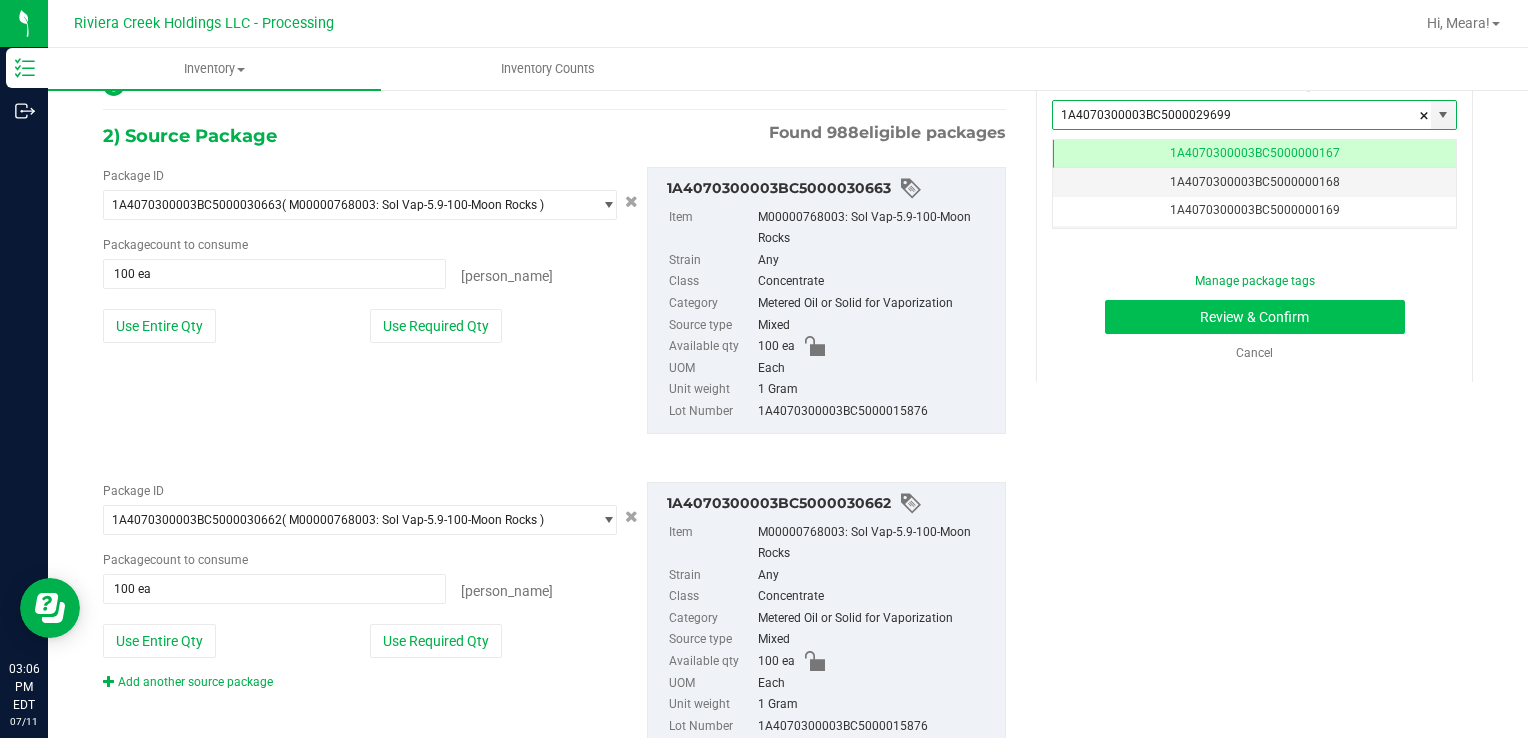 type on "1A4070300003BC5000029699" 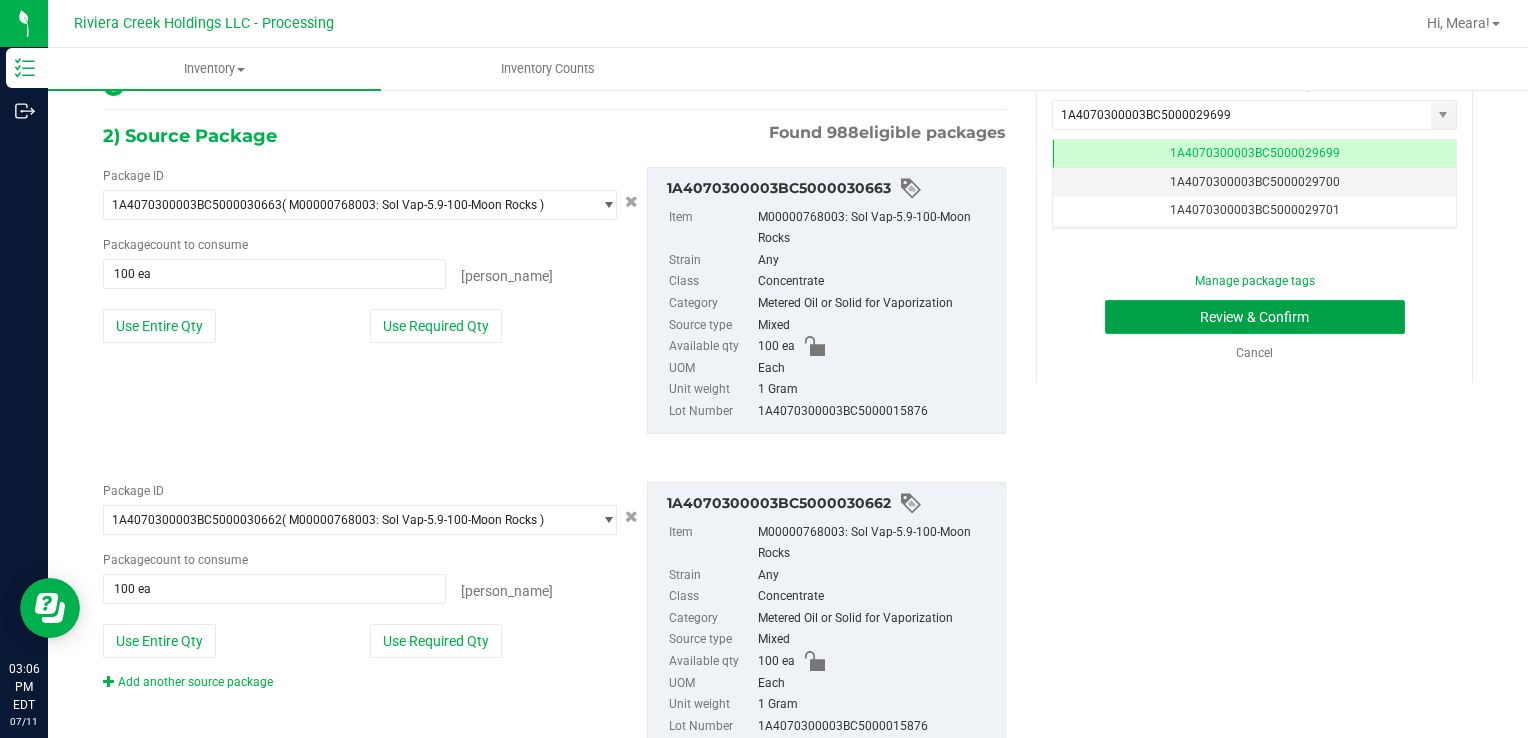 click on "Review & Confirm" at bounding box center (1255, 317) 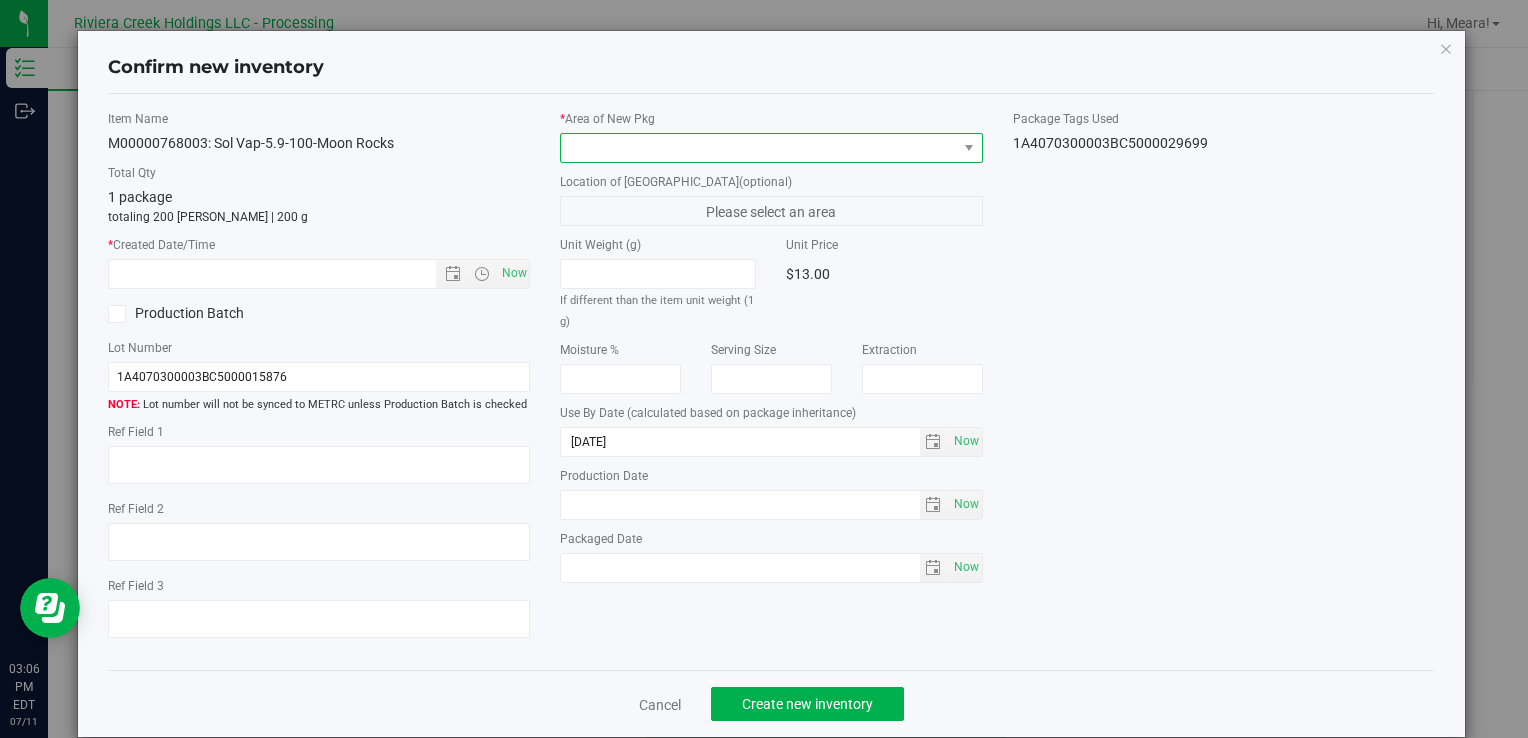 click at bounding box center [758, 148] 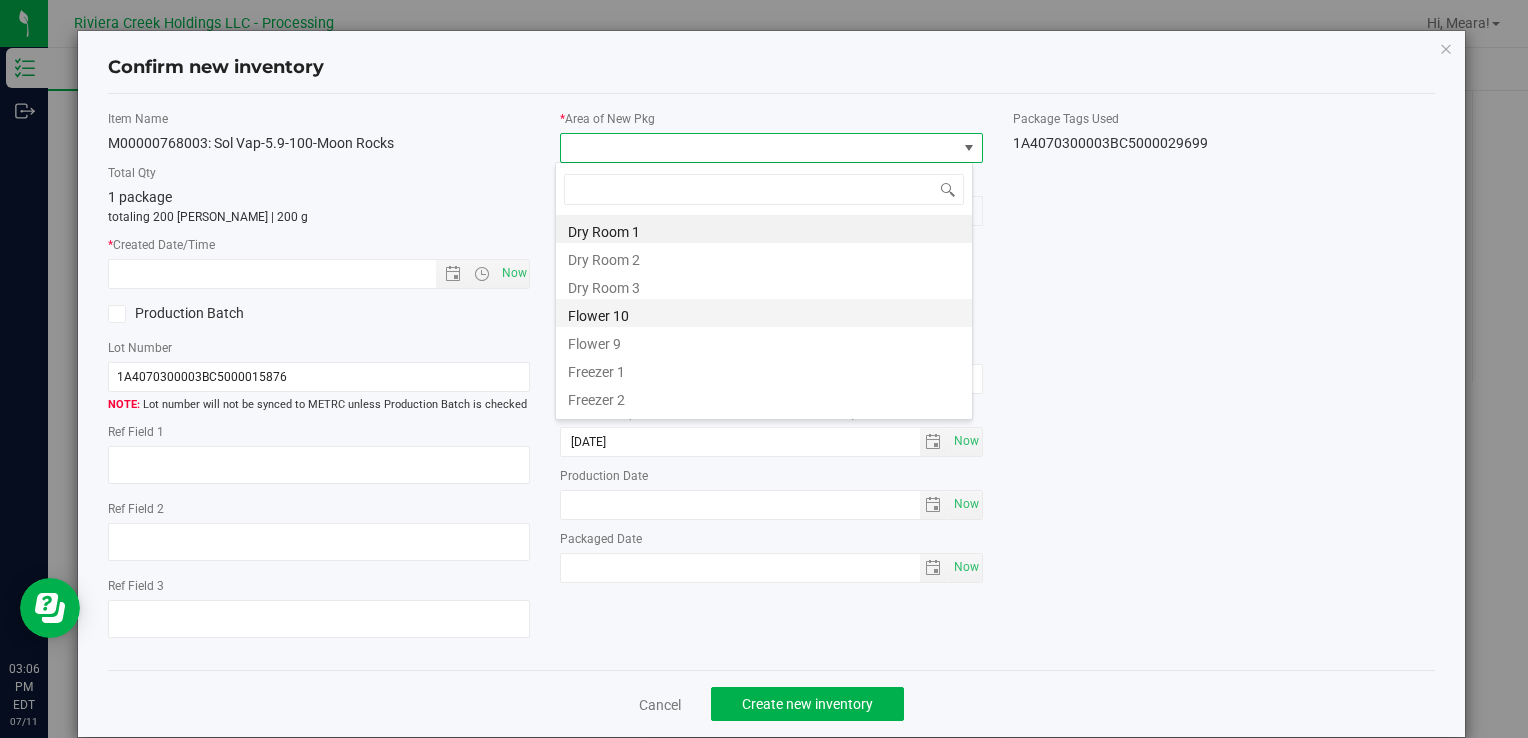 click on "Flower 10" at bounding box center [764, 313] 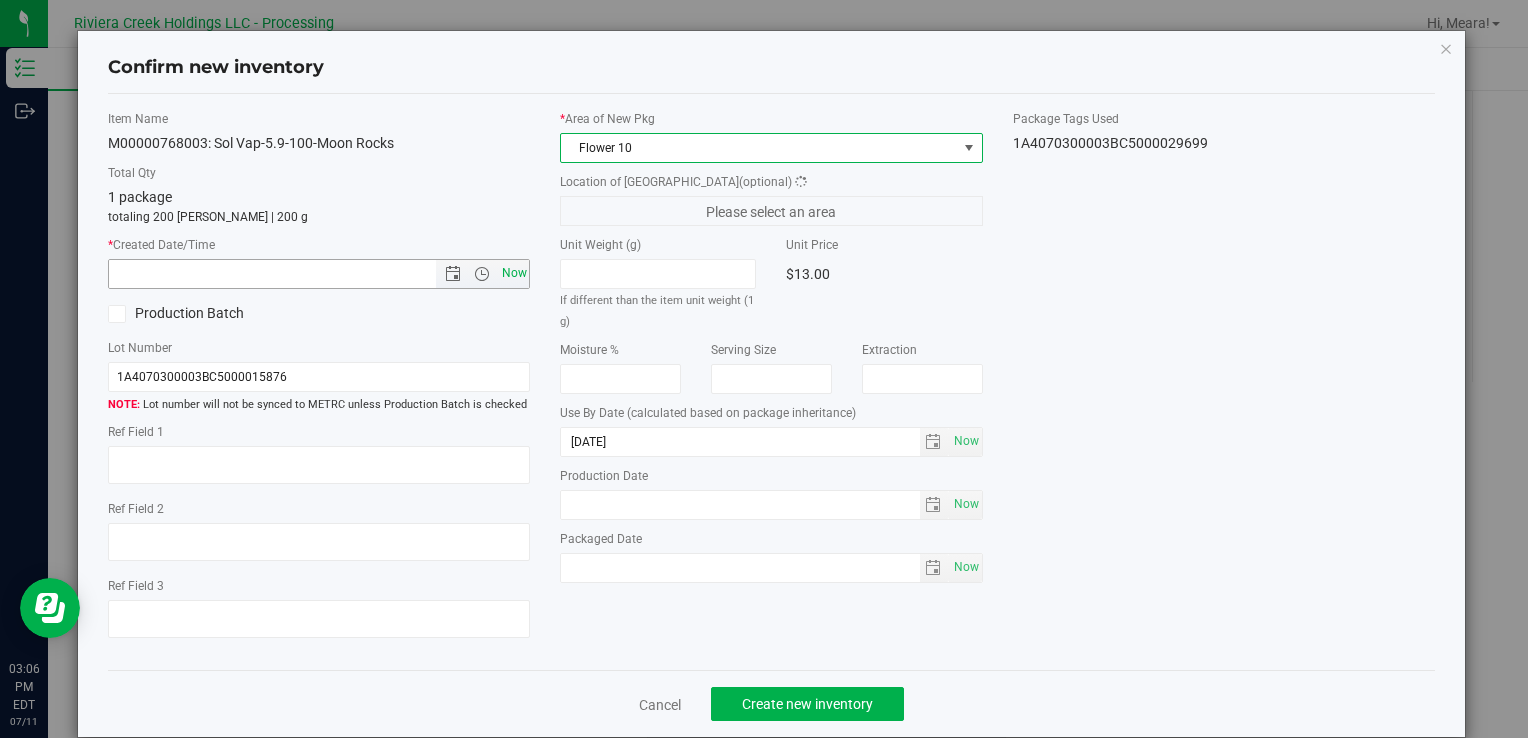 click on "Now" at bounding box center (514, 273) 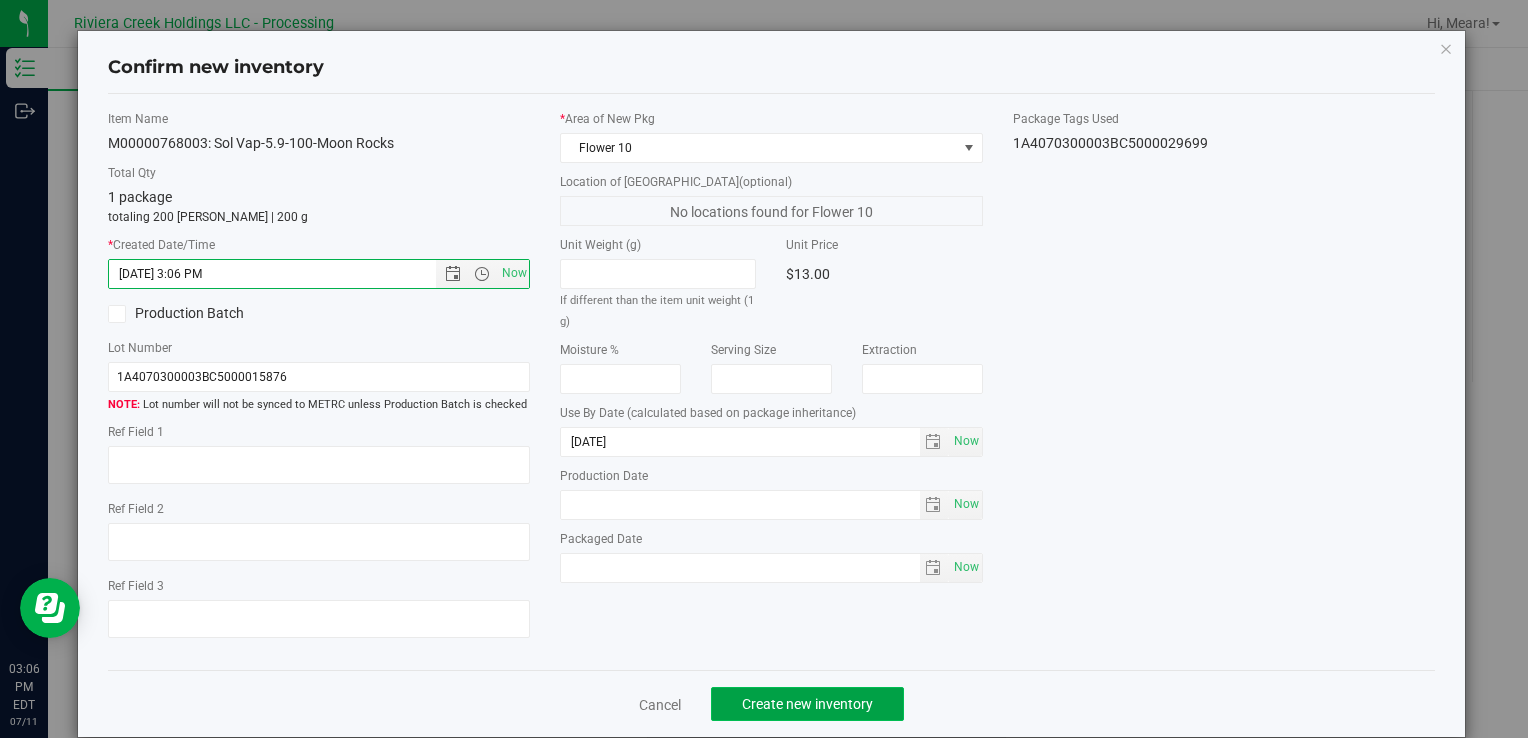 click on "Create new inventory" 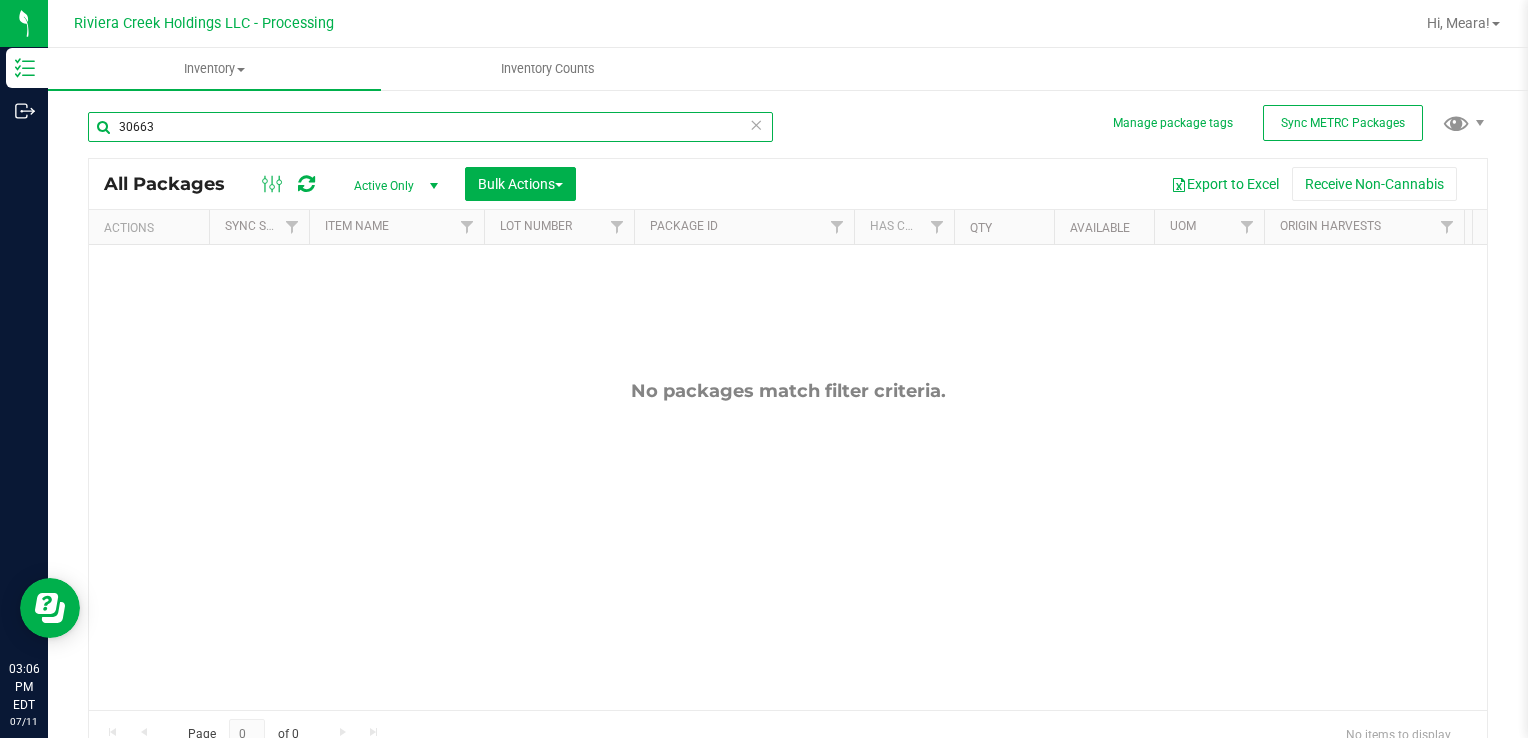 drag, startPoint x: 182, startPoint y: 114, endPoint x: 166, endPoint y: 116, distance: 16.124516 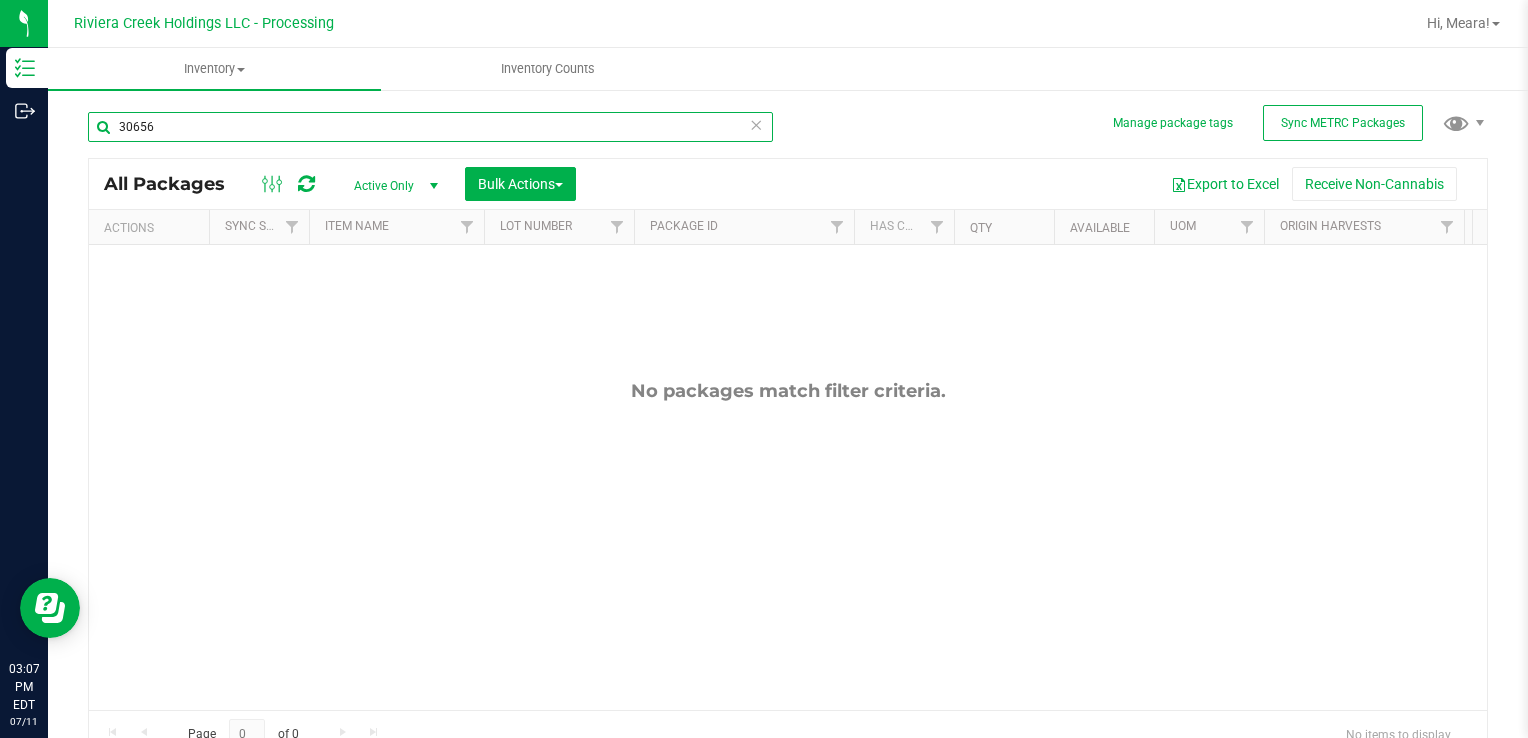 type on "30656" 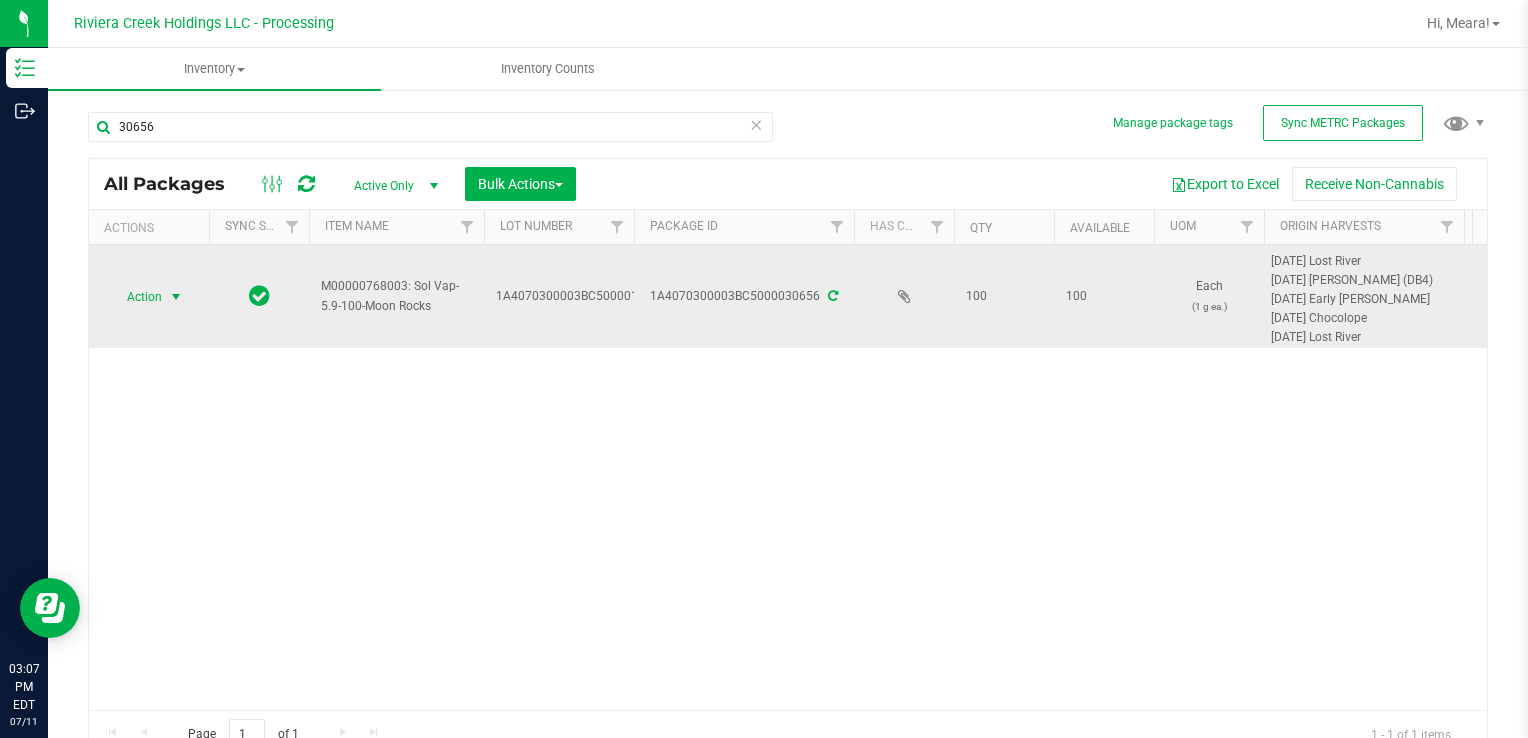 click on "Action" at bounding box center (136, 297) 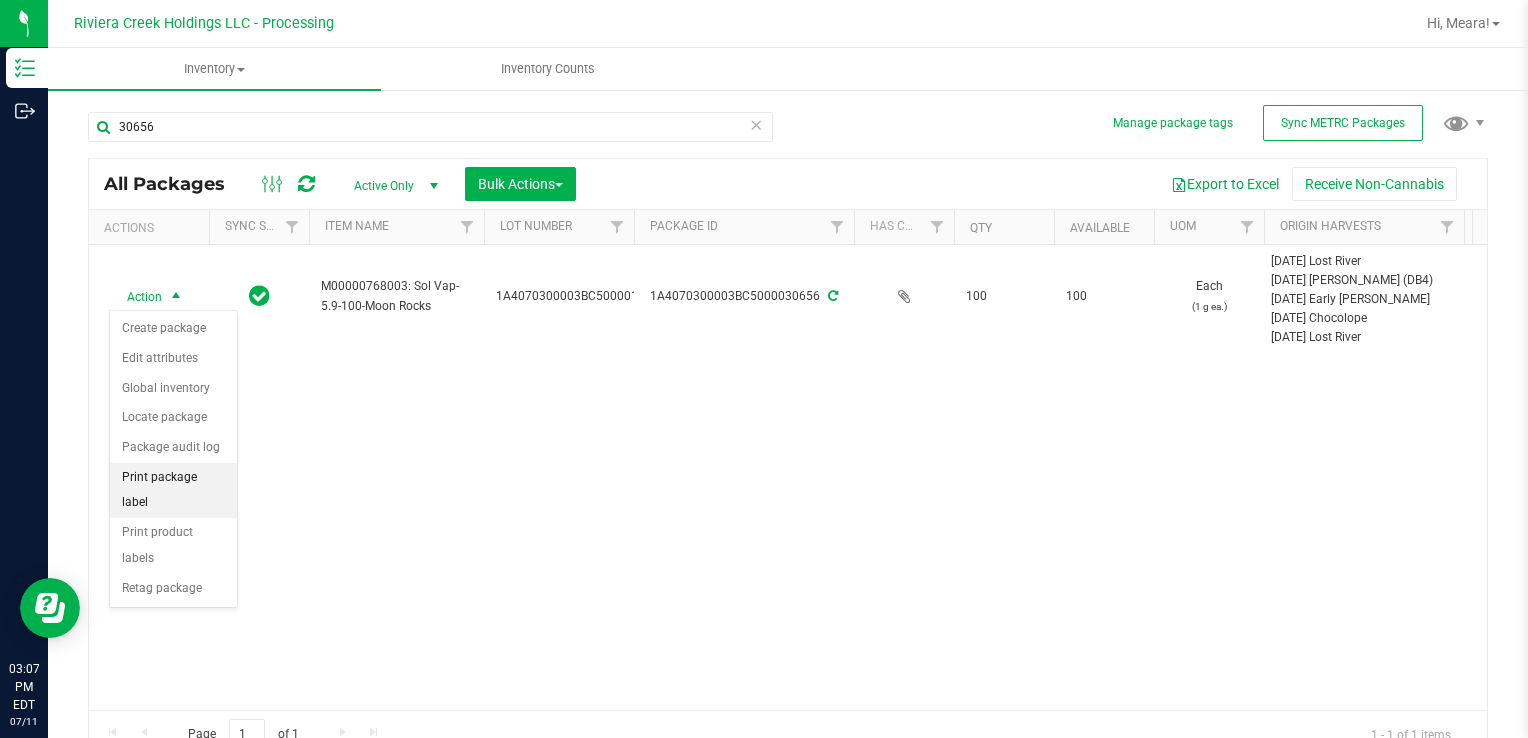 click on "Print package label" at bounding box center (173, 490) 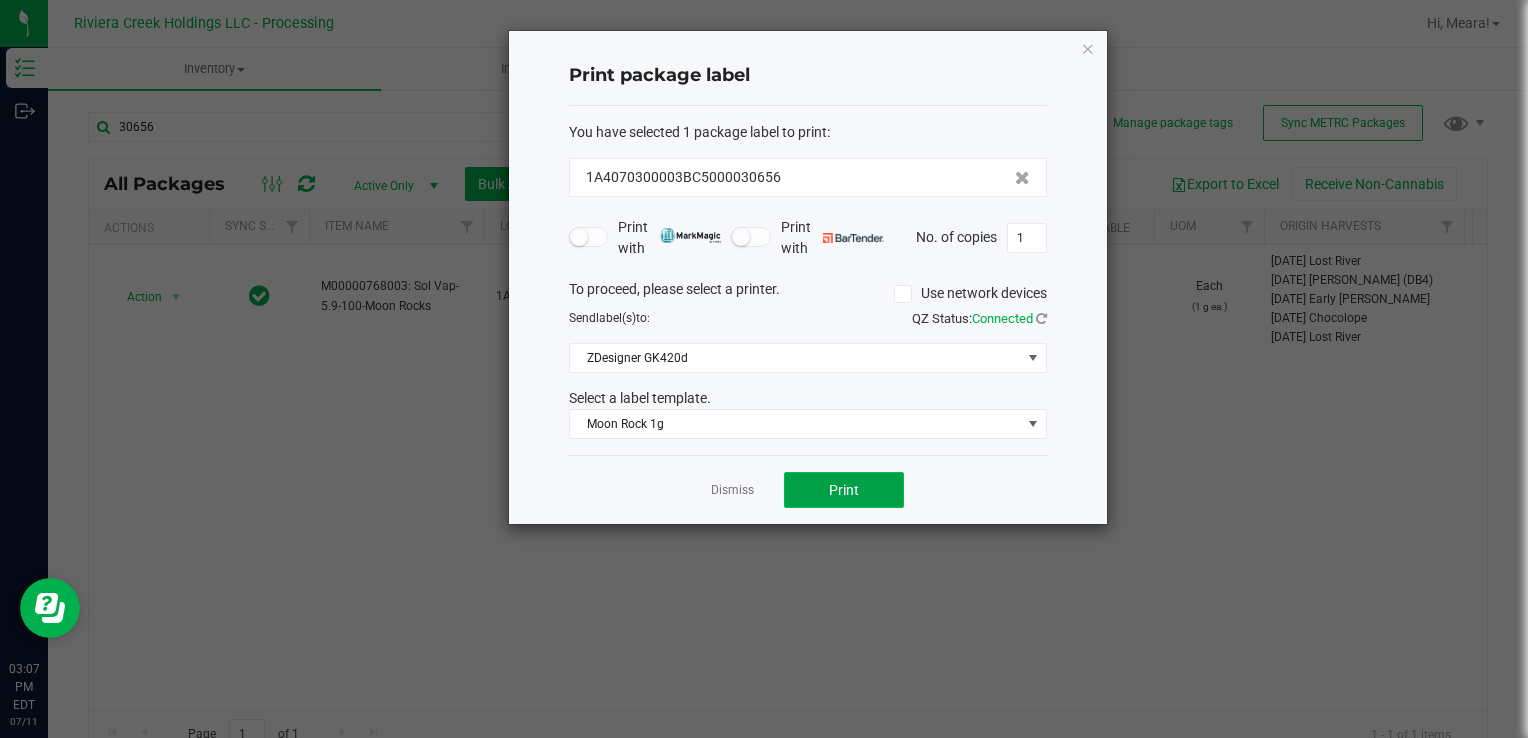 click on "Print" 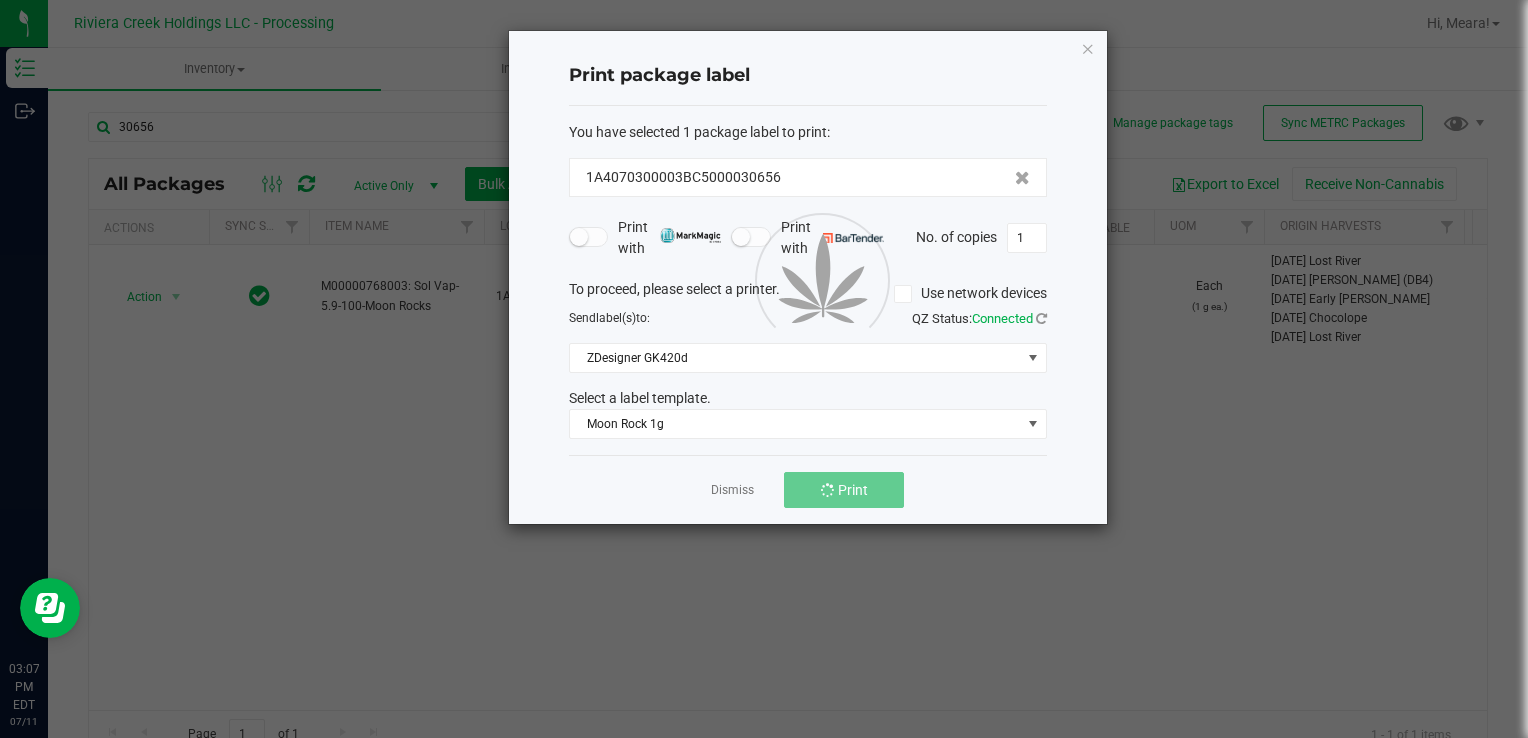 click 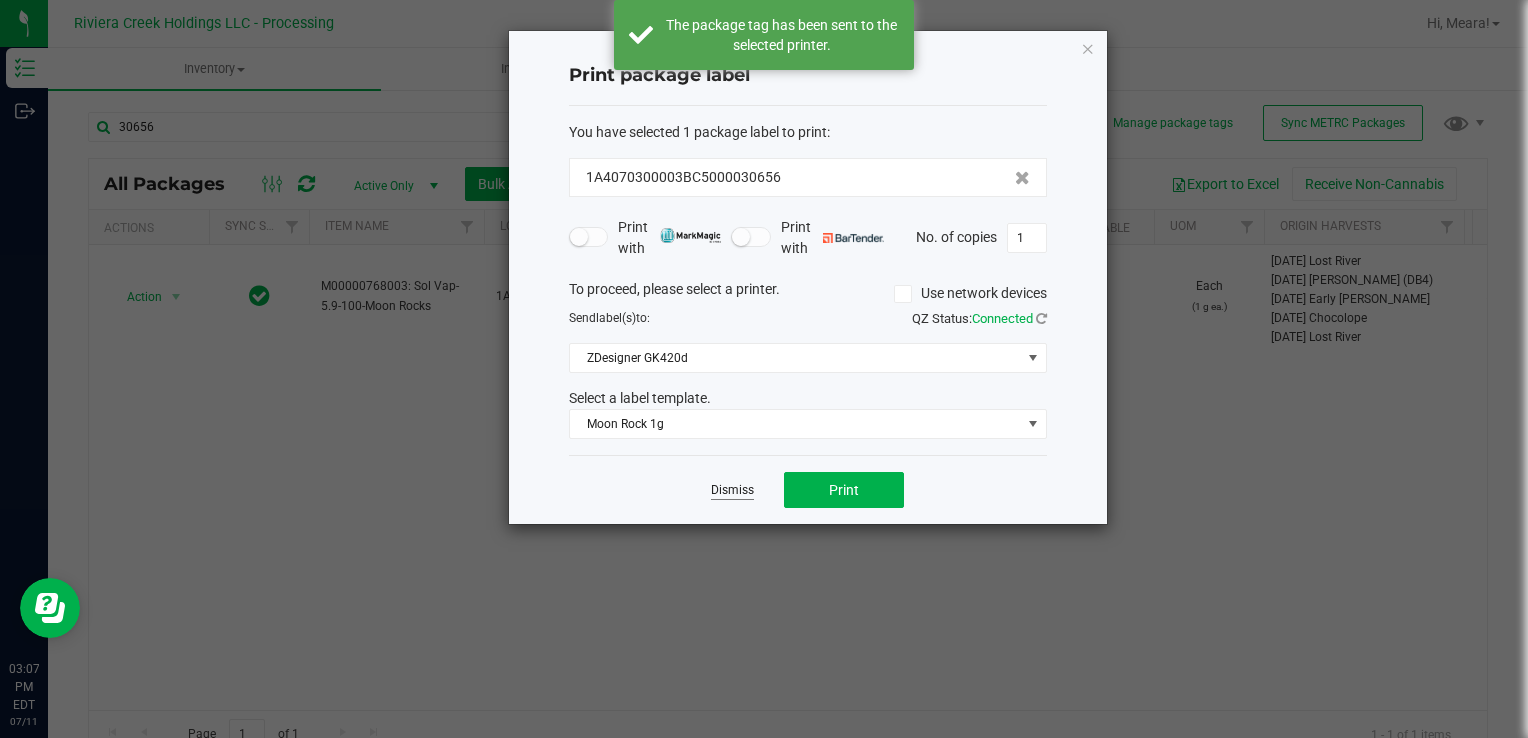 click on "Dismiss" 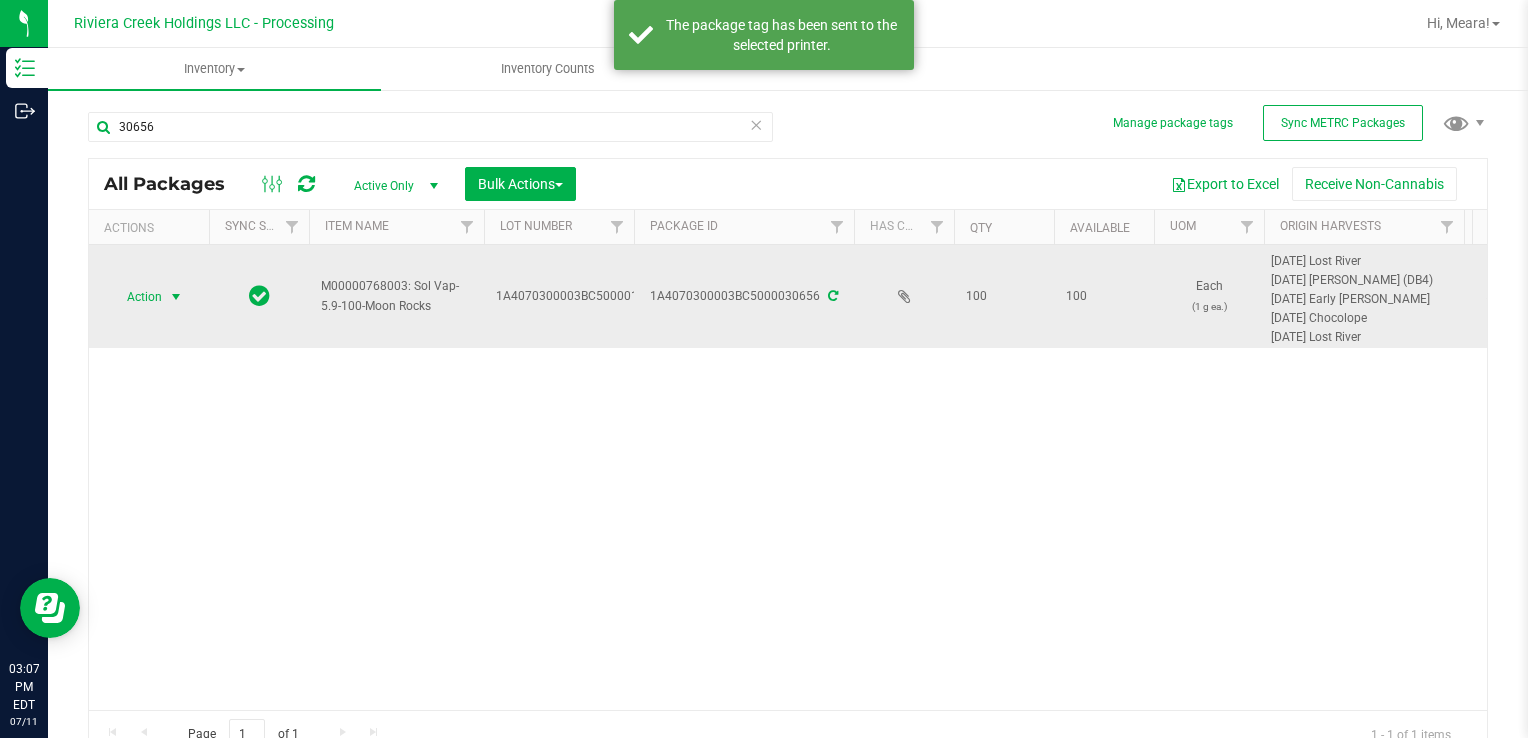 click at bounding box center (176, 297) 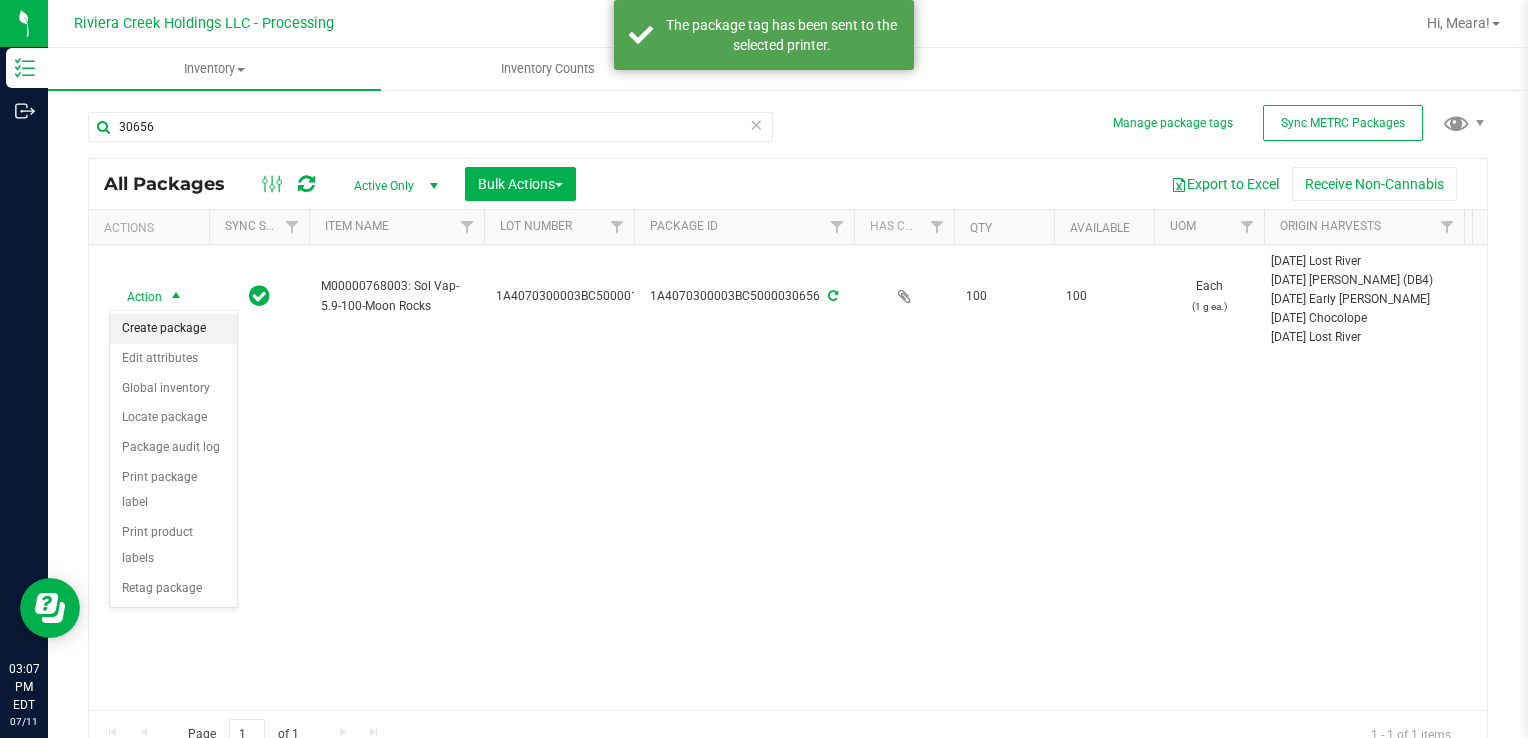 click on "Create package" at bounding box center [173, 329] 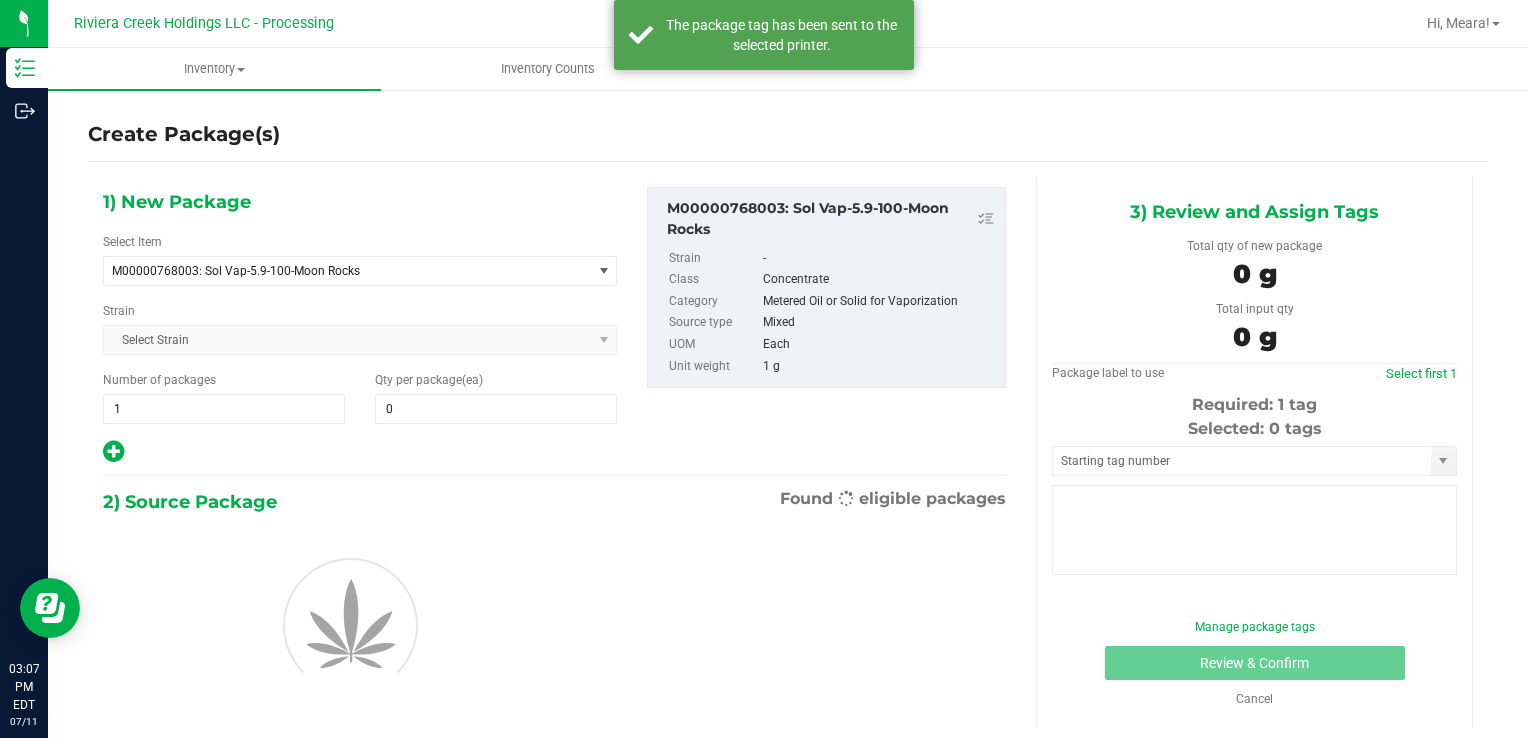 type on "0" 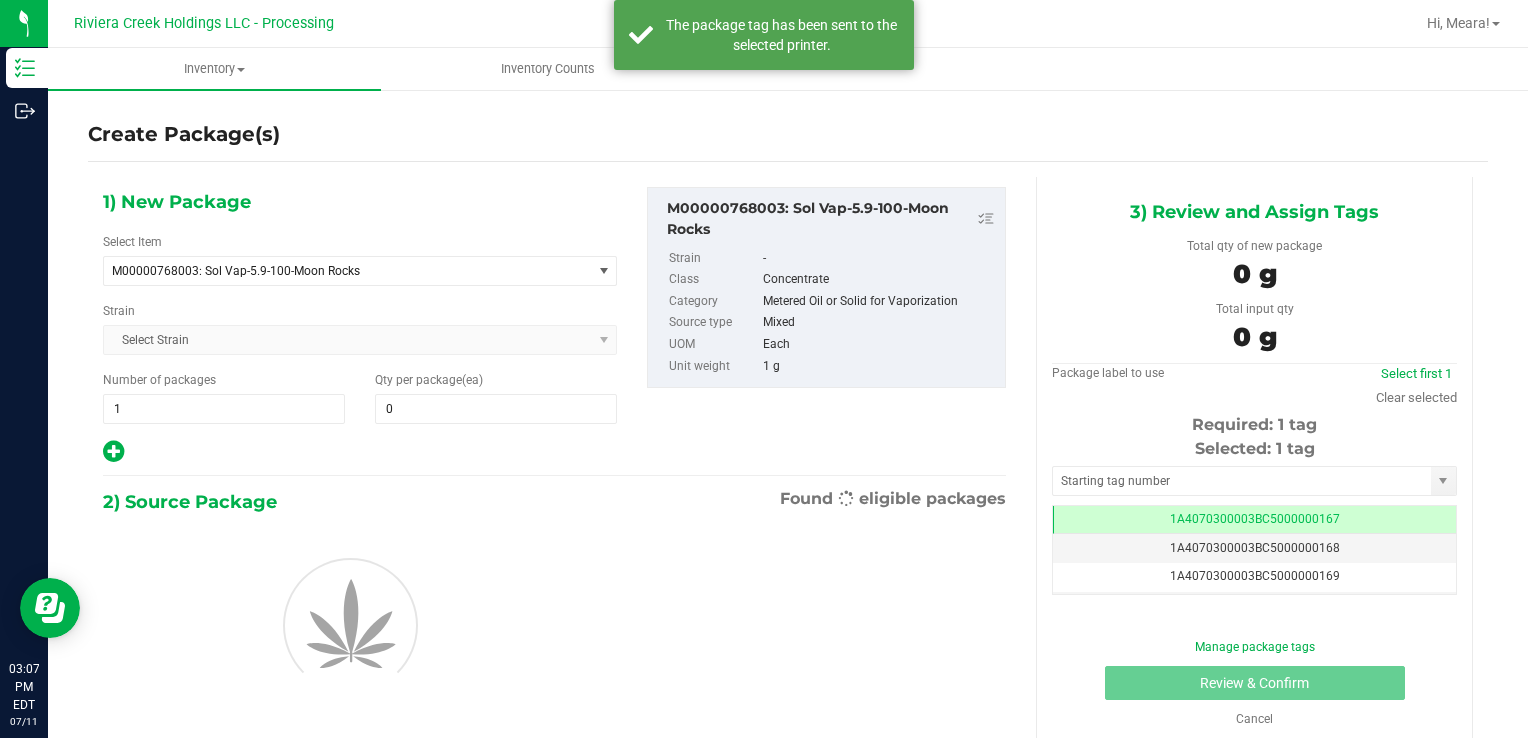 scroll, scrollTop: 0, scrollLeft: 0, axis: both 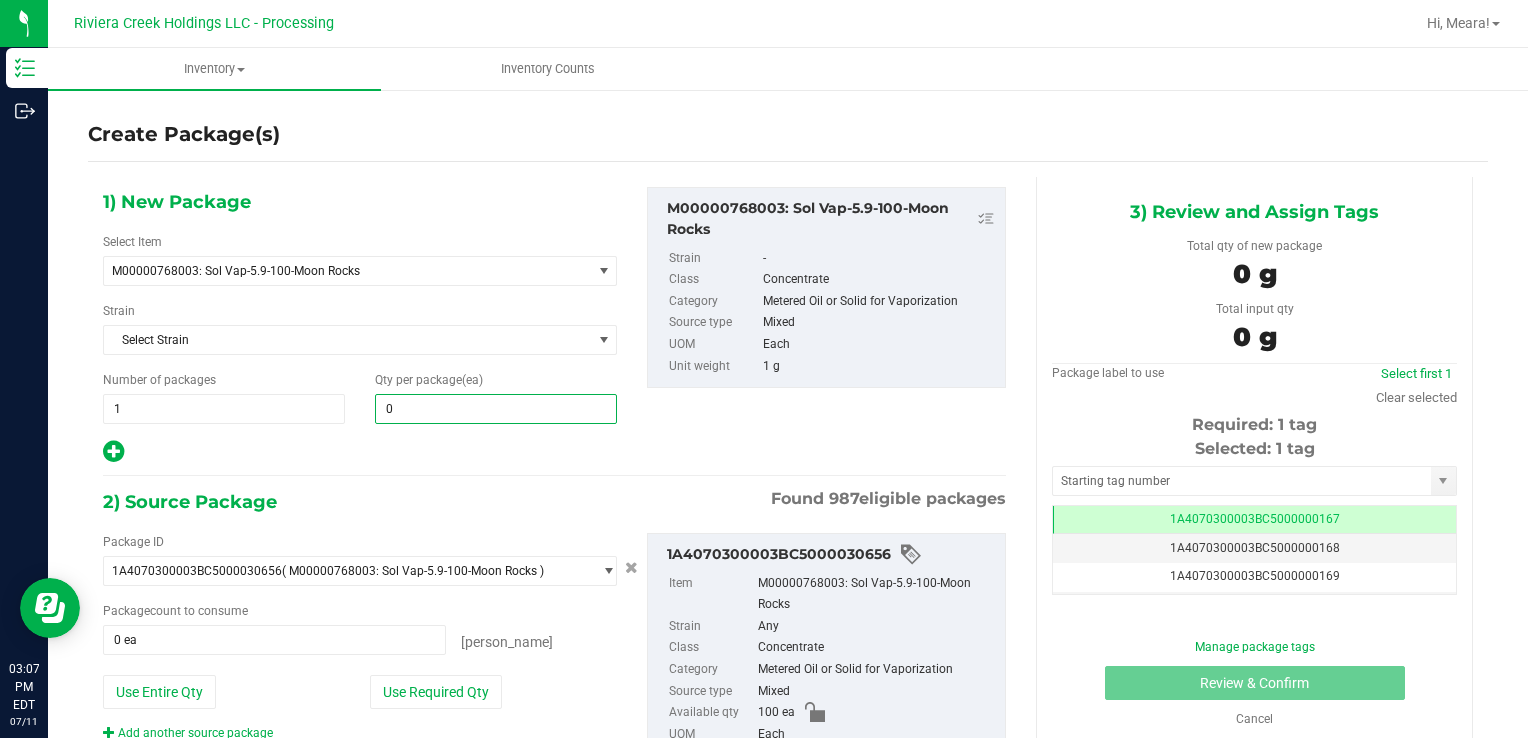 type 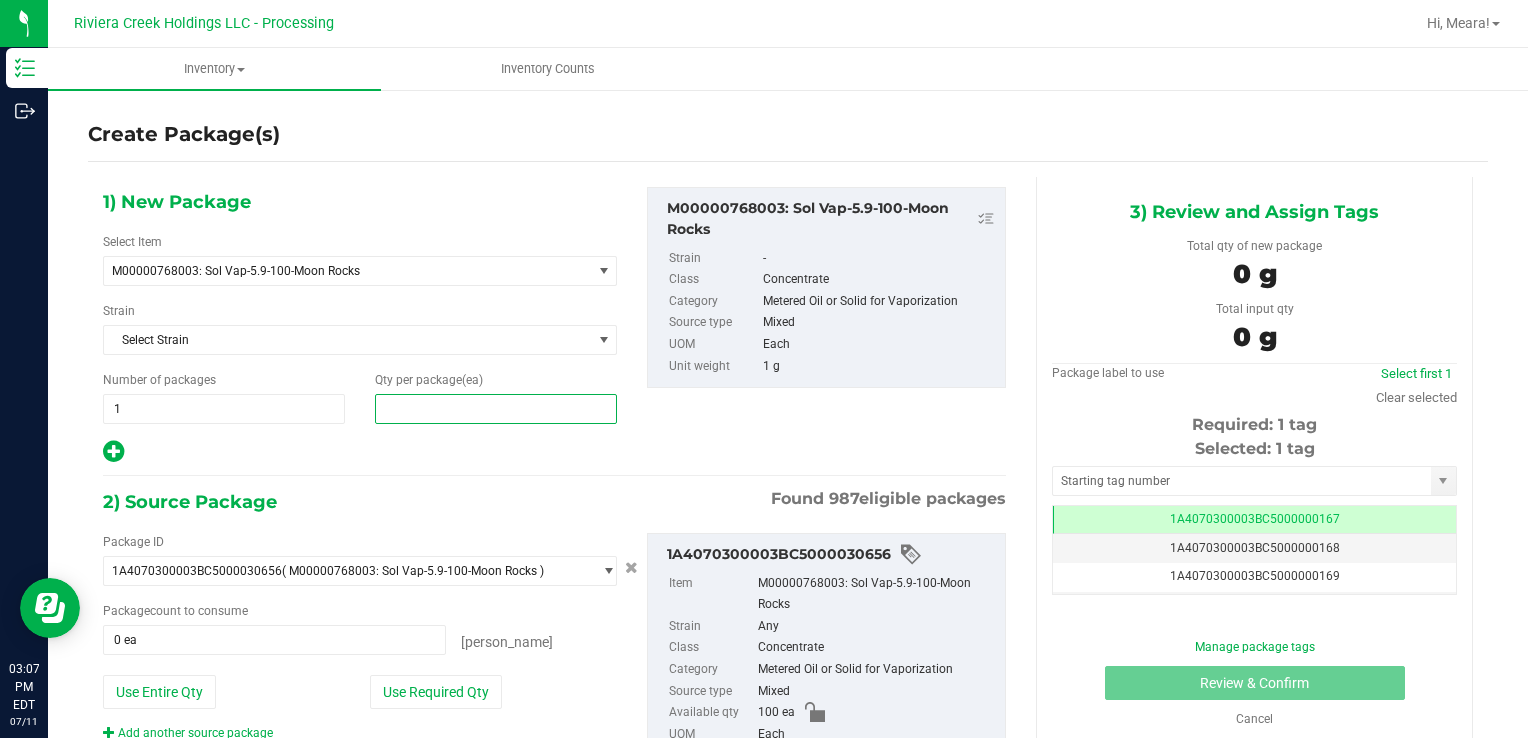 click at bounding box center (496, 409) 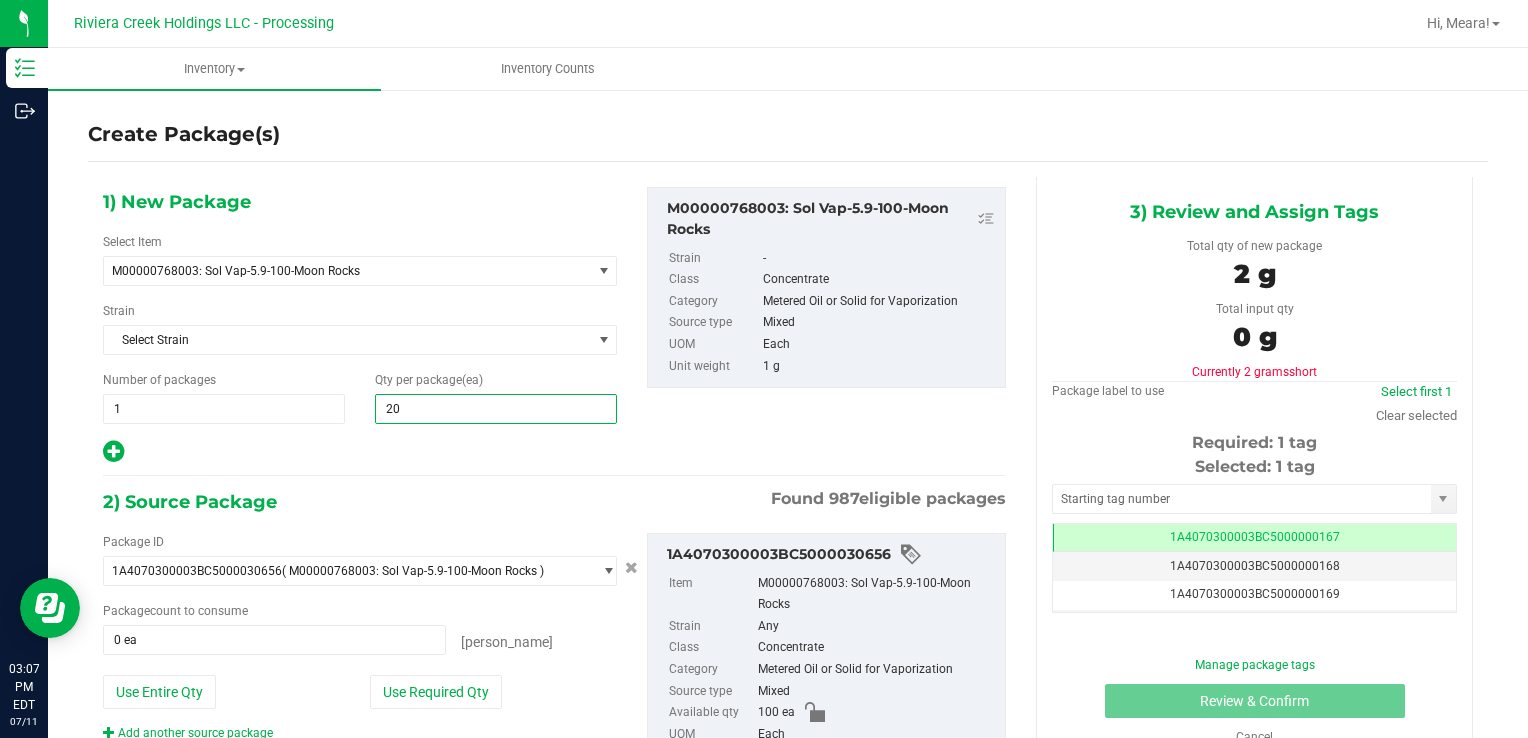 type on "200" 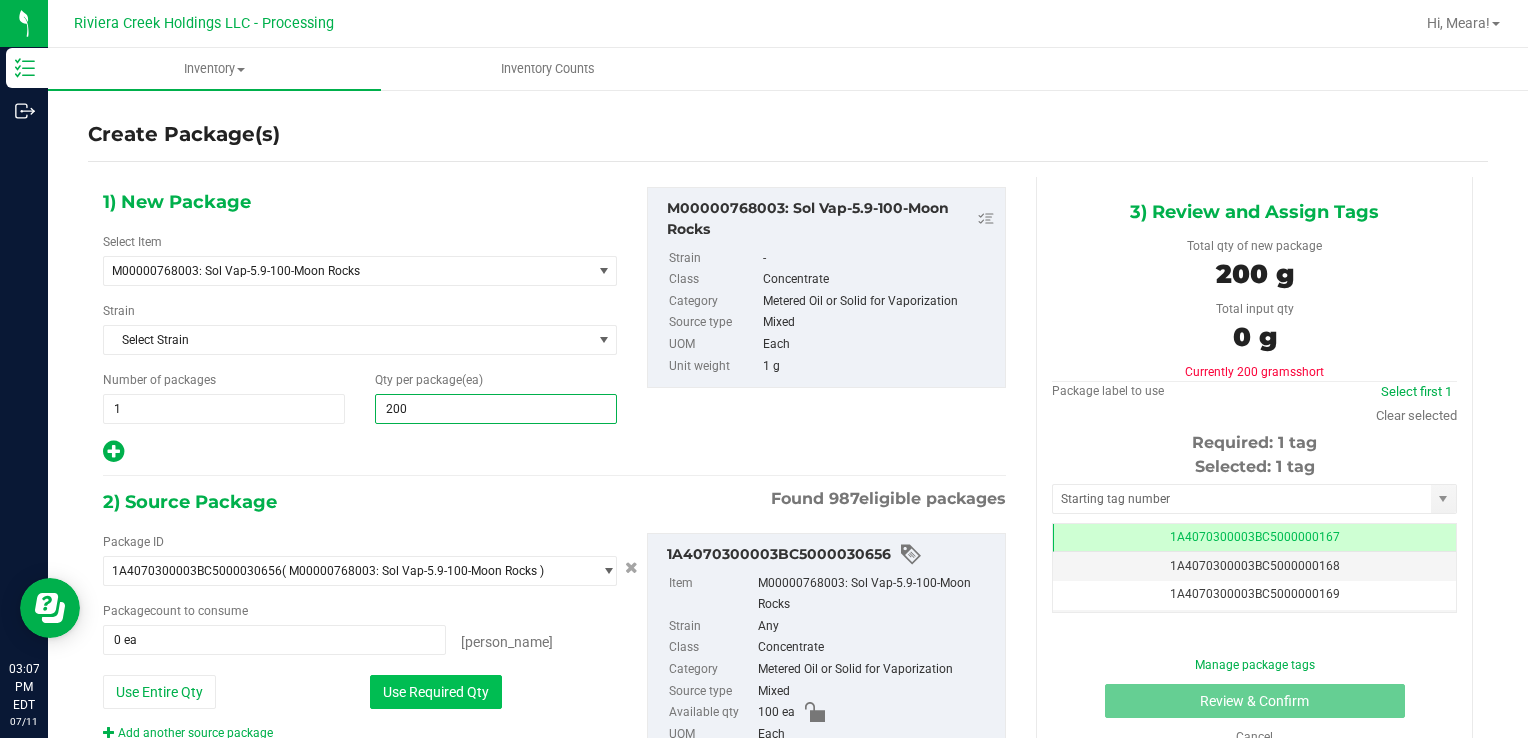 type on "200" 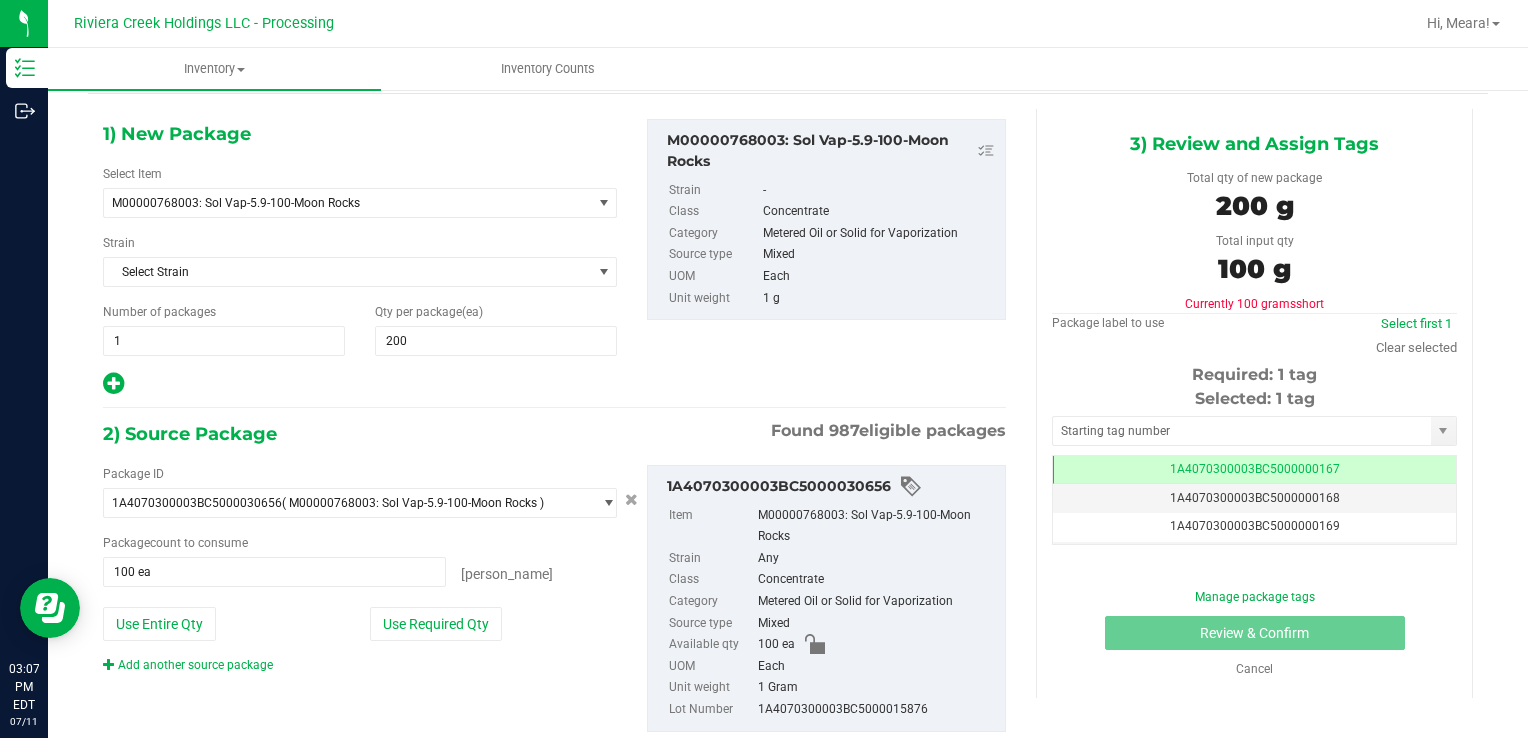 scroll, scrollTop: 116, scrollLeft: 0, axis: vertical 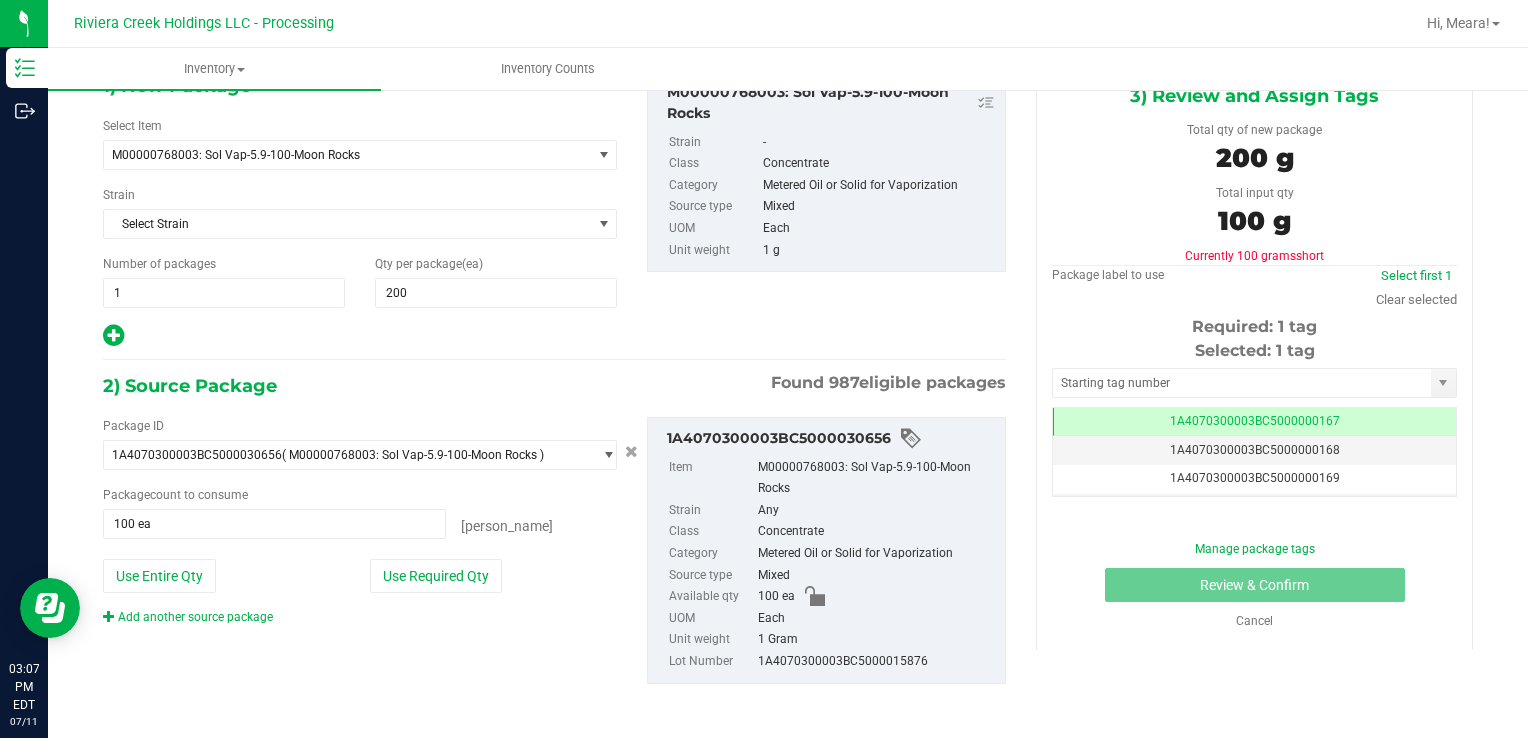 click on "Package ID
1A4070300003BC5000030656
(
M00000768003: Sol Vap-5.9-100-Moon Rocks
)
1A4070100000321000014371 1A4070100000321000014487 1A4070100000321000014521 1A4070100000321000014641 1A4070100000321000014667 1A4070100000321000014753 1A4070100000321000014754 1A4070100000321000014755 1A4070100000321000014756 1A4070100000321000014757 1A4070100000321000014759 1A4070100000321000014821 1A4070100000321000014822 1A4070100000321000014823 1A4070100000321000014832 1A4070100000321000014833 1A4070100000321000014834 1A4070100000321000014836 1A4070100000321000014837 1A4070100000321000014839 1A4070100000321000014850 1A4070100000321000014867 1A4070100000321000014868 1A4070100000321000014869 1A4070100000321000014910 1A4070100000321000014911 1A4070100000321000014912 1A4070100000321000014929 1A4070100000321000014931 1A4070100000321000014933" at bounding box center (360, 521) 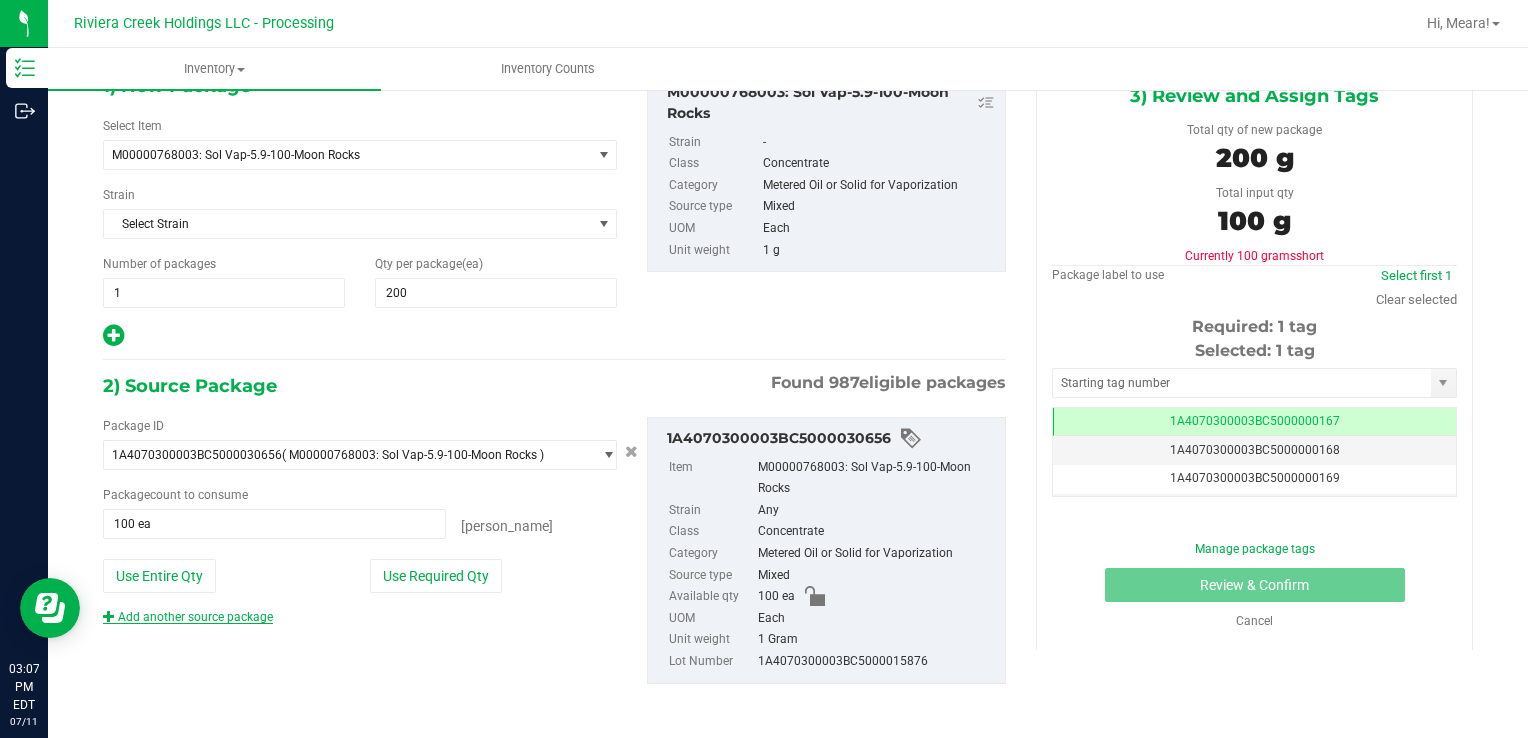 click on "Add another source package" at bounding box center [188, 617] 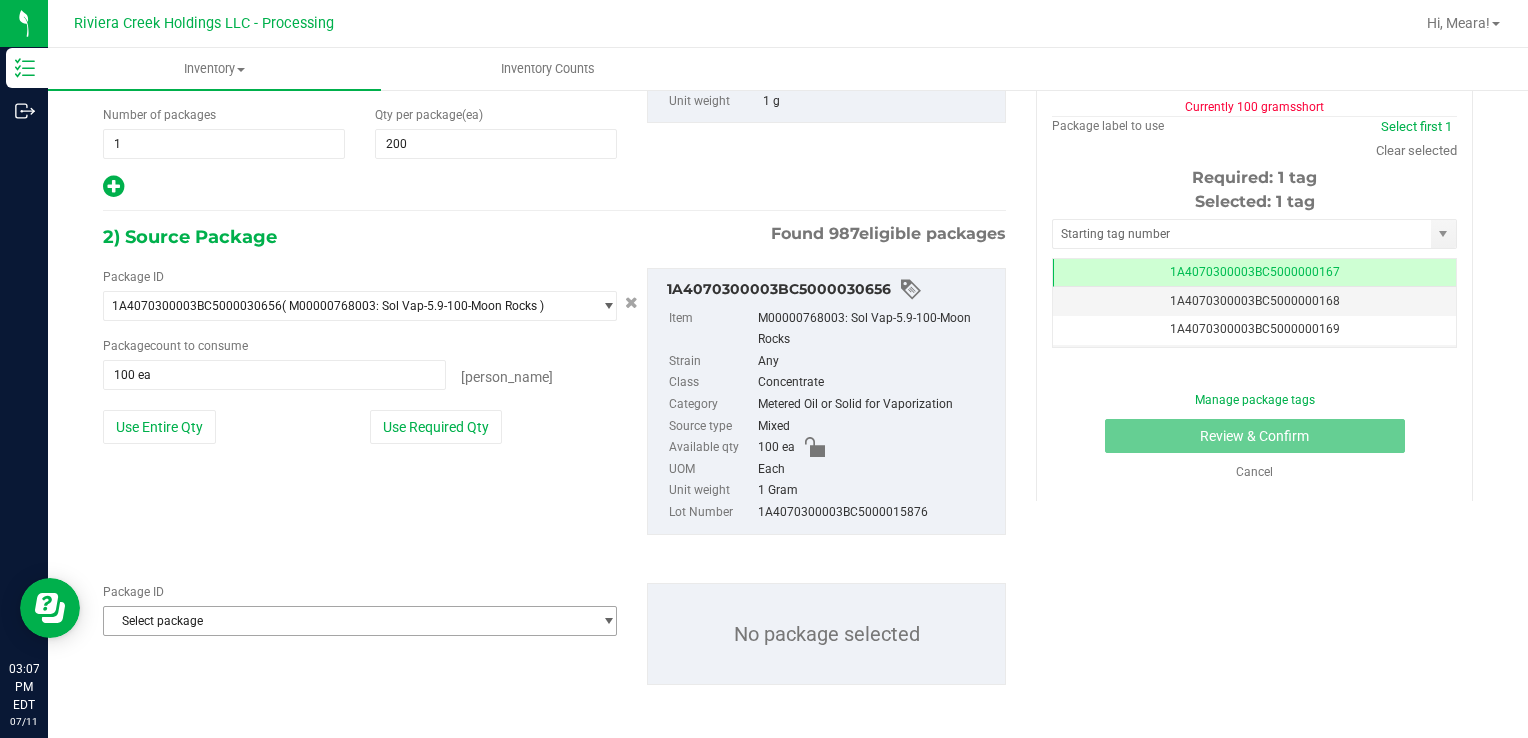scroll, scrollTop: 266, scrollLeft: 0, axis: vertical 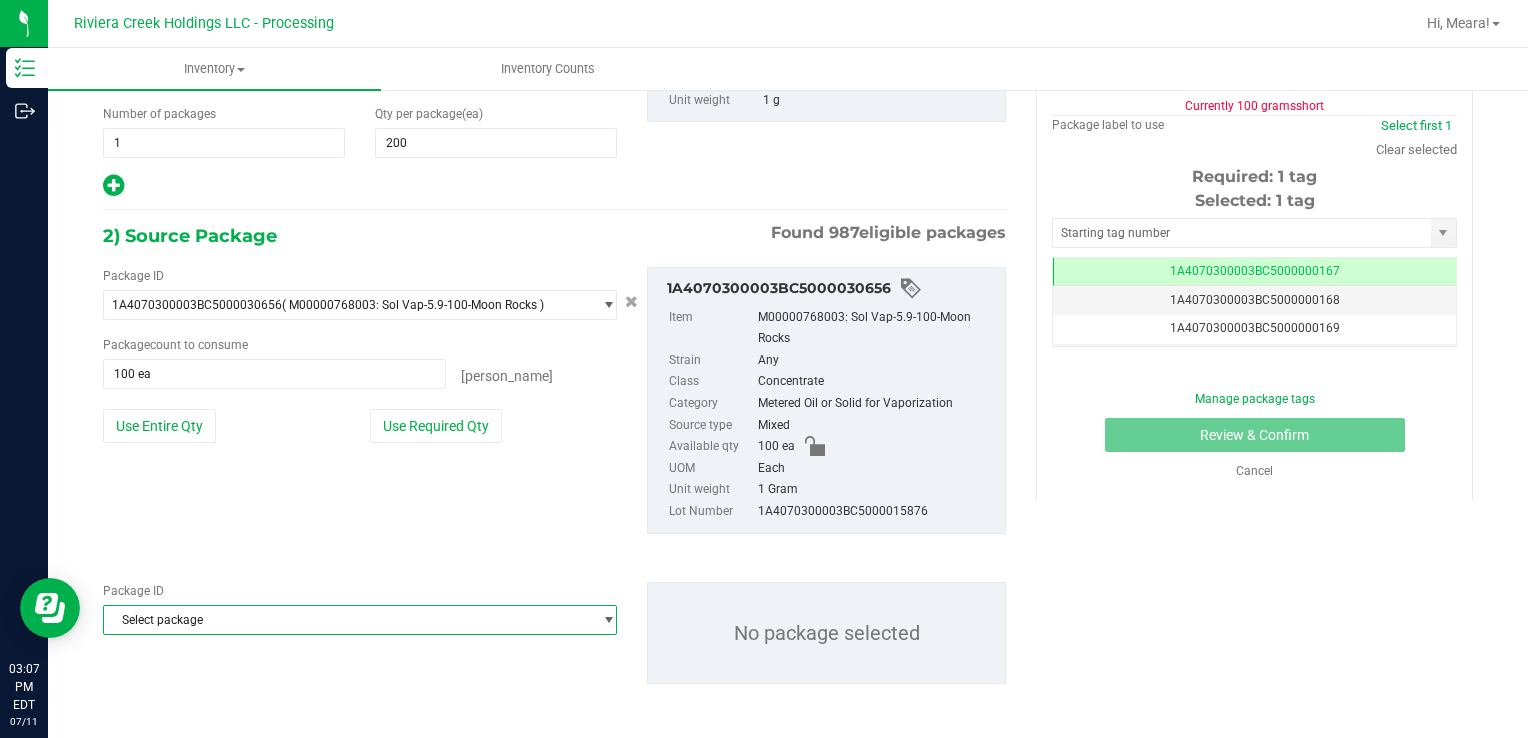 click on "Select package" at bounding box center (347, 620) 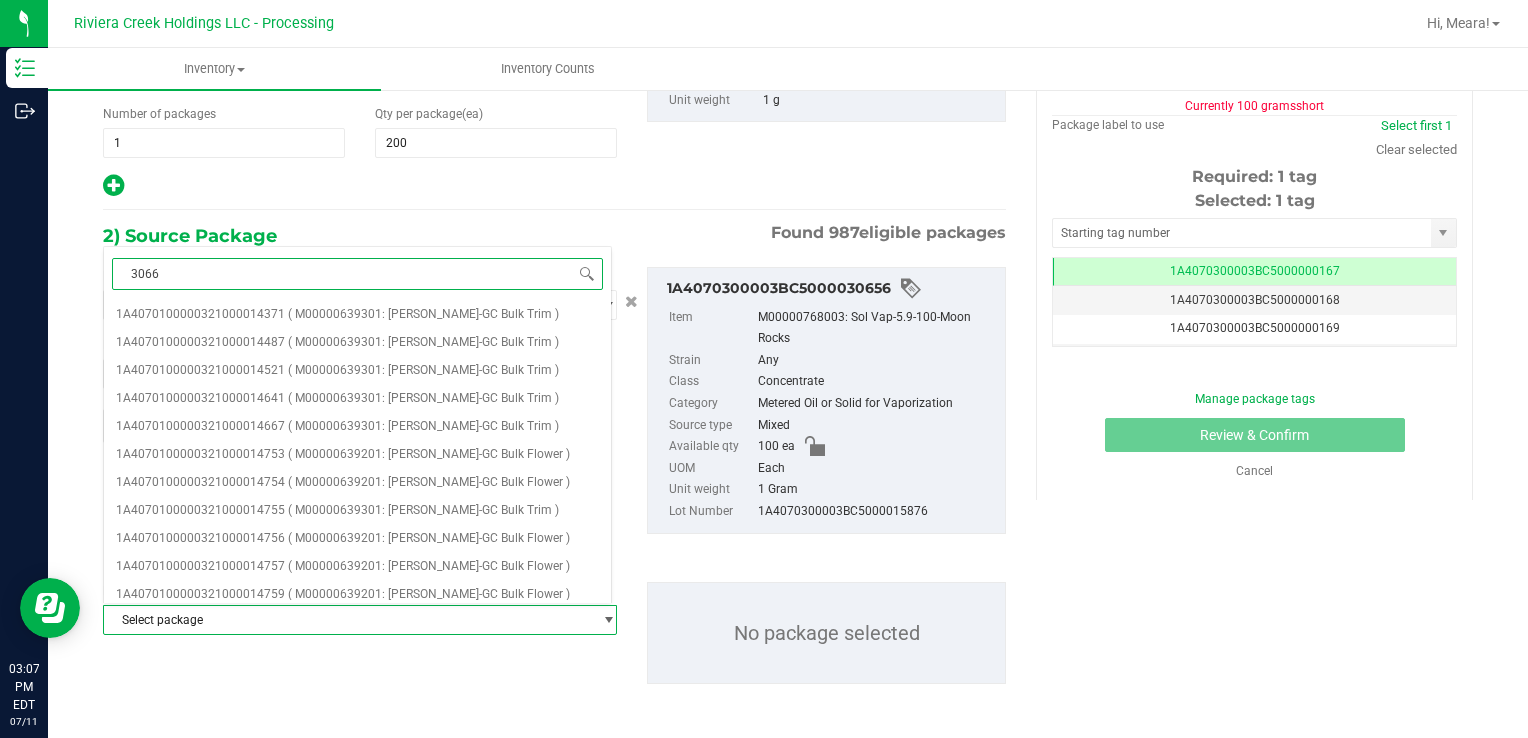 type on "30660" 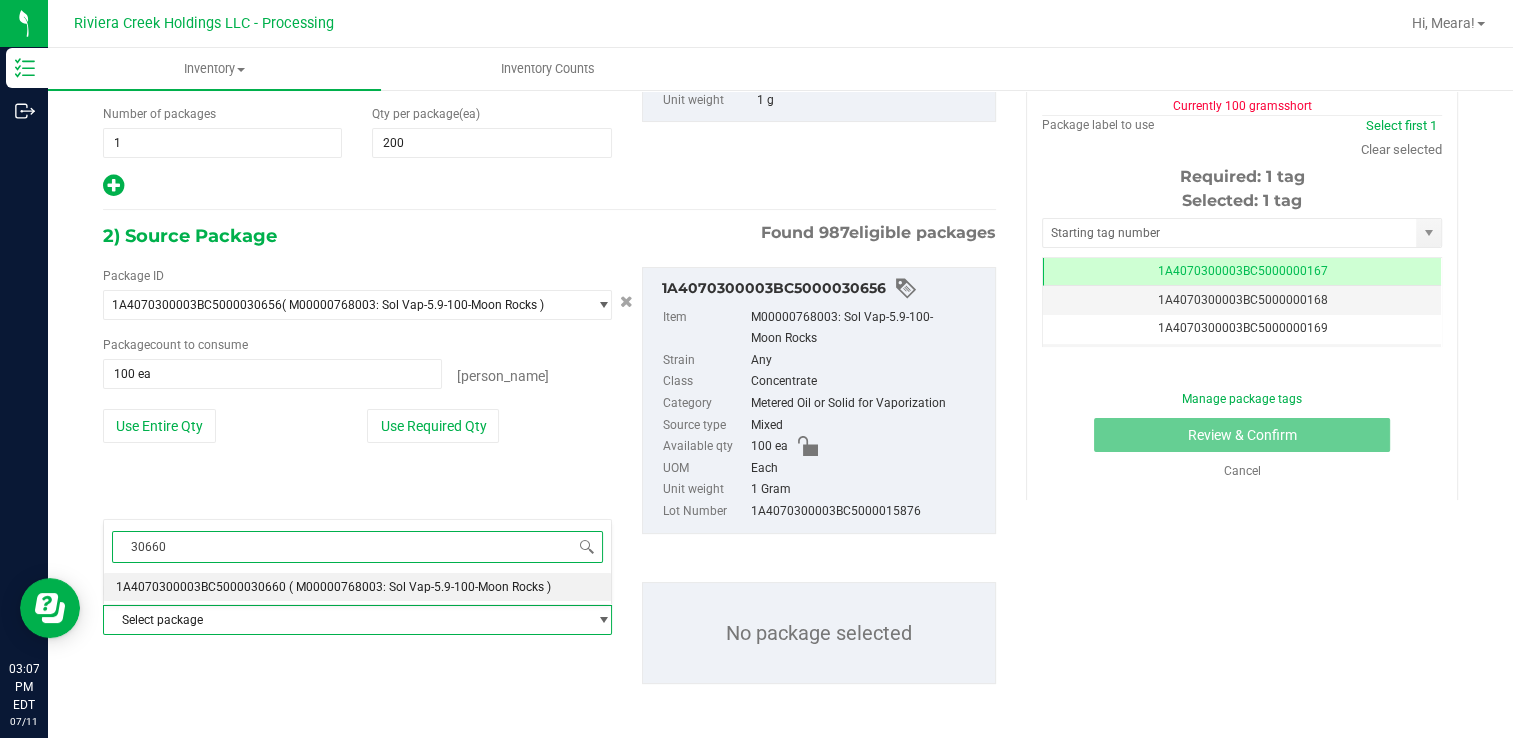 click on "(
M00000768003: Sol Vap-5.9-100-Moon Rocks
)" at bounding box center [420, 587] 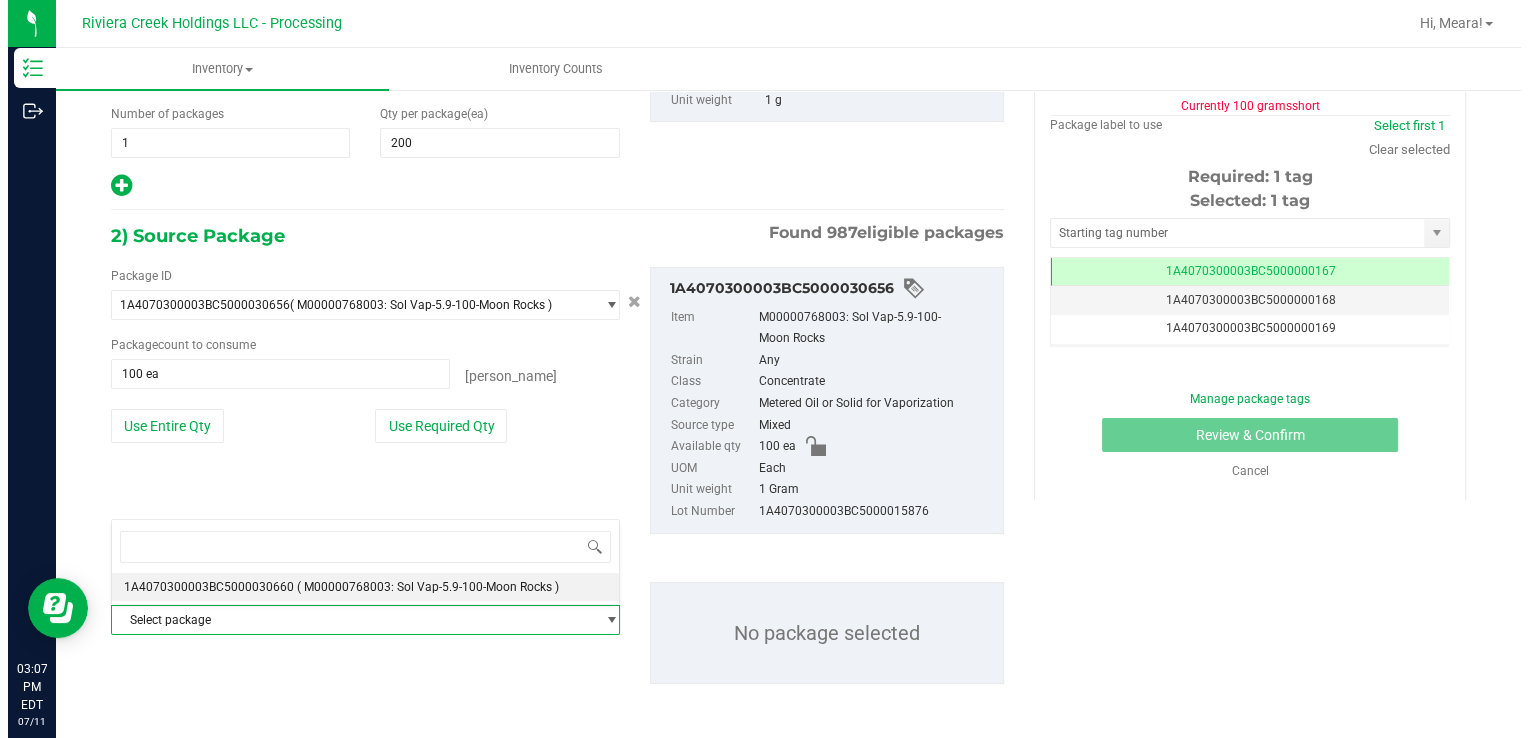 scroll, scrollTop: 0, scrollLeft: 0, axis: both 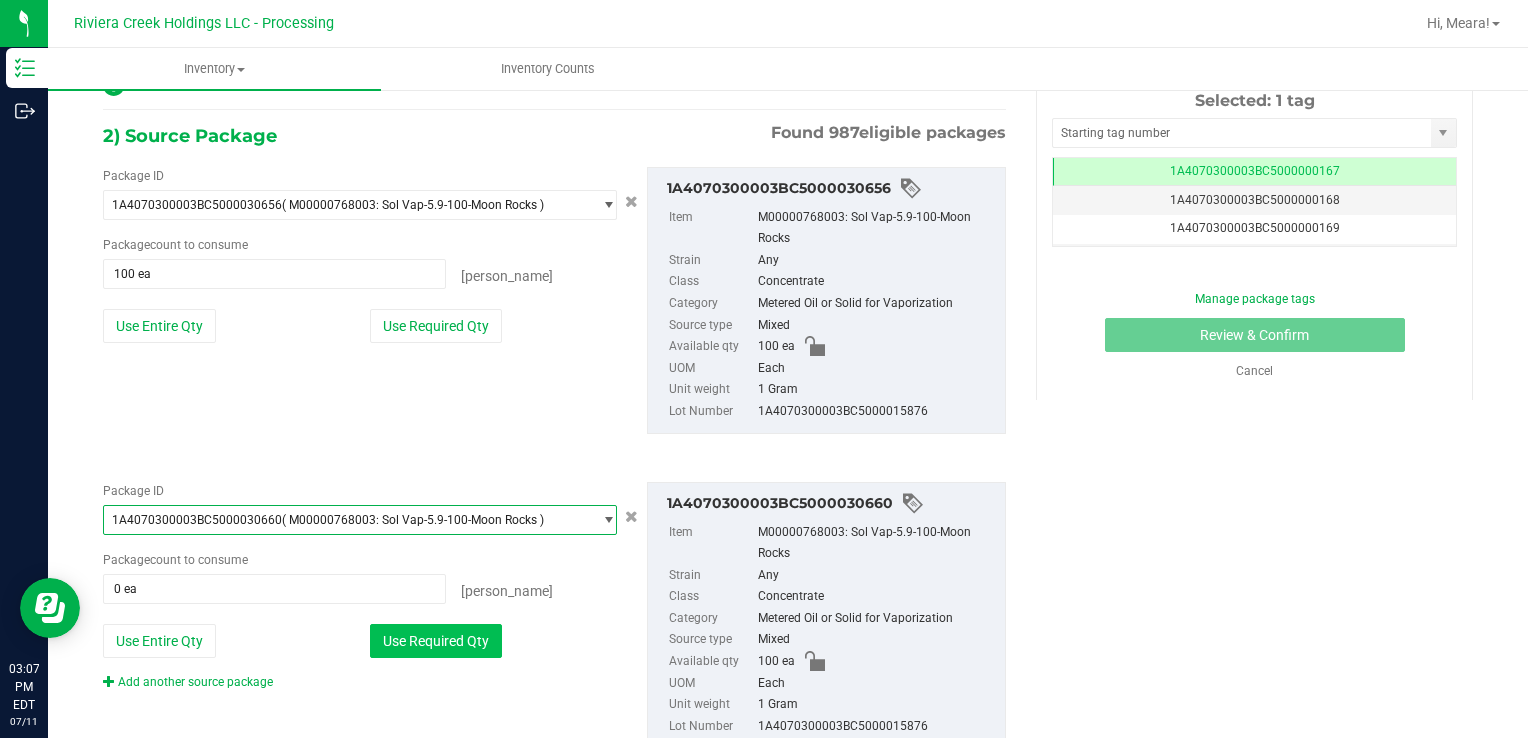 click on "Use Required Qty" at bounding box center [436, 641] 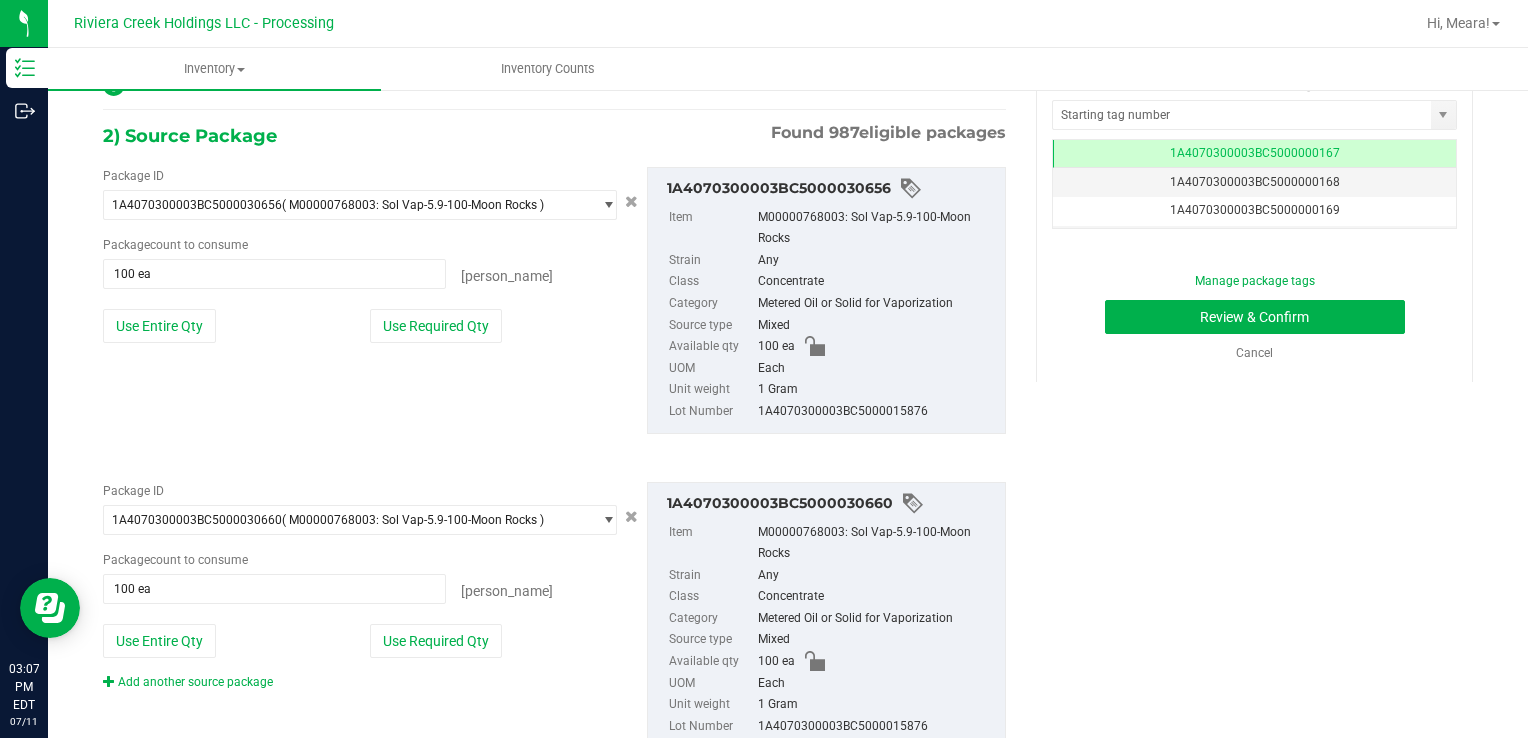 scroll, scrollTop: 220, scrollLeft: 0, axis: vertical 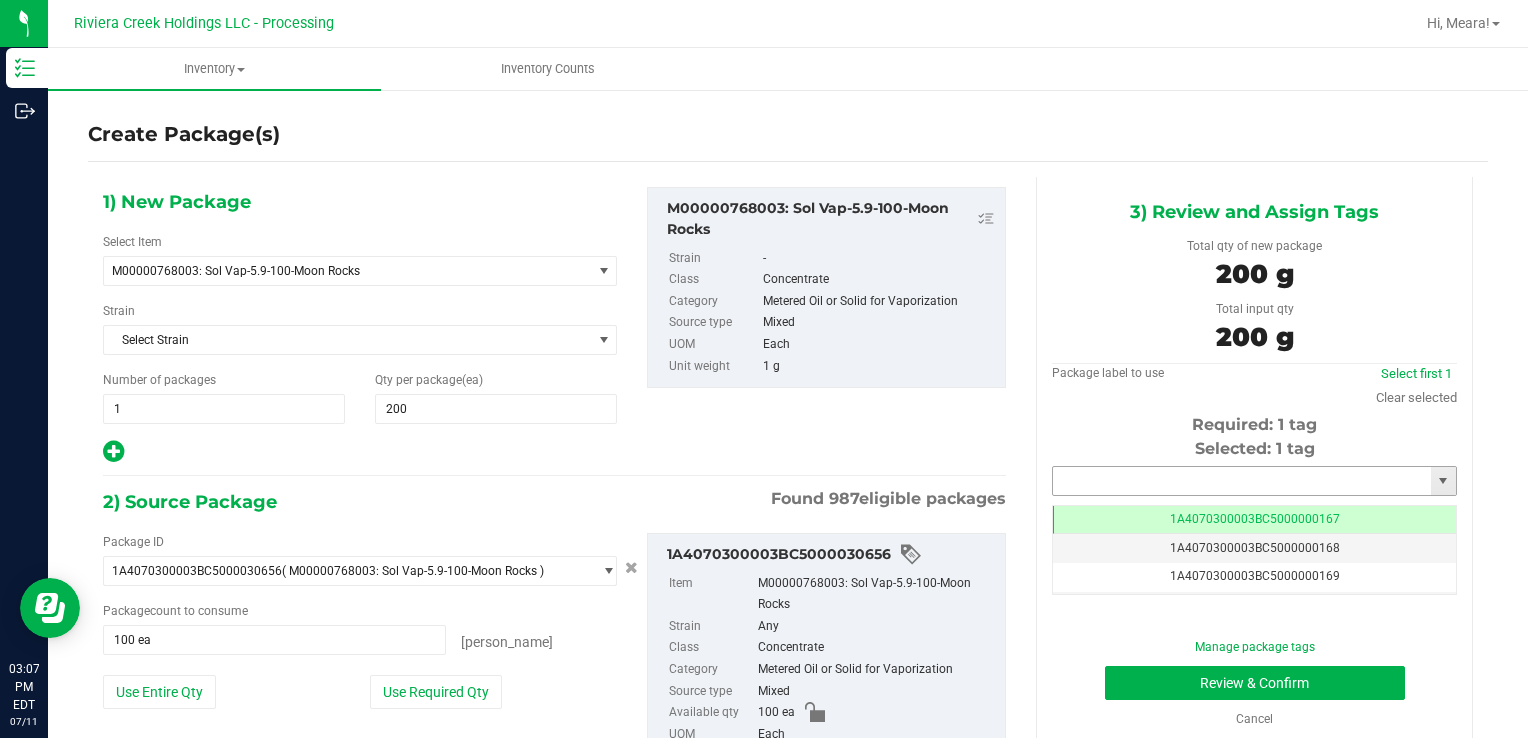 click at bounding box center (1242, 481) 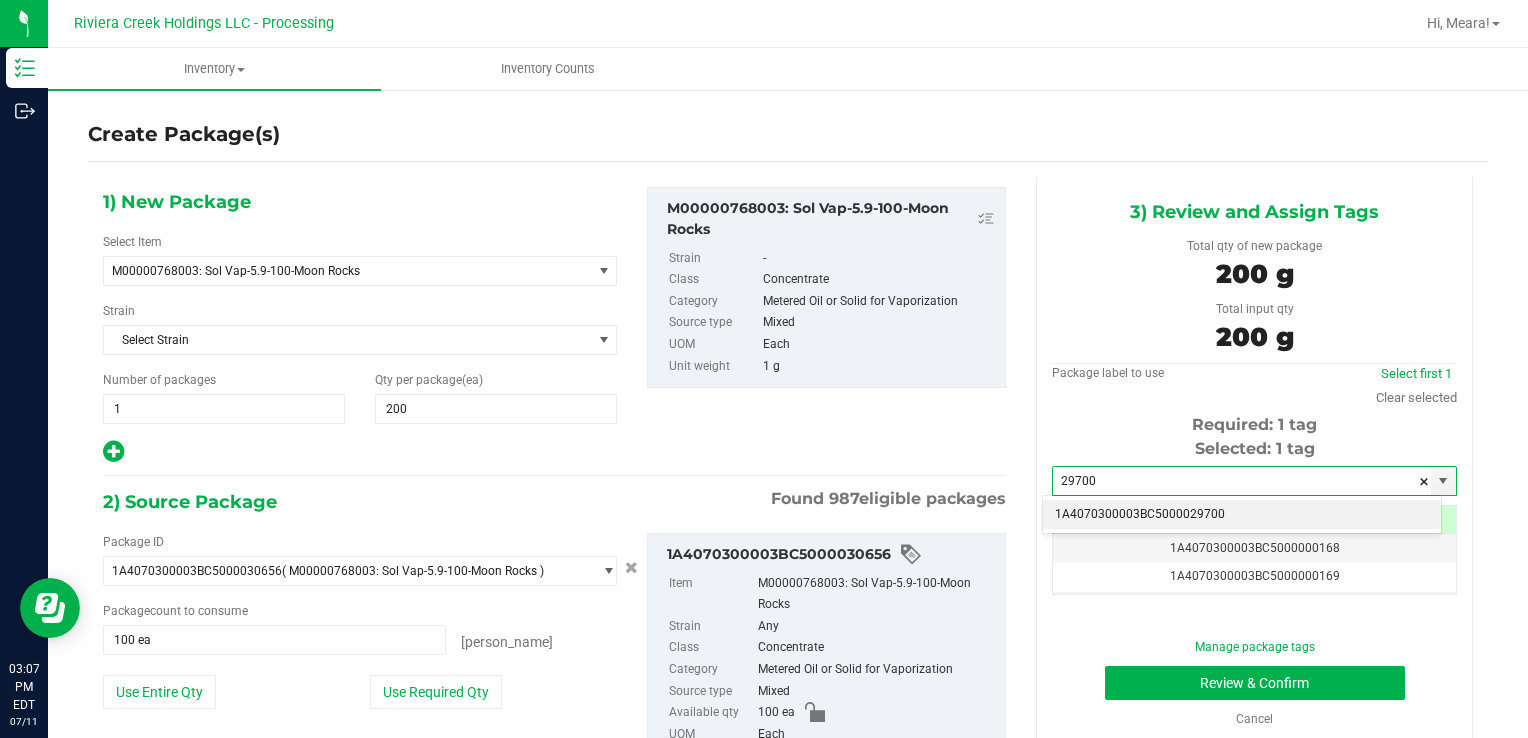 click on "1A4070300003BC5000029700" at bounding box center [1242, 515] 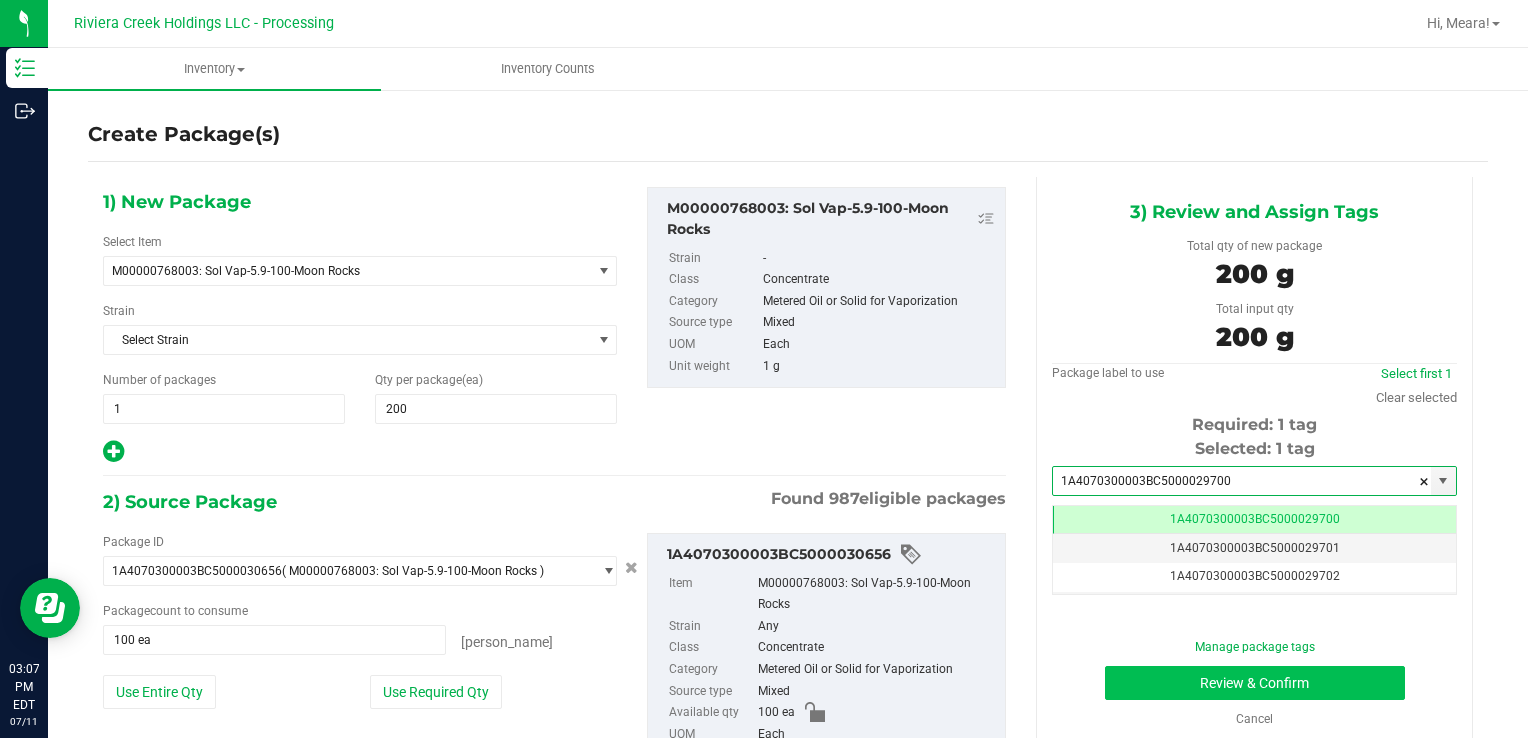 type on "1A4070300003BC5000029700" 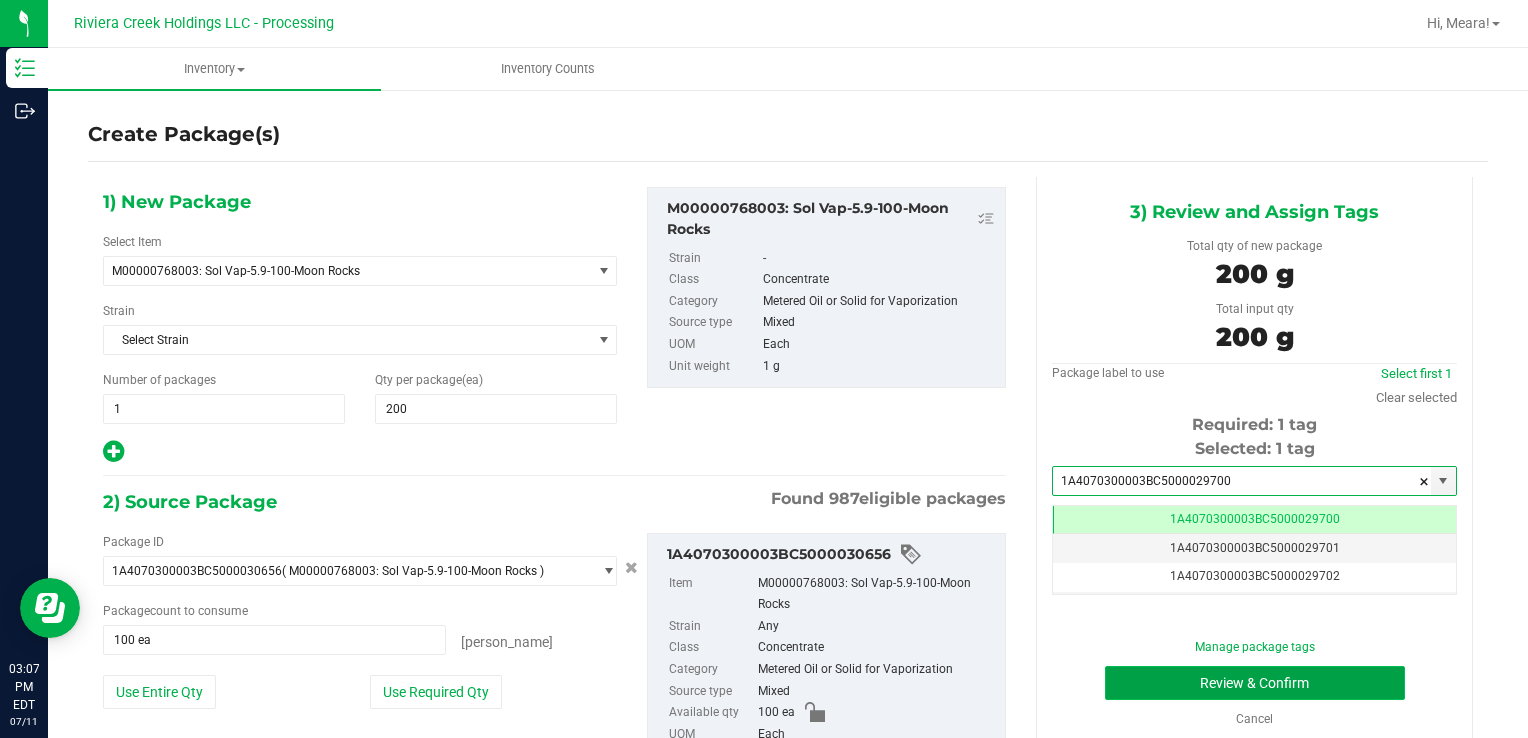 click on "Review & Confirm" at bounding box center (1255, 683) 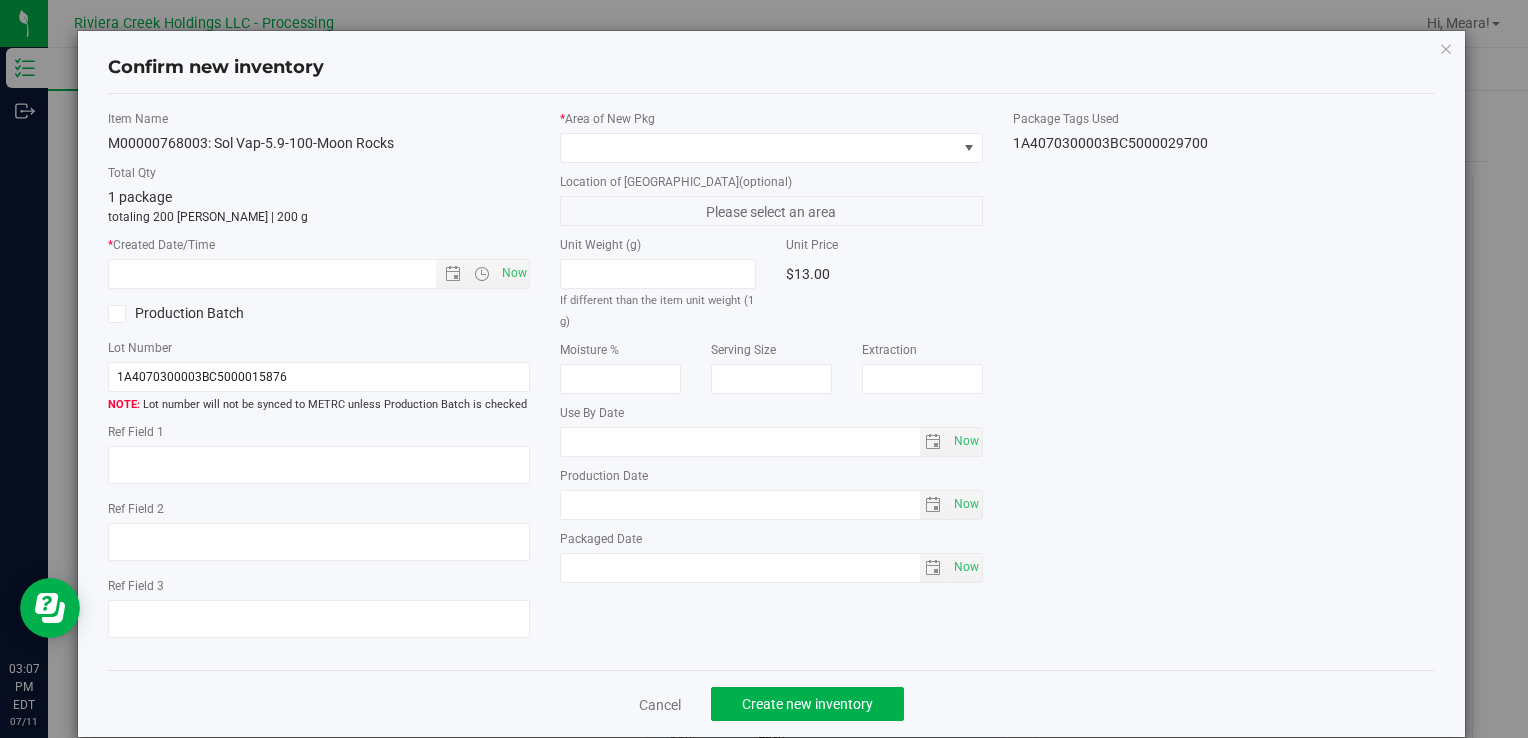 type on "[DATE]" 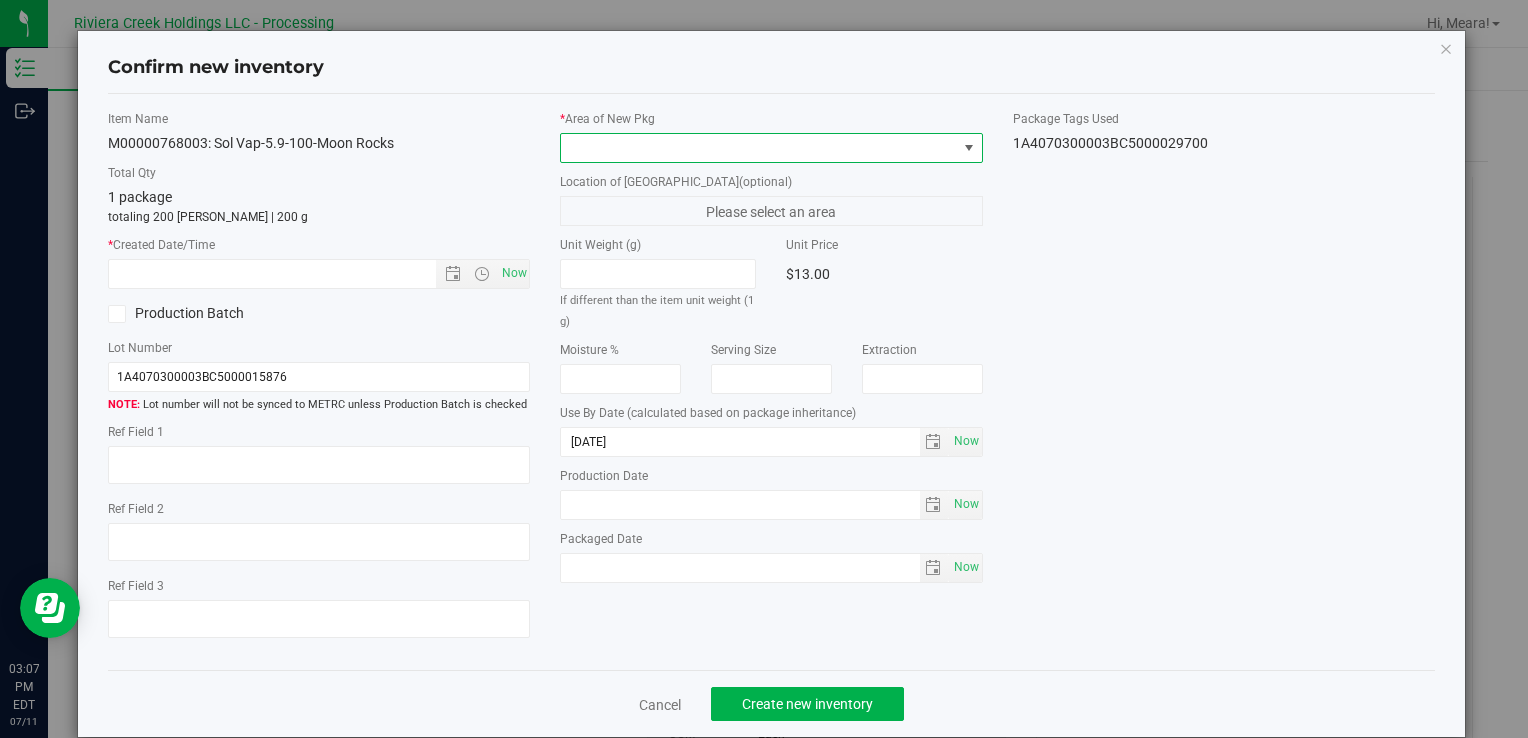 click at bounding box center (758, 148) 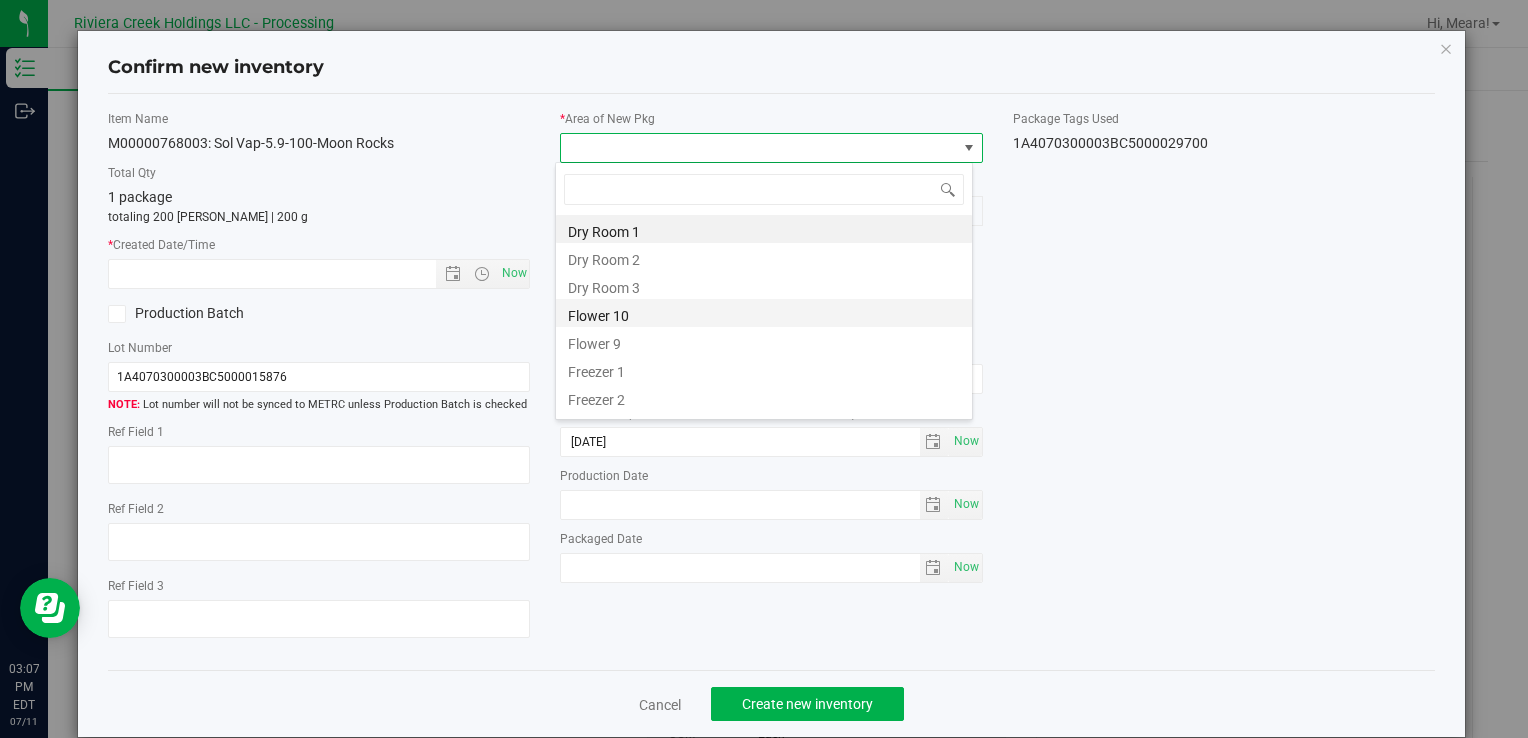 drag, startPoint x: 629, startPoint y: 314, endPoint x: 540, endPoint y: 289, distance: 92.44458 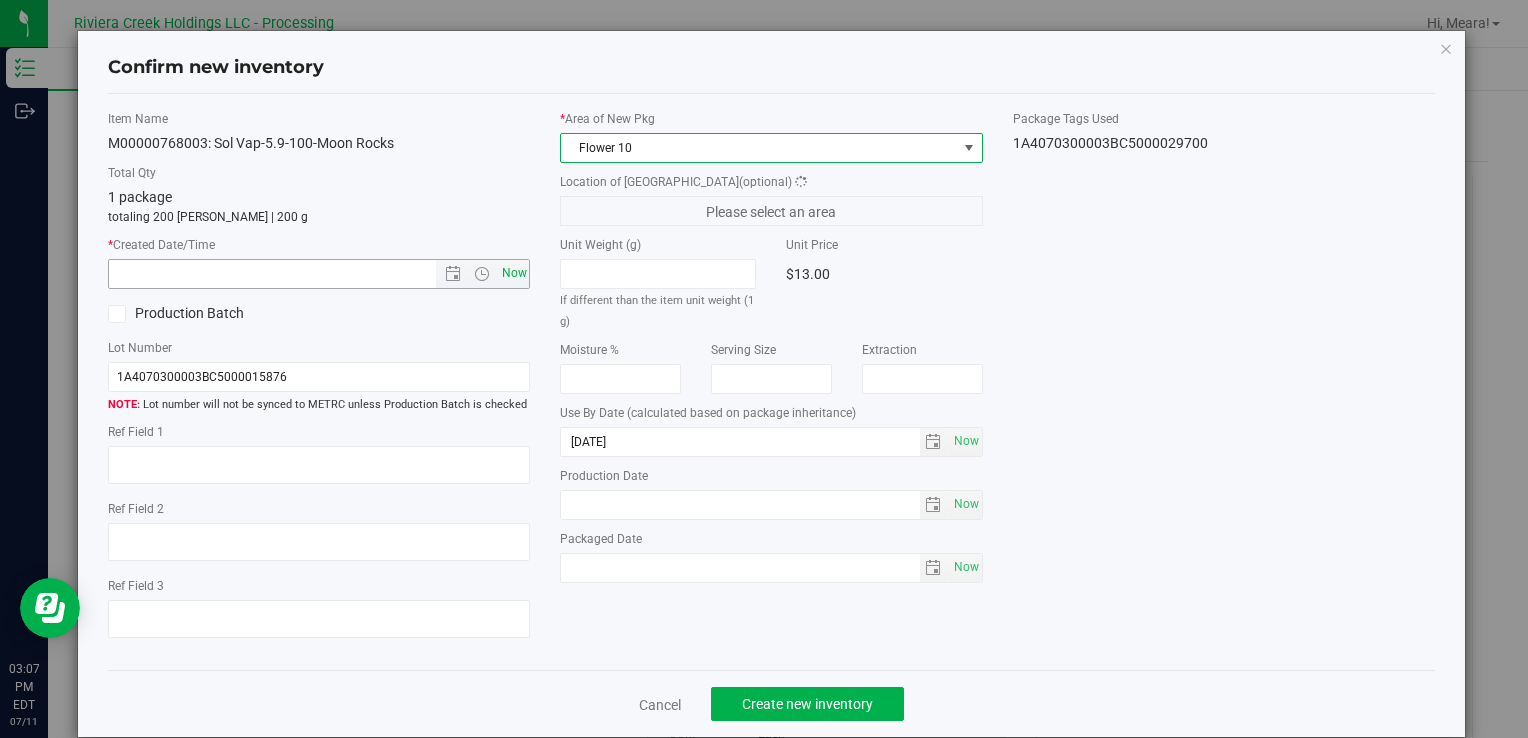 click on "Now" at bounding box center [319, 274] 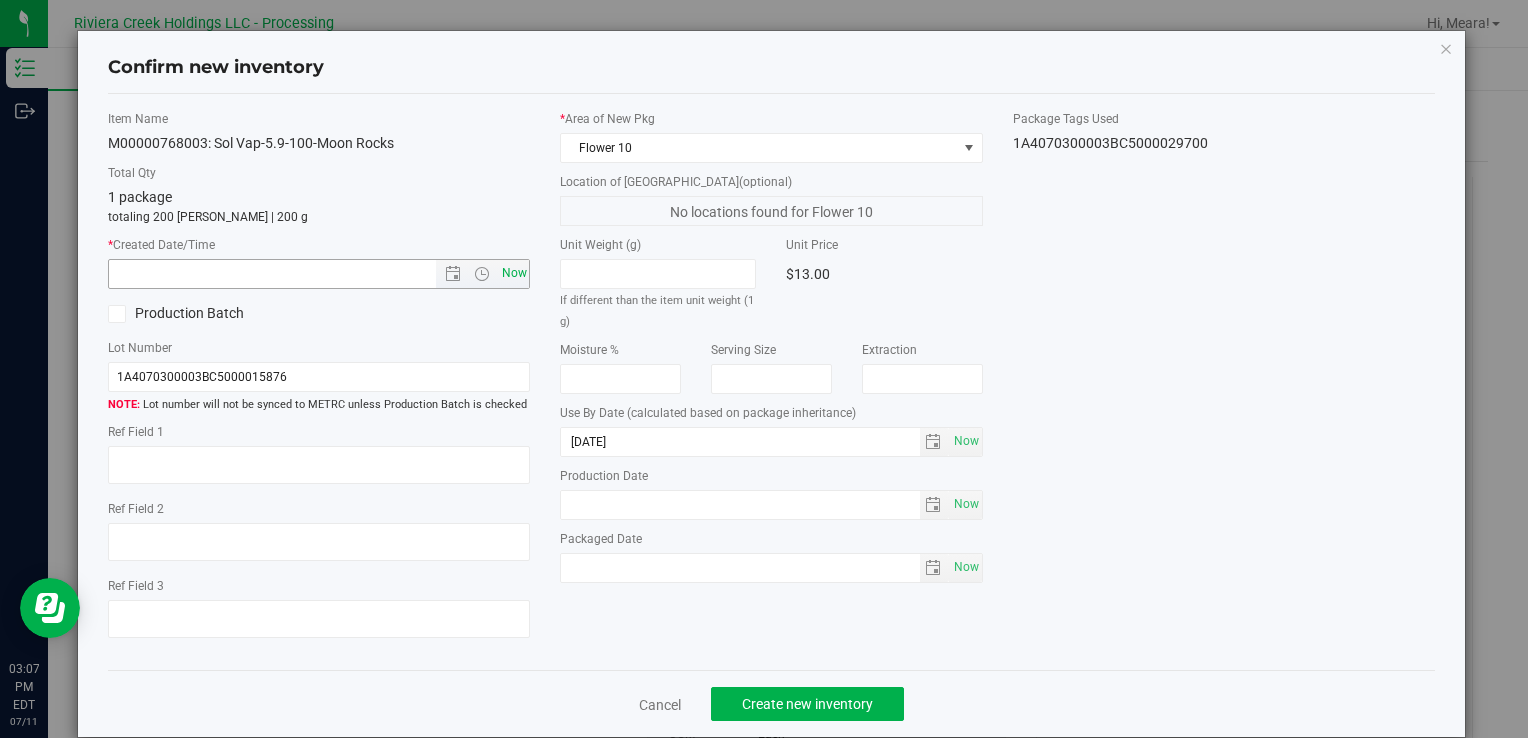 drag, startPoint x: 518, startPoint y: 274, endPoint x: 505, endPoint y: 272, distance: 13.152946 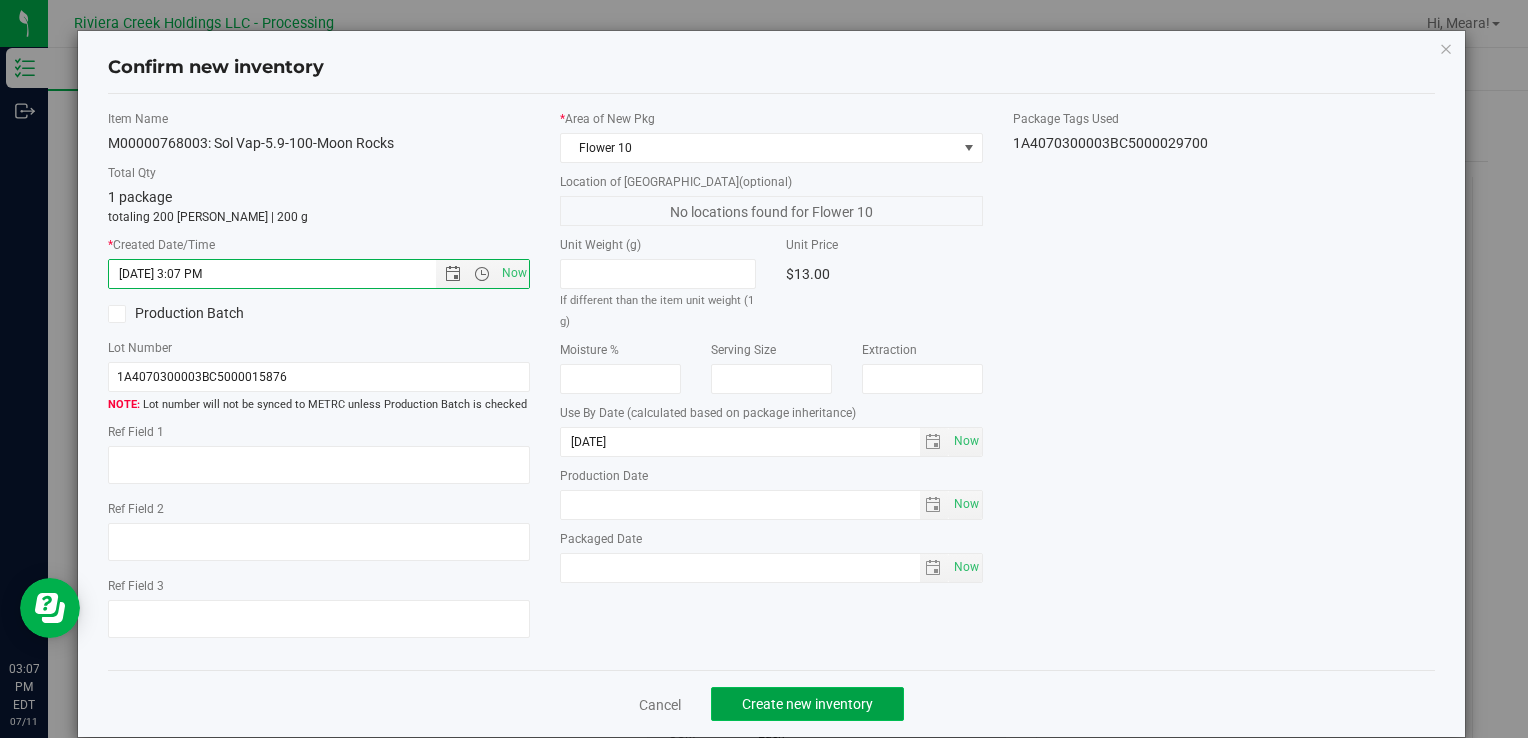 click on "Create new inventory" 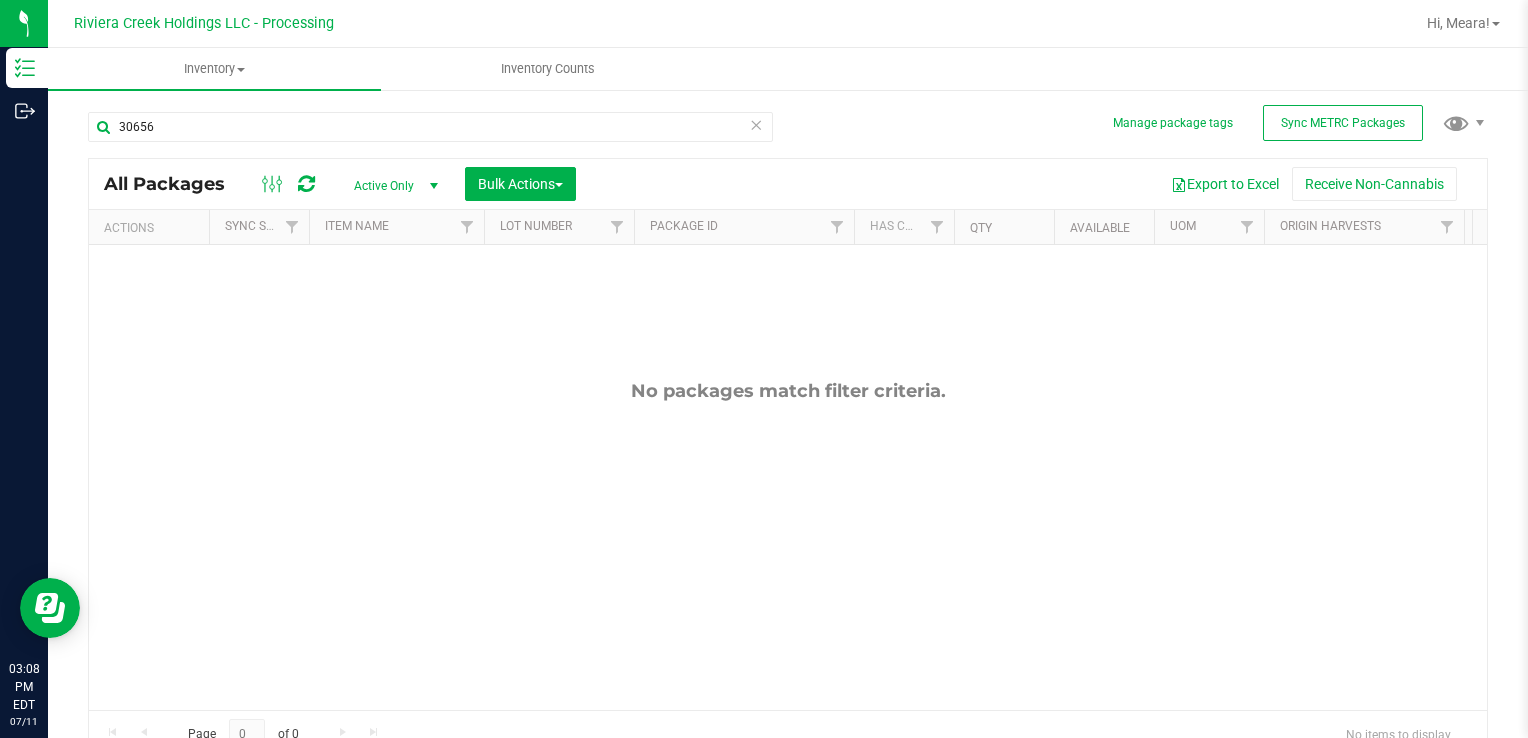drag, startPoint x: 925, startPoint y: 522, endPoint x: 786, endPoint y: 430, distance: 166.68834 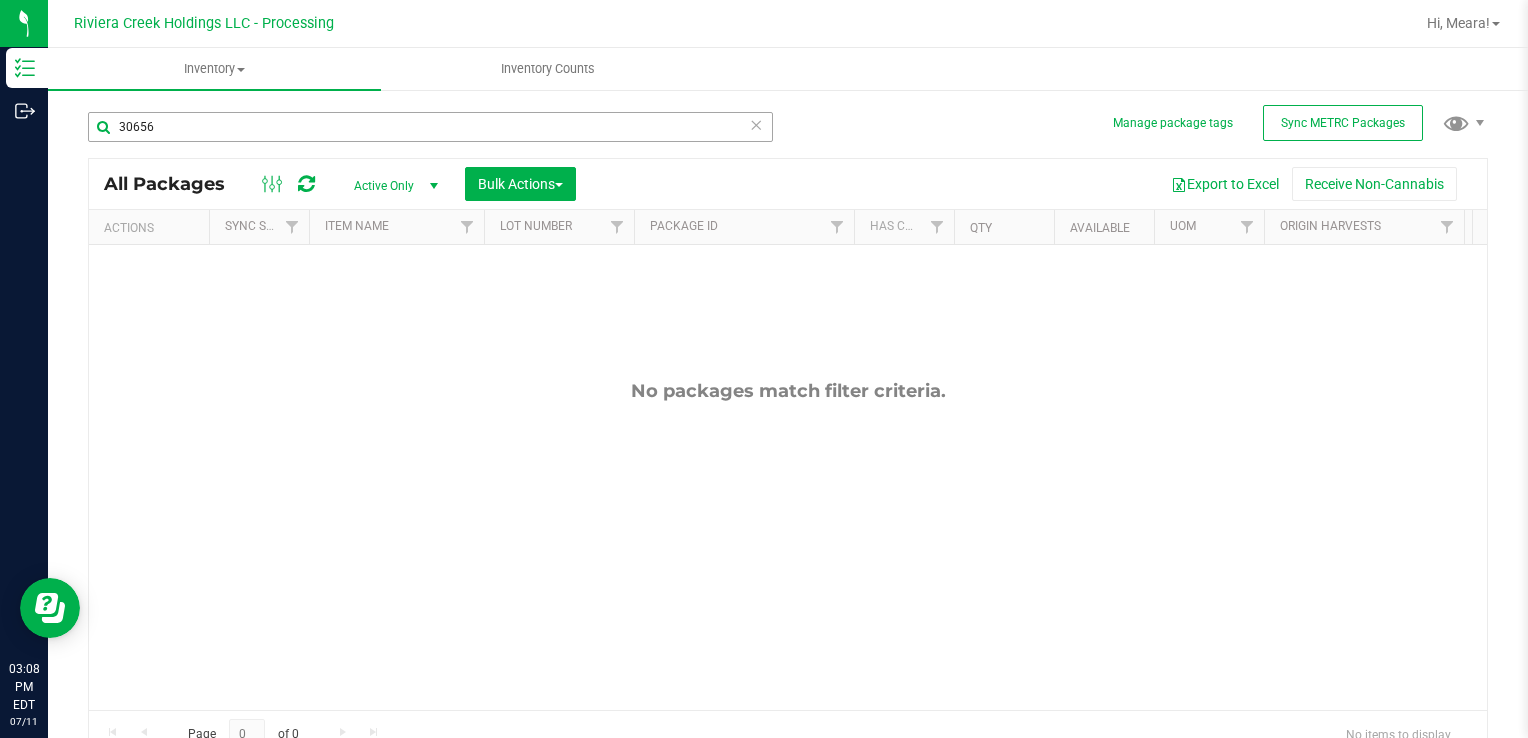 drag, startPoint x: 223, startPoint y: 114, endPoint x: 144, endPoint y: 137, distance: 82.28001 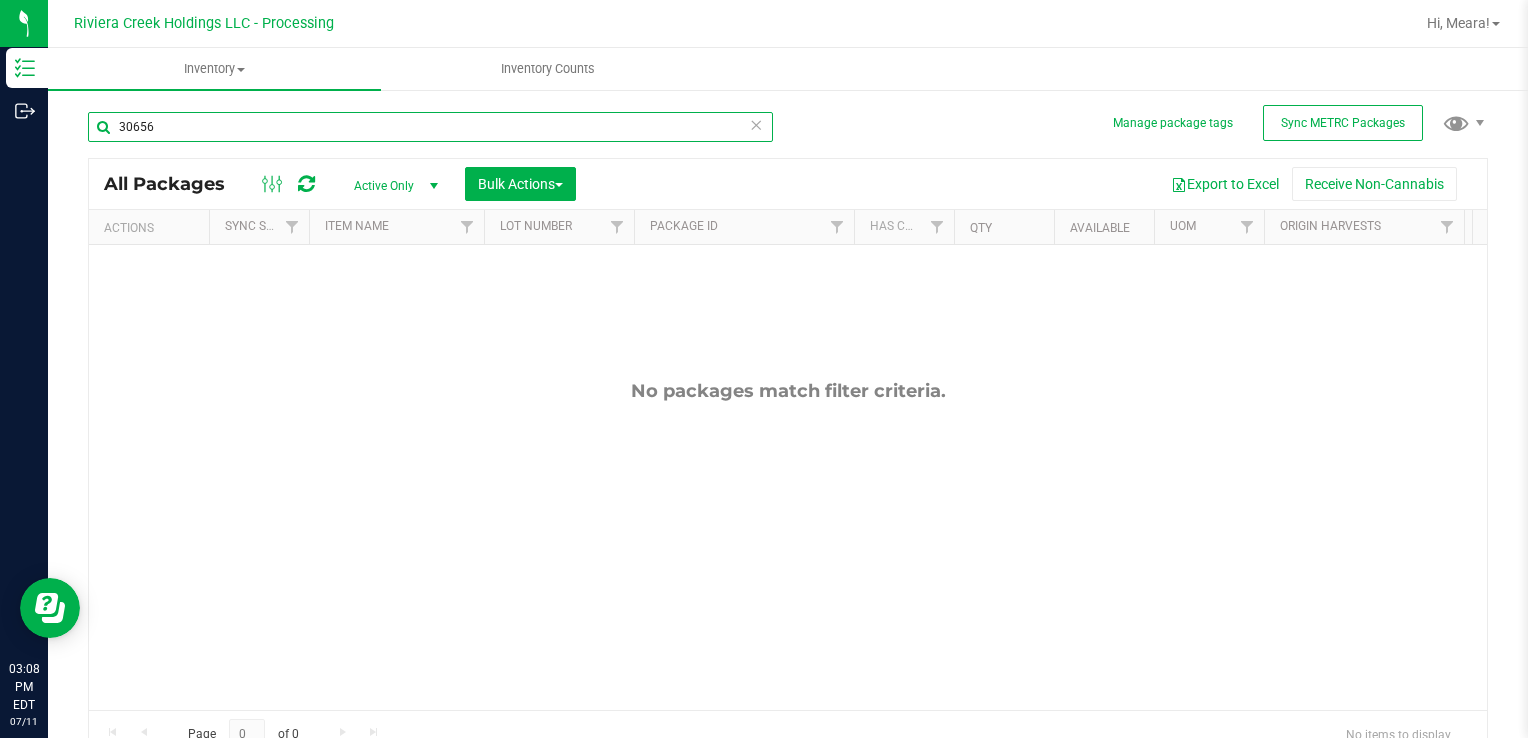 drag, startPoint x: 169, startPoint y: 142, endPoint x: 69, endPoint y: 143, distance: 100.005 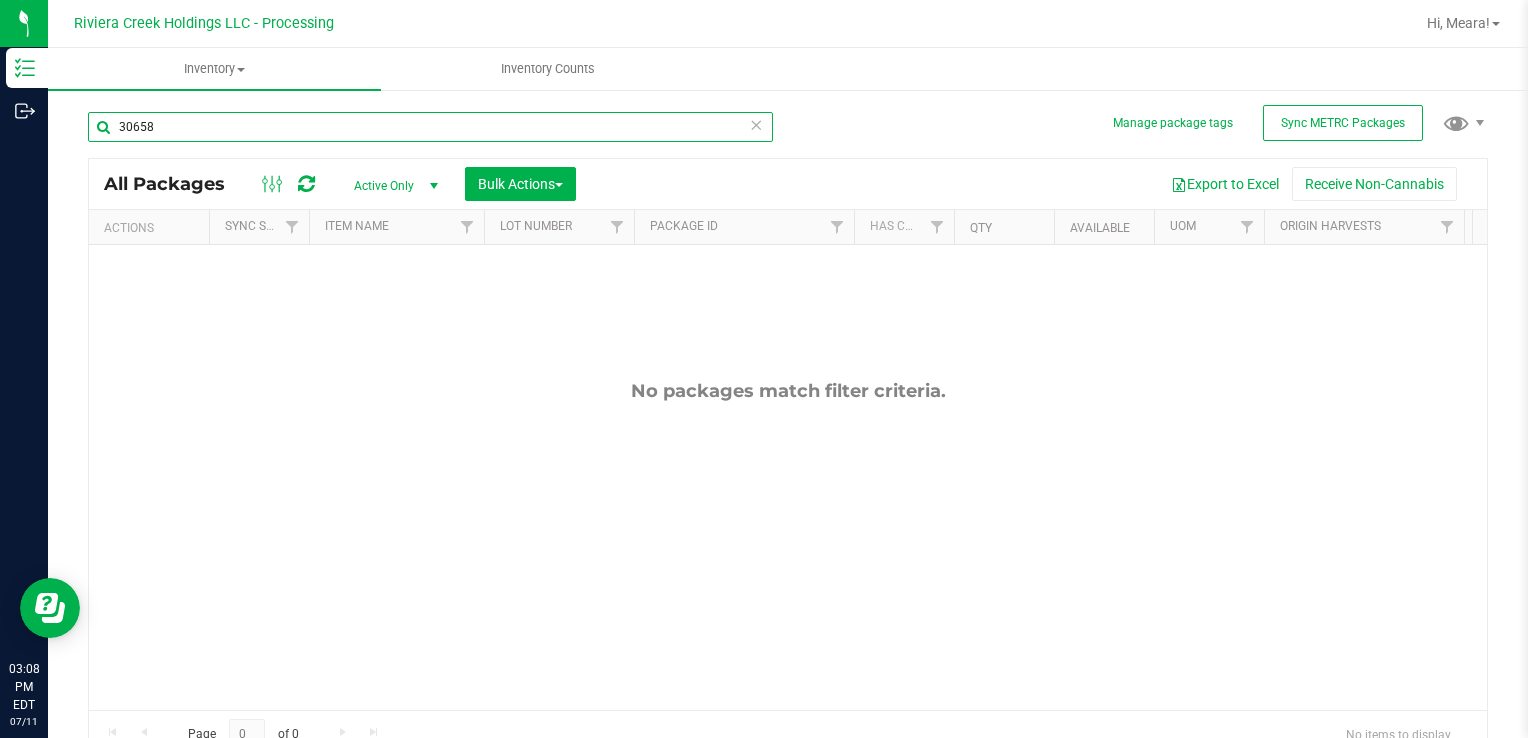 type on "30658" 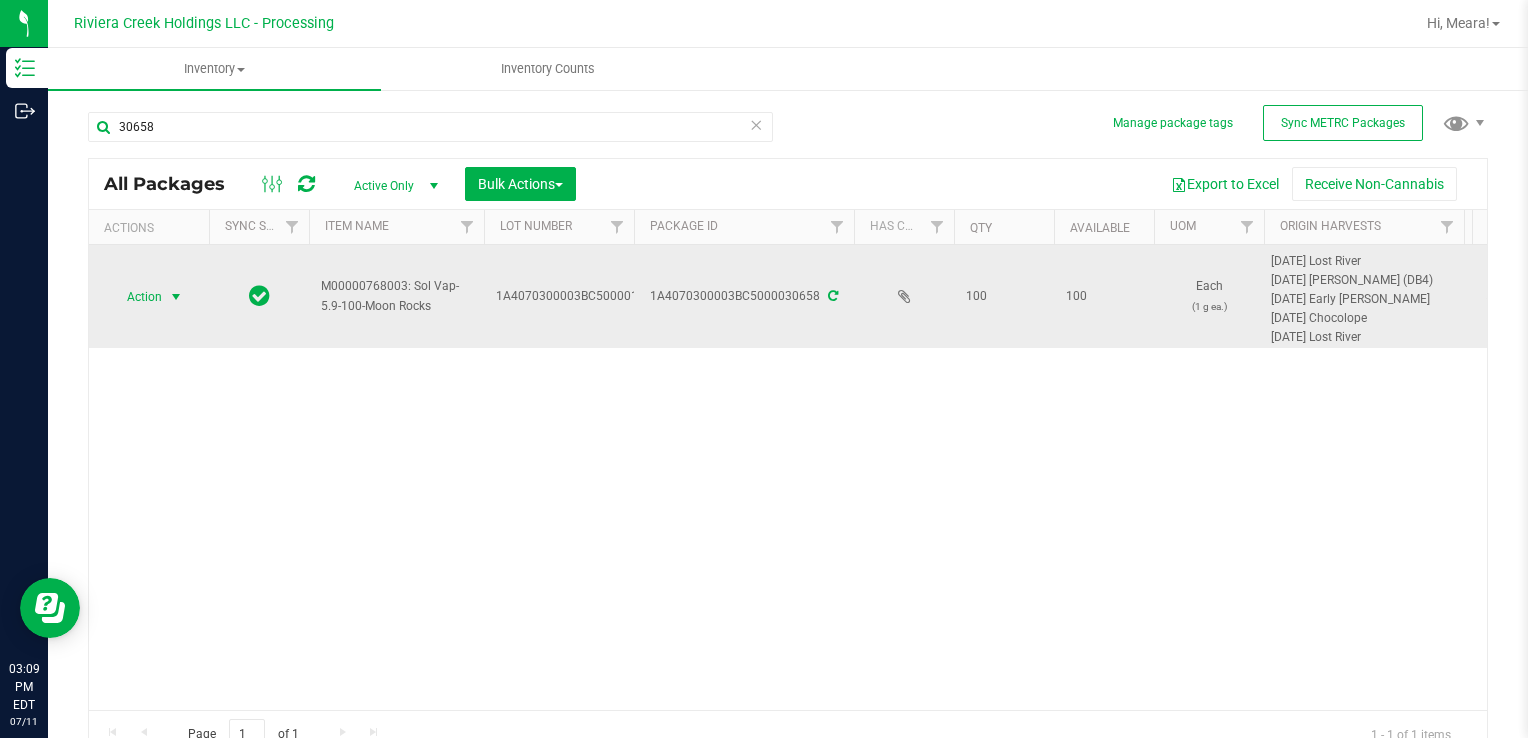 click at bounding box center [176, 297] 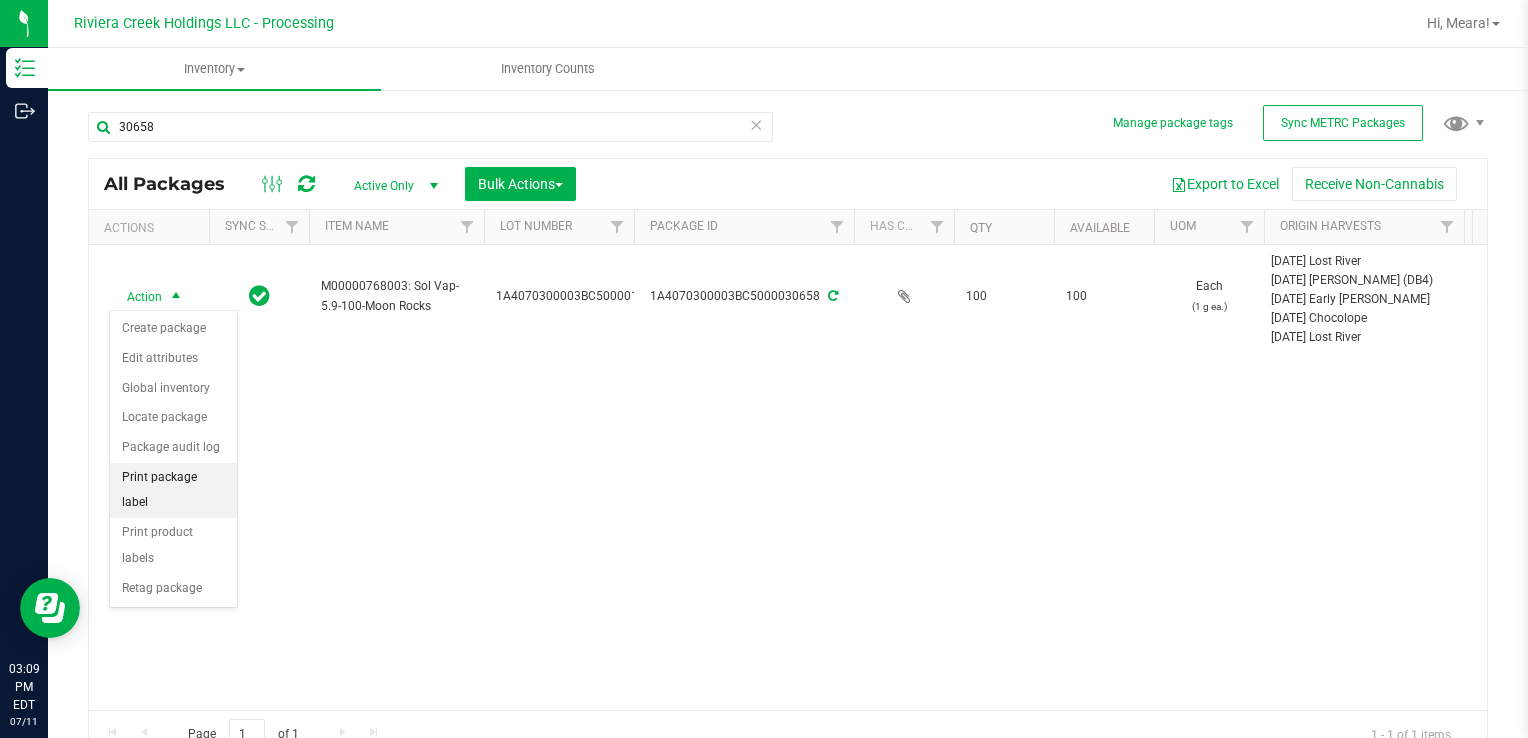 click on "Print package label" at bounding box center [173, 490] 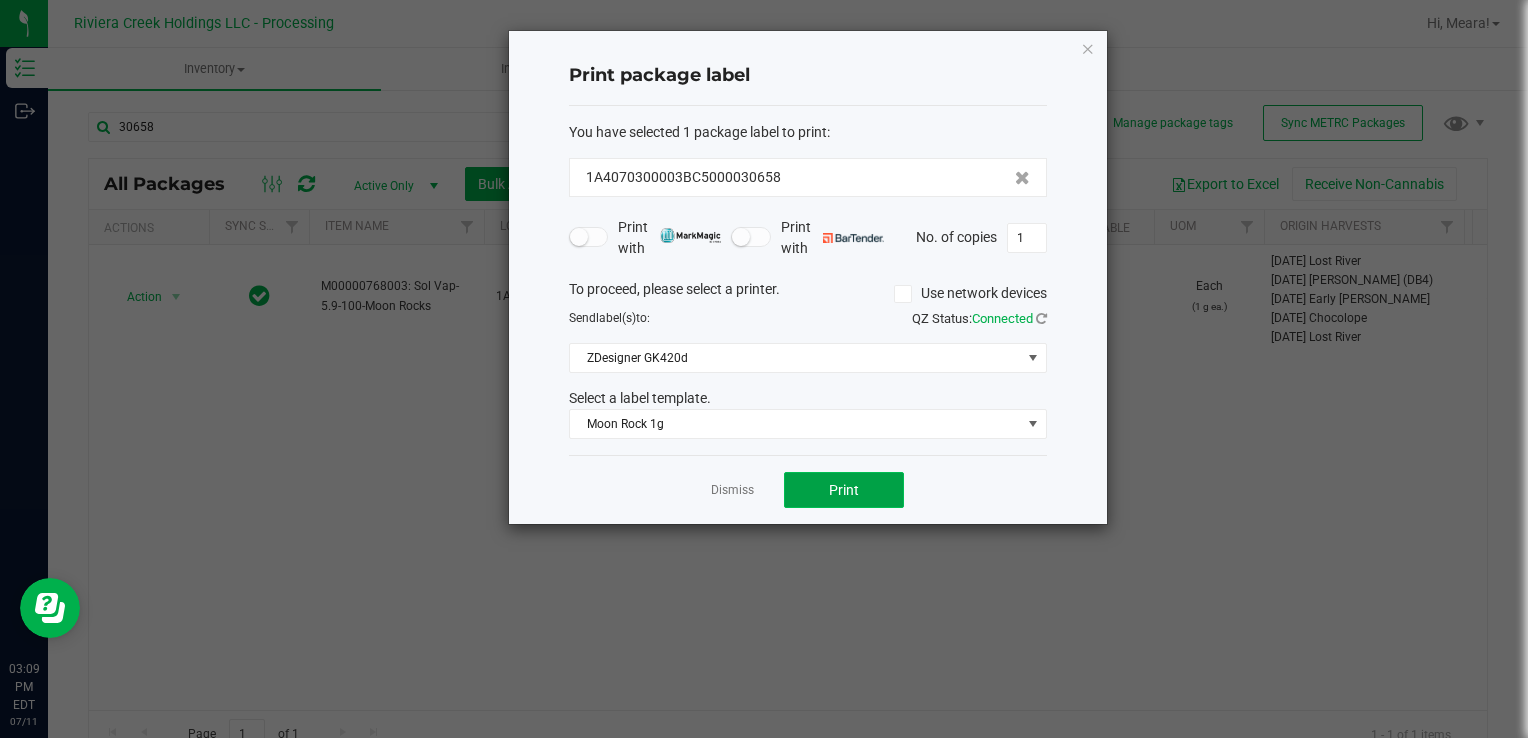 click on "Print" 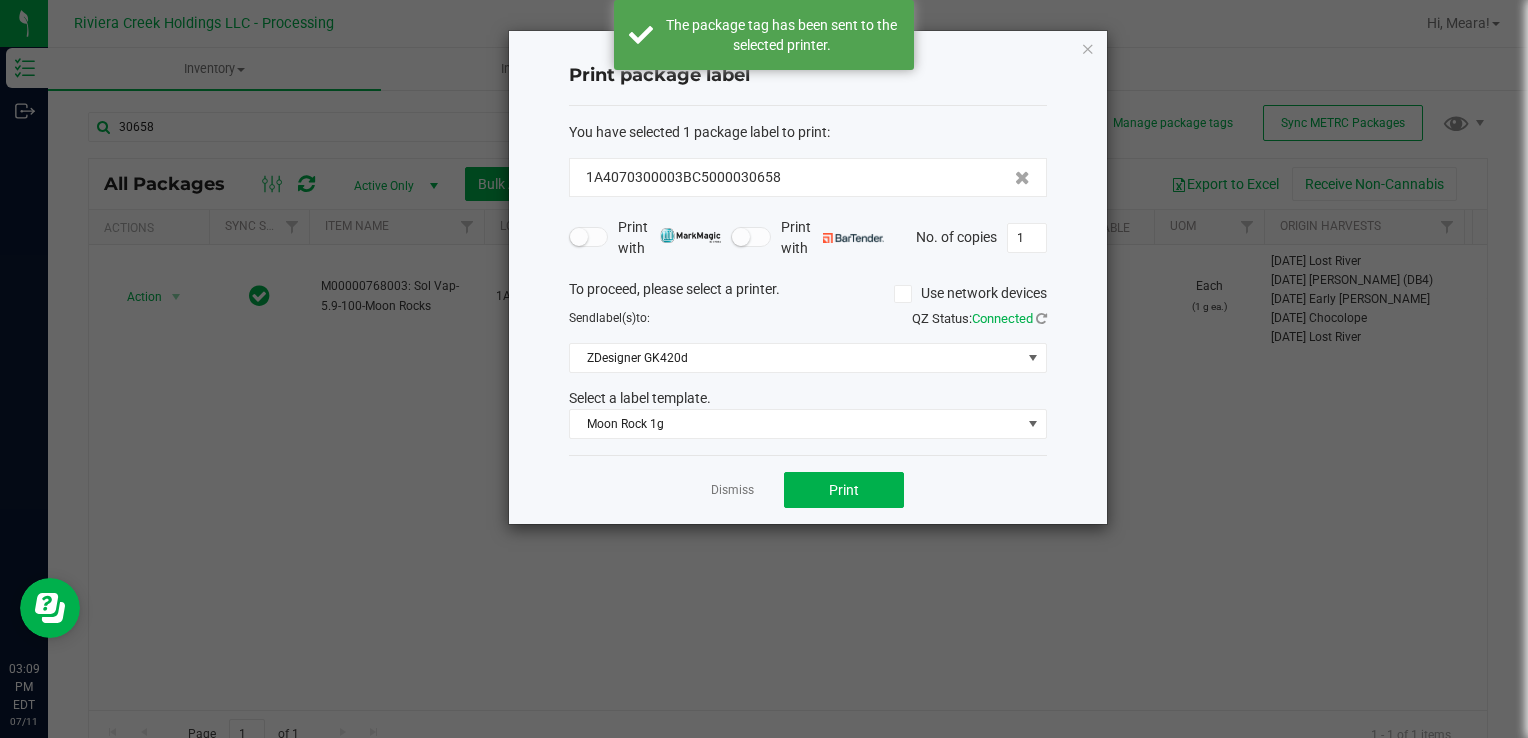 click on "Dismiss" 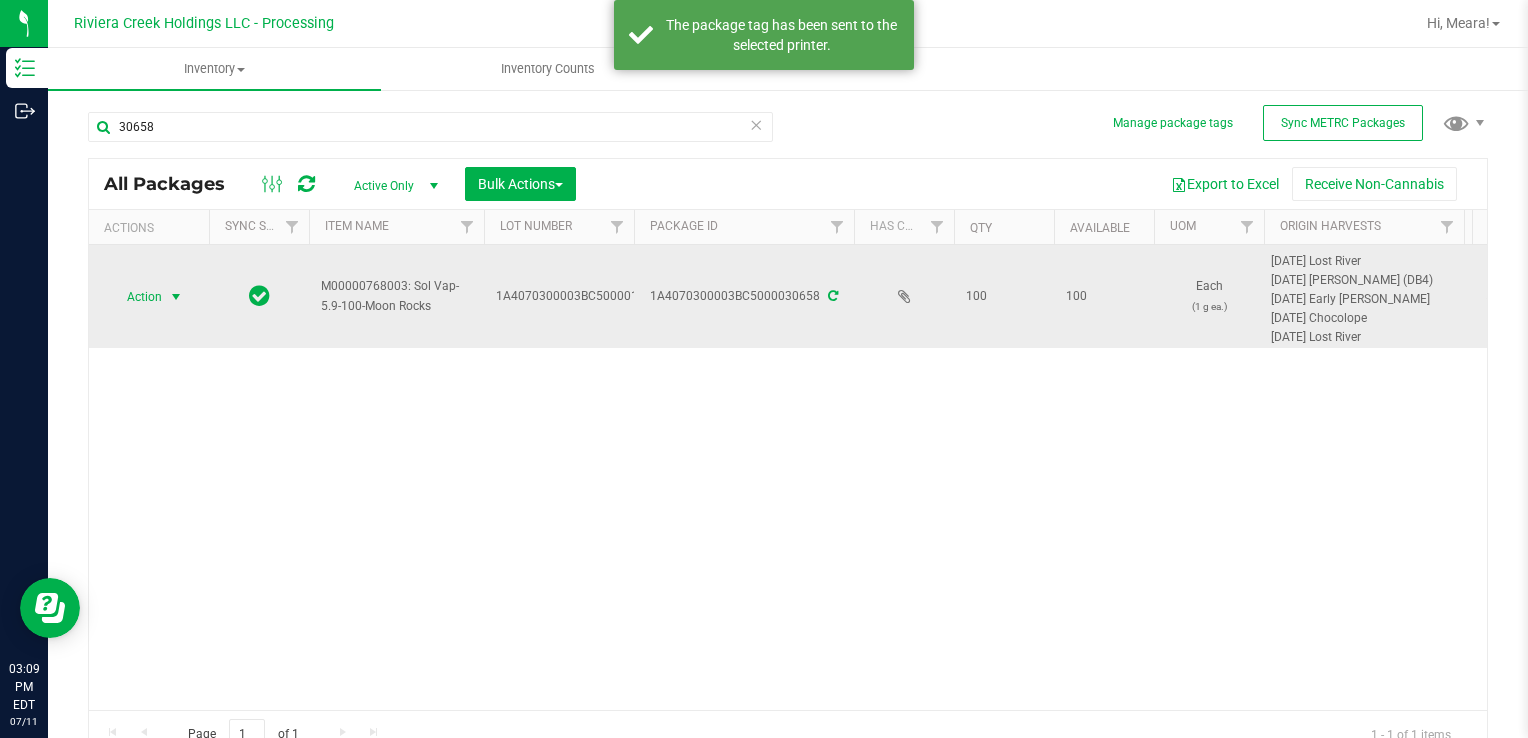 click on "Action" at bounding box center (136, 297) 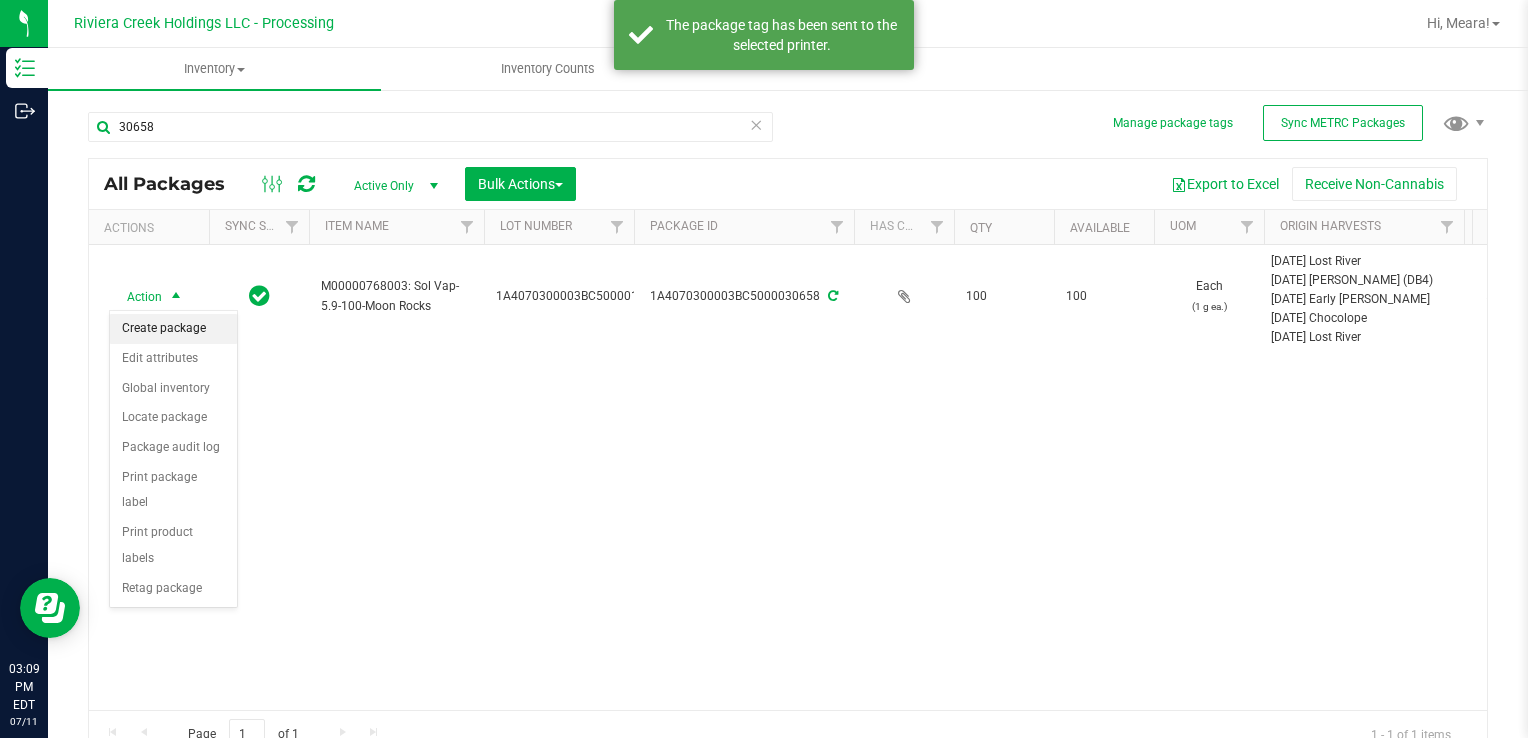 click on "Create package" at bounding box center (173, 329) 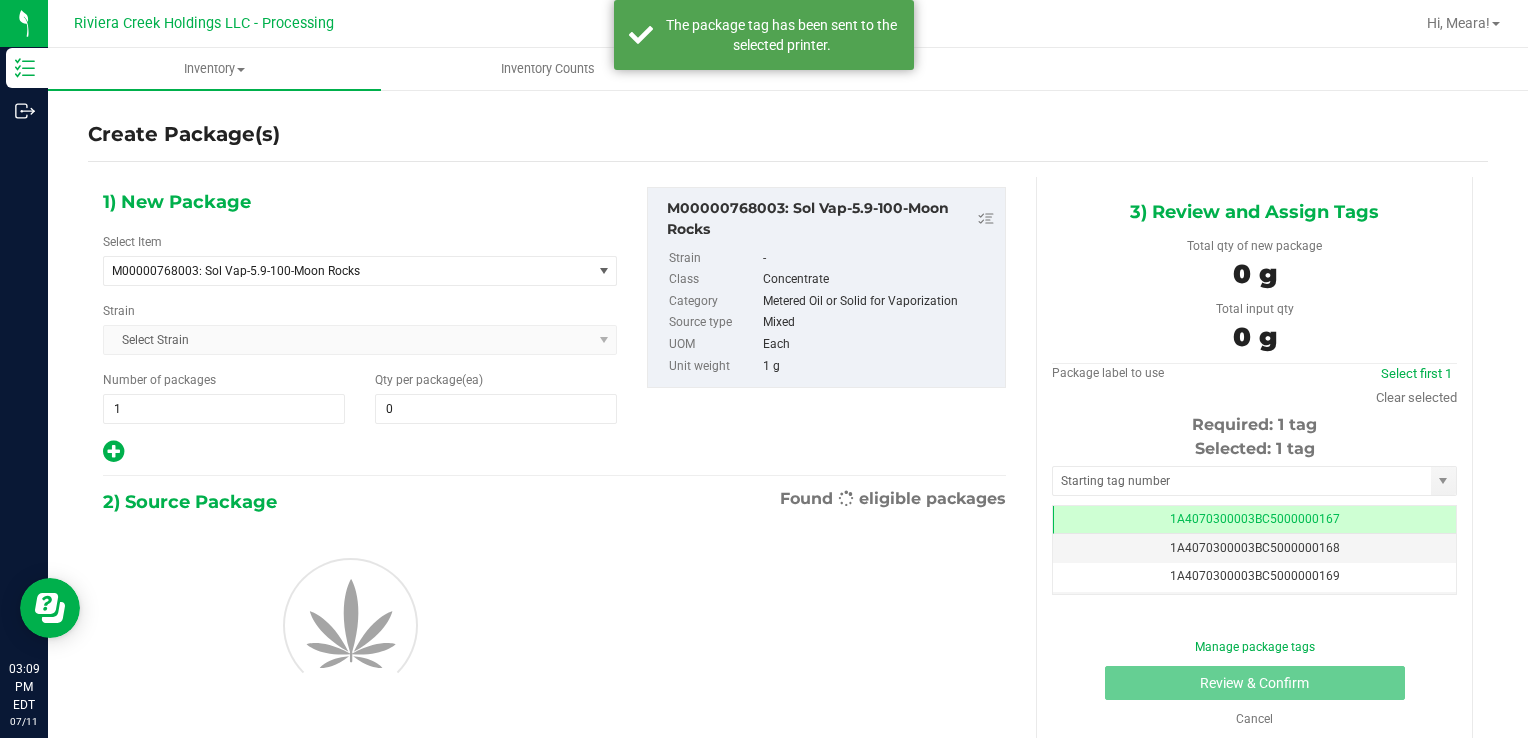 scroll, scrollTop: 0, scrollLeft: 0, axis: both 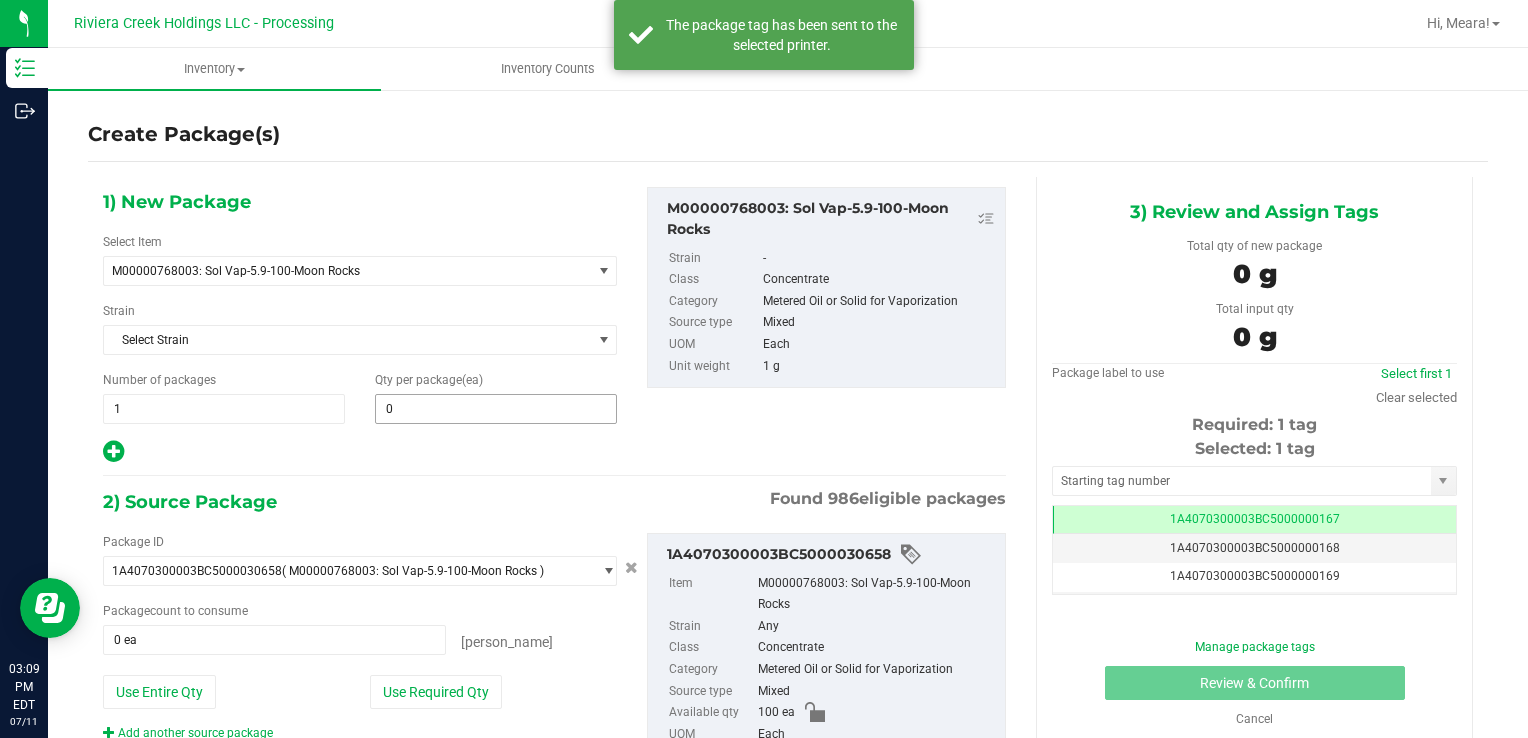 type 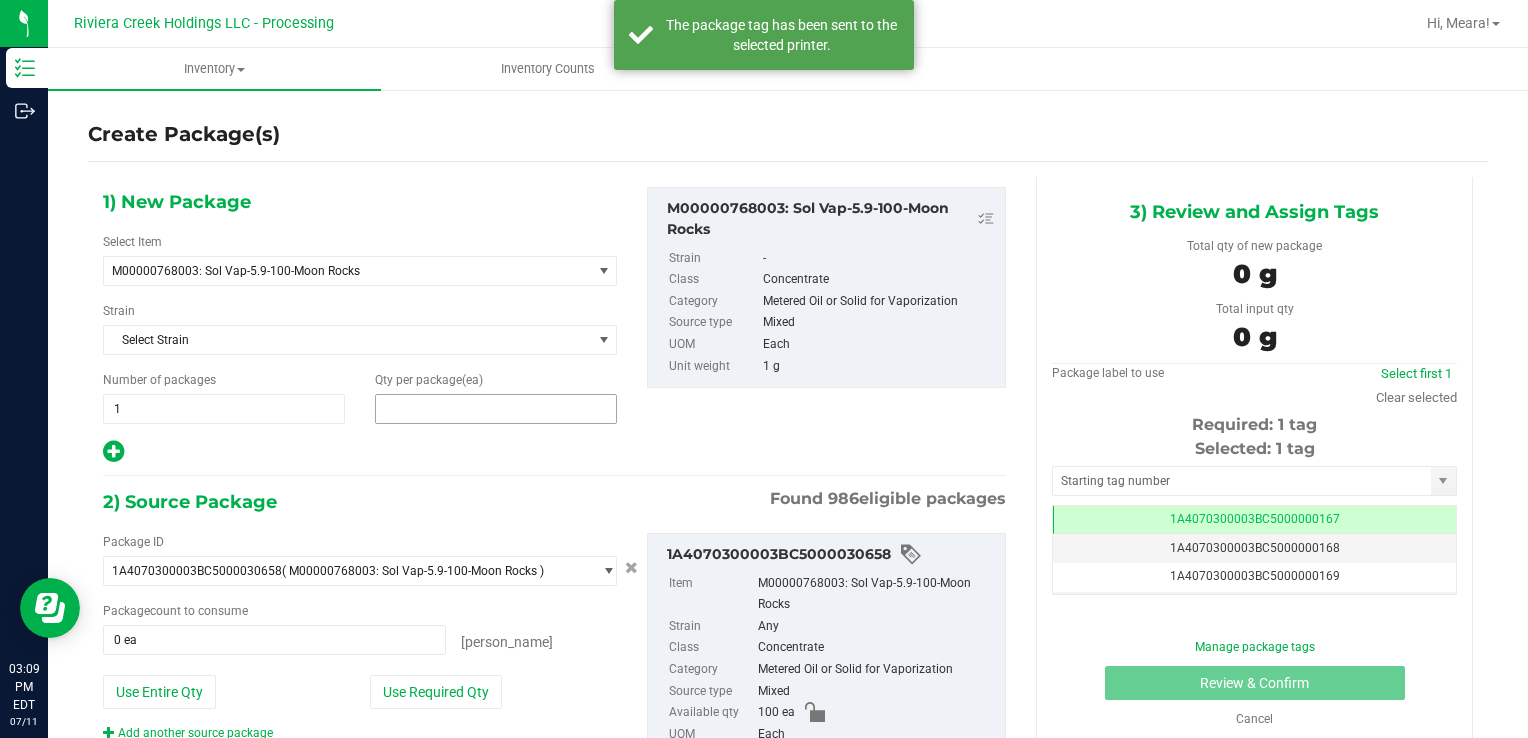 click at bounding box center [496, 409] 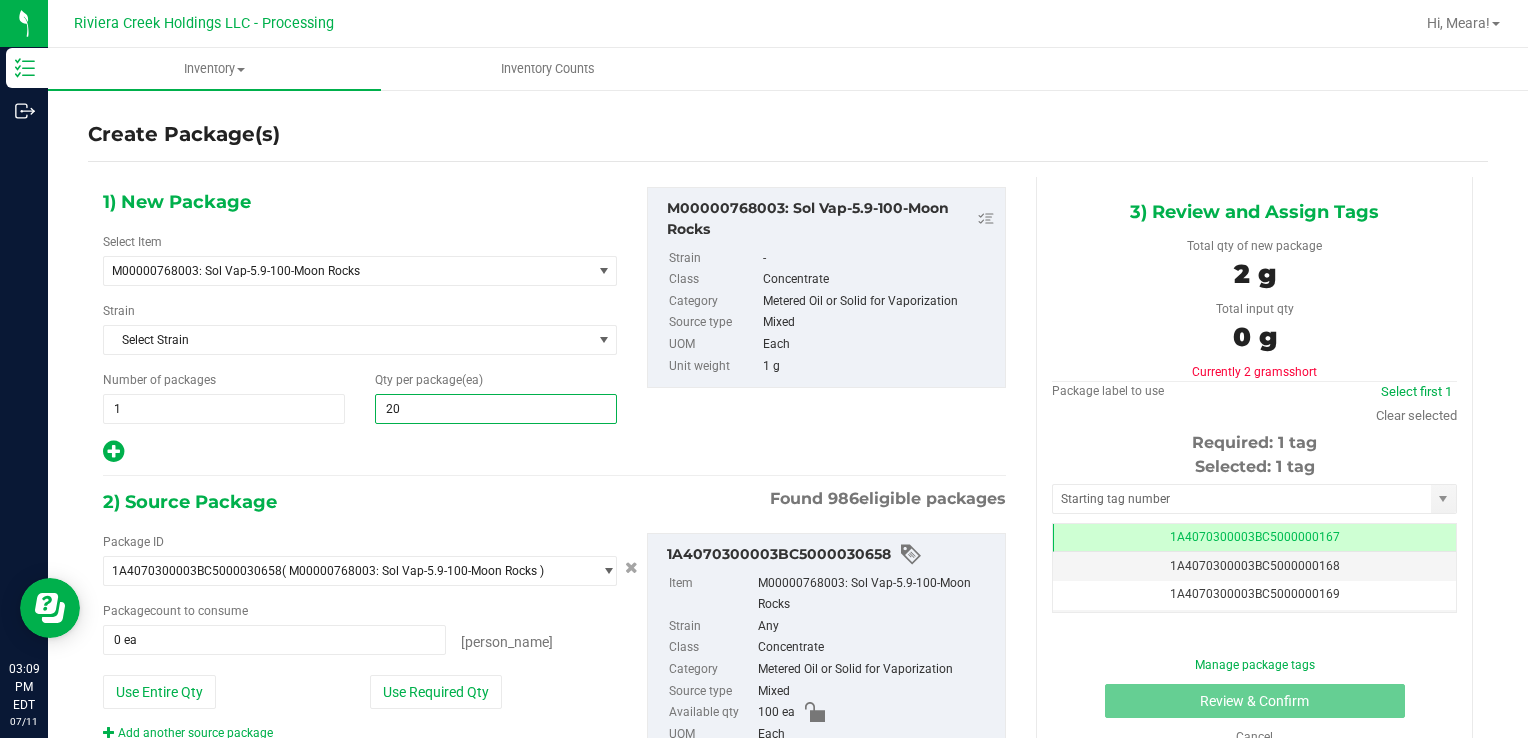 type on "200" 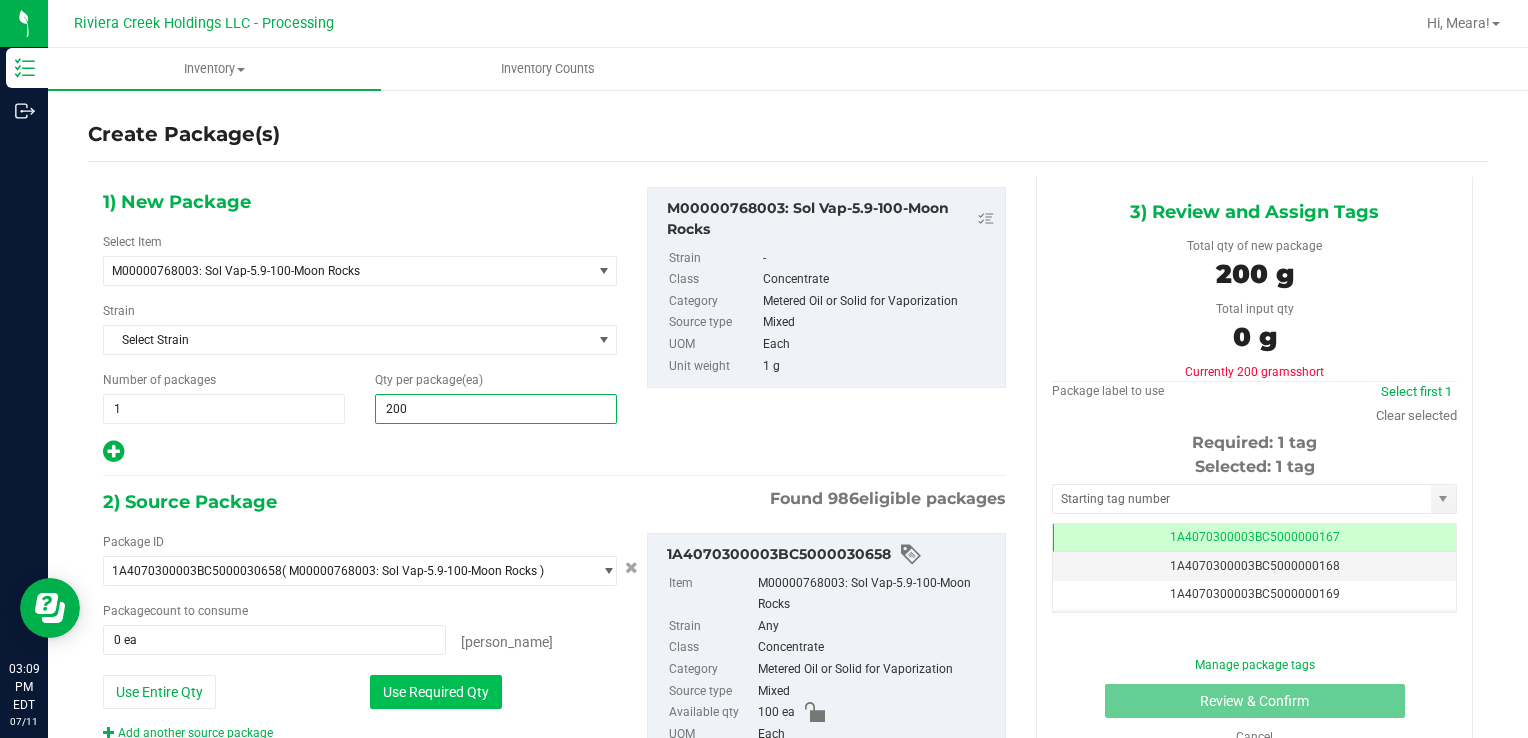 type on "200" 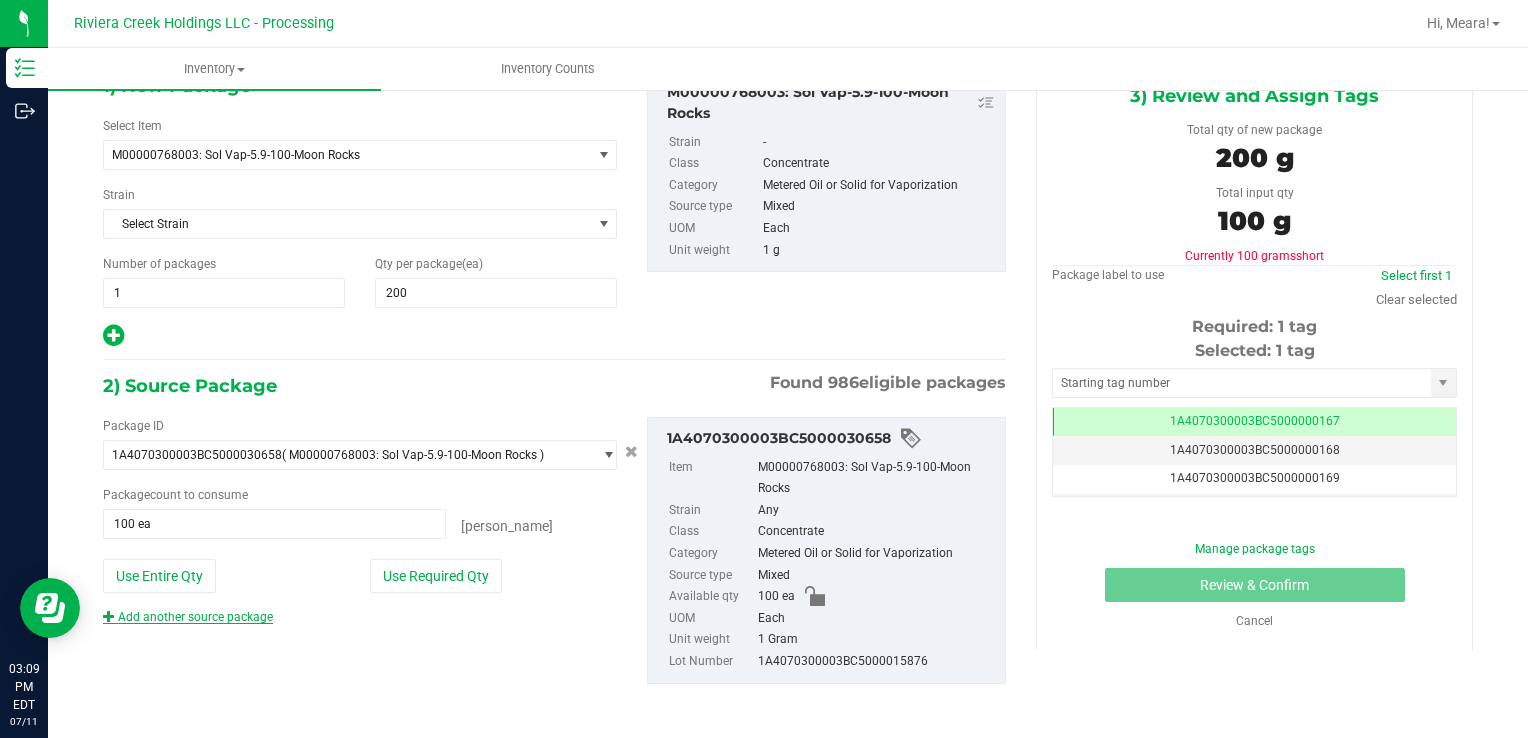 click on "Add another source package" at bounding box center (188, 617) 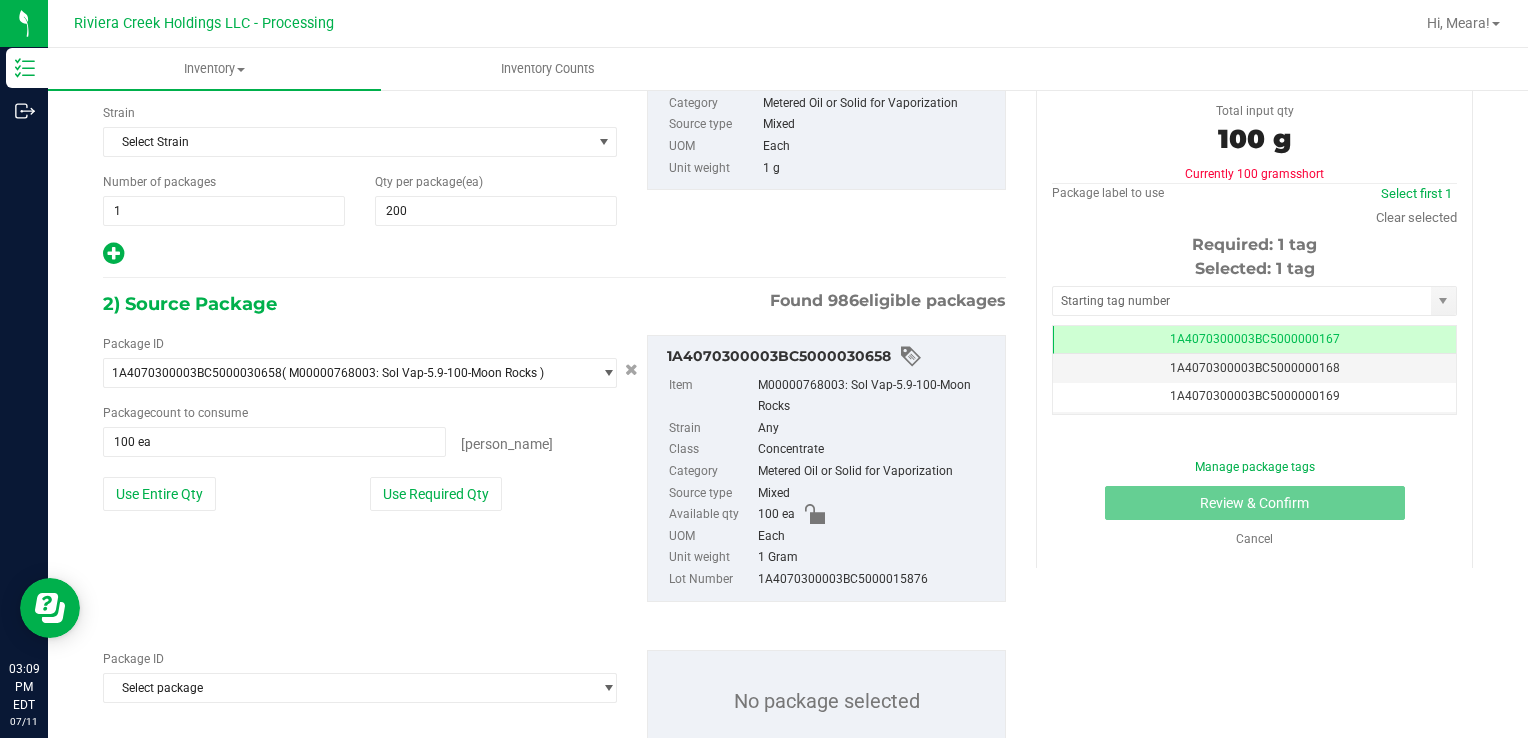 scroll, scrollTop: 266, scrollLeft: 0, axis: vertical 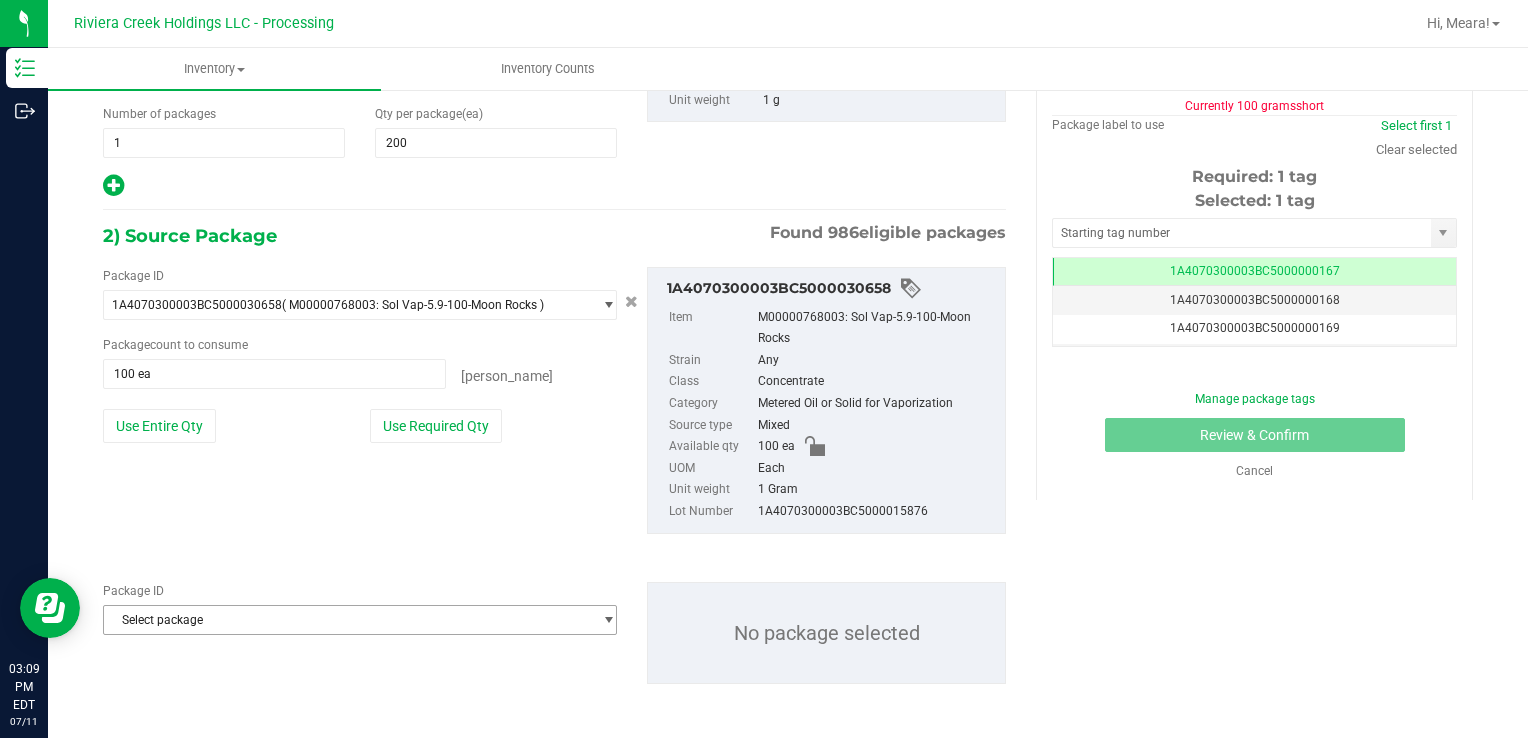 click on "Select package" at bounding box center (347, 620) 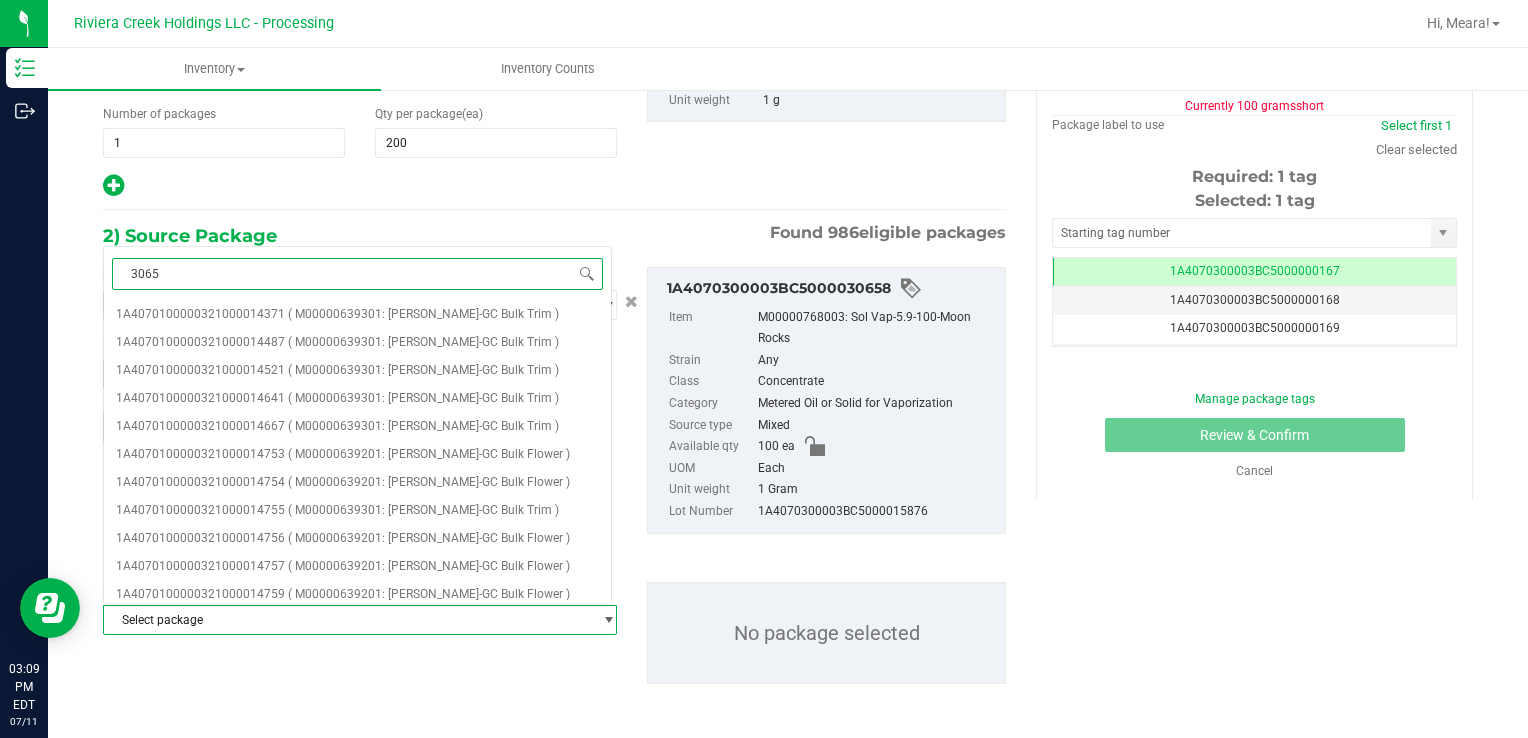 type on "30657" 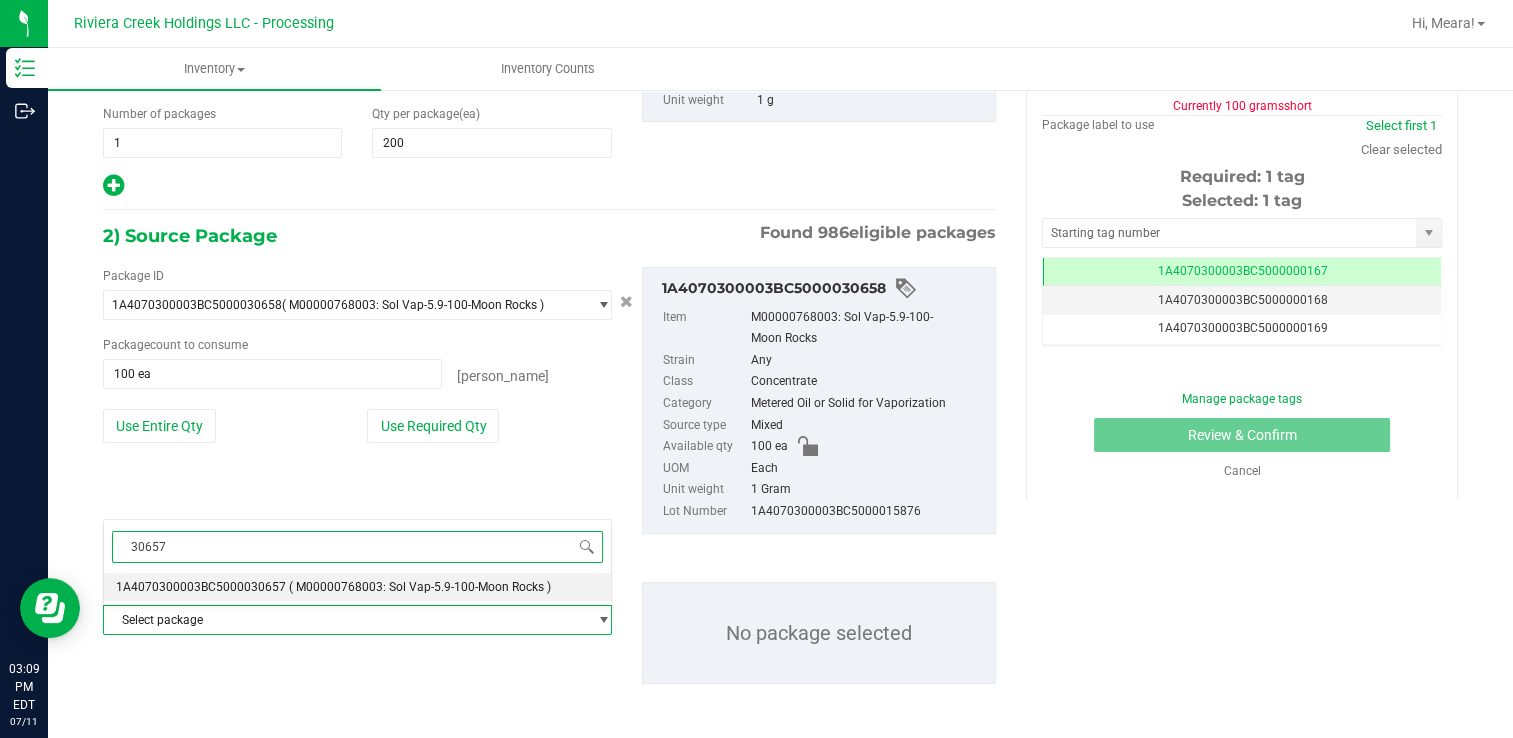 click on "(
M00000768003: Sol Vap-5.9-100-Moon Rocks
)" at bounding box center (420, 587) 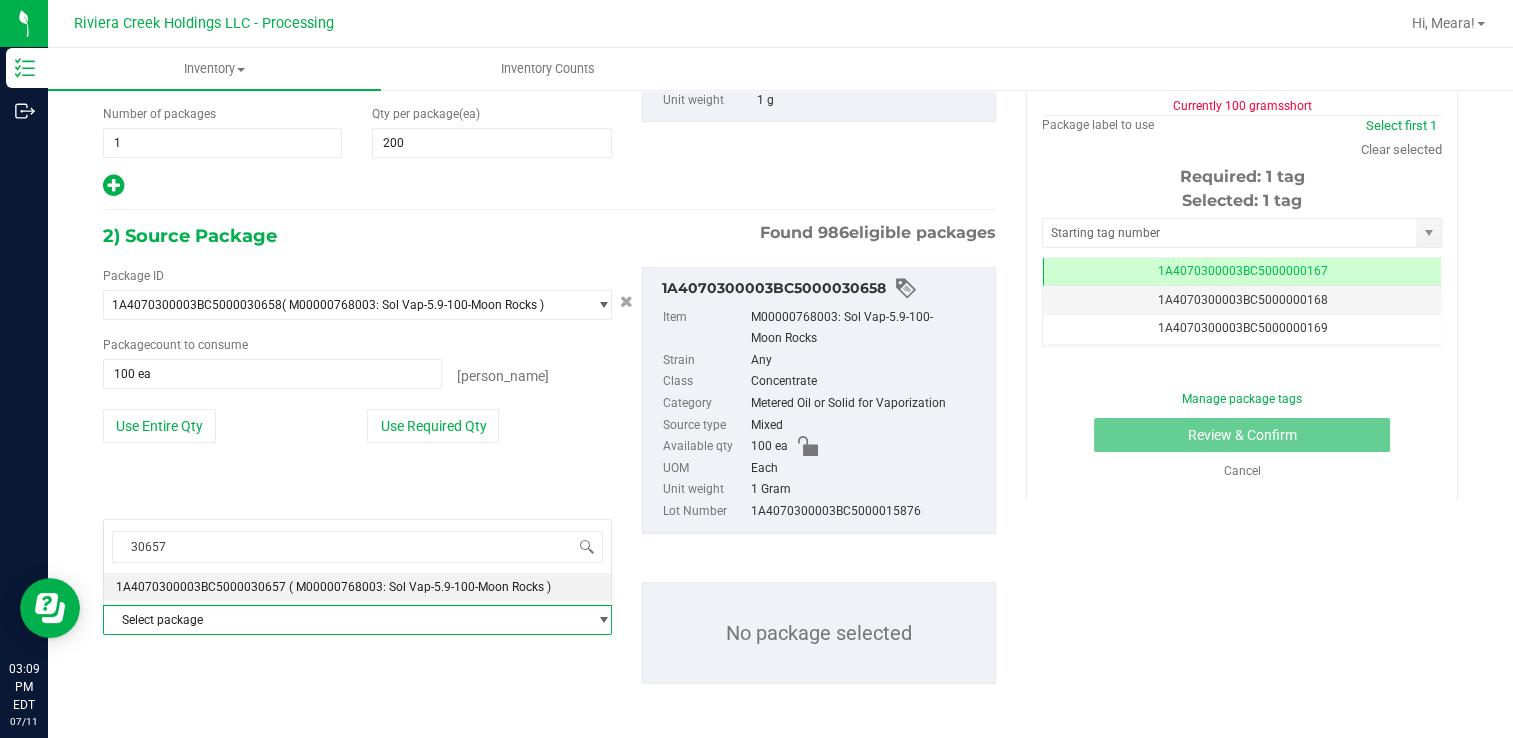 type 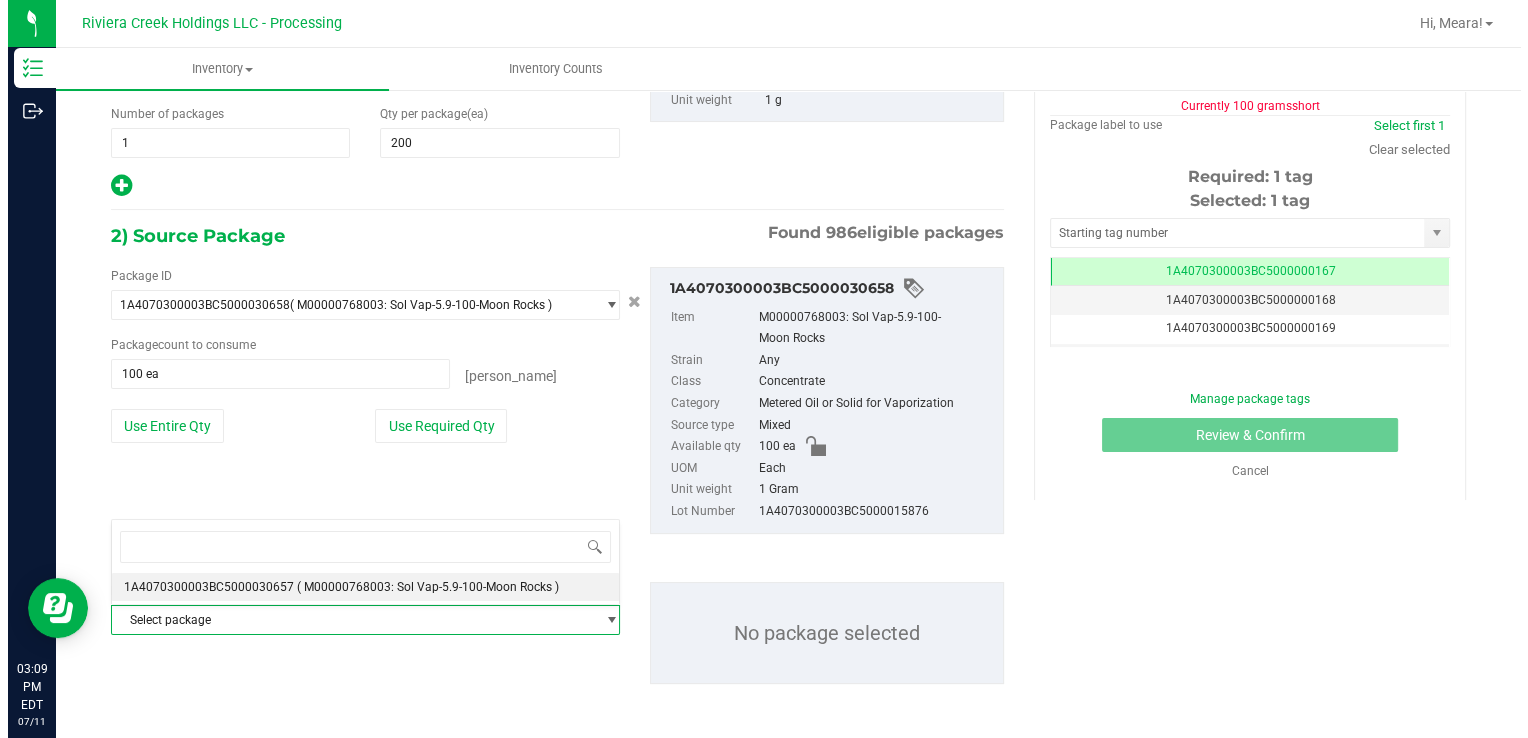 scroll, scrollTop: 26012, scrollLeft: 0, axis: vertical 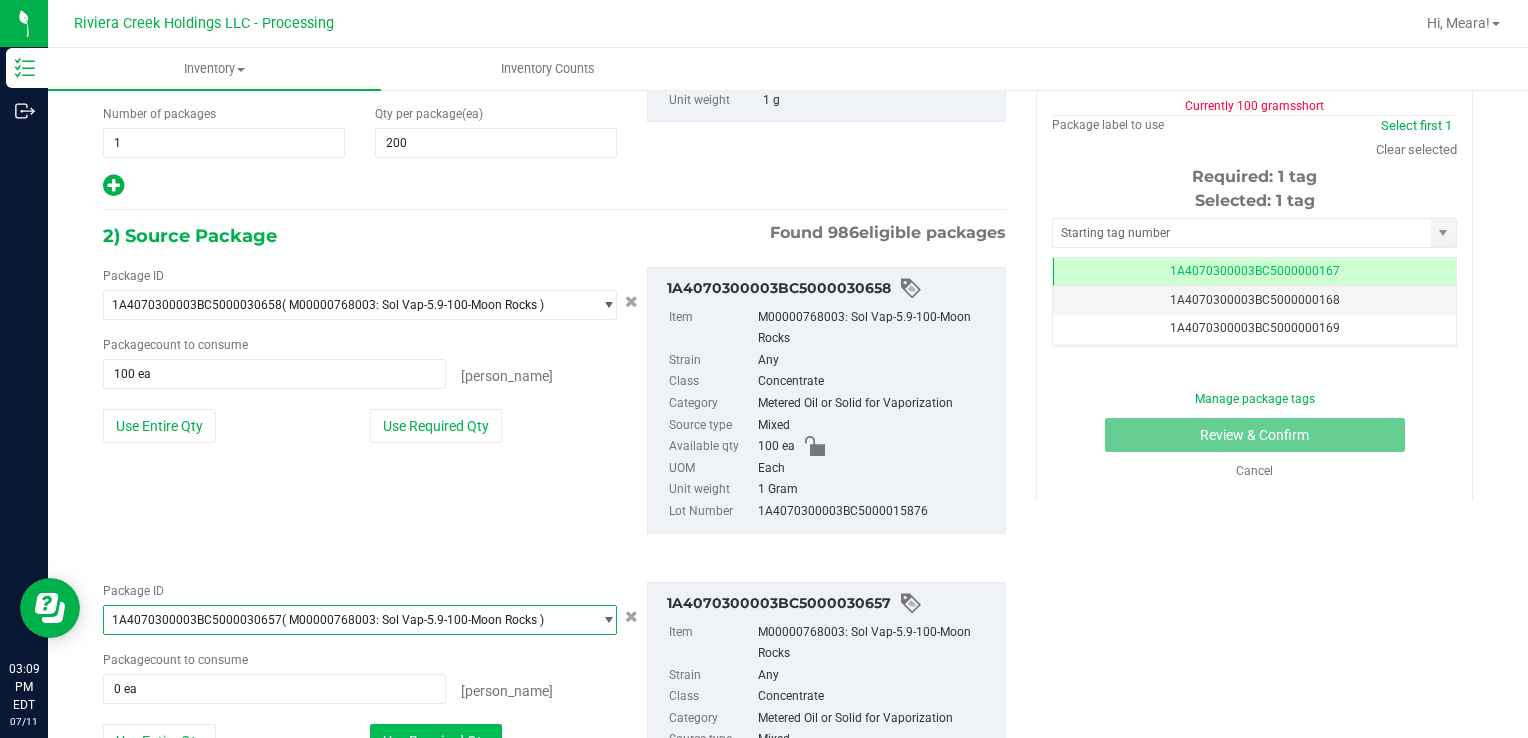 click on "Use Required Qty" at bounding box center [436, 741] 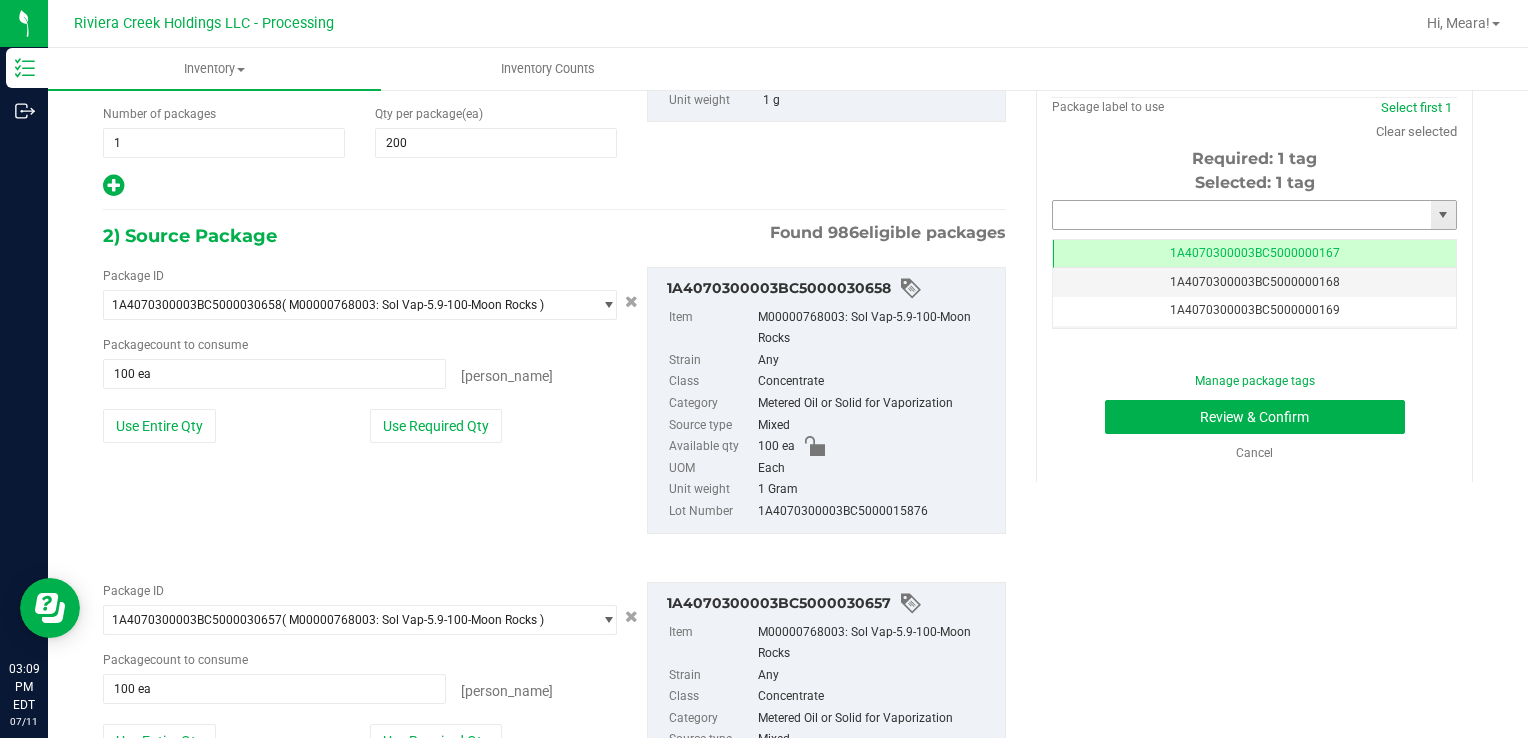 click at bounding box center (1242, 215) 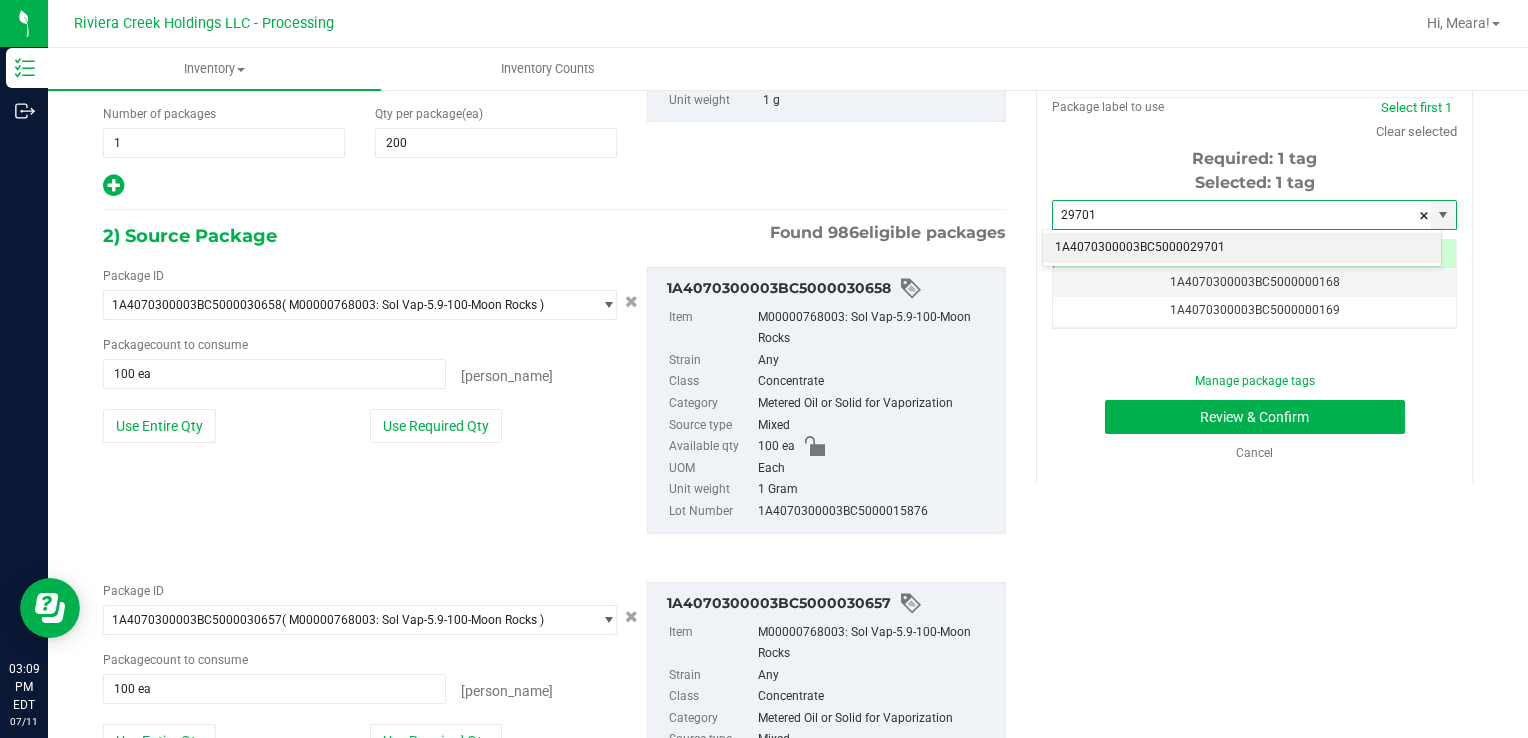 click on "1A4070300003BC5000029701" at bounding box center (1242, 248) 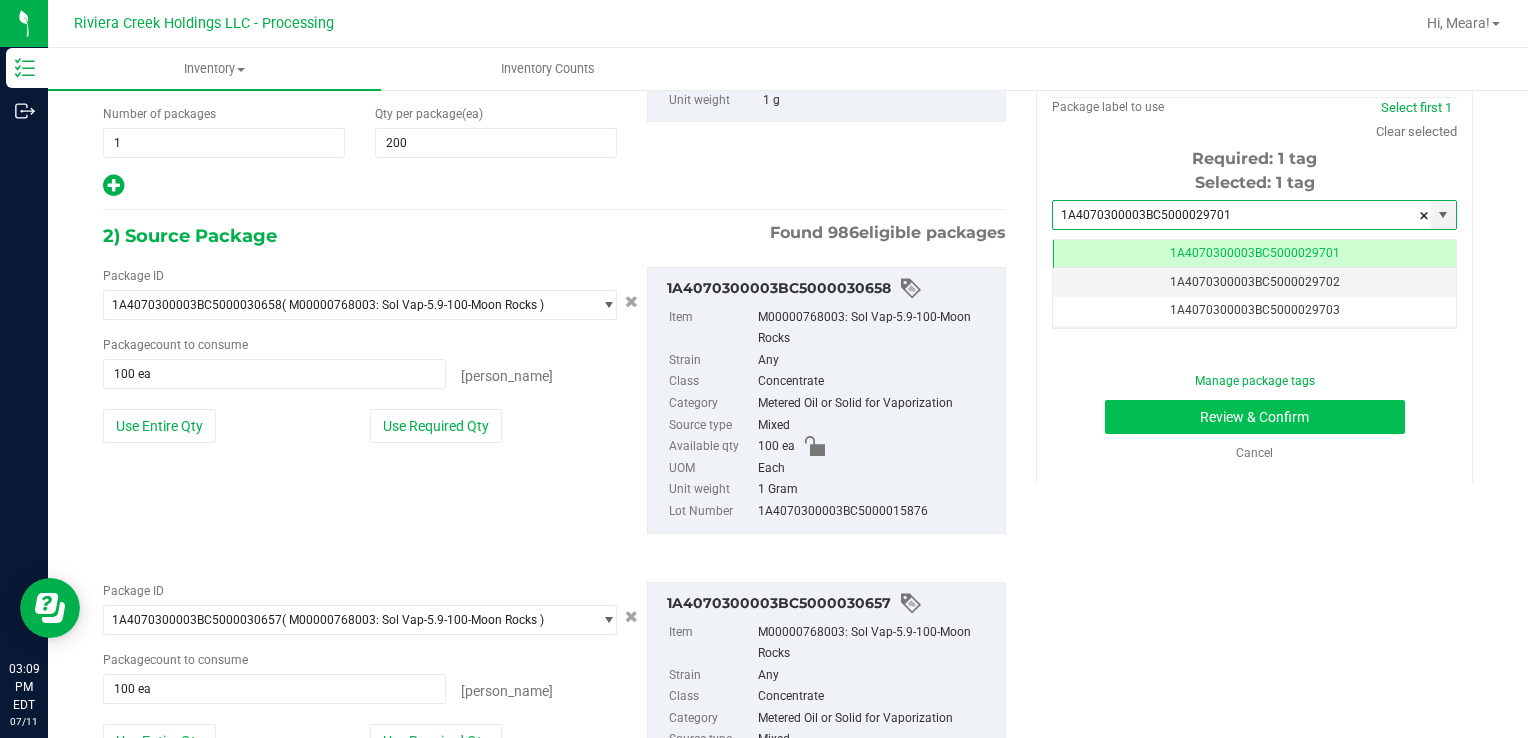 scroll, scrollTop: 0, scrollLeft: 0, axis: both 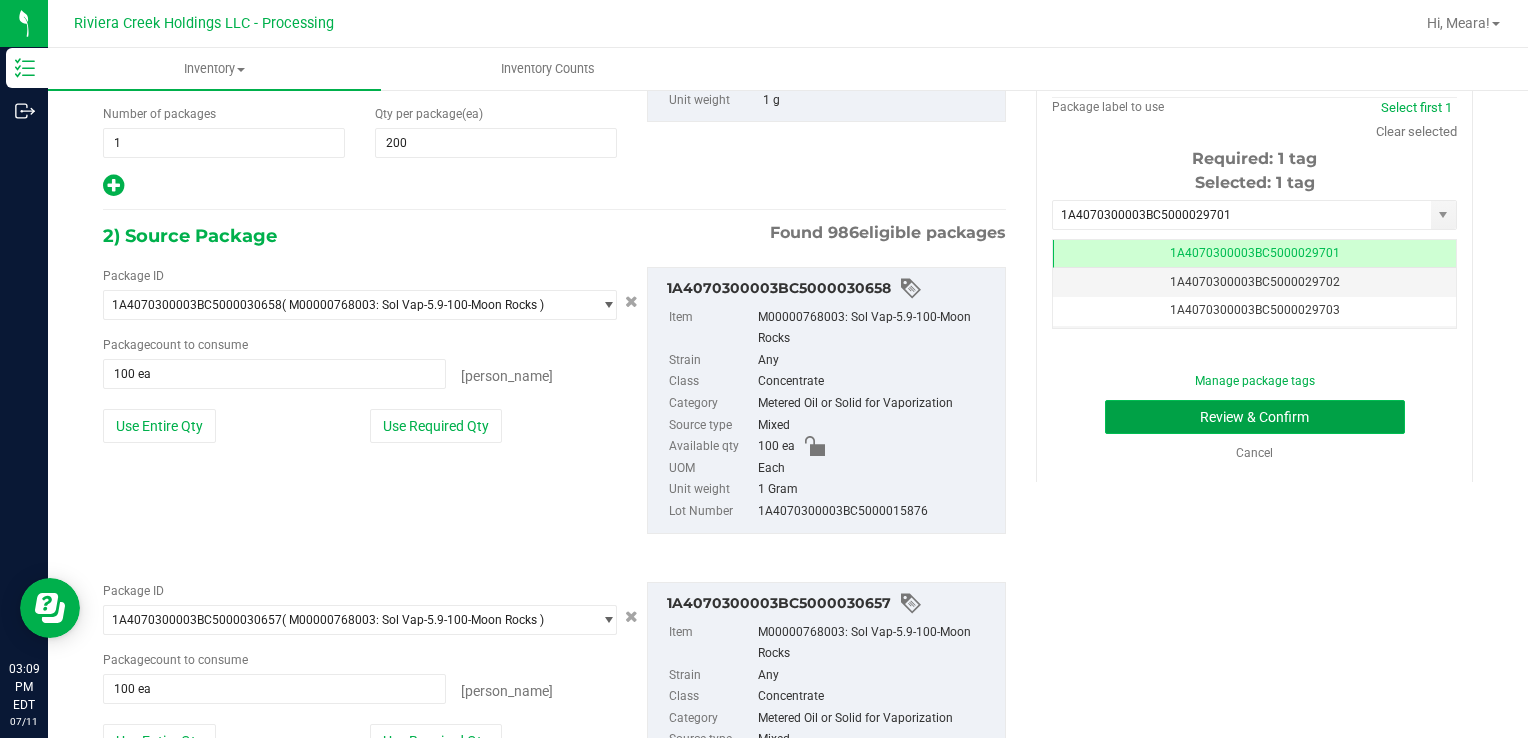 click on "Review & Confirm" at bounding box center (1255, 417) 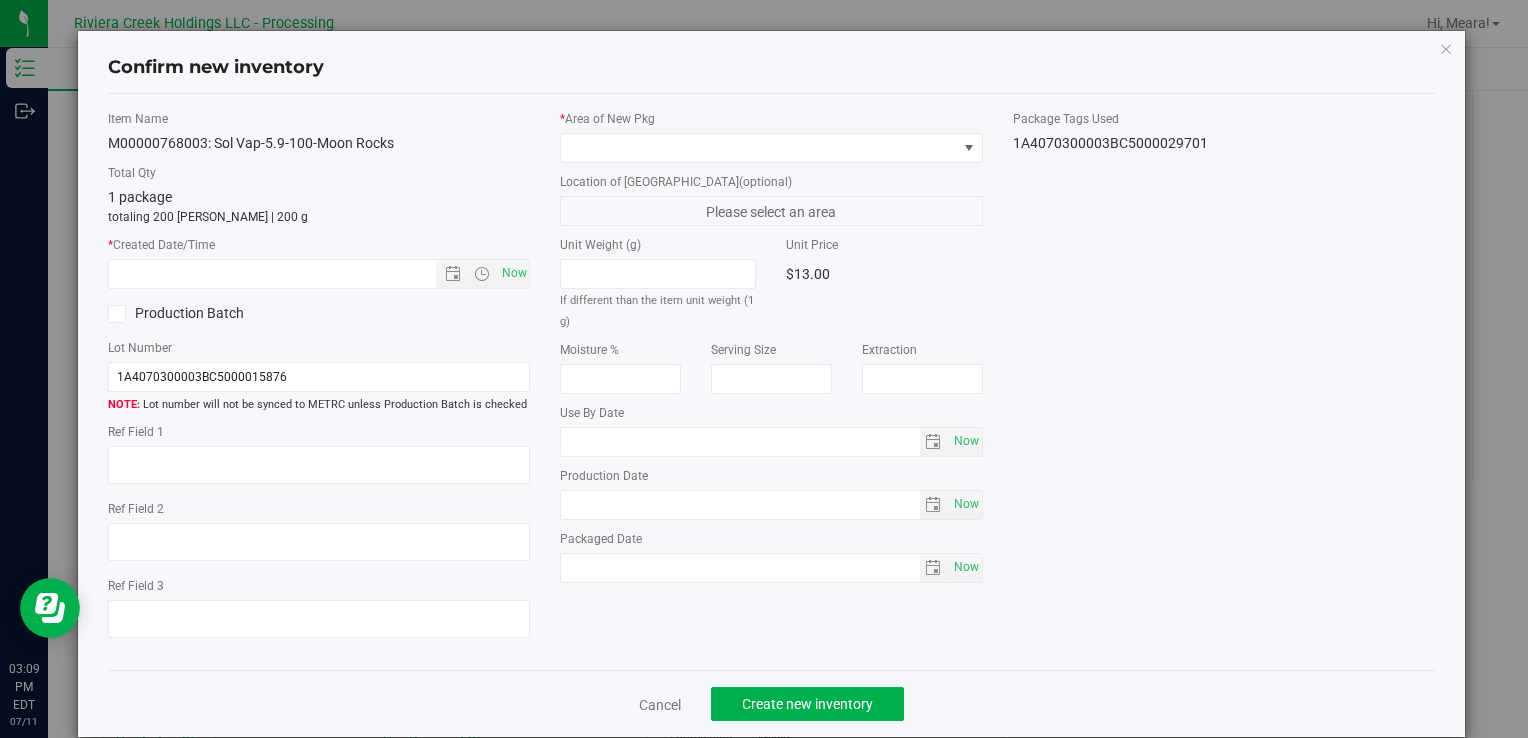 type on "[DATE]" 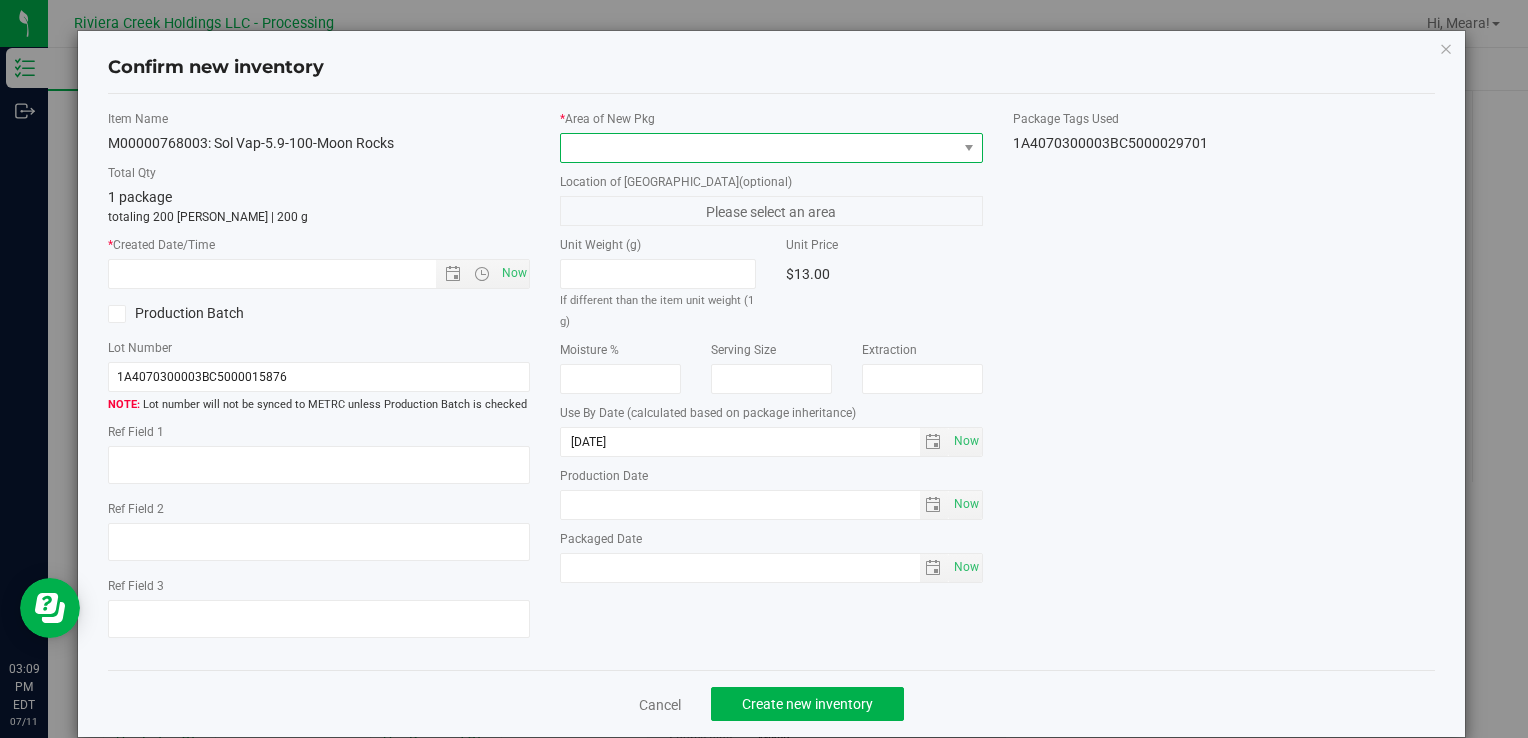 click at bounding box center (758, 148) 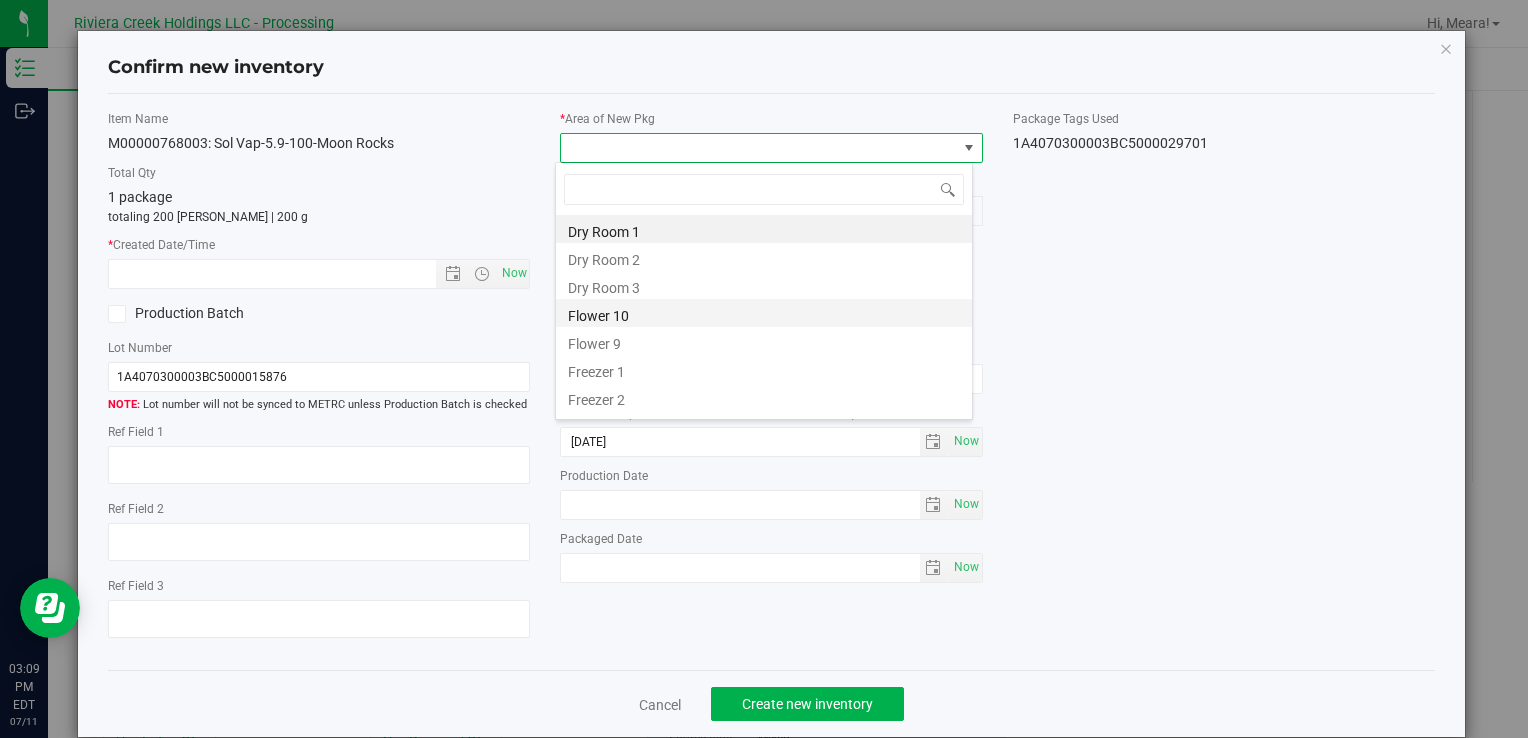 click on "Flower 10" at bounding box center [764, 313] 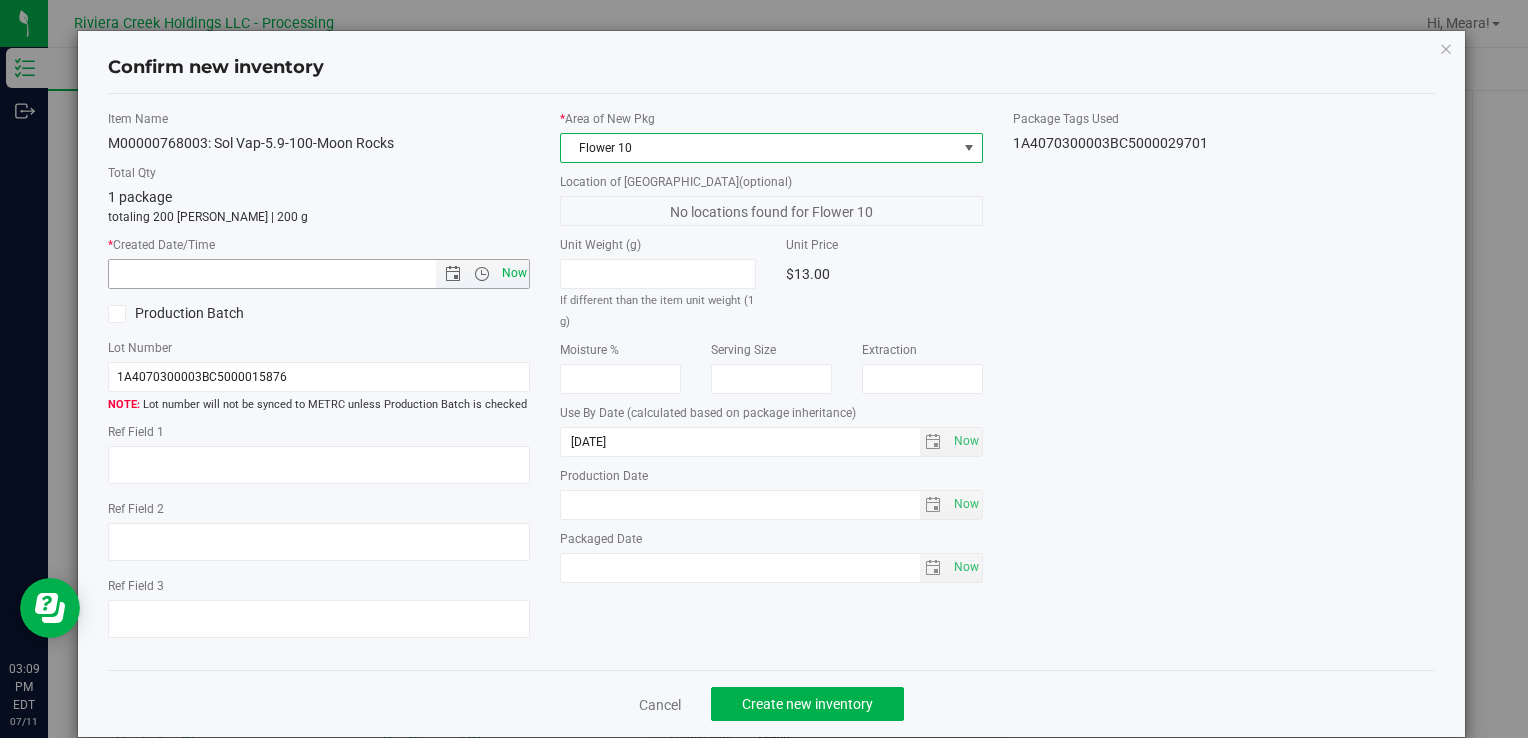 click on "Now" at bounding box center [514, 273] 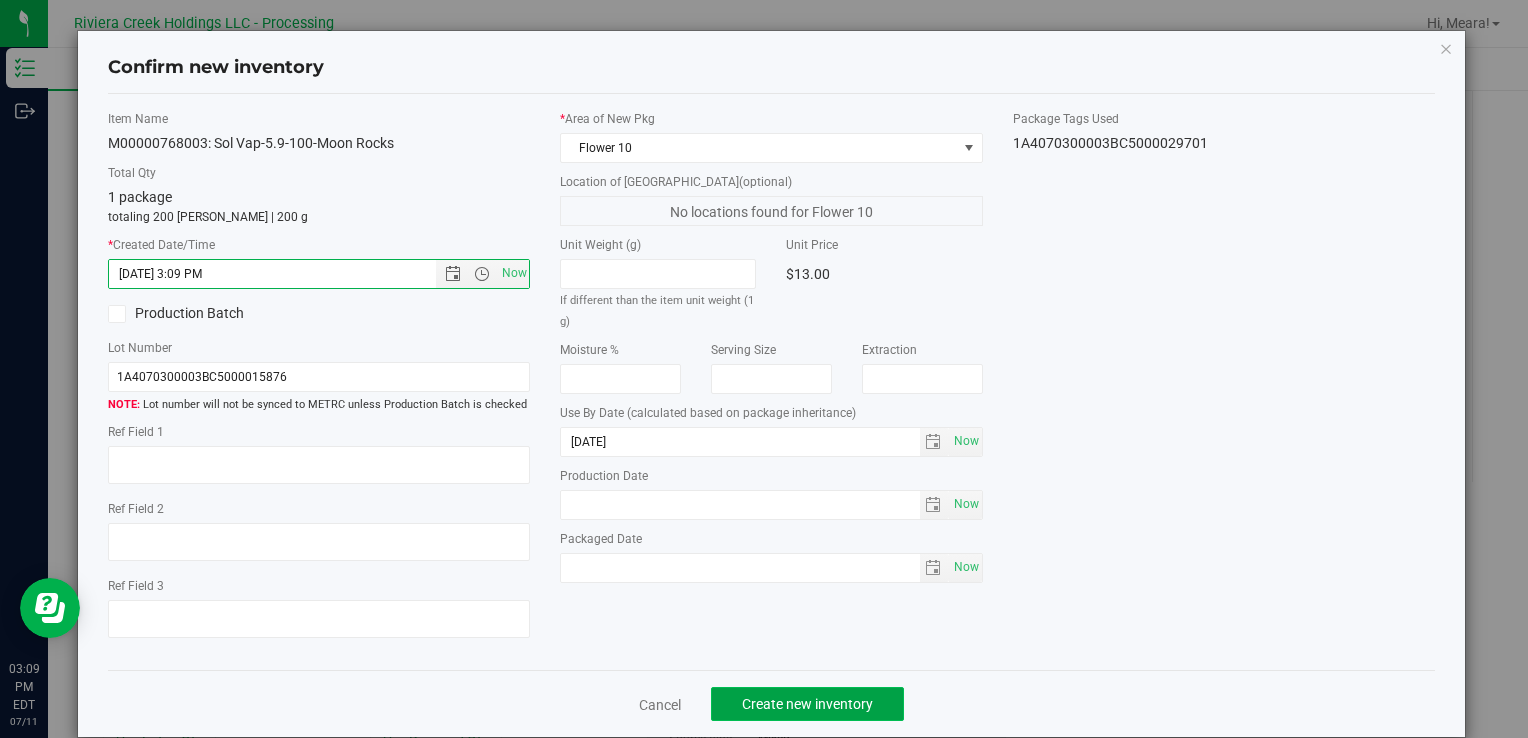 click on "Create new inventory" 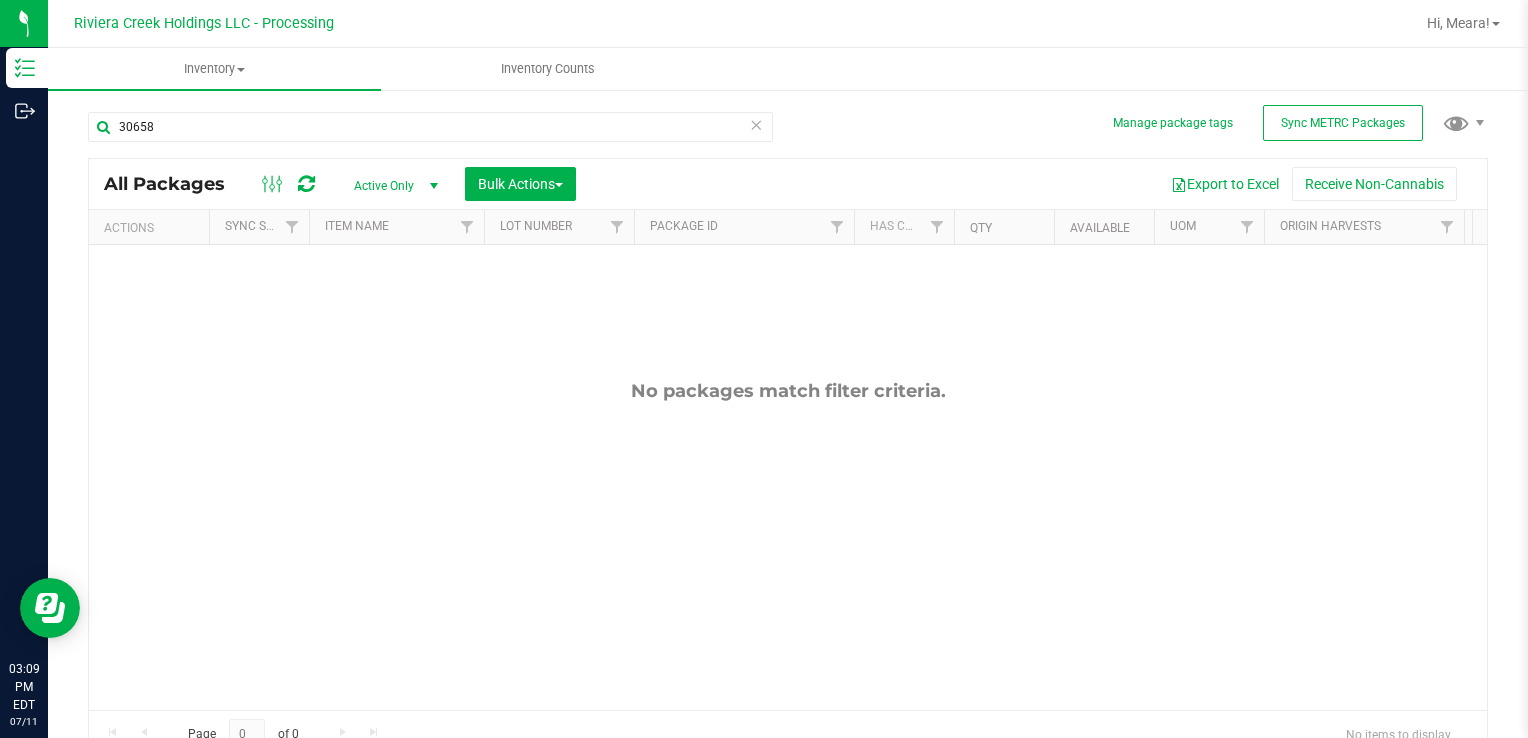 click on "No packages match filter criteria." at bounding box center [788, 545] 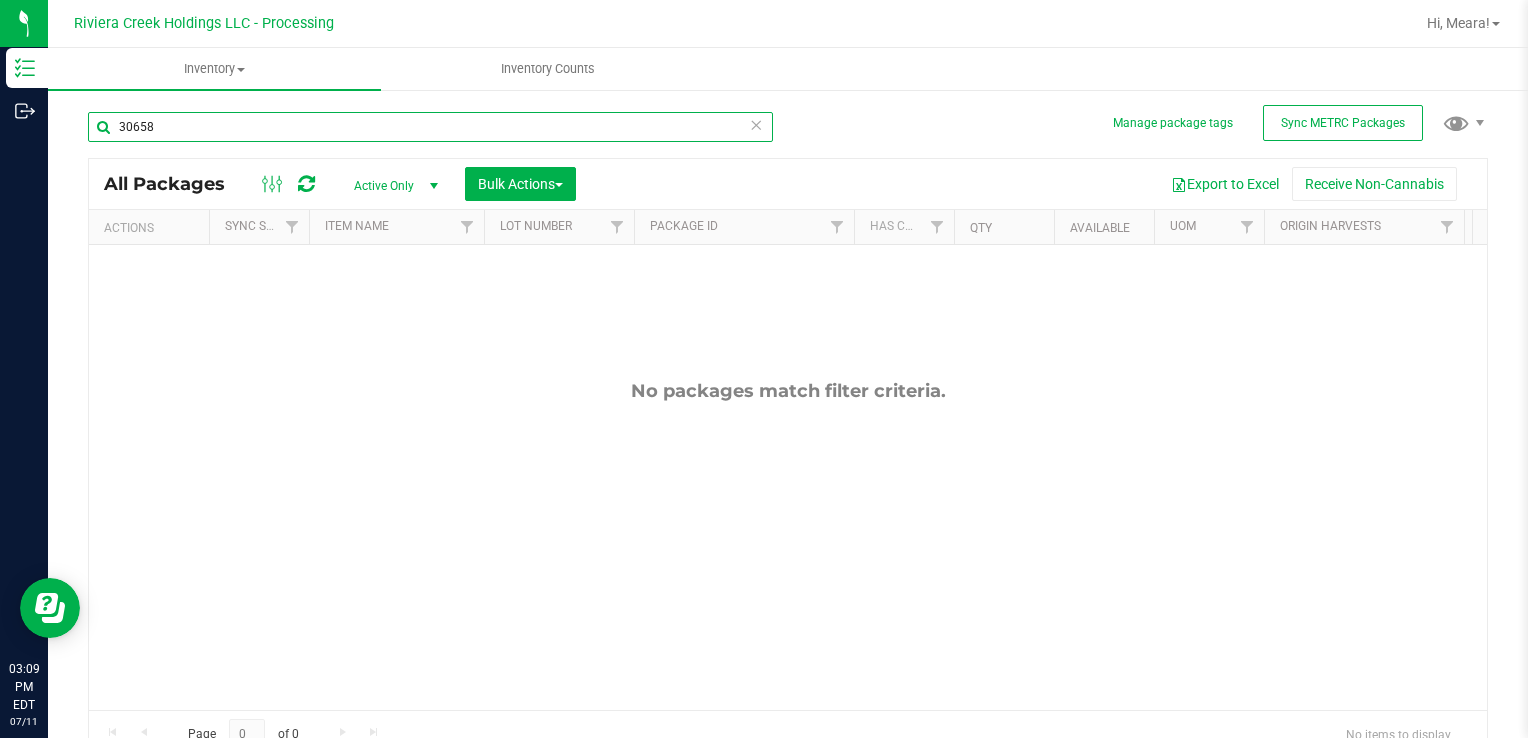 drag, startPoint x: 127, startPoint y: 130, endPoint x: 71, endPoint y: 124, distance: 56.32051 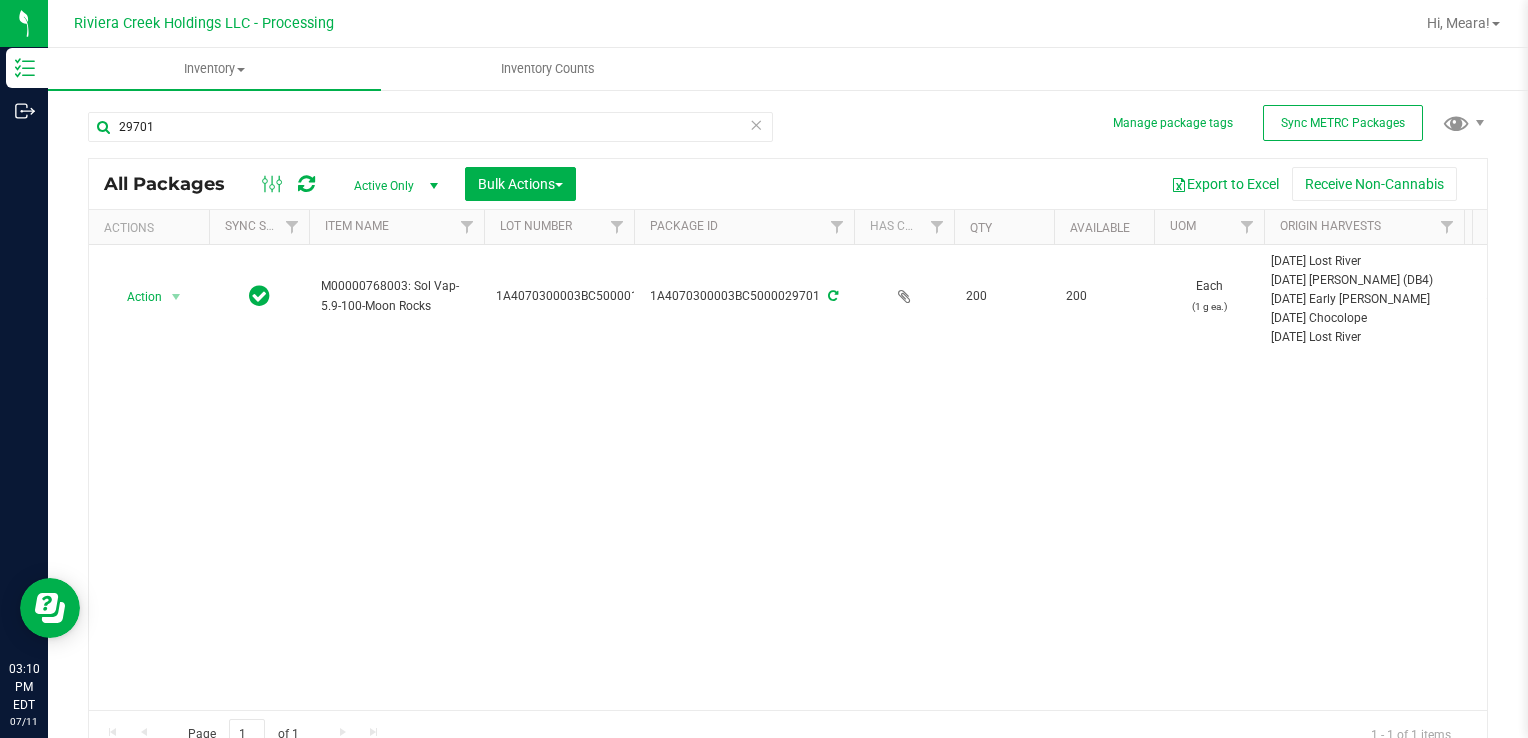 click on "Action Action Create package Edit attributes Global inventory Locate package Package audit log Print package label Print product labels Retag package
M00000768003: Sol Vap-5.9-100-Moon Rocks
1A4070300003BC5000015876
1A4070300003BC5000029701
200
200
Each
(1 g ea.)
[DATE] Lost River [DATE] [PERSON_NAME] (DB4) [DATE] Early Lemon [PERSON_NAME] [DATE] Chocolope [DATE] Lost River [DATE] [PERSON_NAME] [DATE] Blue Steel [DATE] Lost River [DATE] Lost River [DATE] Pink Elephant [DATE] [PERSON_NAME] [DATE] [PERSON_NAME] [DATE] Pink Elephant [DATE] Hippy Tearz [DATE] [GEOGRAPHIC_DATA][PERSON_NAME] [DATE] W" at bounding box center (788, 477) 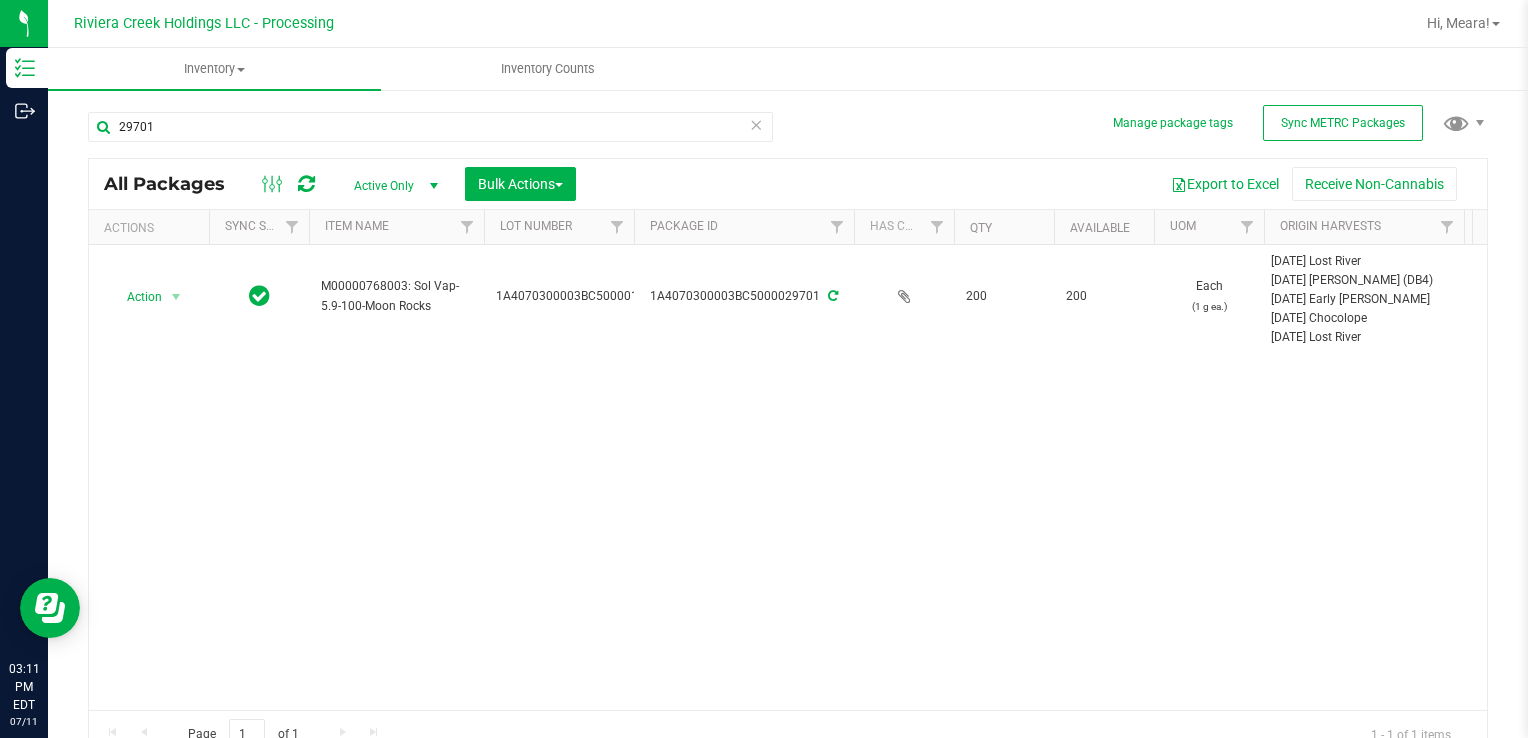 click on "Action Action Create package Edit attributes Global inventory Locate package Package audit log Print package label Print product labels Retag package
M00000768003: Sol Vap-5.9-100-Moon Rocks
1A4070300003BC5000015876
1A4070300003BC5000029701
200
200
Each
(1 g ea.)
[DATE] Lost River [DATE] [PERSON_NAME] (DB4) [DATE] Early Lemon [PERSON_NAME] [DATE] Chocolope [DATE] Lost River [DATE] [PERSON_NAME] [DATE] Blue Steel [DATE] Lost River [DATE] Lost River [DATE] Pink Elephant [DATE] [PERSON_NAME] [DATE] [PERSON_NAME] [DATE] Pink Elephant [DATE] Hippy Tearz [DATE] [GEOGRAPHIC_DATA][PERSON_NAME] [DATE] W" at bounding box center [788, 477] 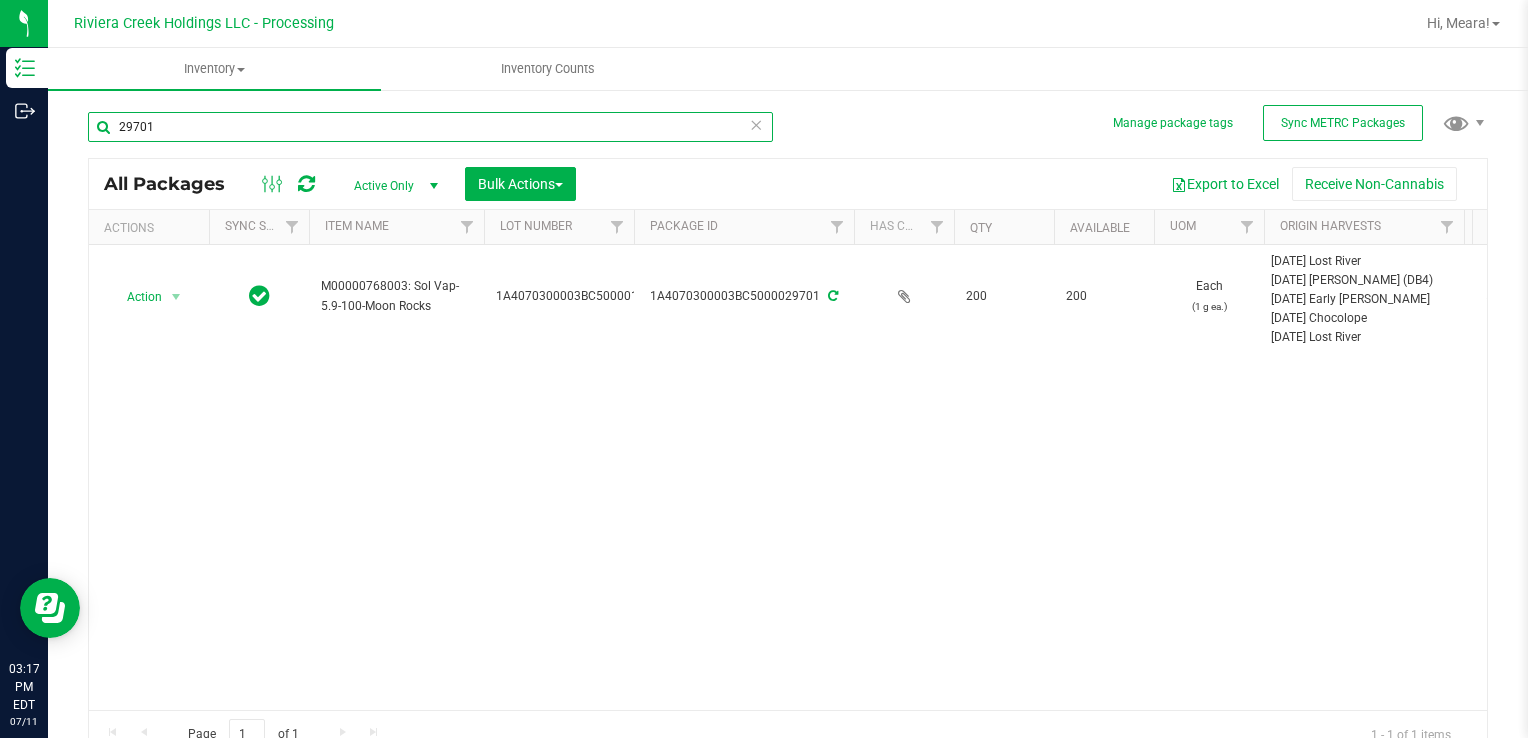 drag, startPoint x: 338, startPoint y: 134, endPoint x: 196, endPoint y: 193, distance: 153.7693 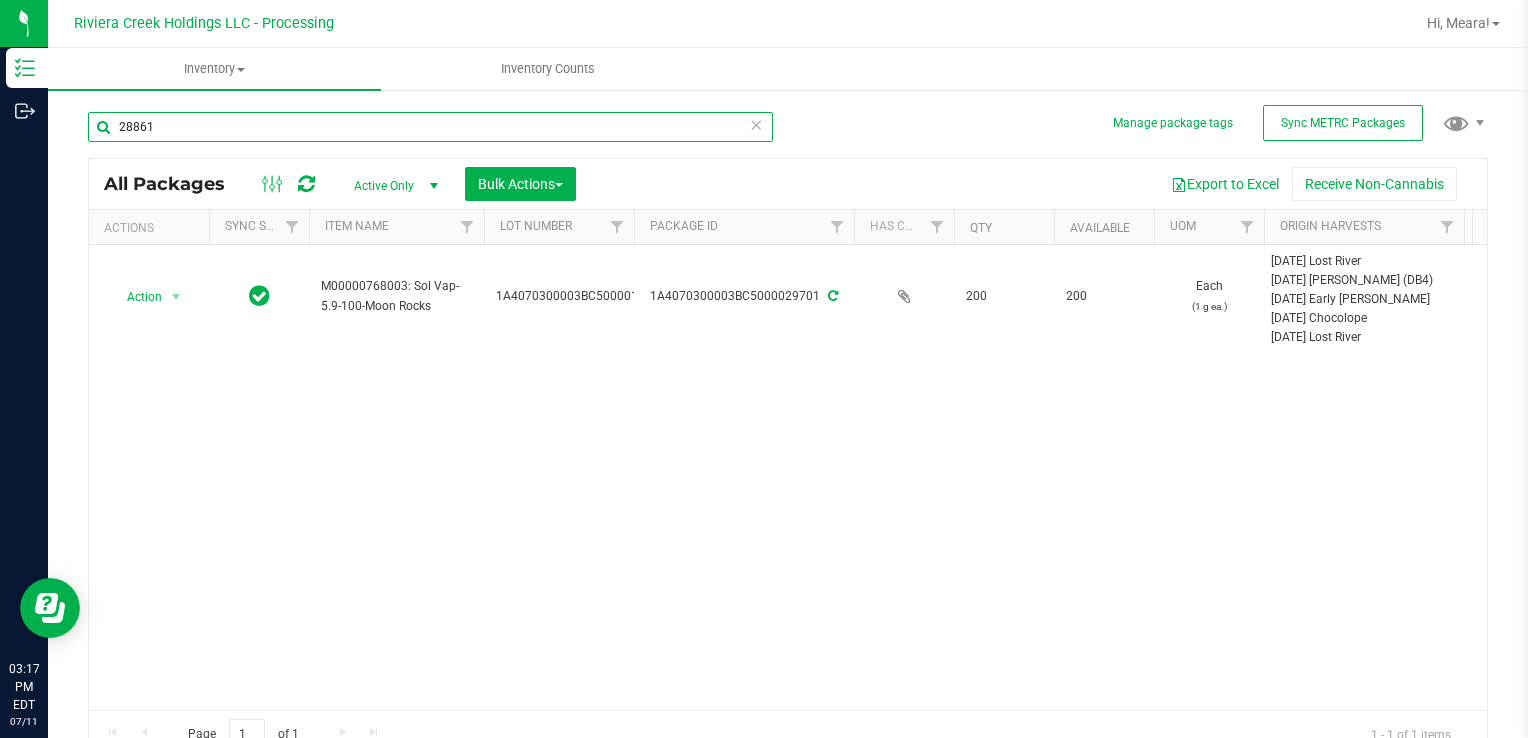 type on "28861" 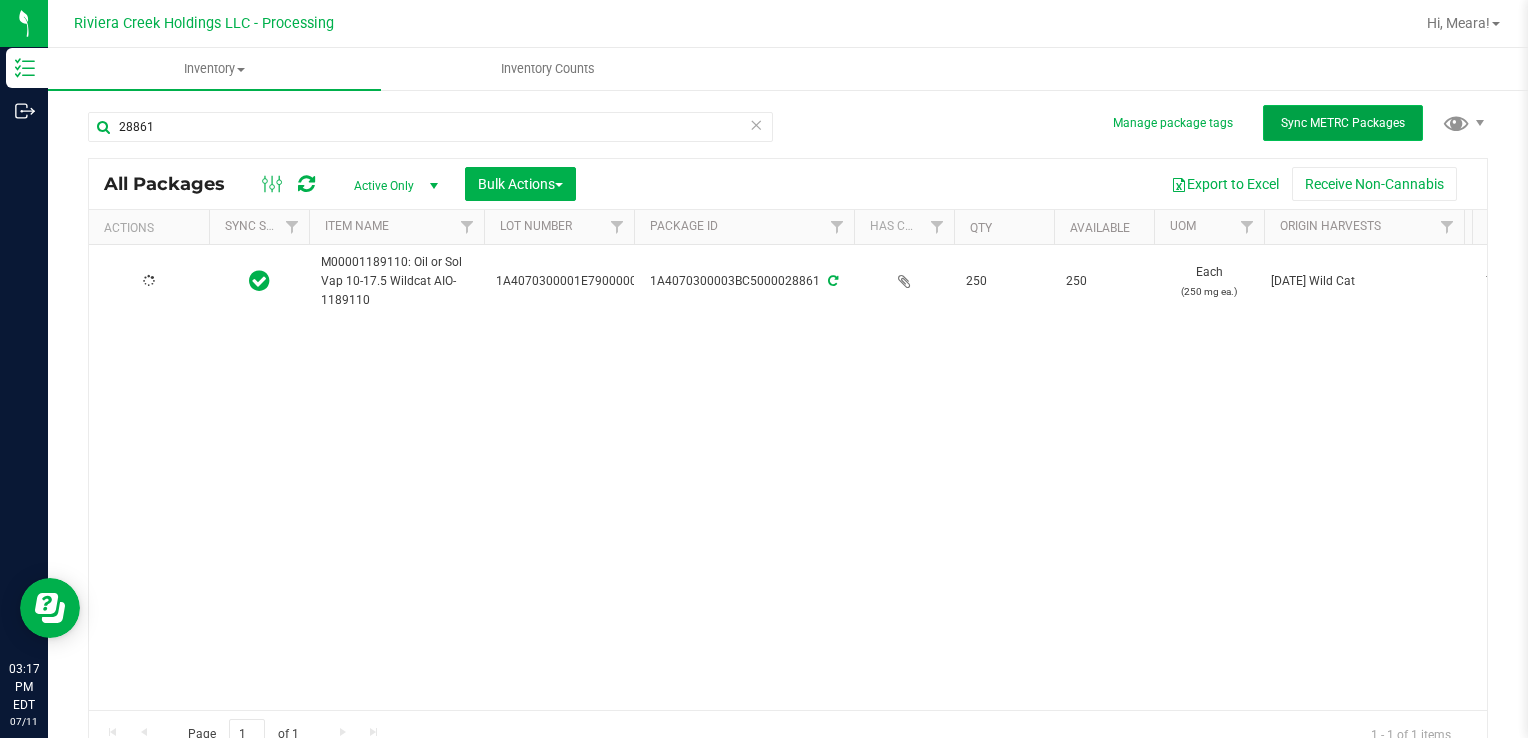 click on "Sync METRC Packages" at bounding box center (1343, 123) 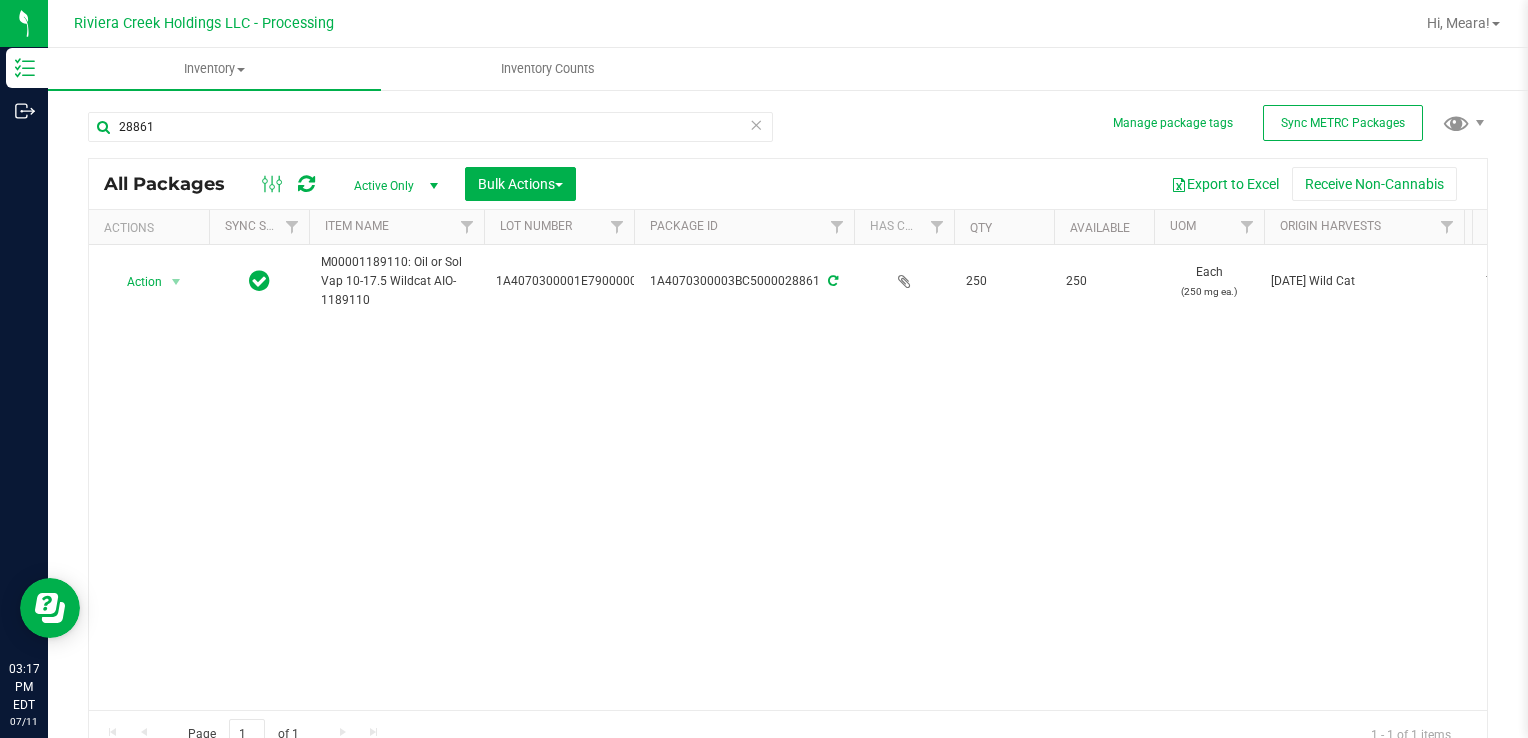 drag, startPoint x: 1075, startPoint y: 556, endPoint x: 1068, endPoint y: 541, distance: 16.552946 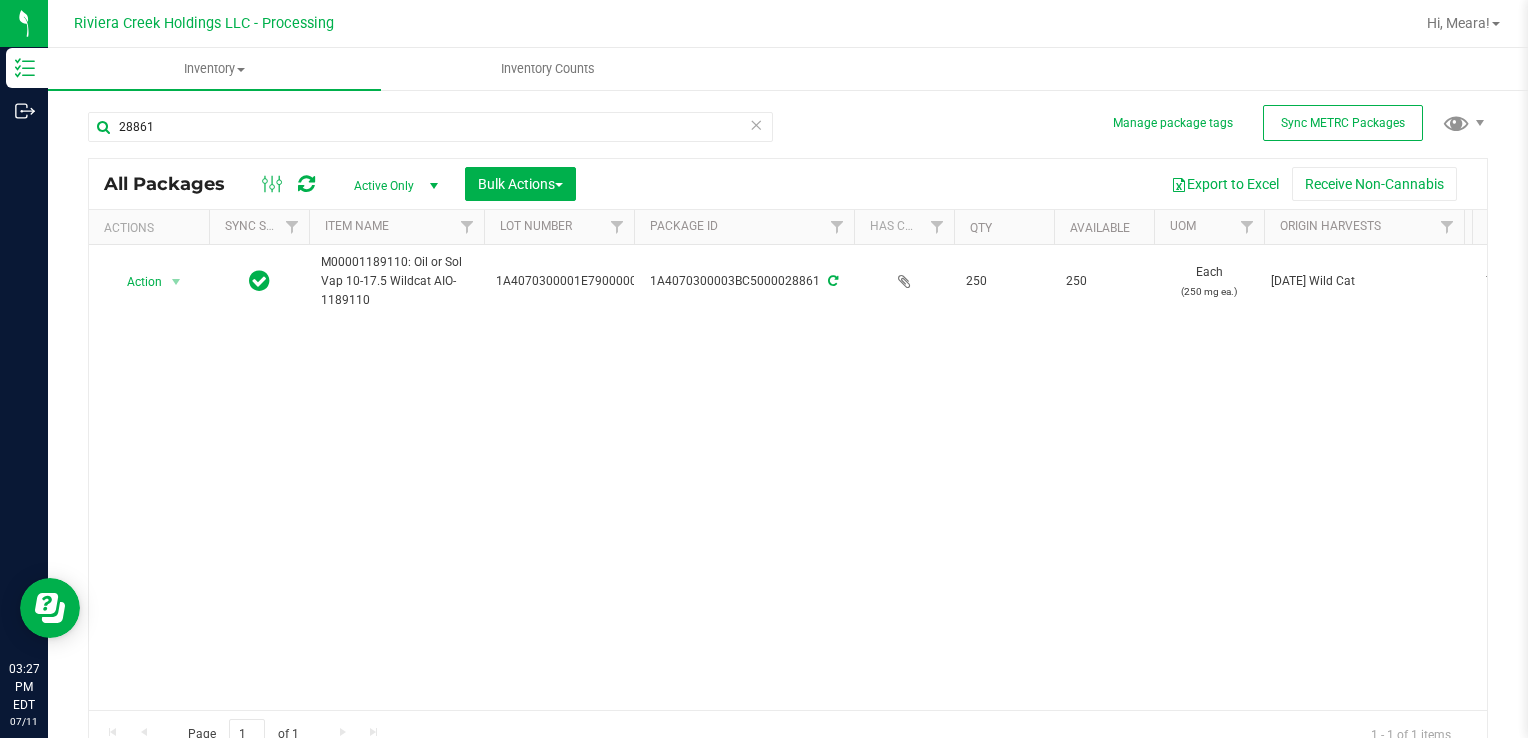 click on "Action Action Create package Edit attributes Global inventory Locate package Package audit log Print package label Print product labels Retag package
M00001189110: Oil or Sol Vap 10-17.5 Wildcat AIO-1189110
1A4070300001E79000006232
1A4070300003BC5000028861
250
250
Each
(250 mg ea.)
[DATE] Wild Cat 73.8000
Flower 10
Pass
[DATE]
Now
Metered Oil or Solid for Vaporization" at bounding box center [788, 477] 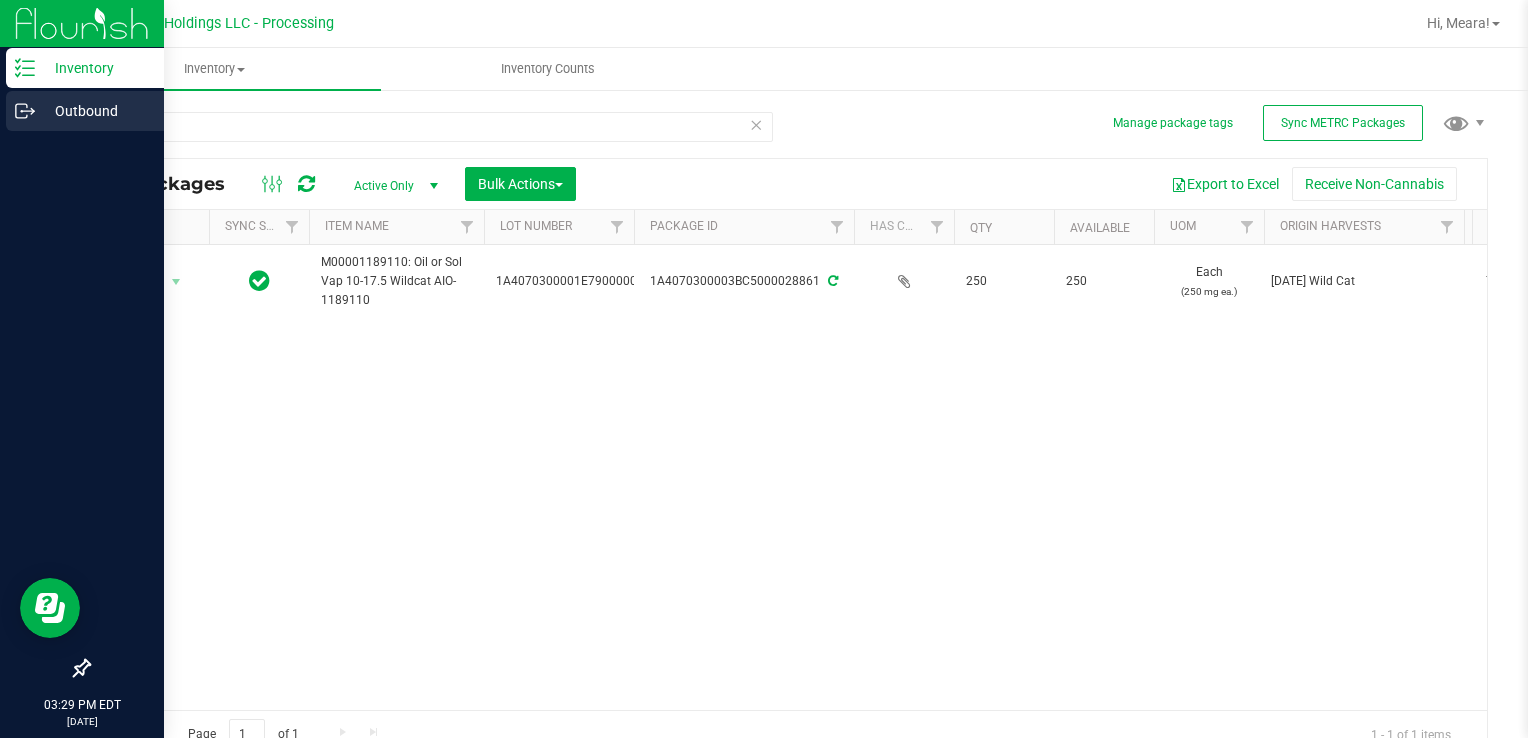 click 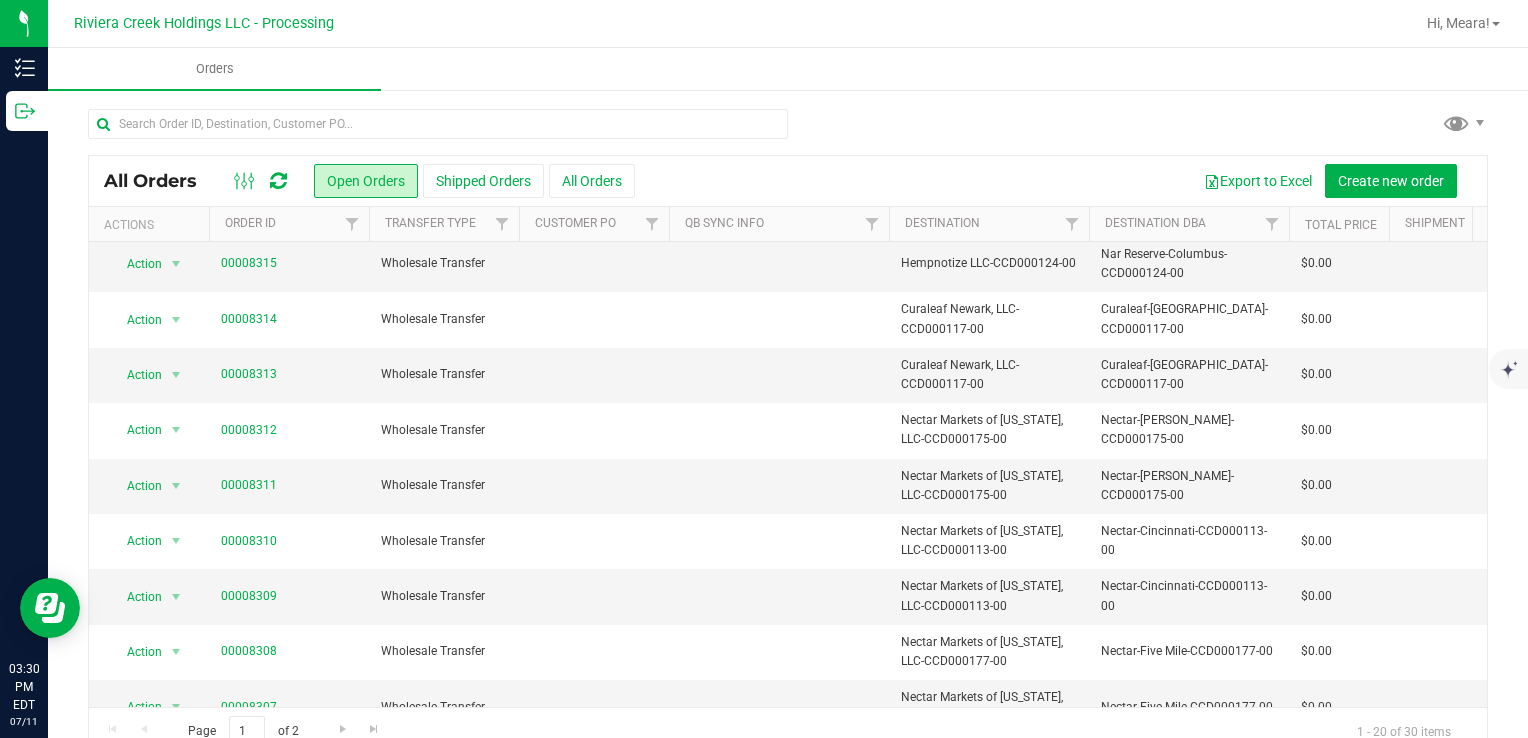 scroll, scrollTop: 653, scrollLeft: 0, axis: vertical 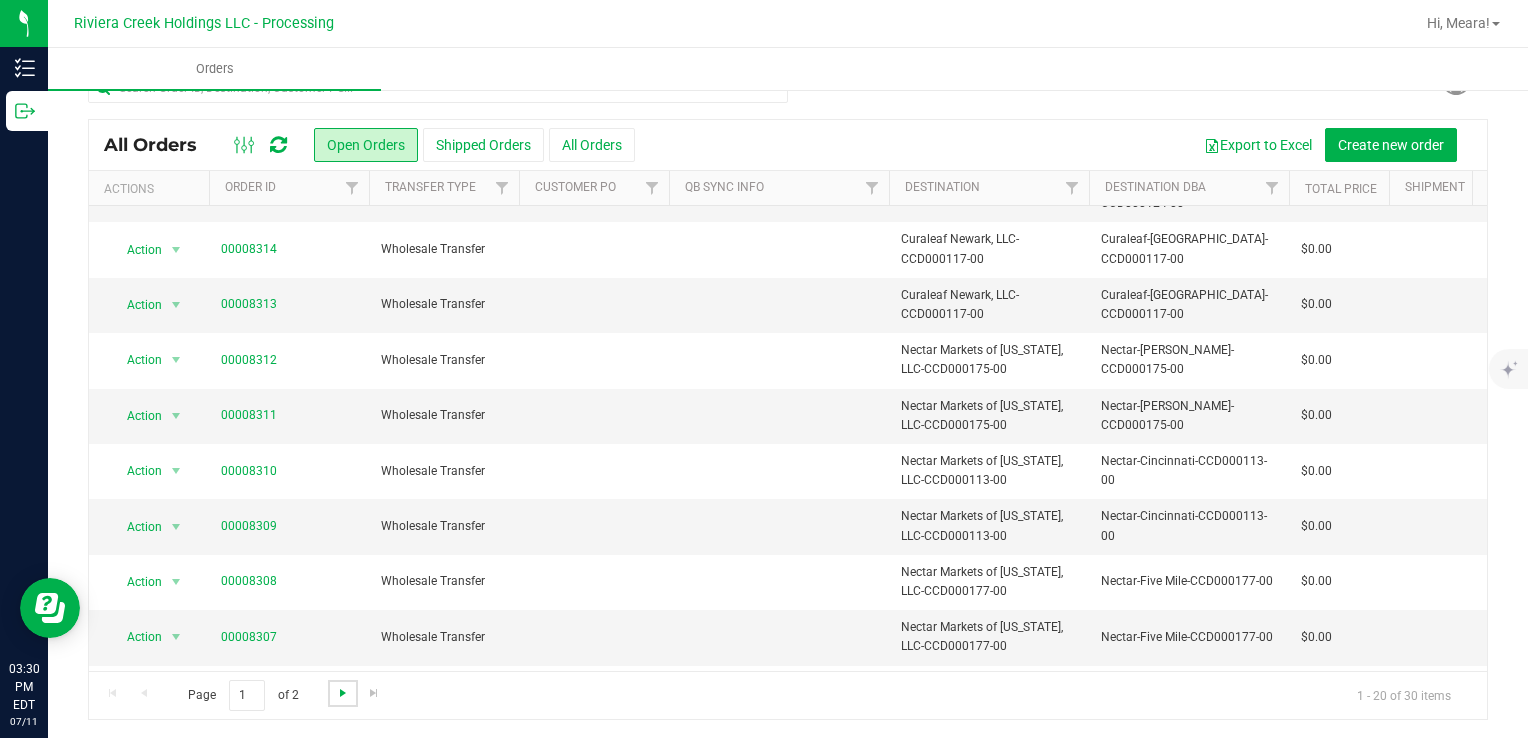 click at bounding box center (343, 693) 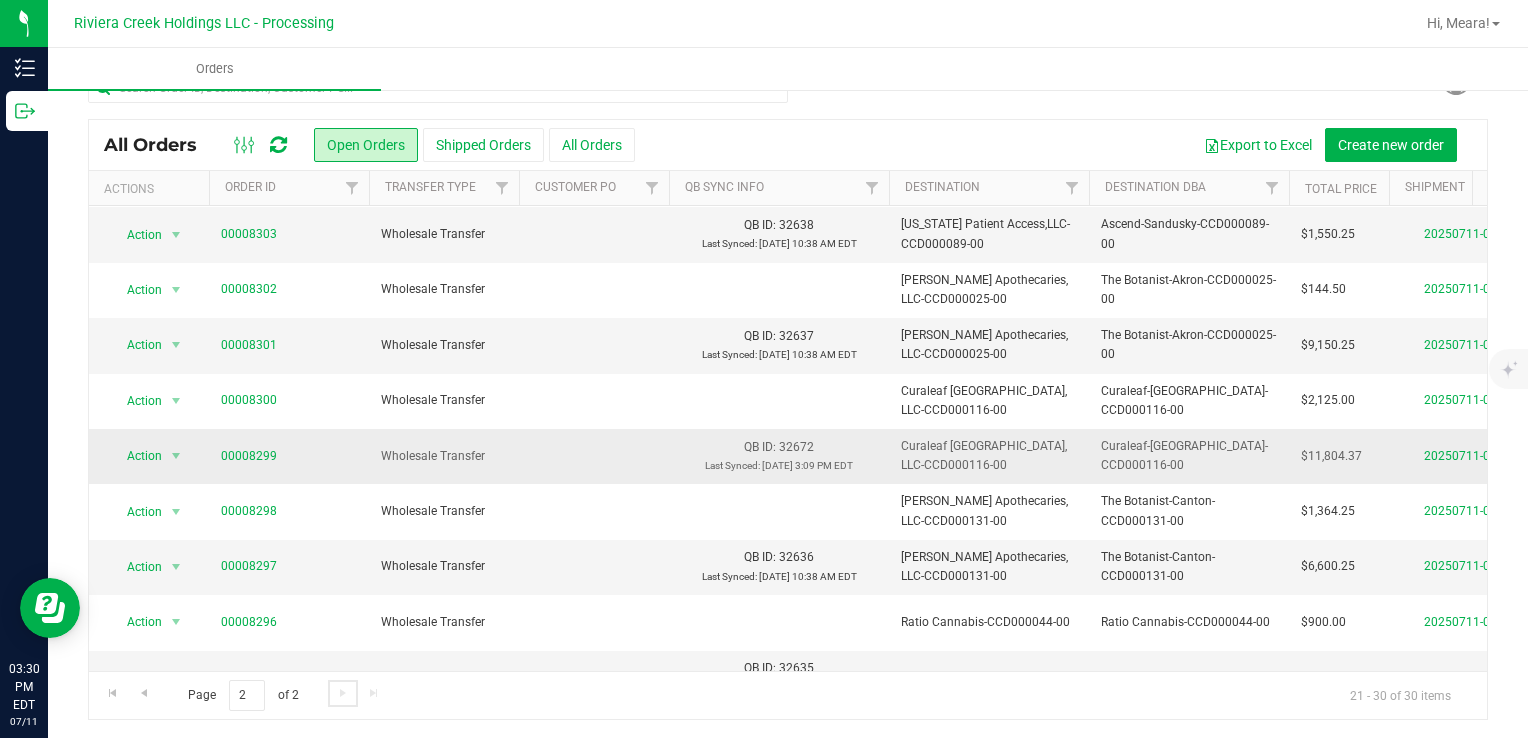 scroll, scrollTop: 101, scrollLeft: 0, axis: vertical 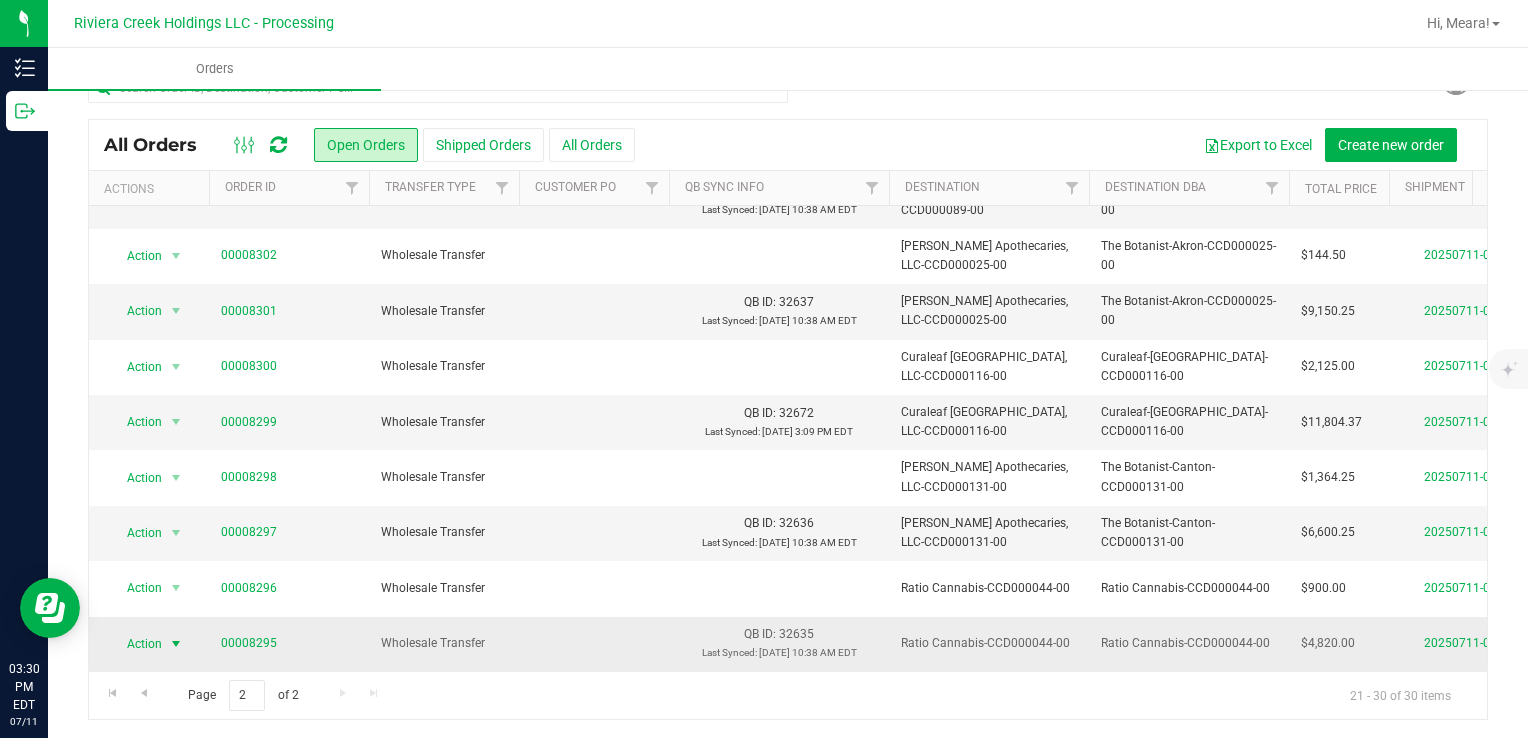 click on "Action" at bounding box center [136, 644] 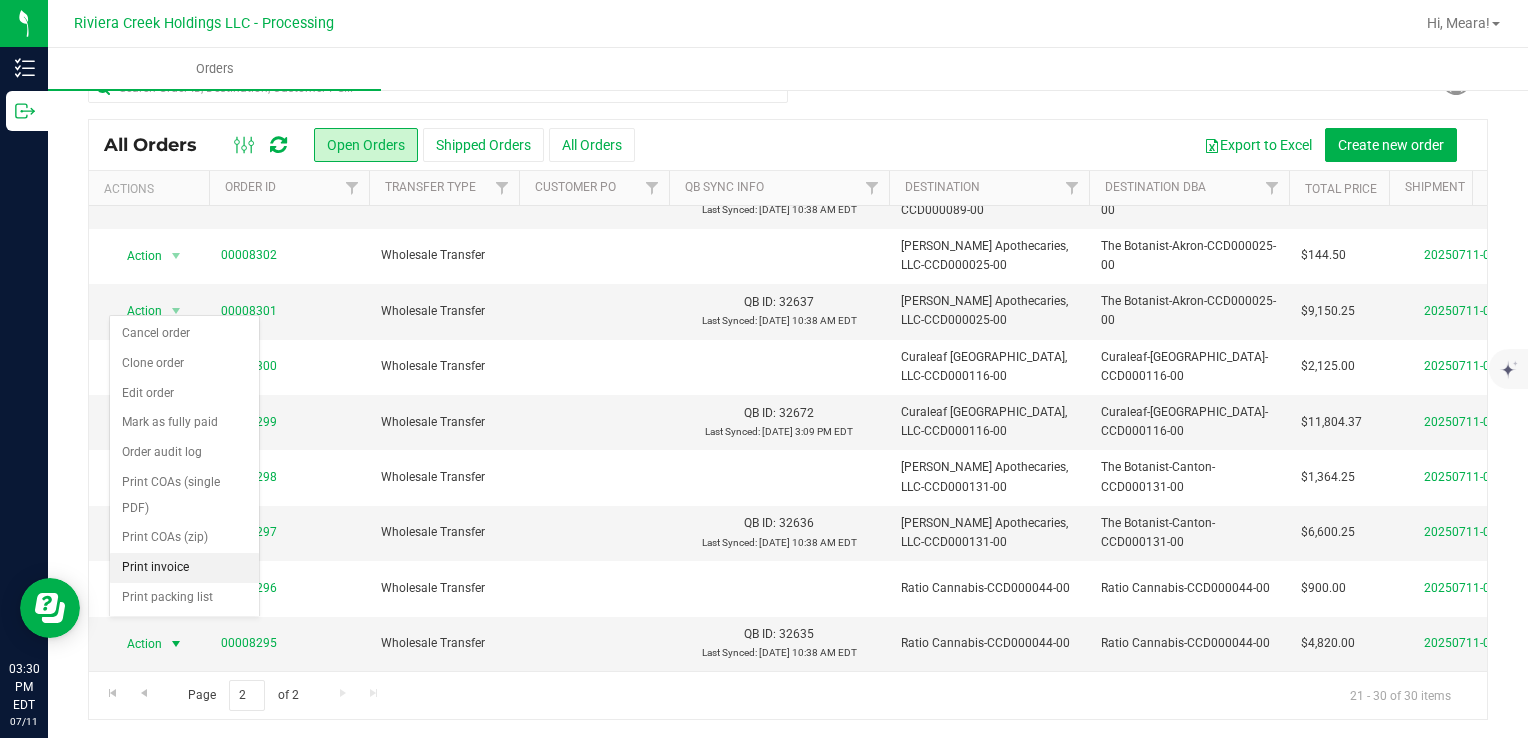 click on "Print invoice" at bounding box center [184, 568] 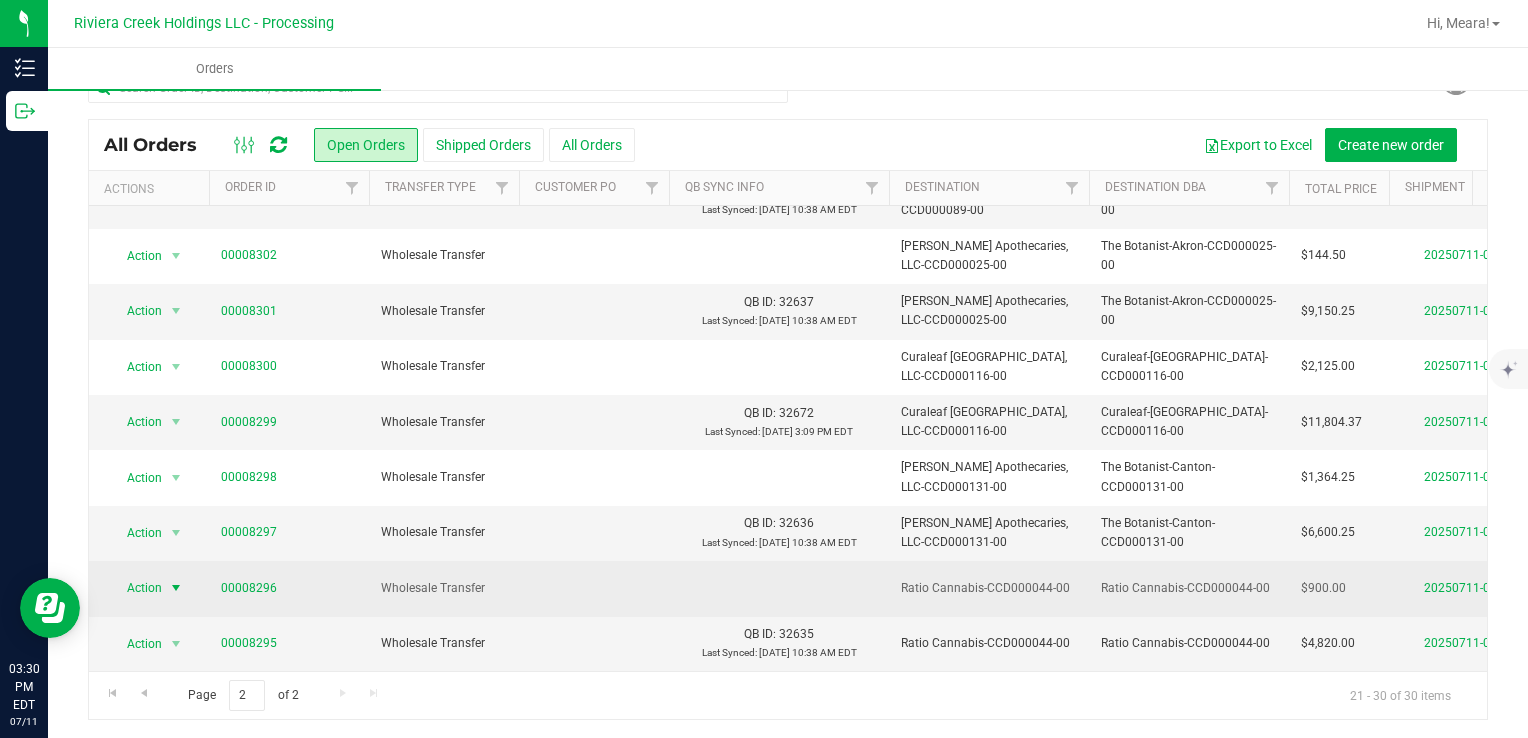 click on "Action" at bounding box center (136, 588) 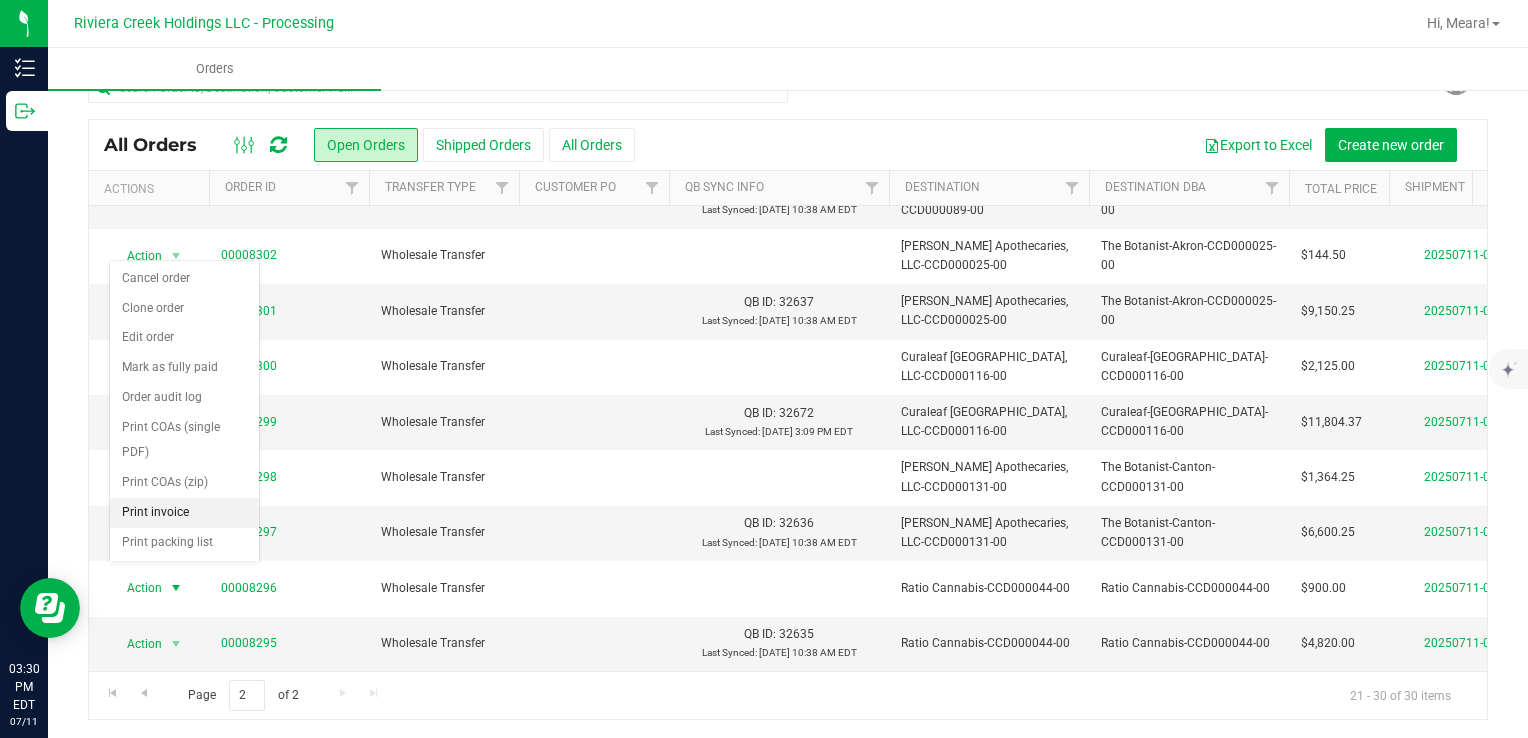 click on "Print invoice" at bounding box center [184, 513] 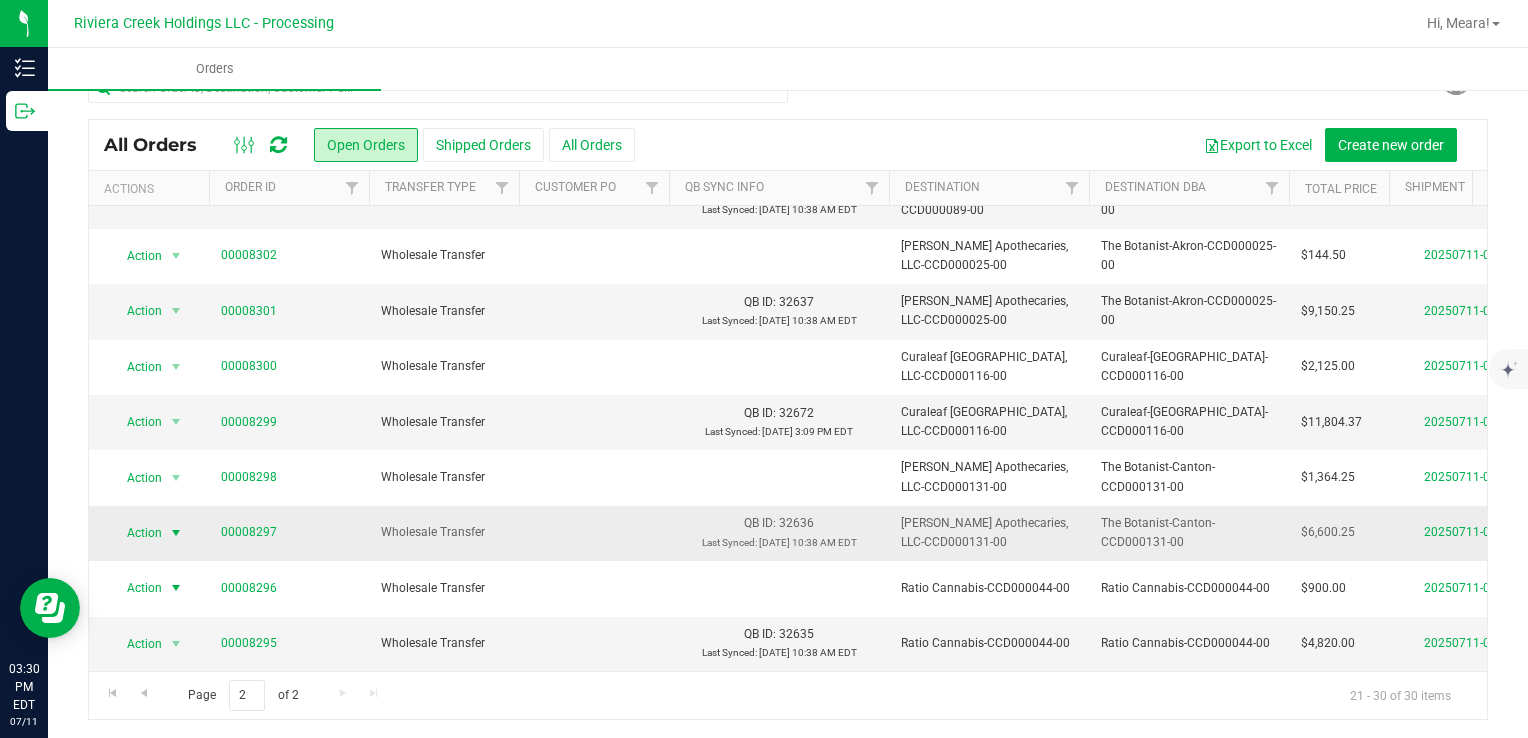 click on "Action" at bounding box center (136, 533) 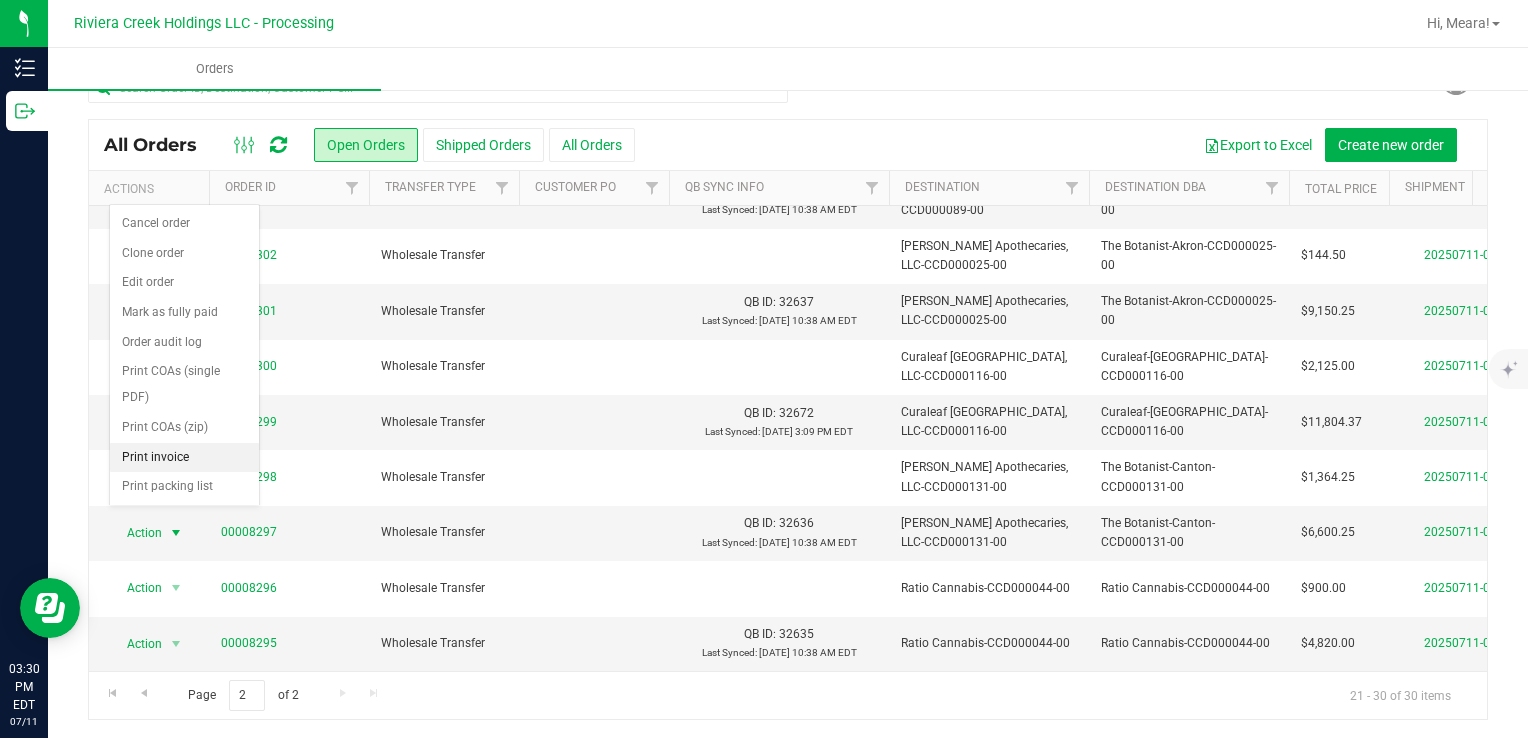 click on "Print invoice" at bounding box center (184, 458) 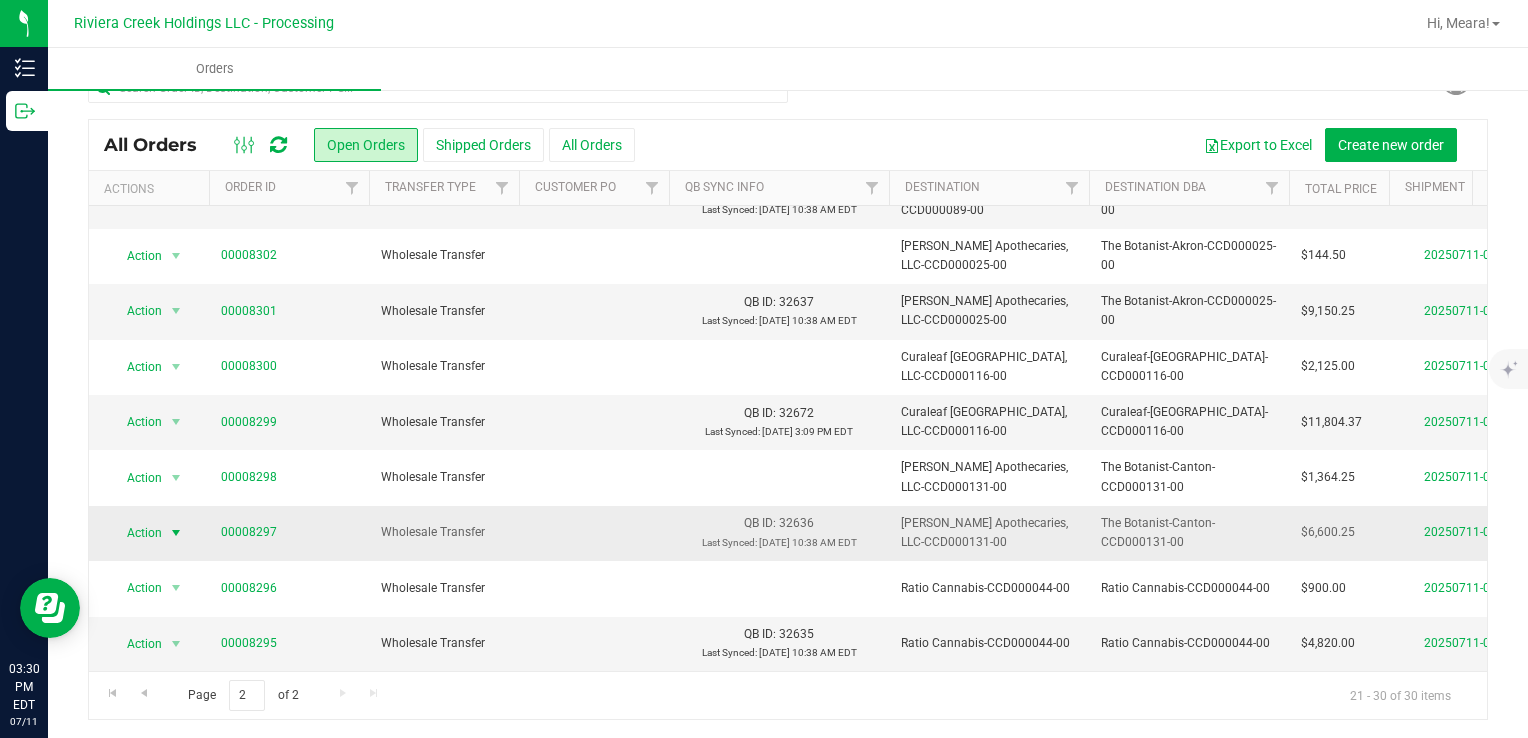 click on "Action" at bounding box center [136, 533] 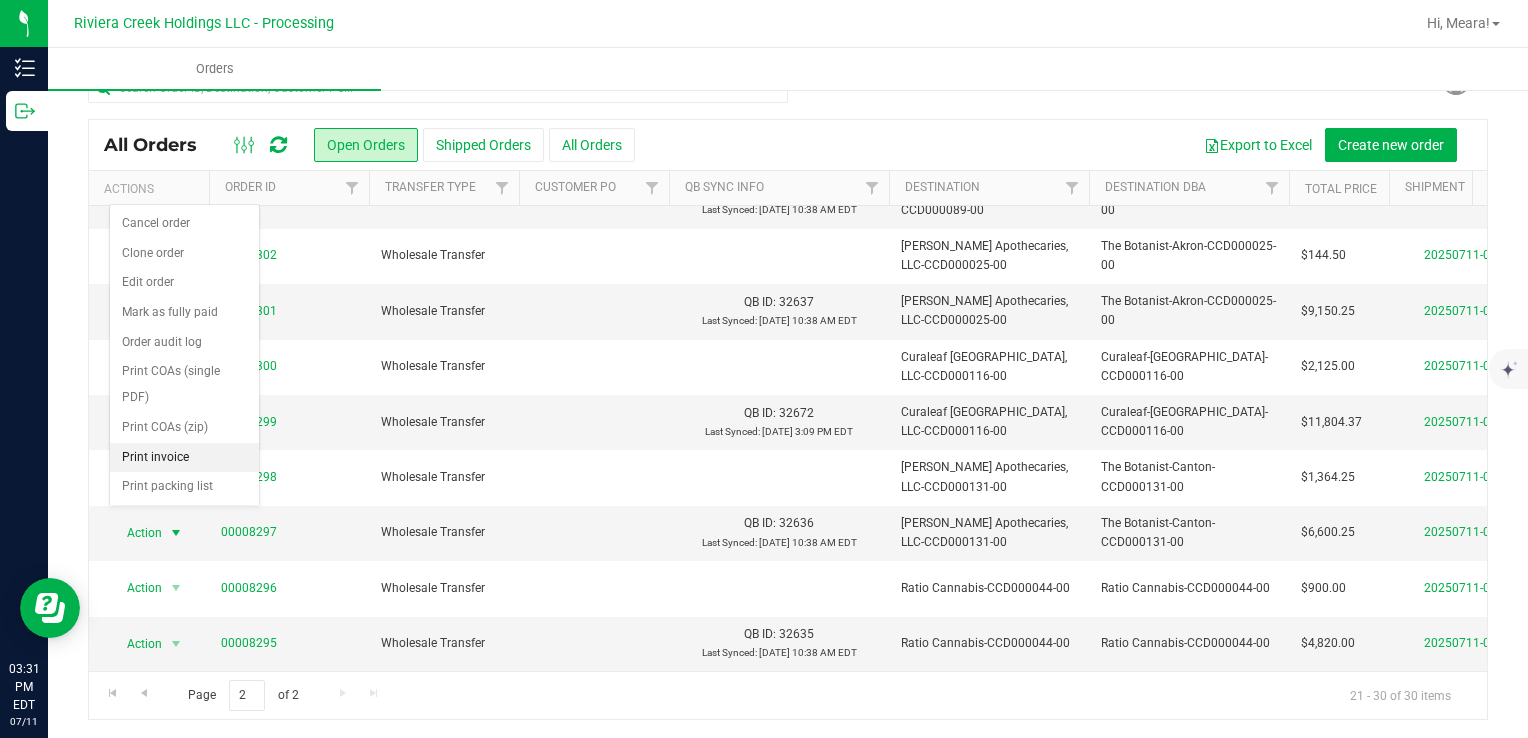 click on "Print invoice" at bounding box center (184, 458) 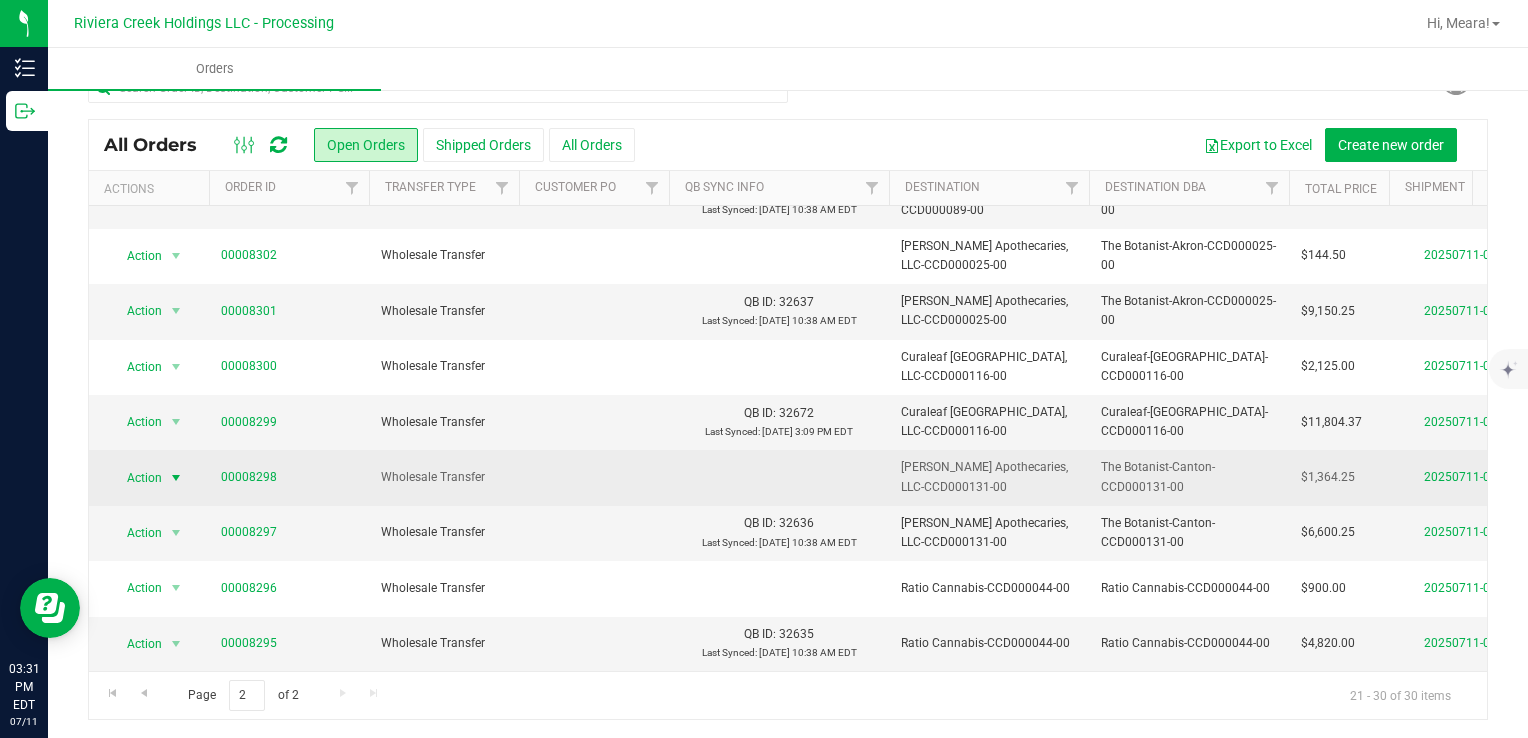 click on "Action" at bounding box center [136, 478] 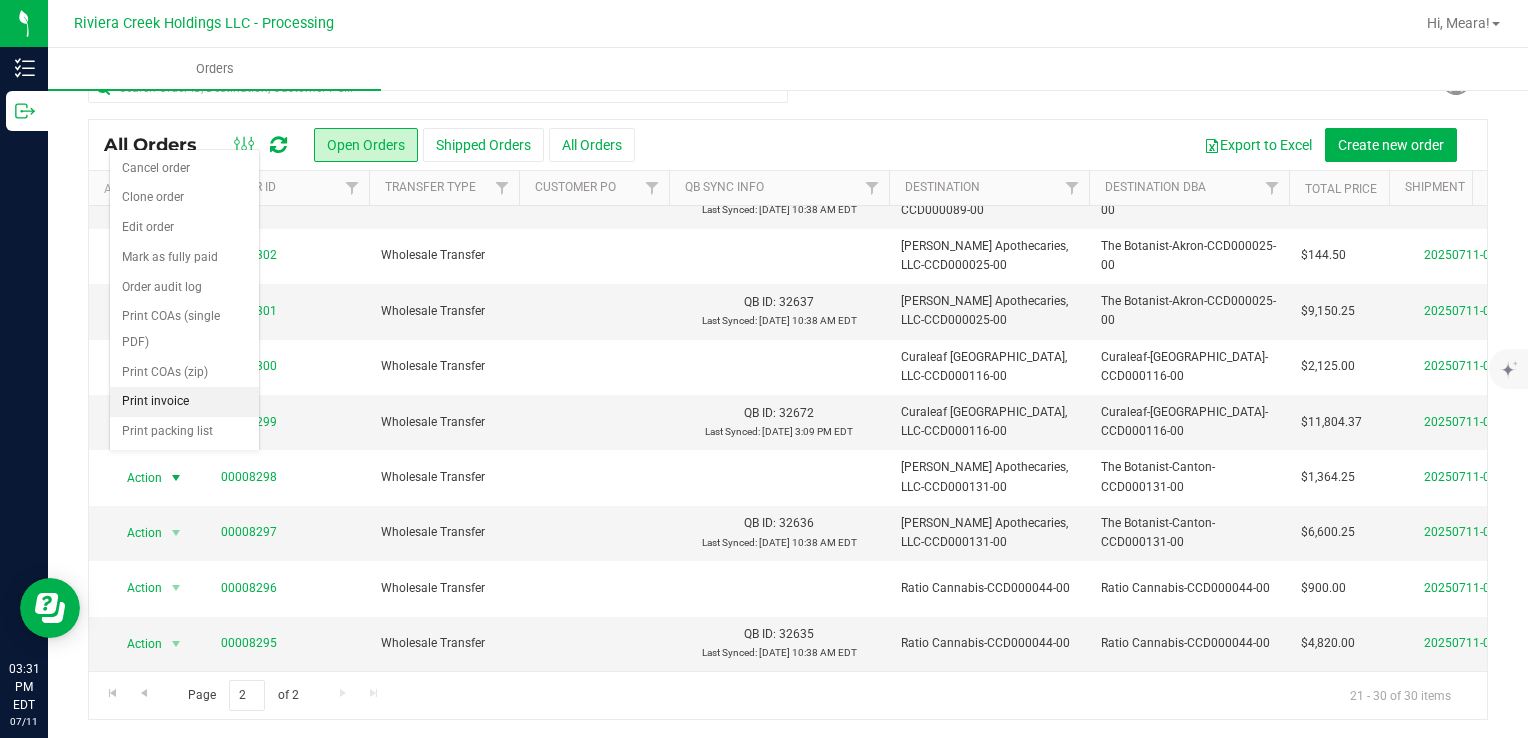 click on "Print invoice" at bounding box center [184, 402] 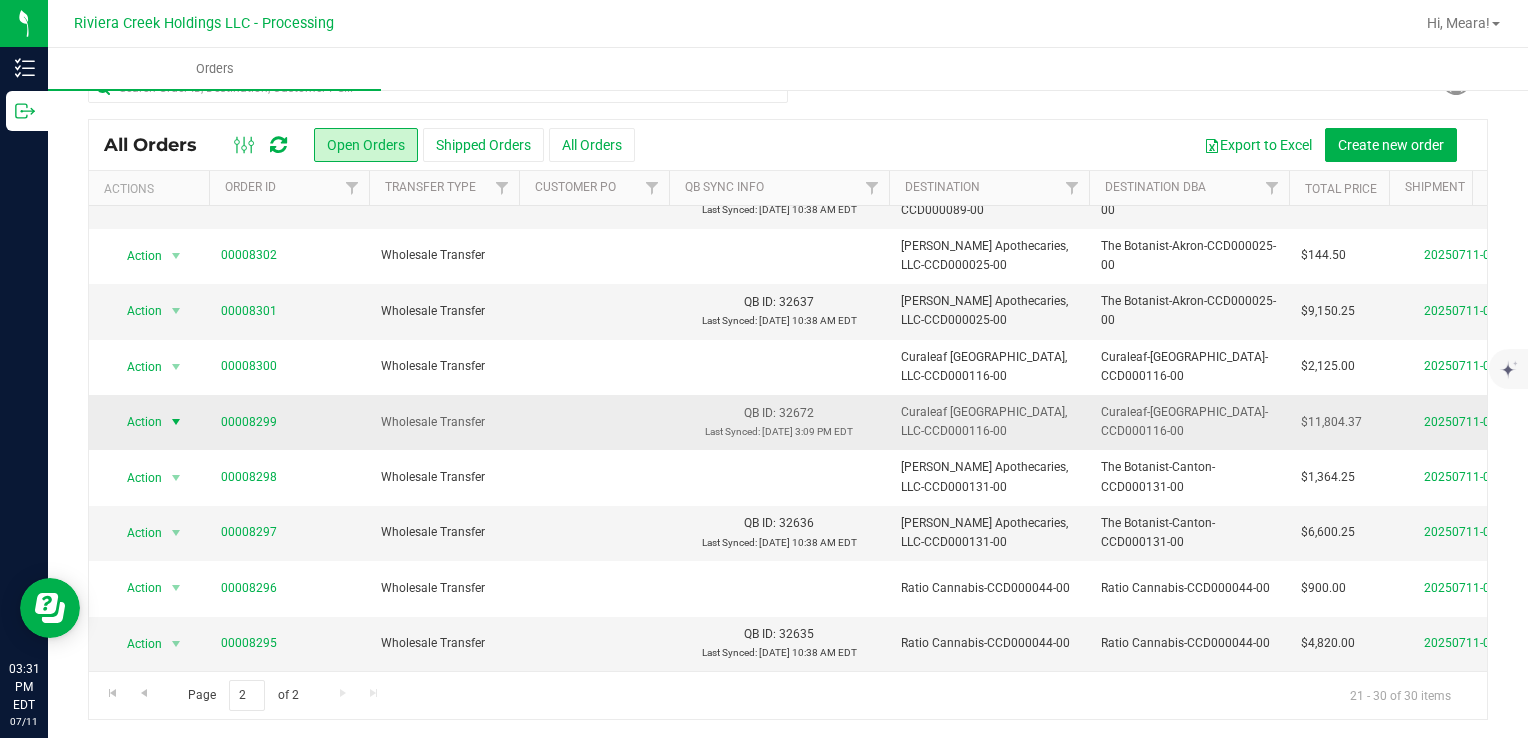 click on "Action" at bounding box center (136, 422) 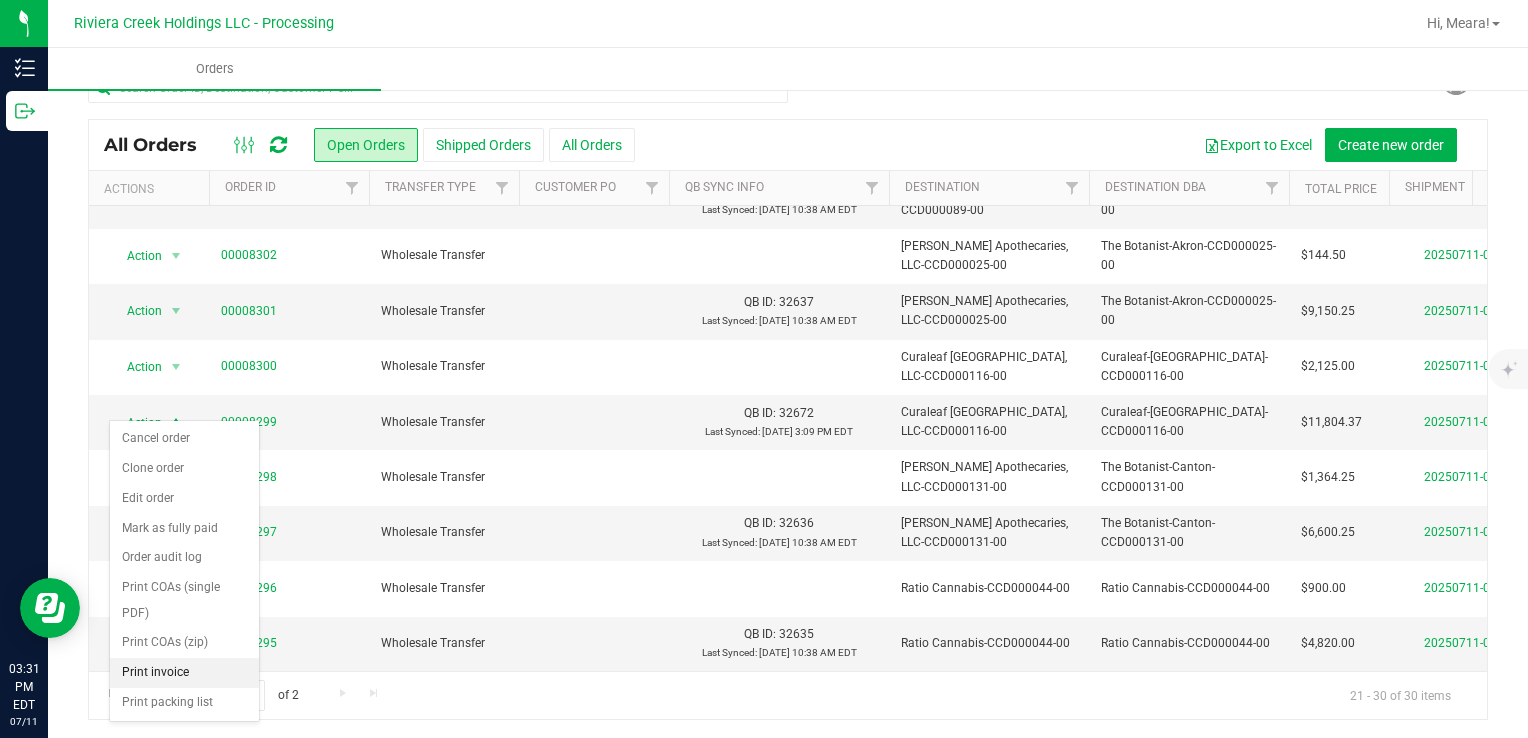 drag, startPoint x: 199, startPoint y: 674, endPoint x: 189, endPoint y: 678, distance: 10.770329 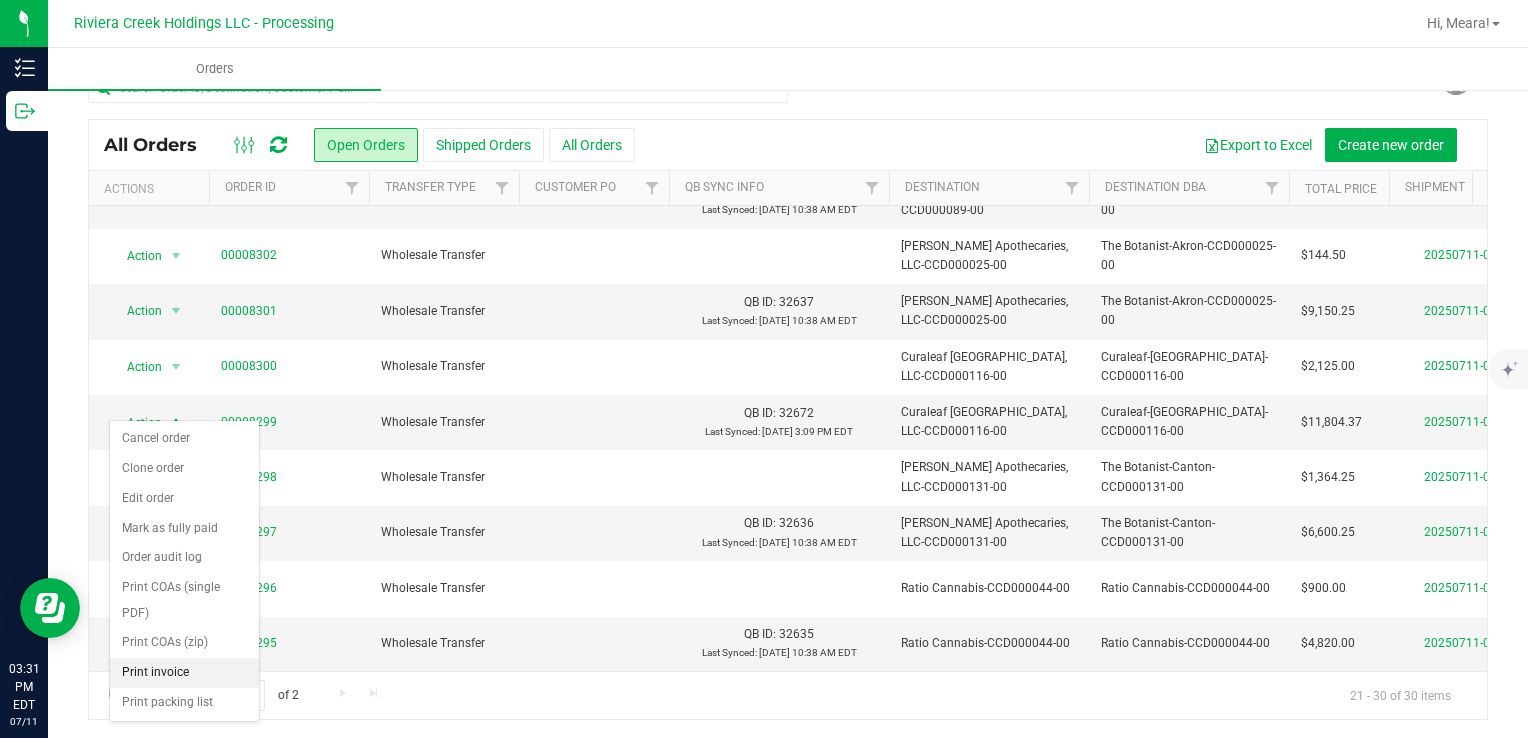 click on "Print invoice" at bounding box center [184, 673] 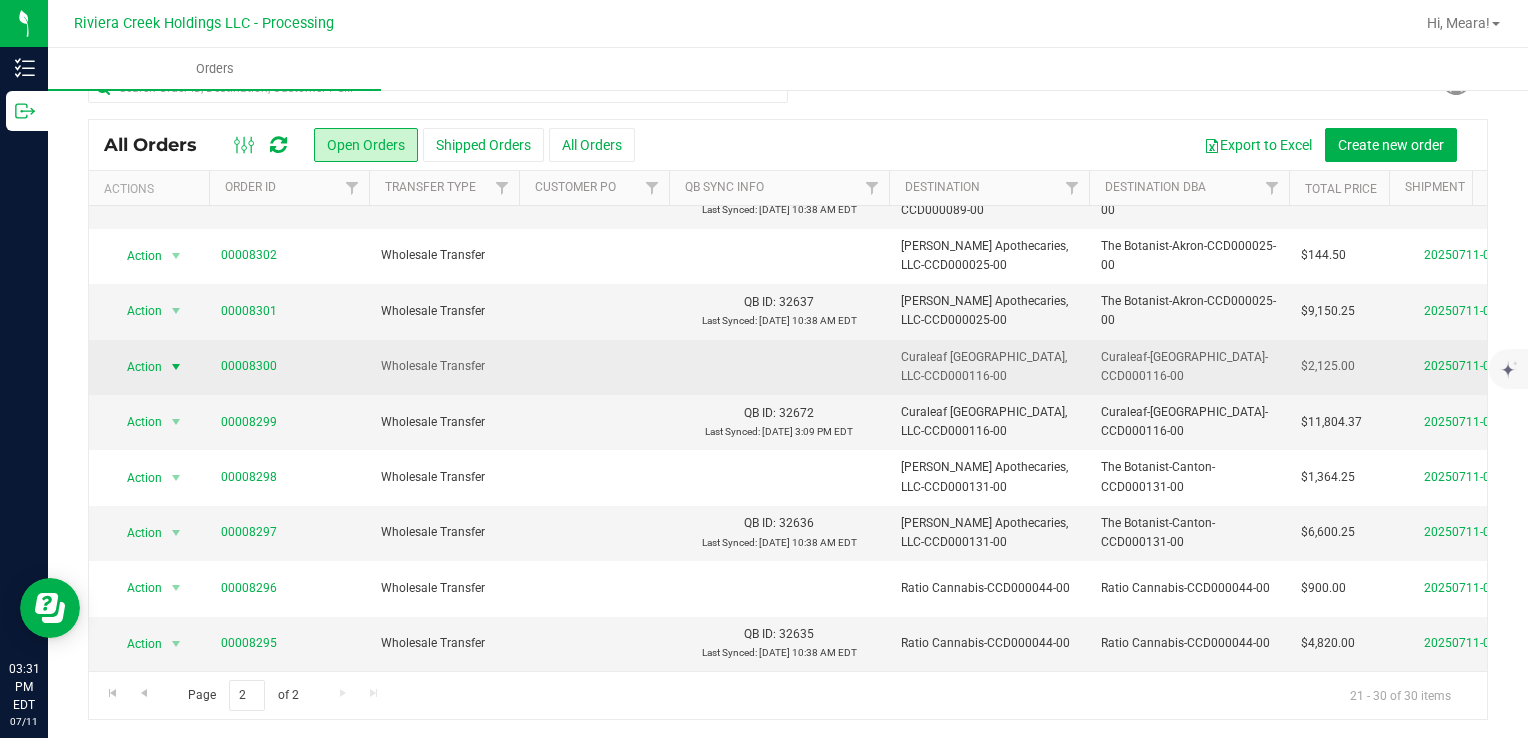 click on "Action" at bounding box center [136, 367] 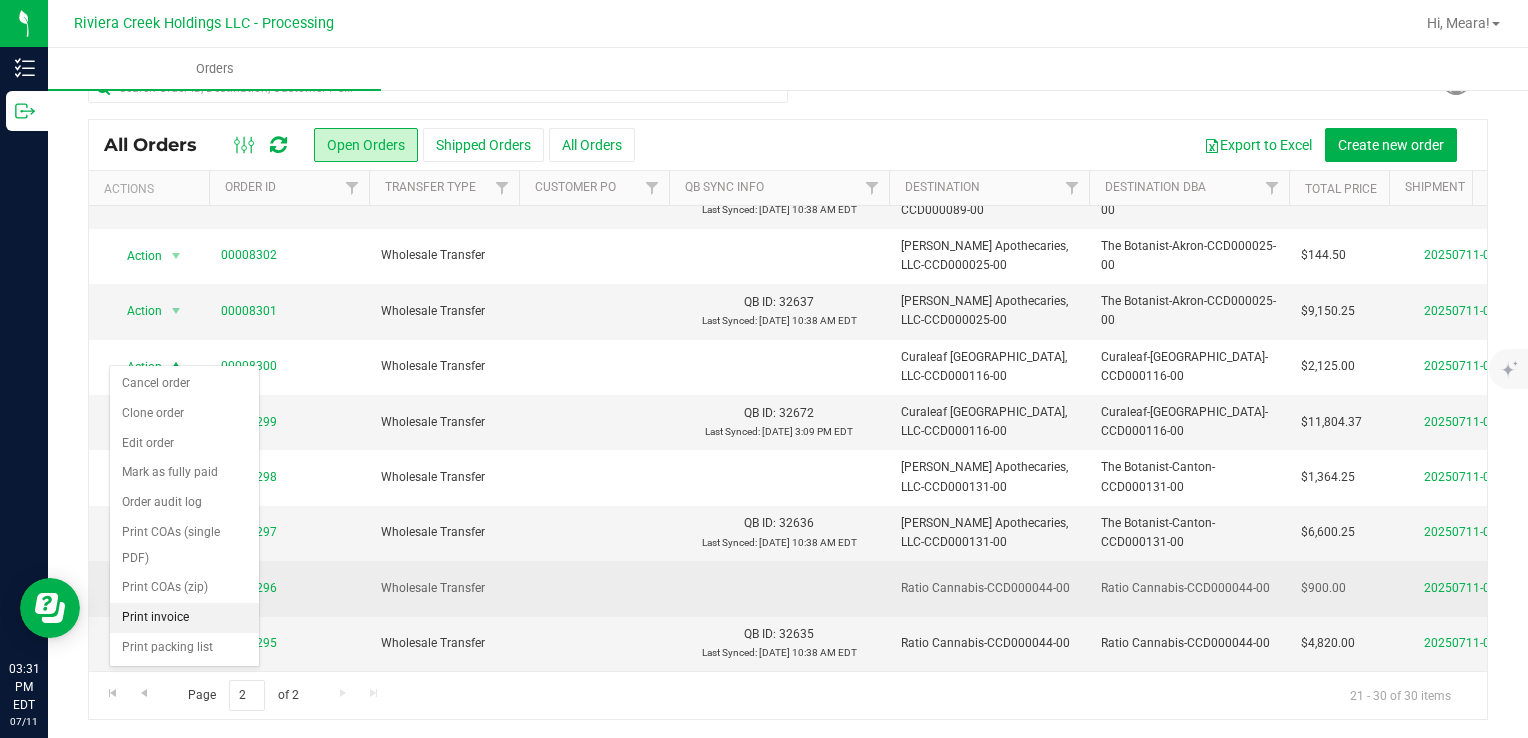 drag, startPoint x: 183, startPoint y: 614, endPoint x: 184, endPoint y: 586, distance: 28.01785 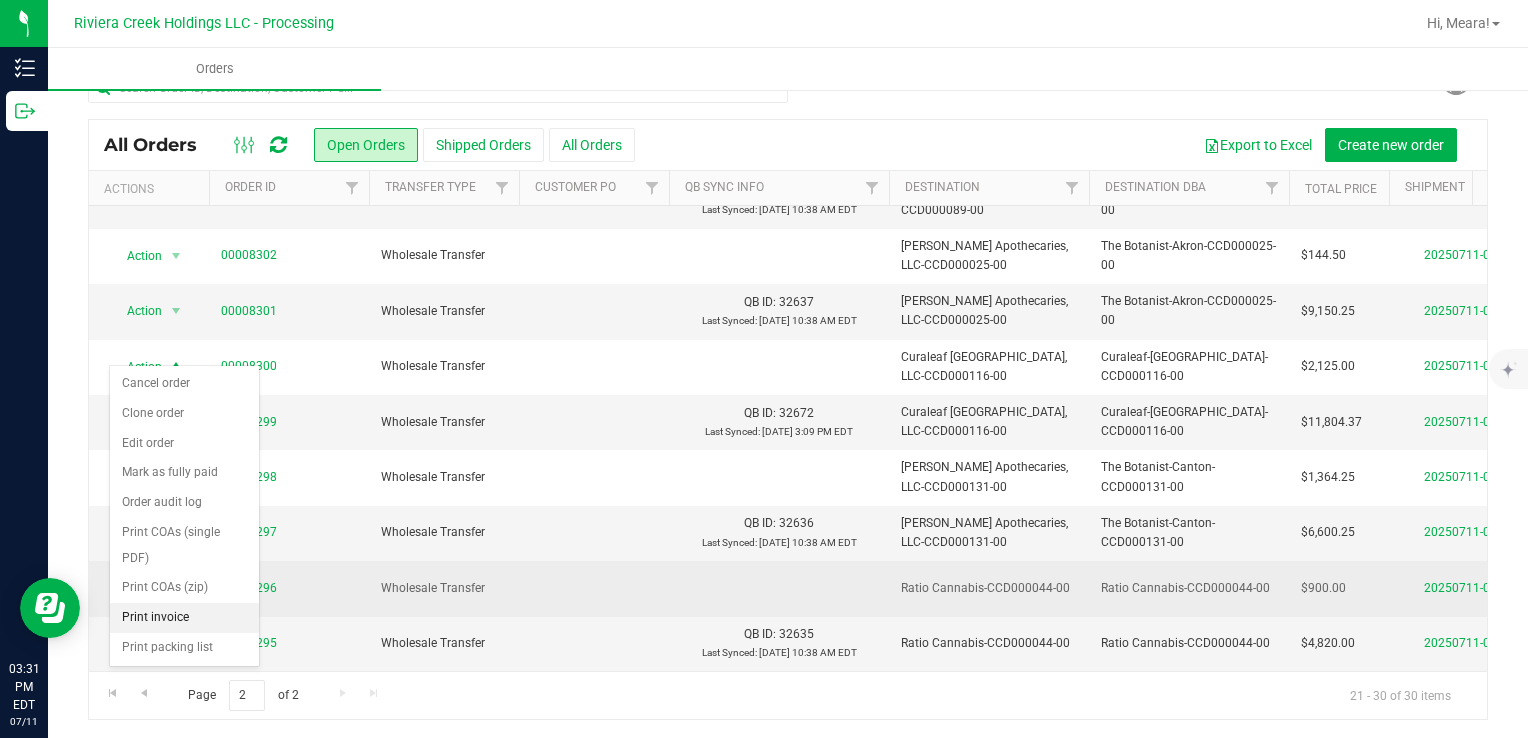 click on "Print invoice" at bounding box center (184, 618) 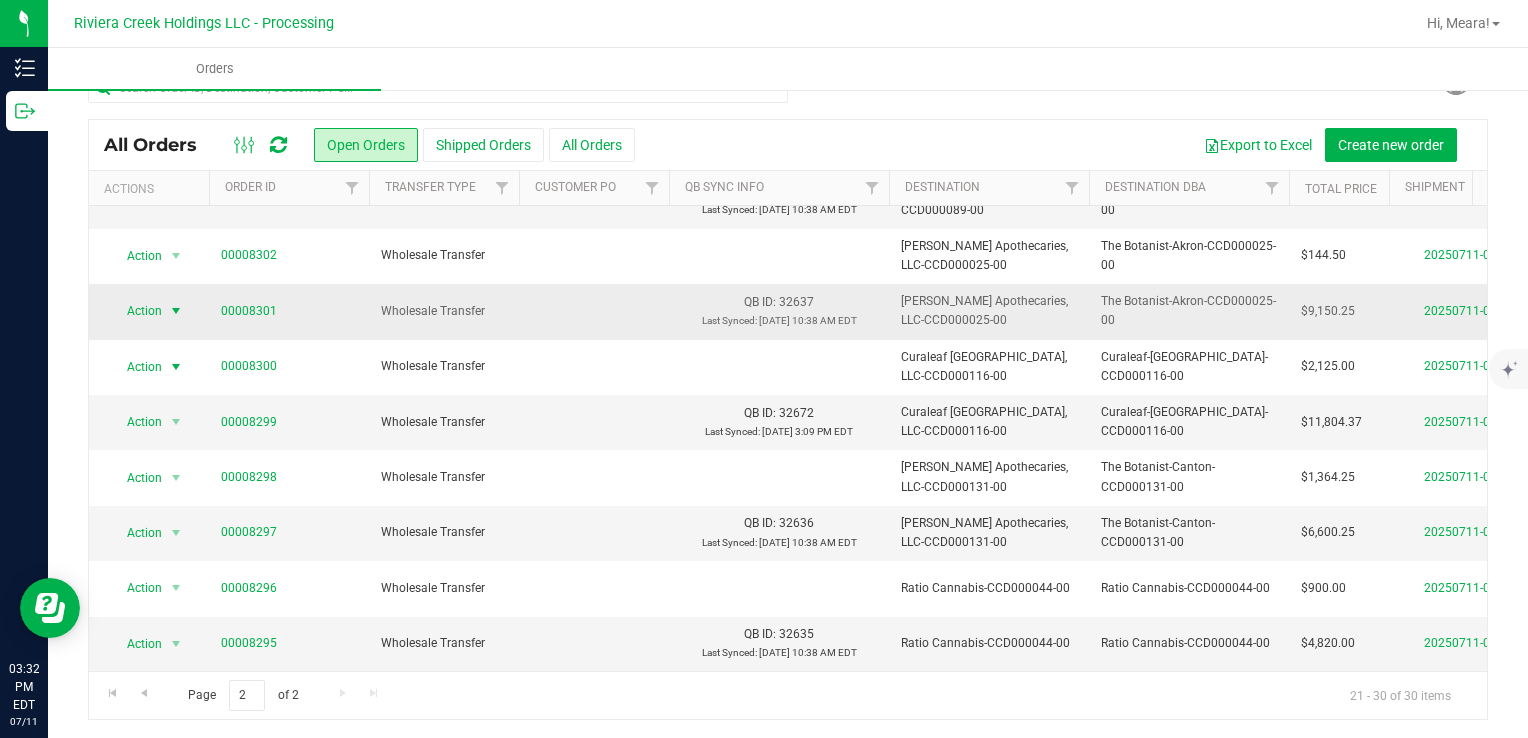 click at bounding box center (176, 311) 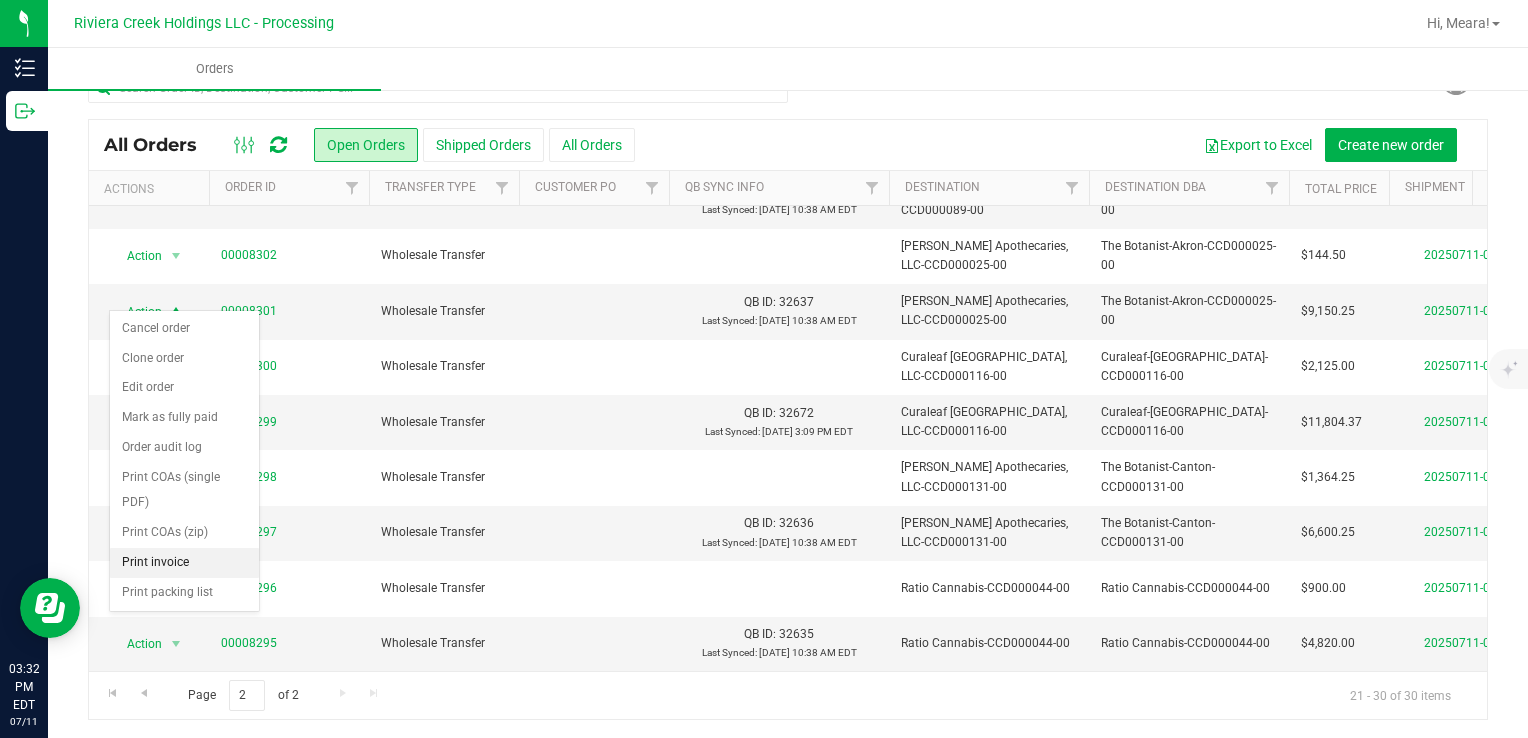 click on "Print invoice" at bounding box center [184, 563] 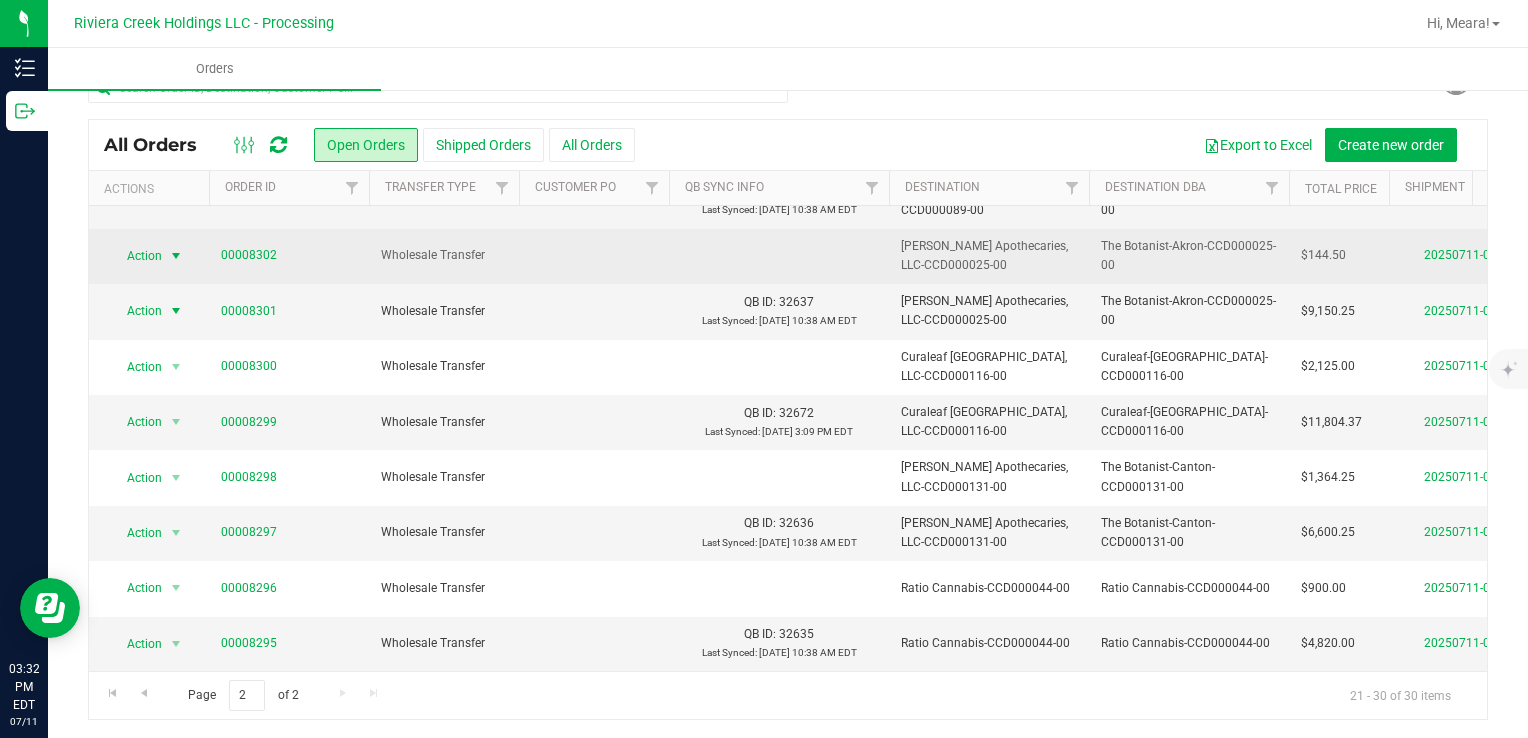 click at bounding box center [176, 256] 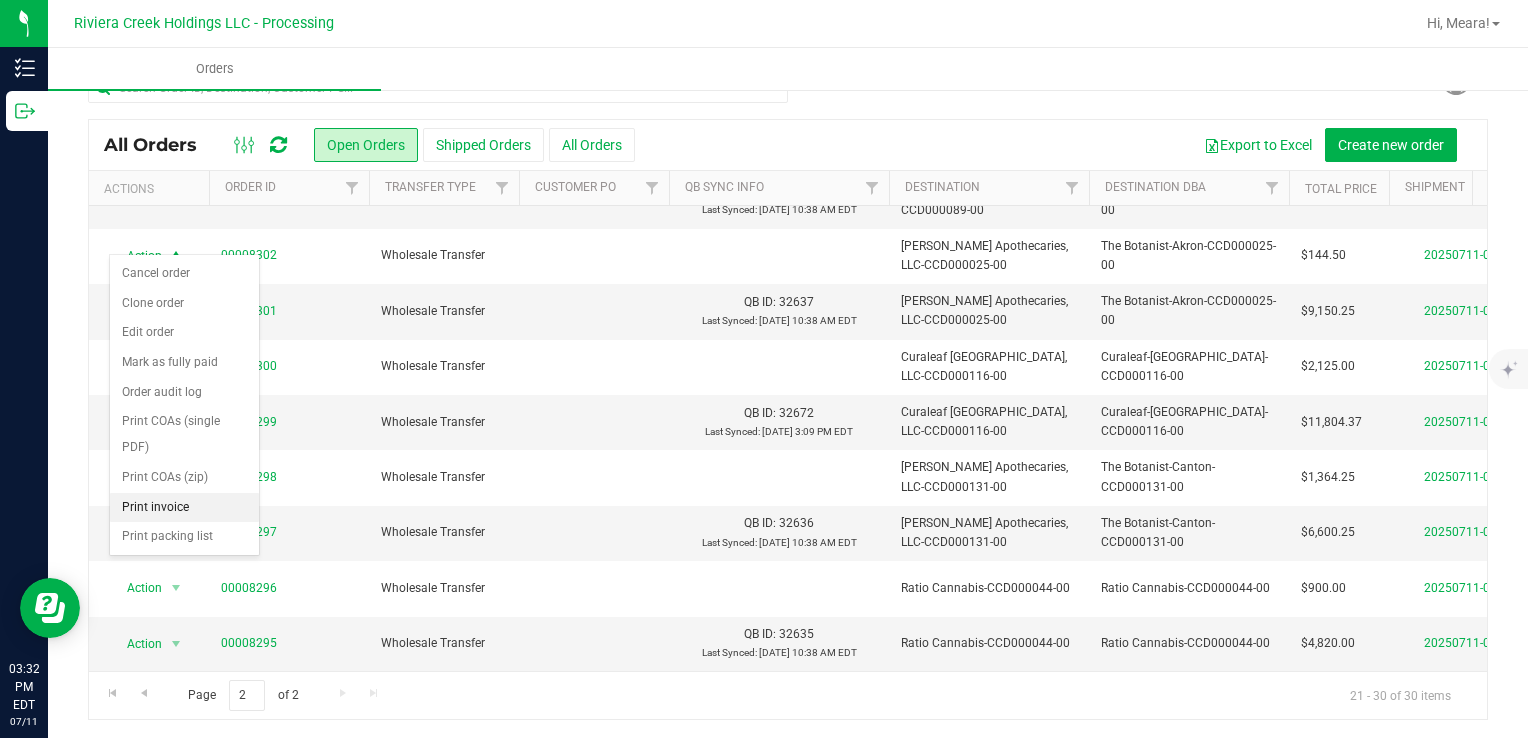 click on "Print invoice" at bounding box center (184, 508) 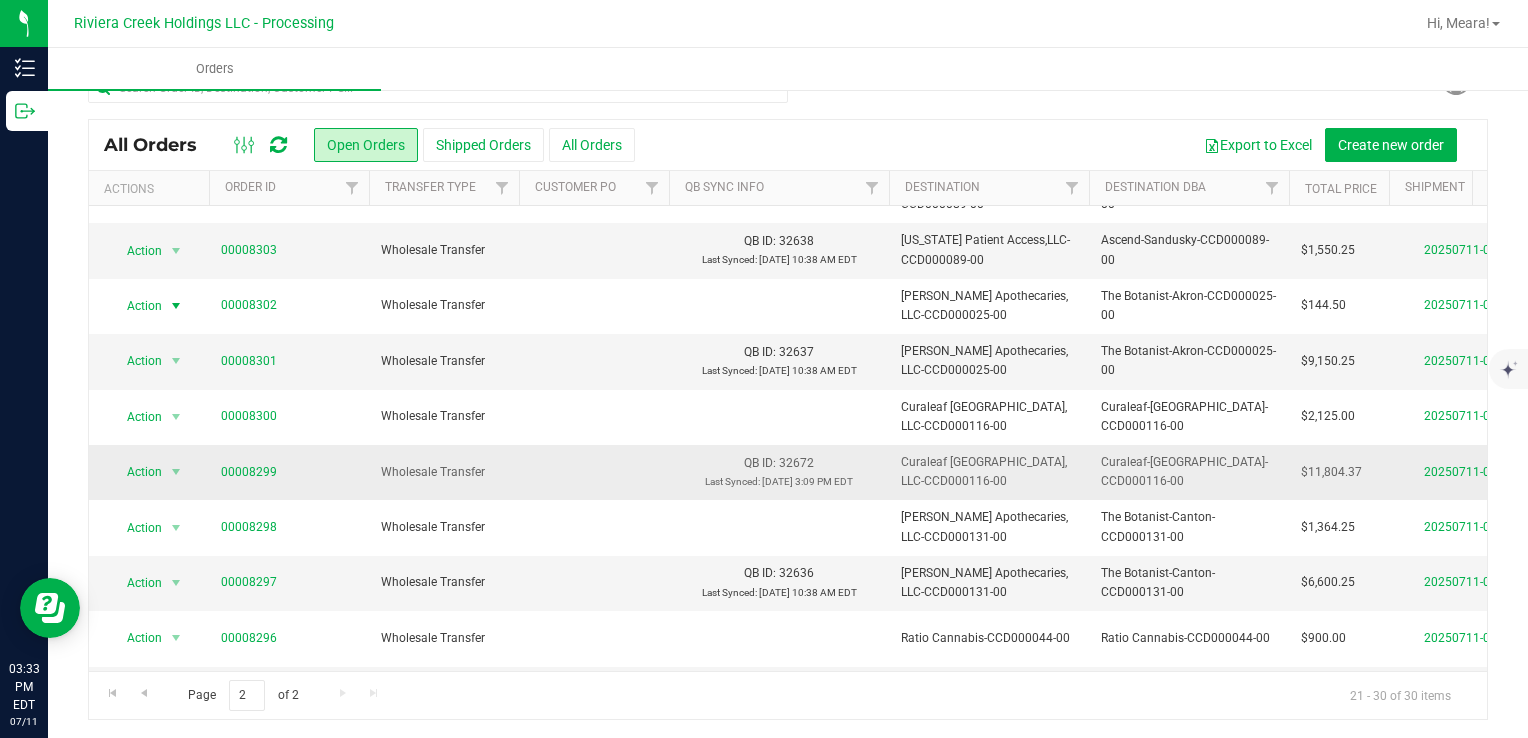 scroll, scrollTop: 0, scrollLeft: 0, axis: both 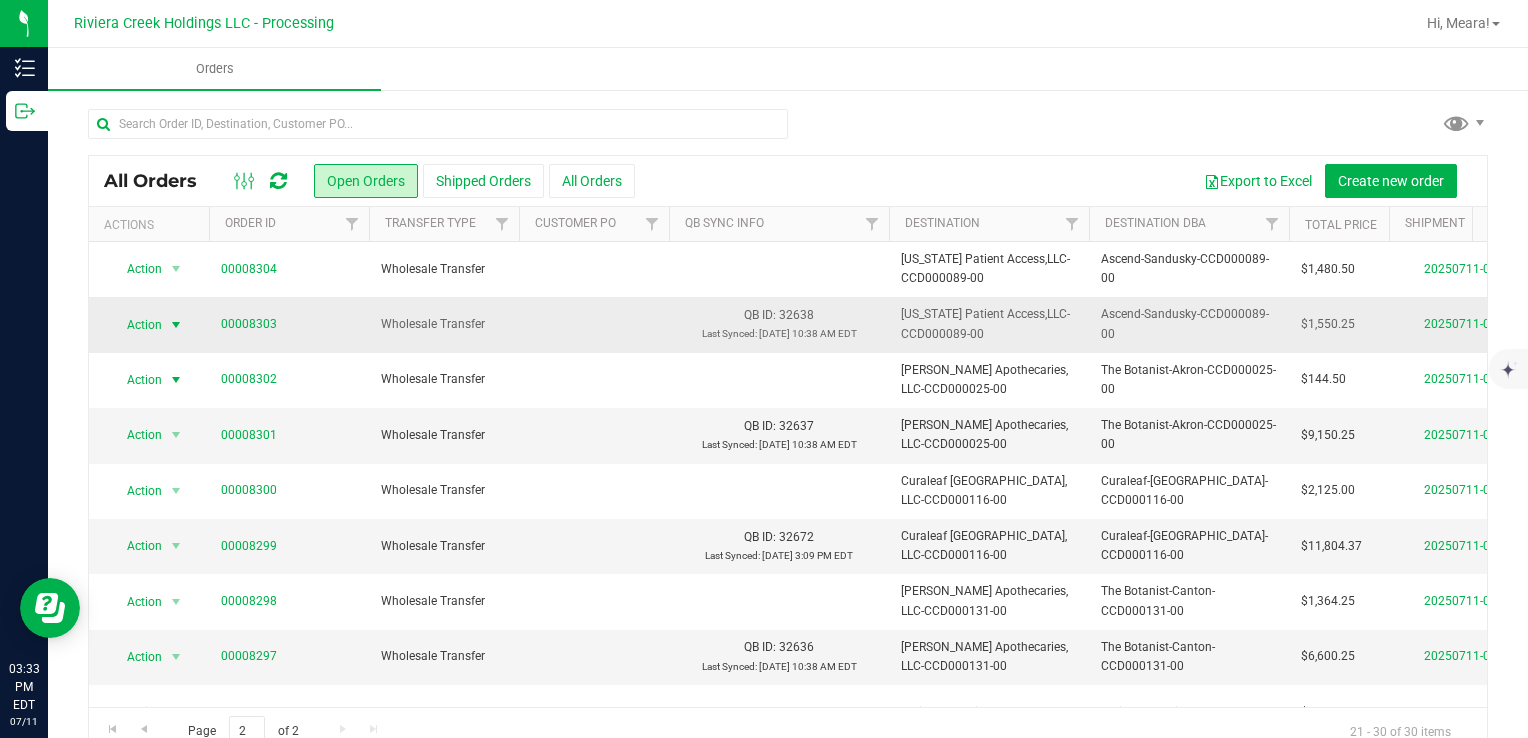 click on "Action" at bounding box center (136, 325) 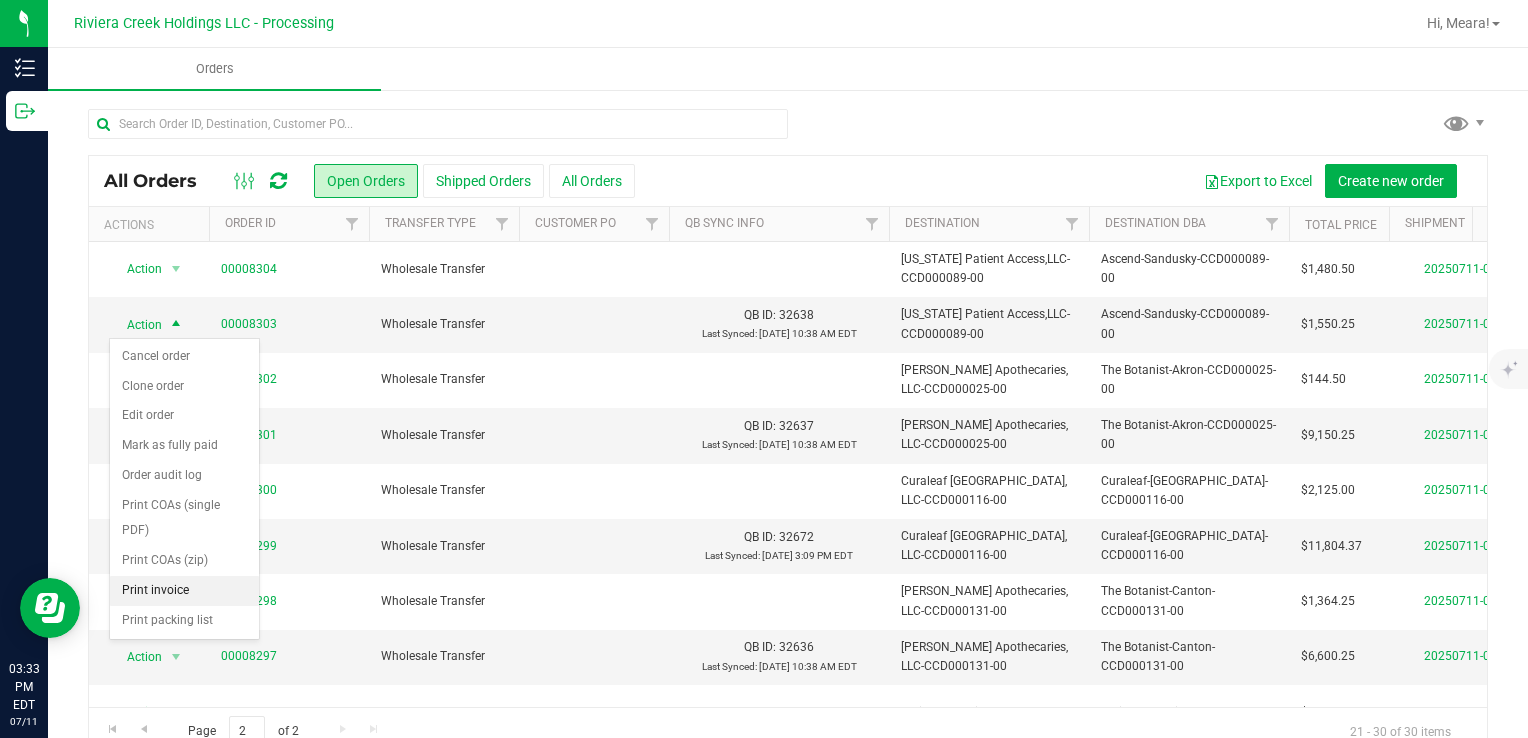 drag, startPoint x: 193, startPoint y: 587, endPoint x: 188, endPoint y: 570, distance: 17.720045 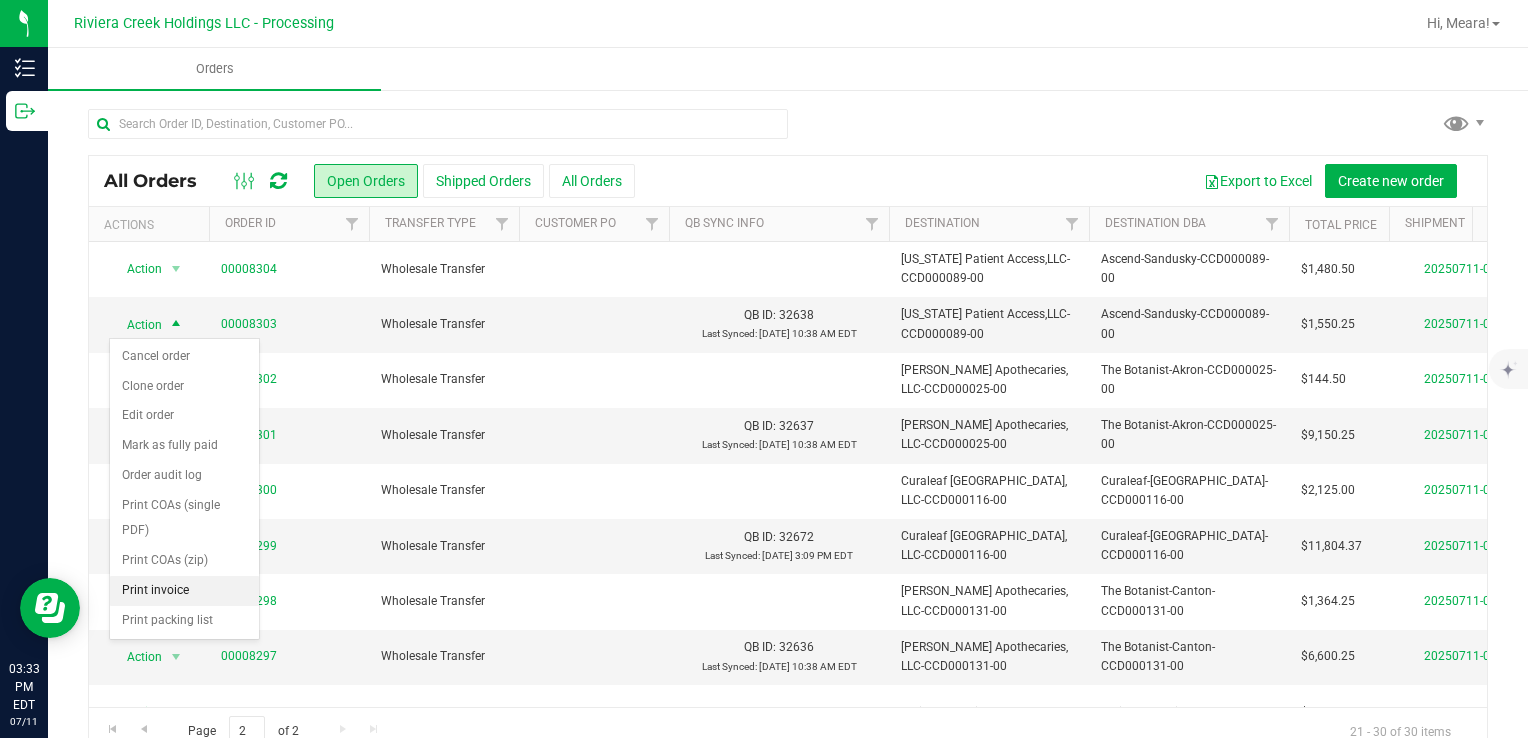 click on "Print invoice" at bounding box center (184, 591) 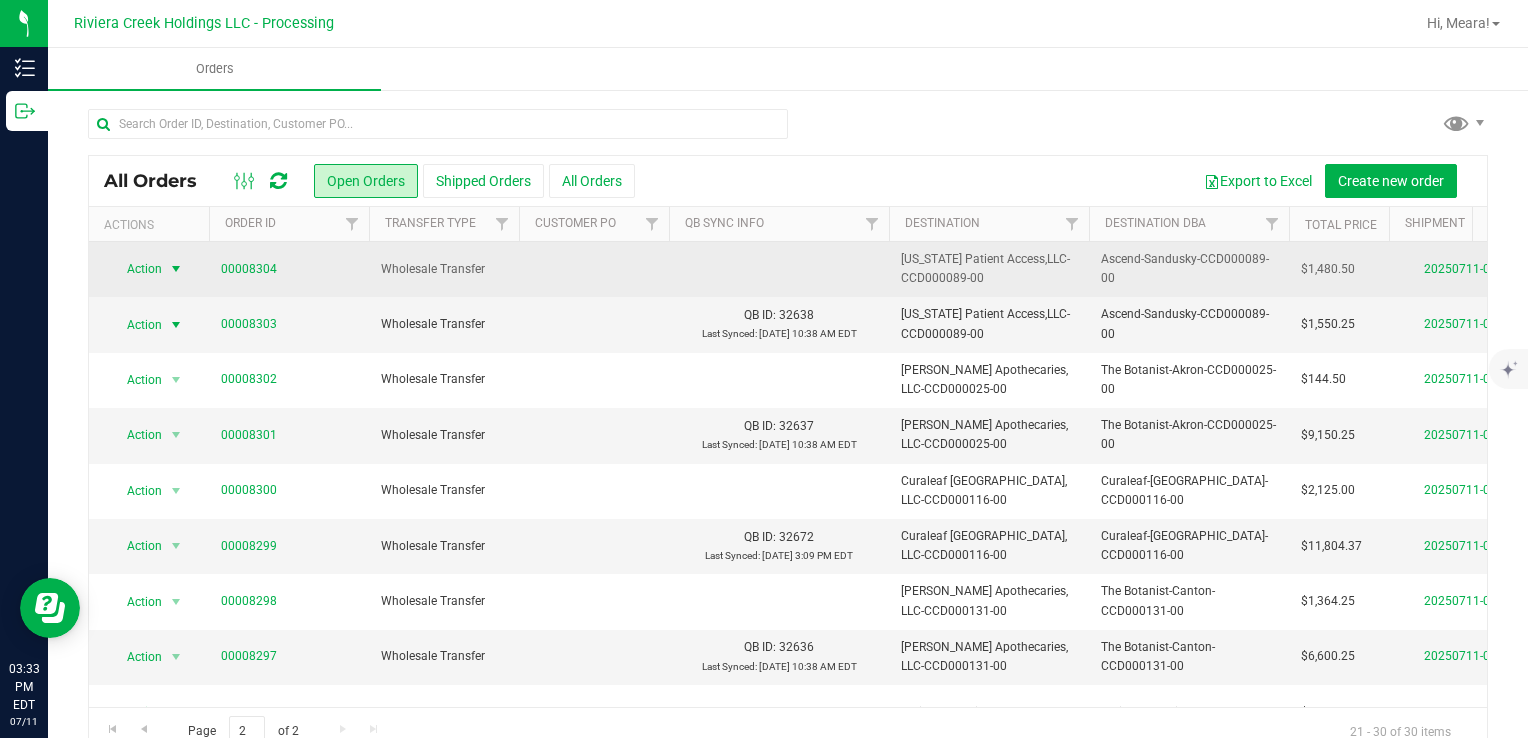 click at bounding box center [176, 269] 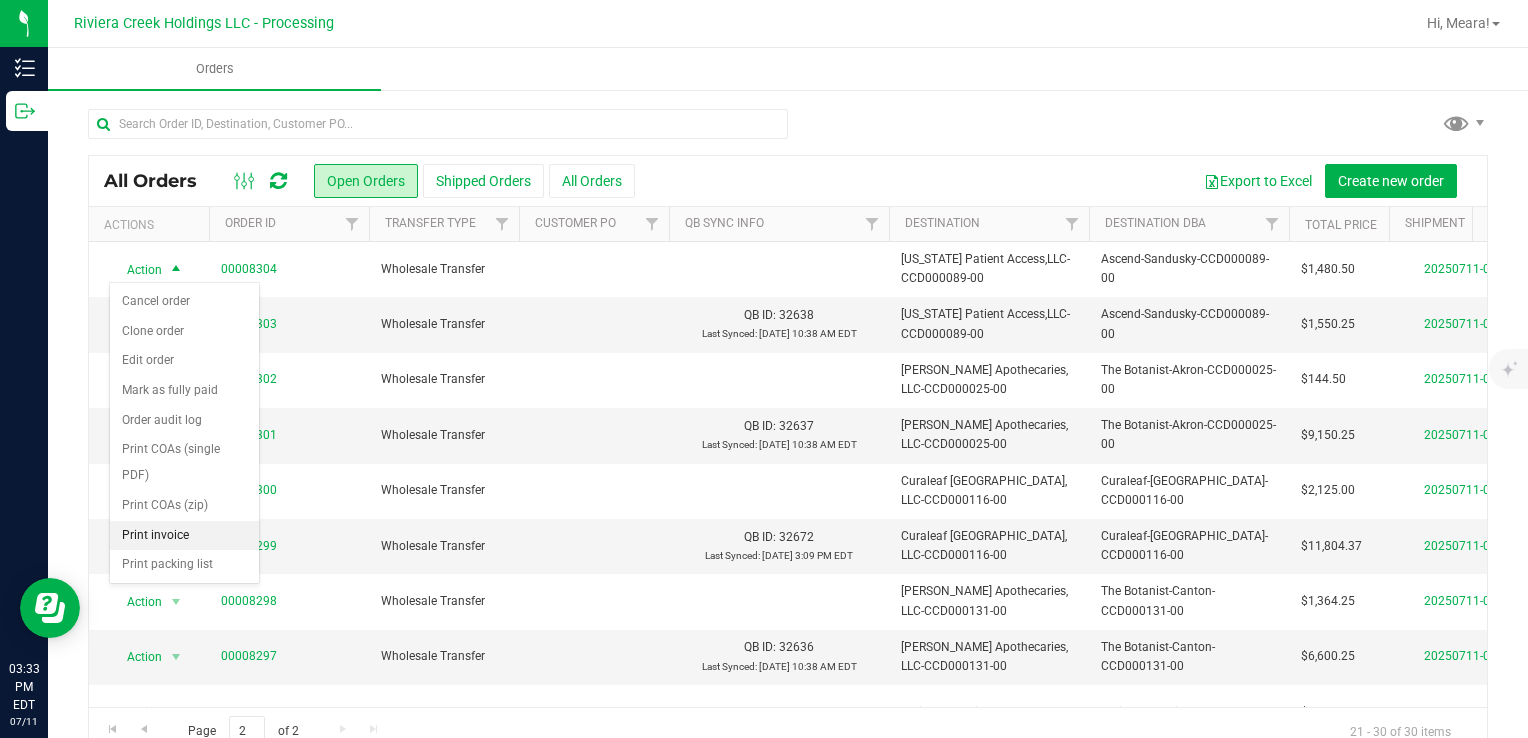 click on "Print invoice" at bounding box center (184, 536) 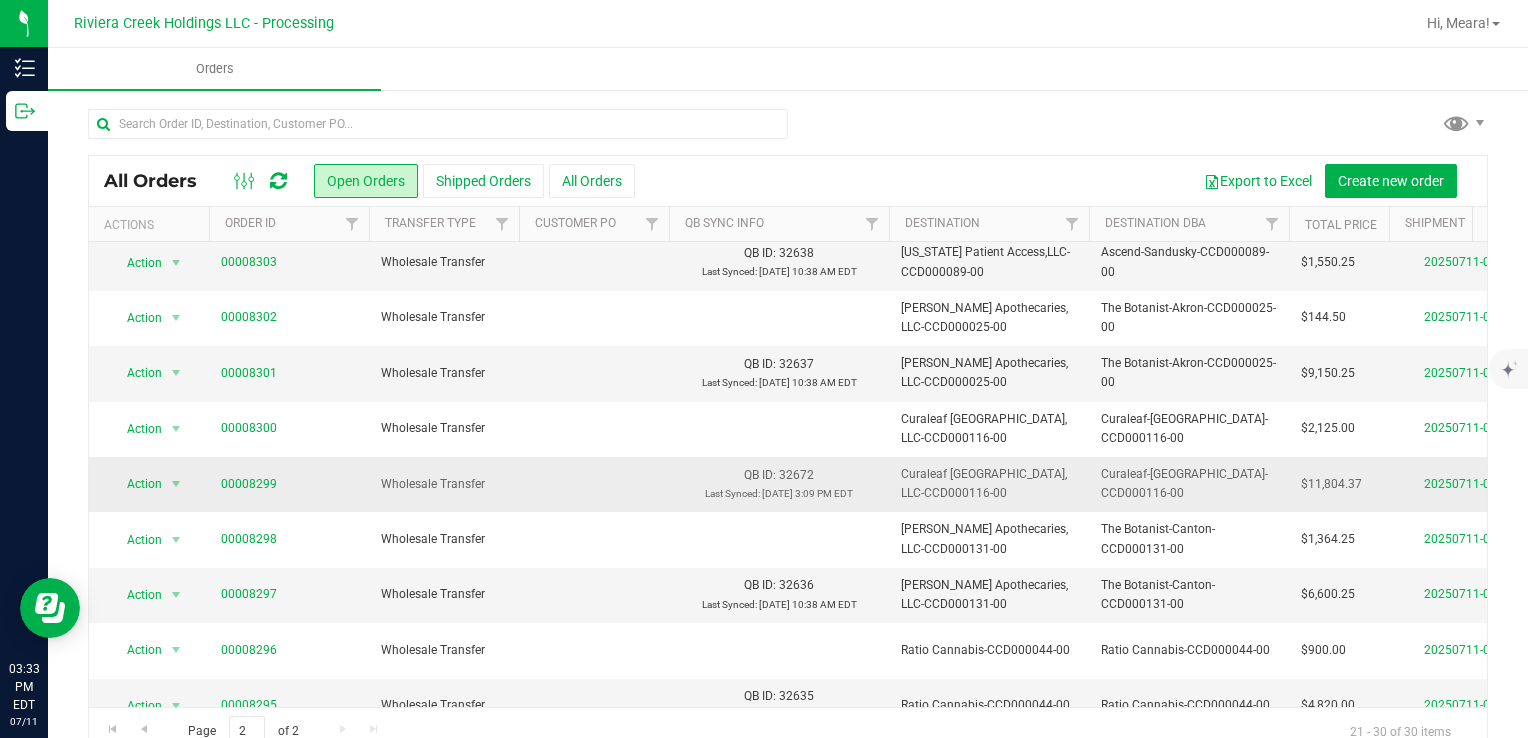 scroll, scrollTop: 101, scrollLeft: 0, axis: vertical 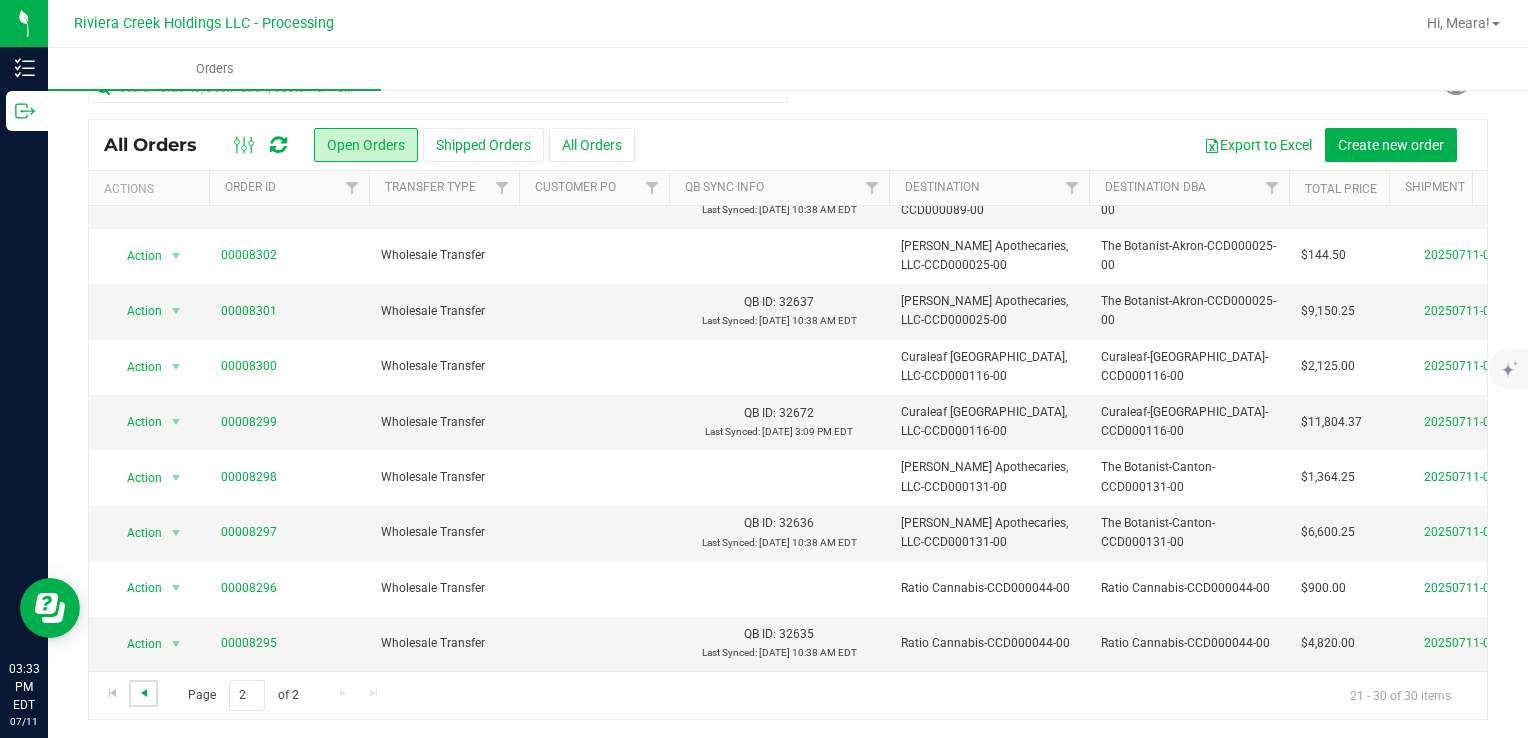 click at bounding box center [144, 693] 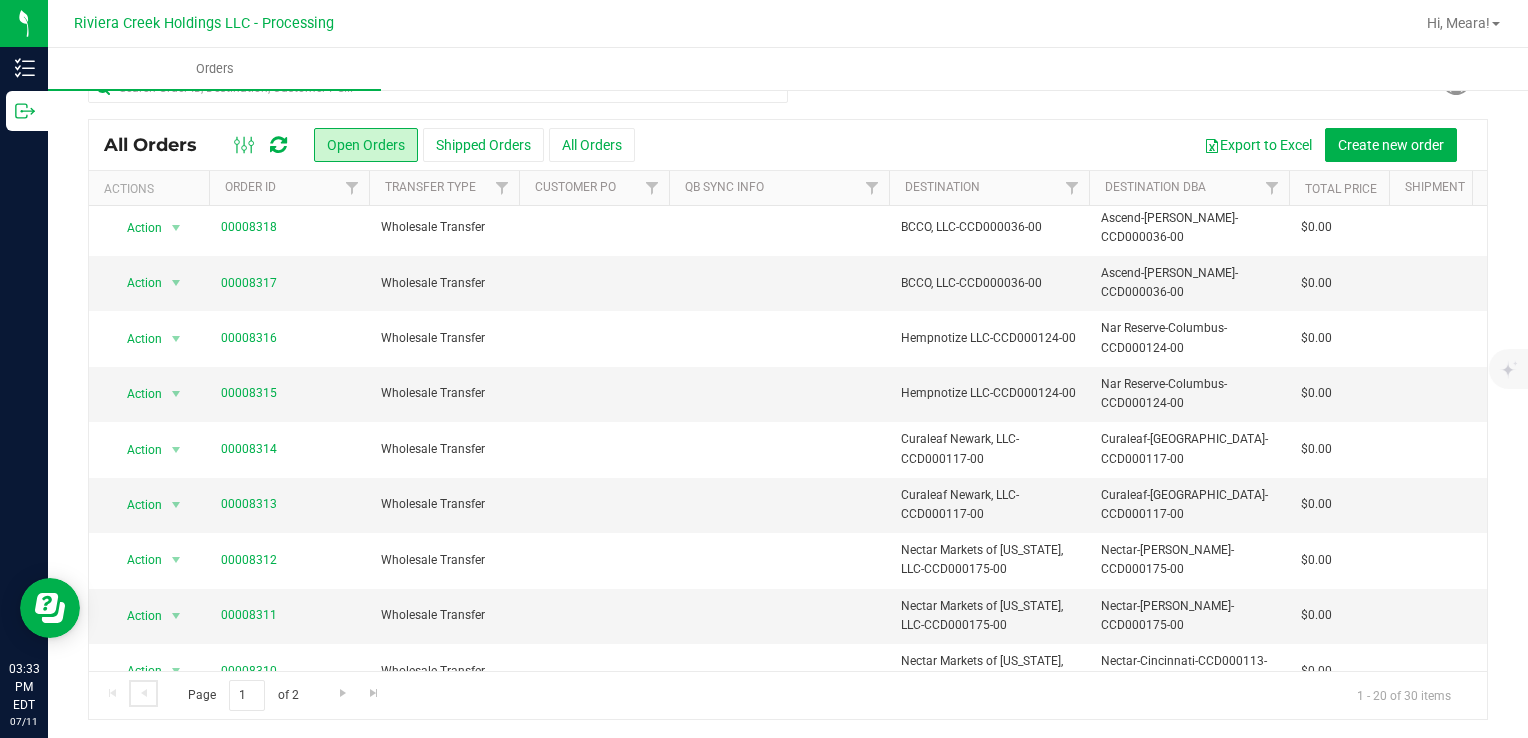 scroll, scrollTop: 653, scrollLeft: 0, axis: vertical 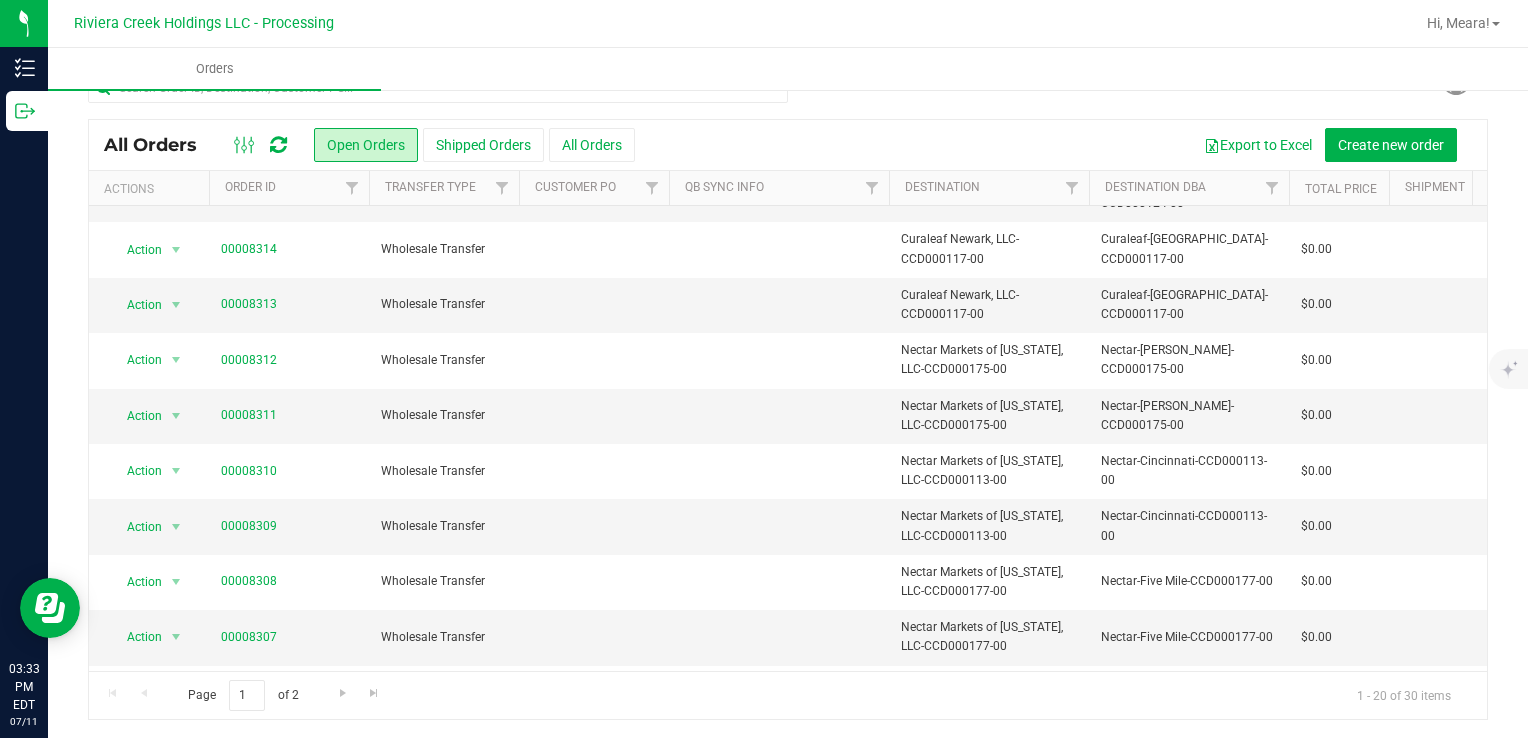 click on "Action" at bounding box center [136, 748] 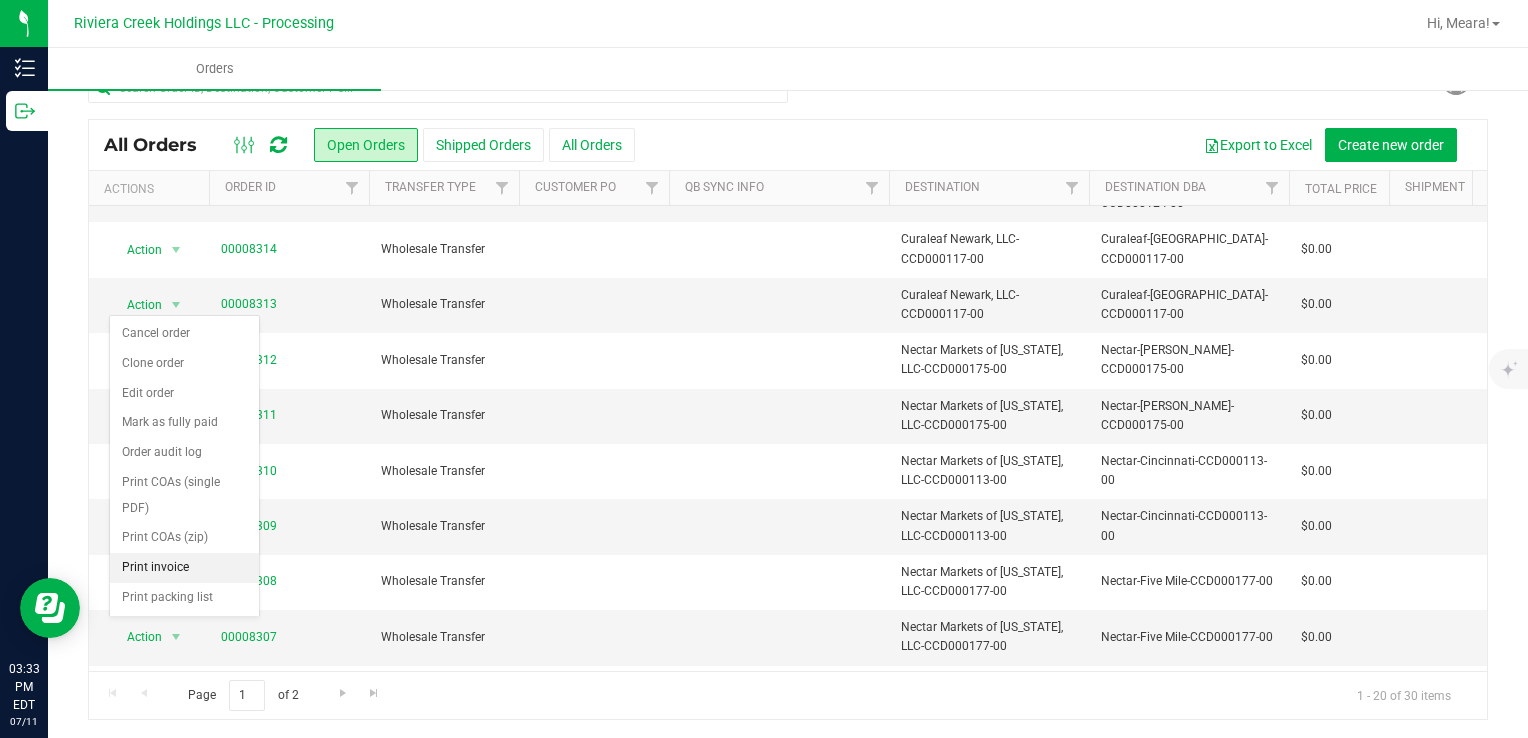 click on "Print invoice" at bounding box center [184, 568] 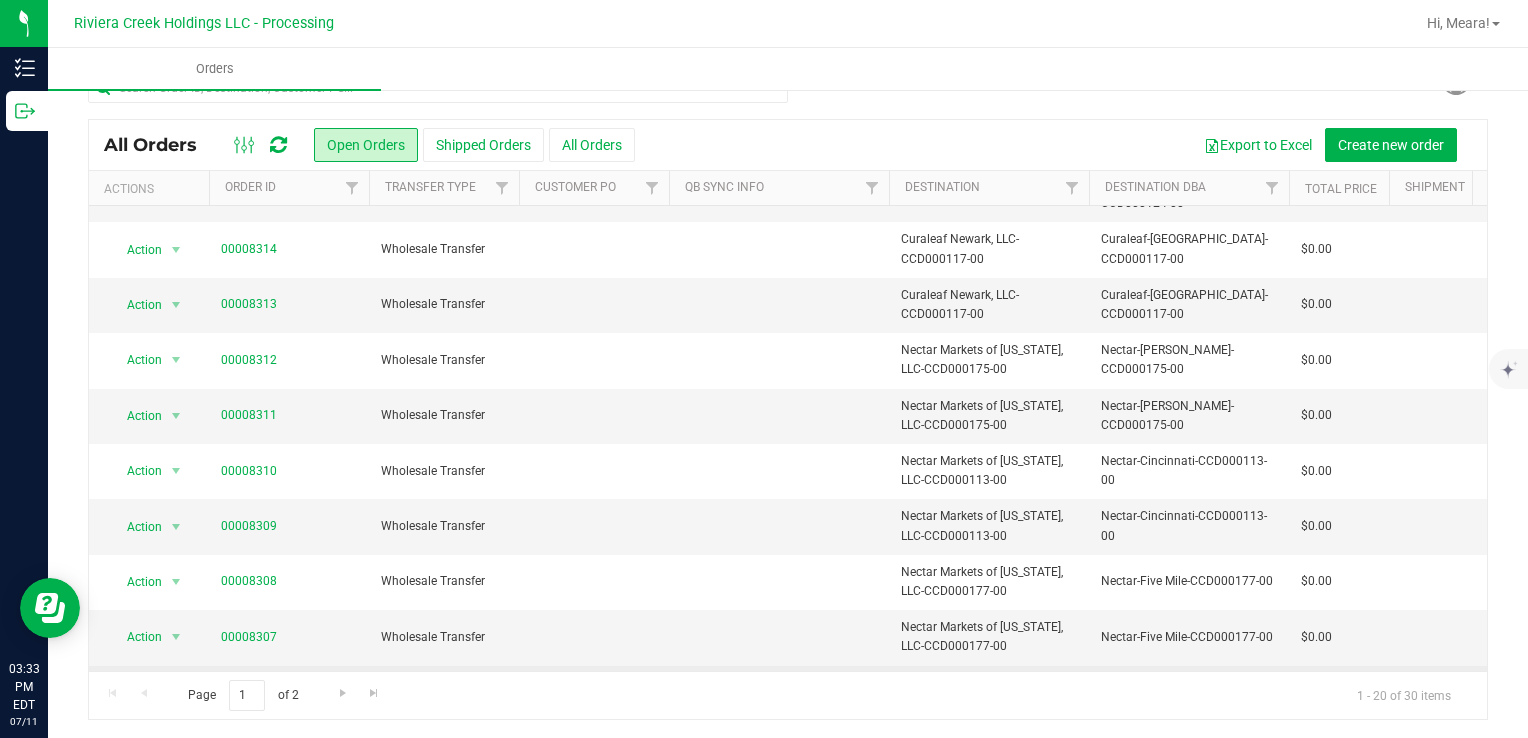 click on "Action" at bounding box center [136, 693] 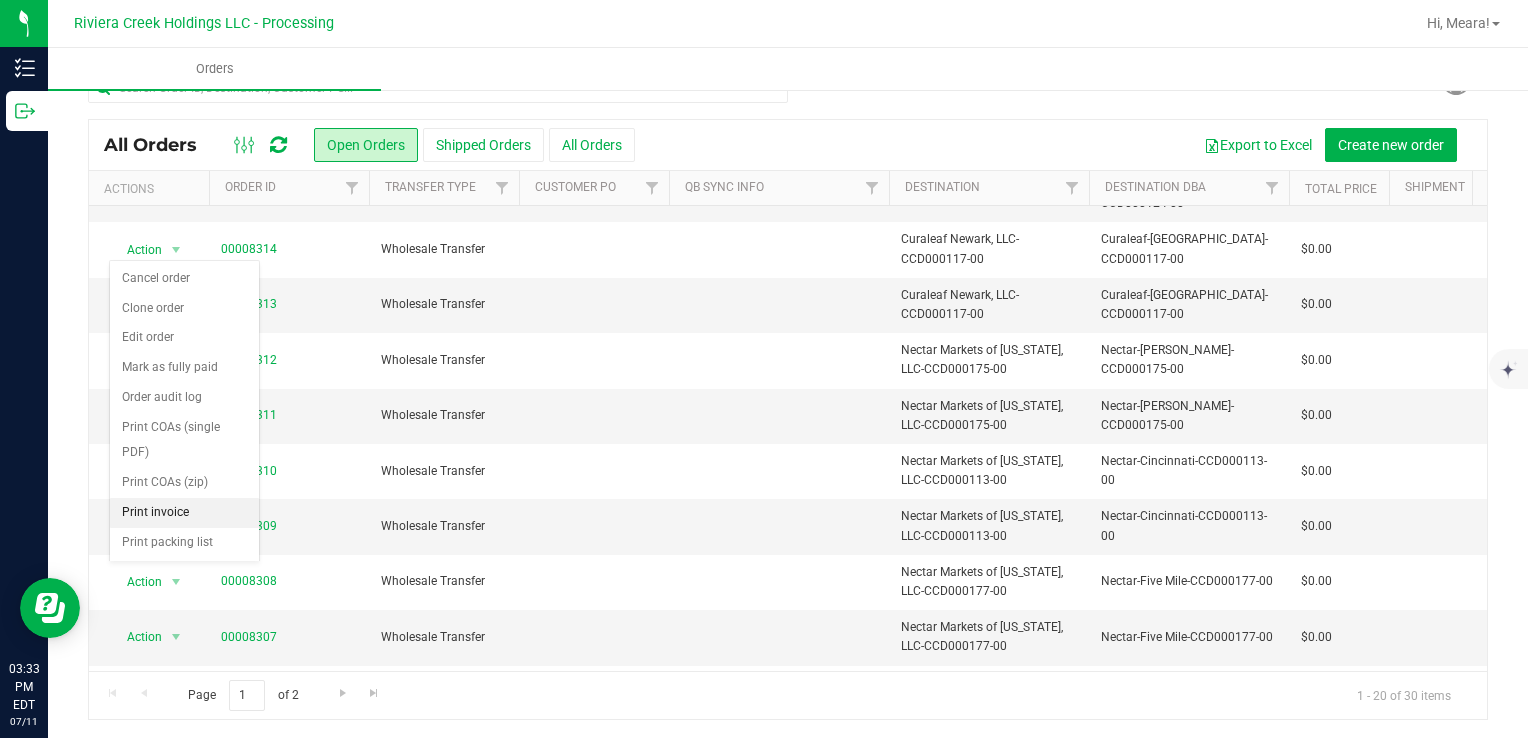 click on "Print invoice" at bounding box center [184, 513] 